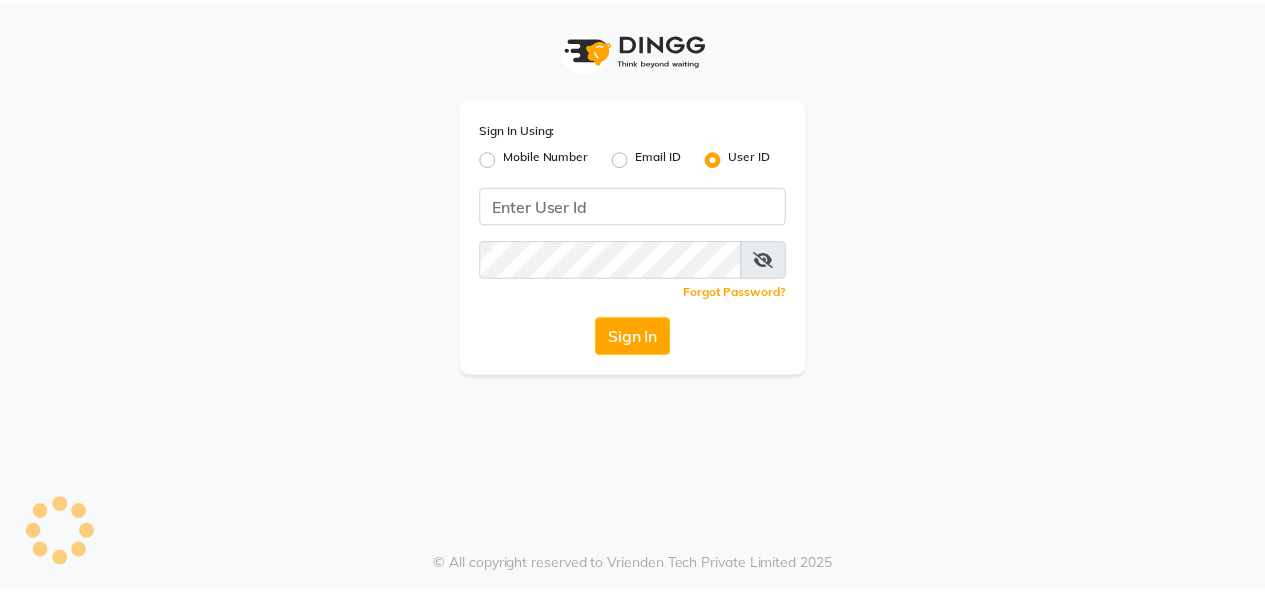 scroll, scrollTop: 0, scrollLeft: 0, axis: both 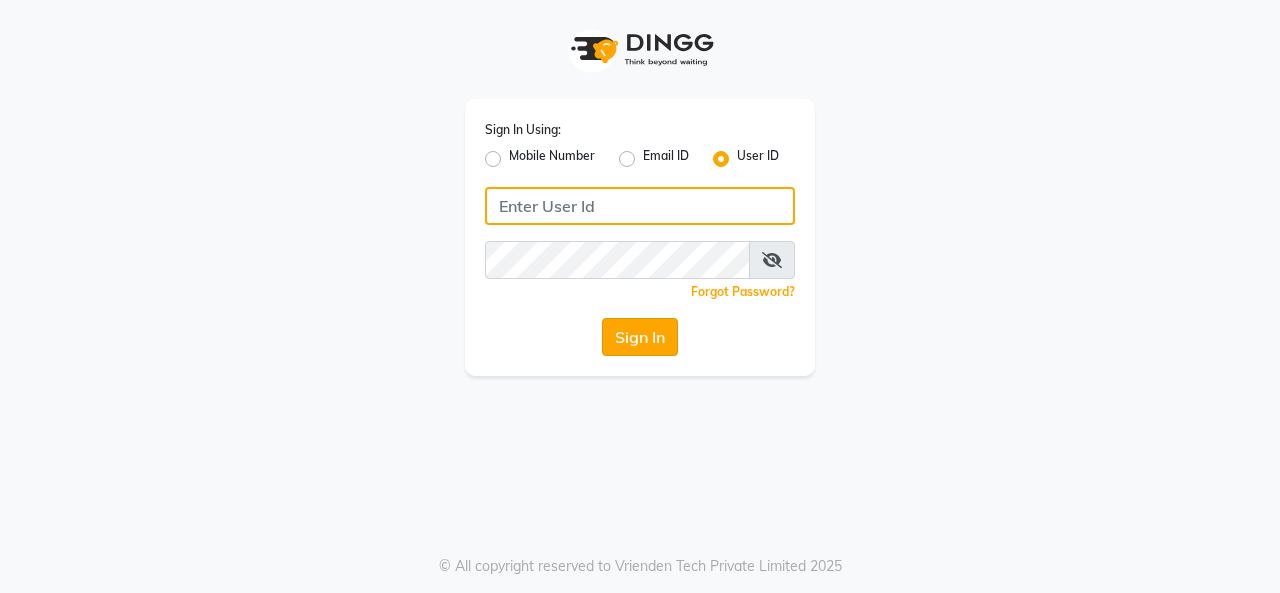 type on "Beauty" 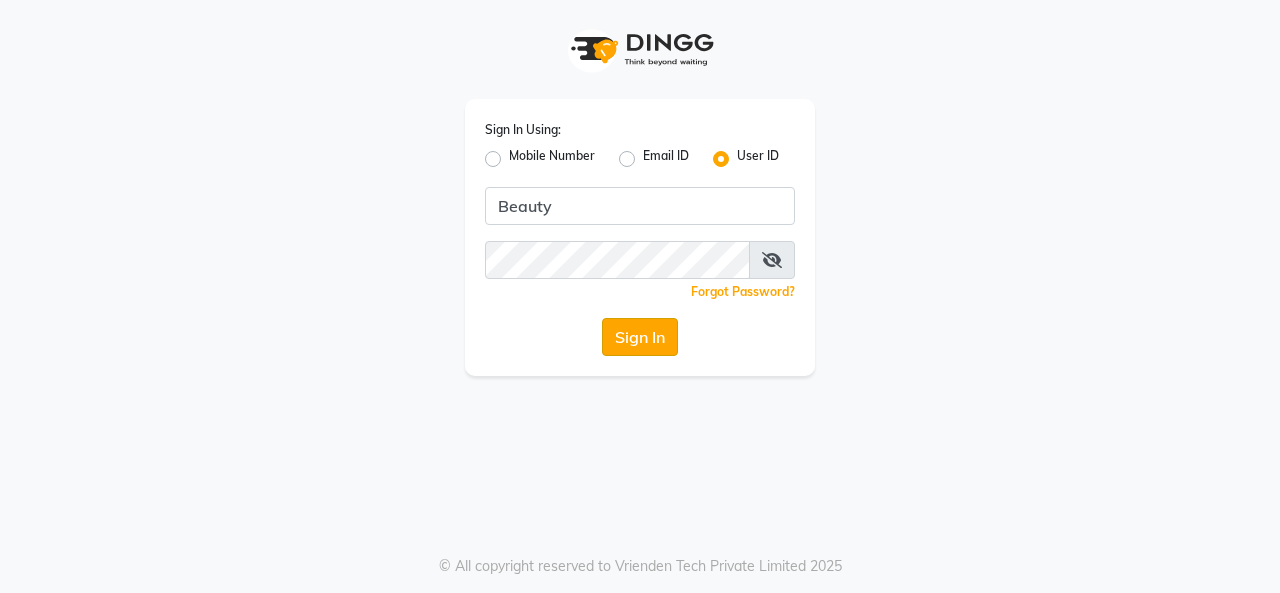click on "Sign In" 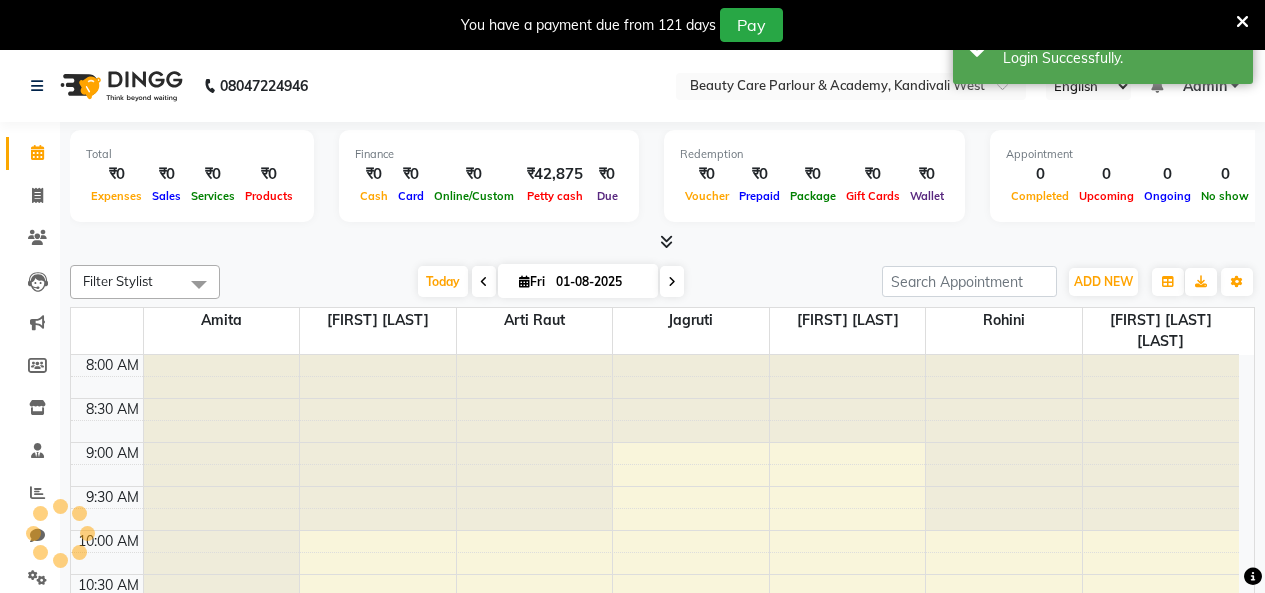 scroll, scrollTop: 0, scrollLeft: 0, axis: both 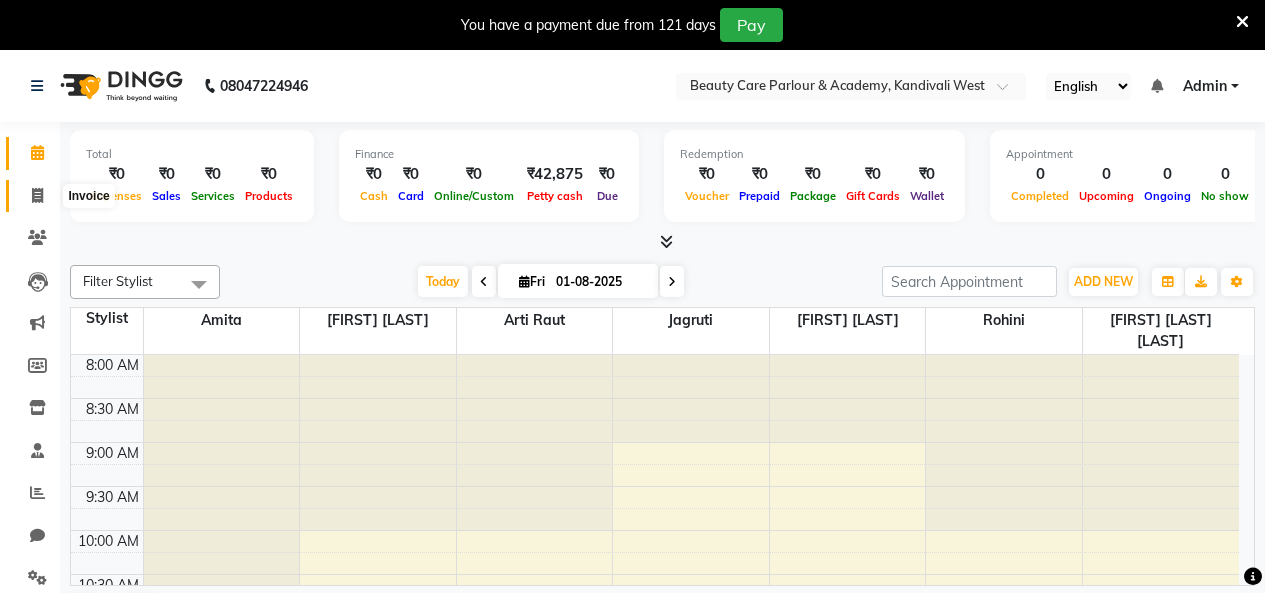 click 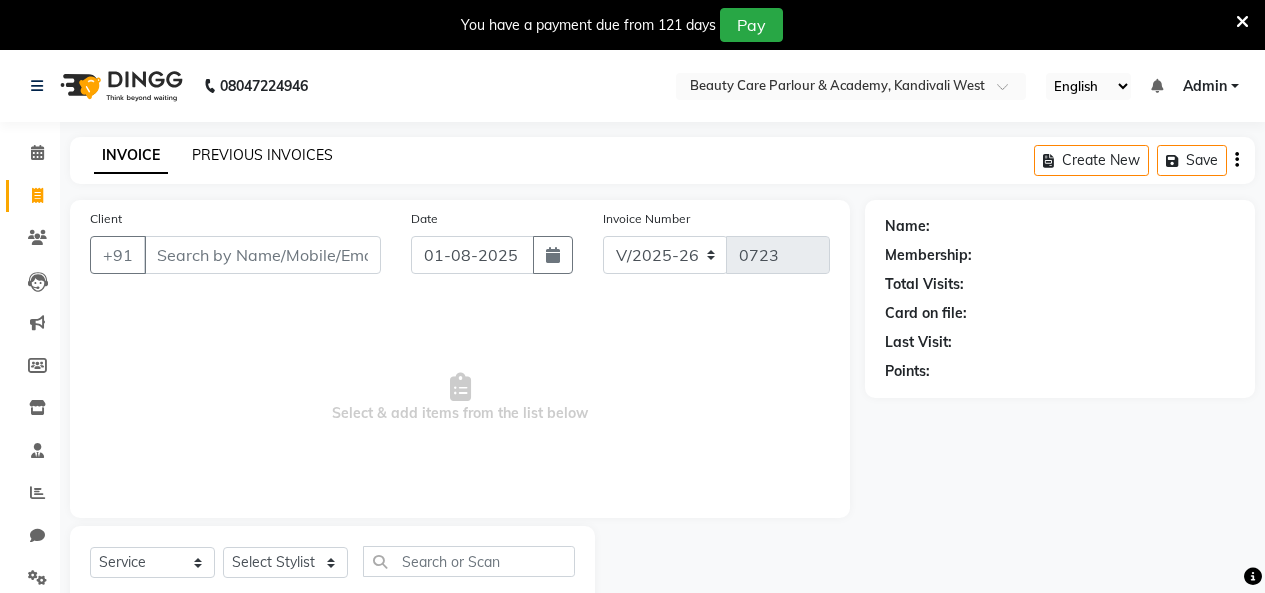 click on "PREVIOUS INVOICES" 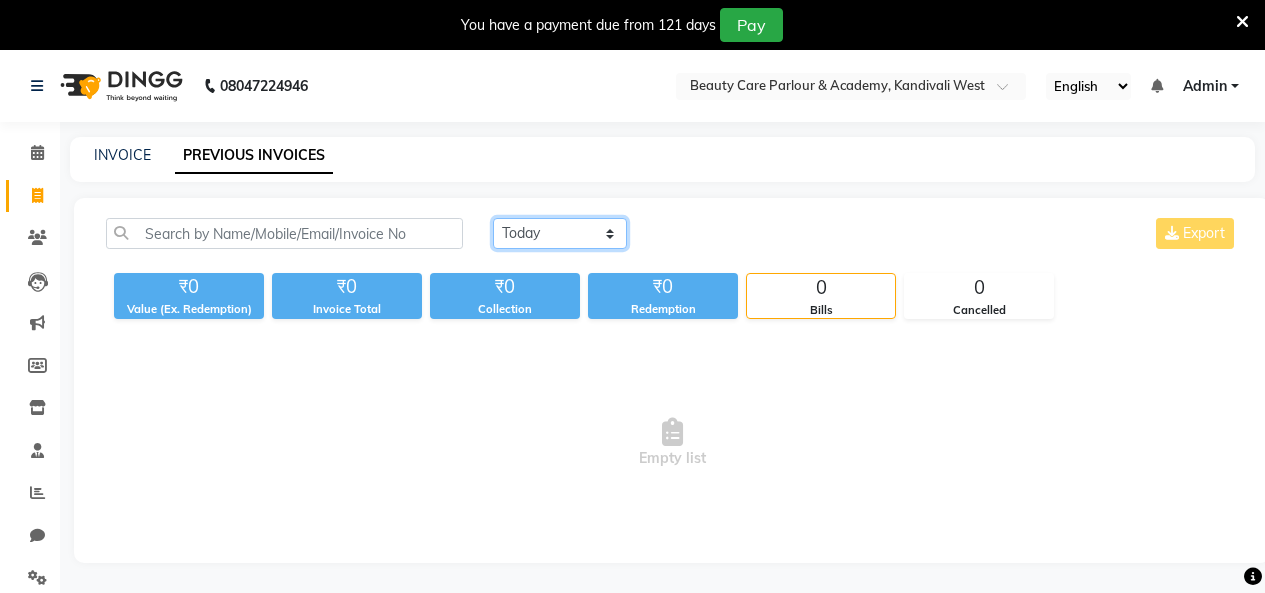 click on "Today Yesterday Custom Range" 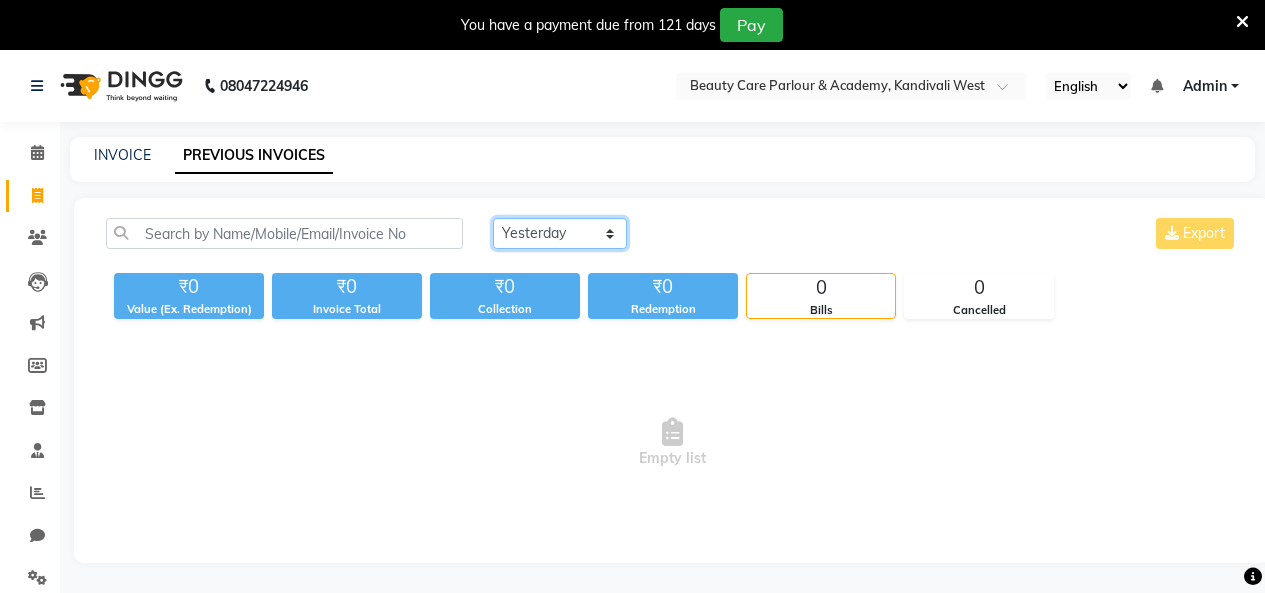 click on "Today Yesterday Custom Range" 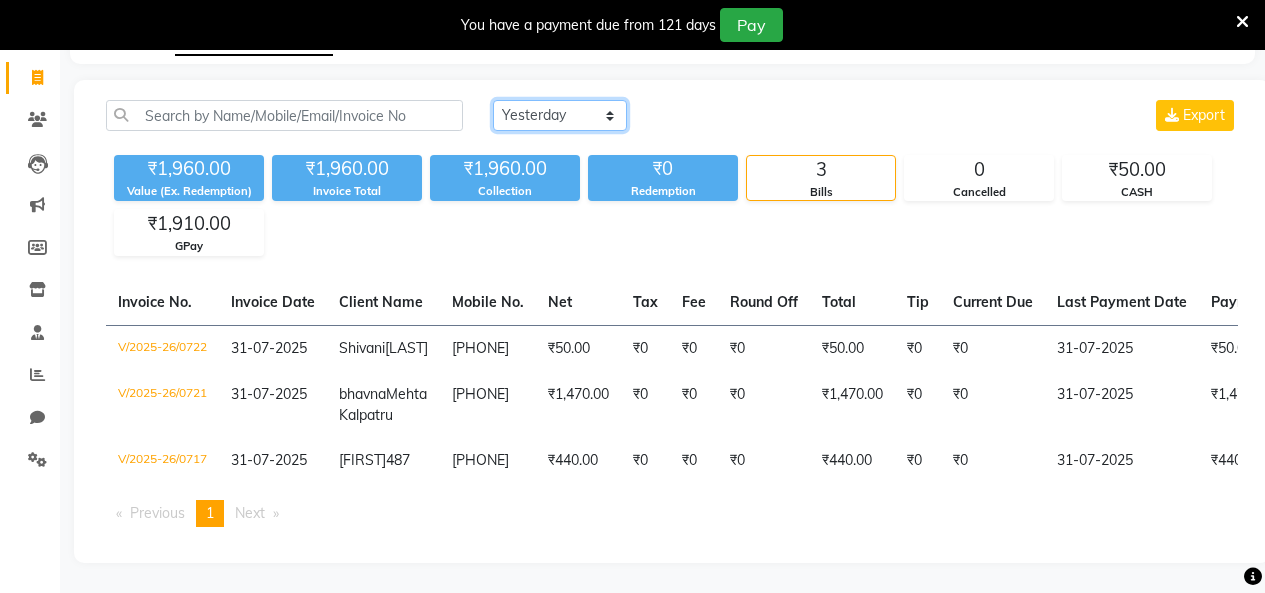 scroll, scrollTop: 0, scrollLeft: 0, axis: both 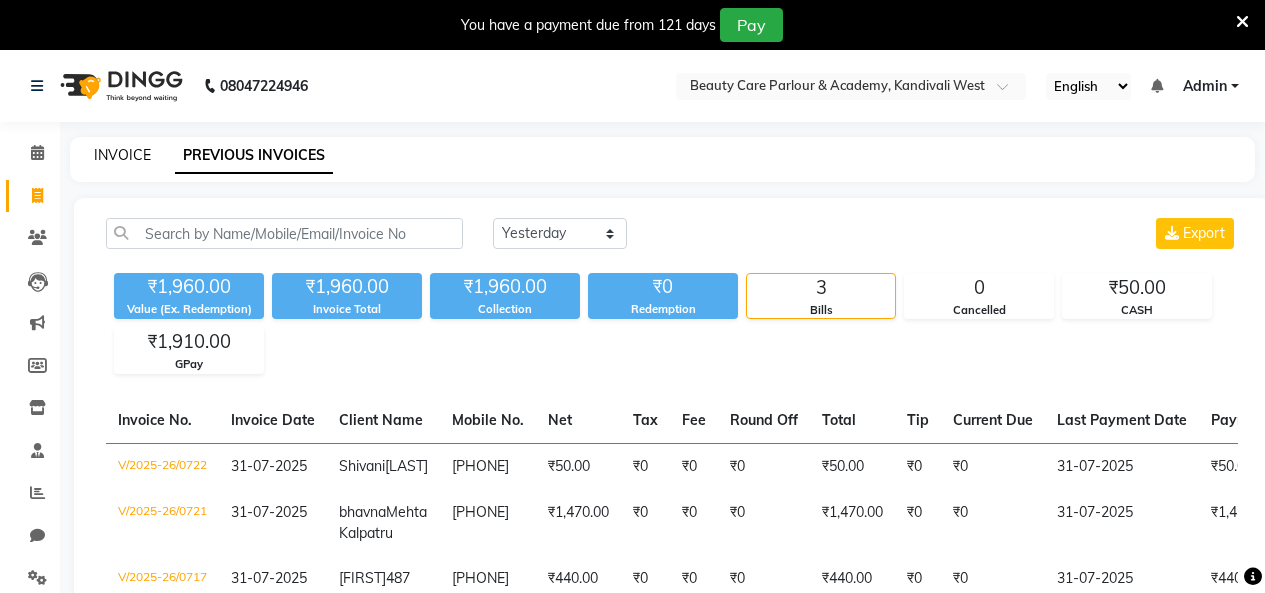 click on "INVOICE" 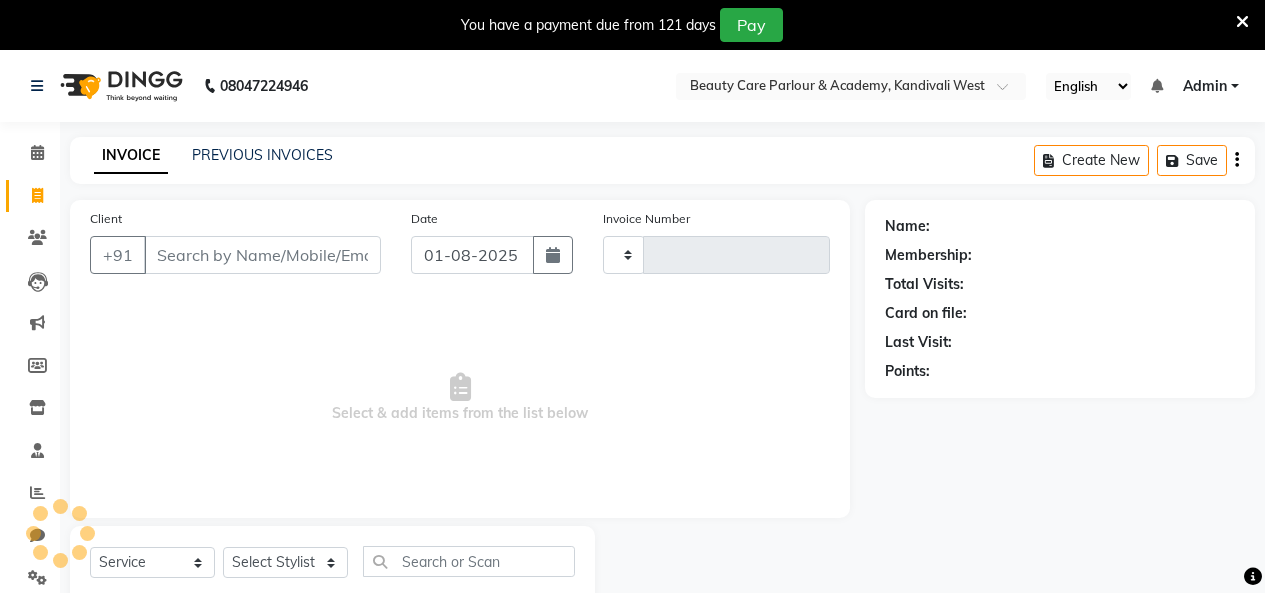 type on "0723" 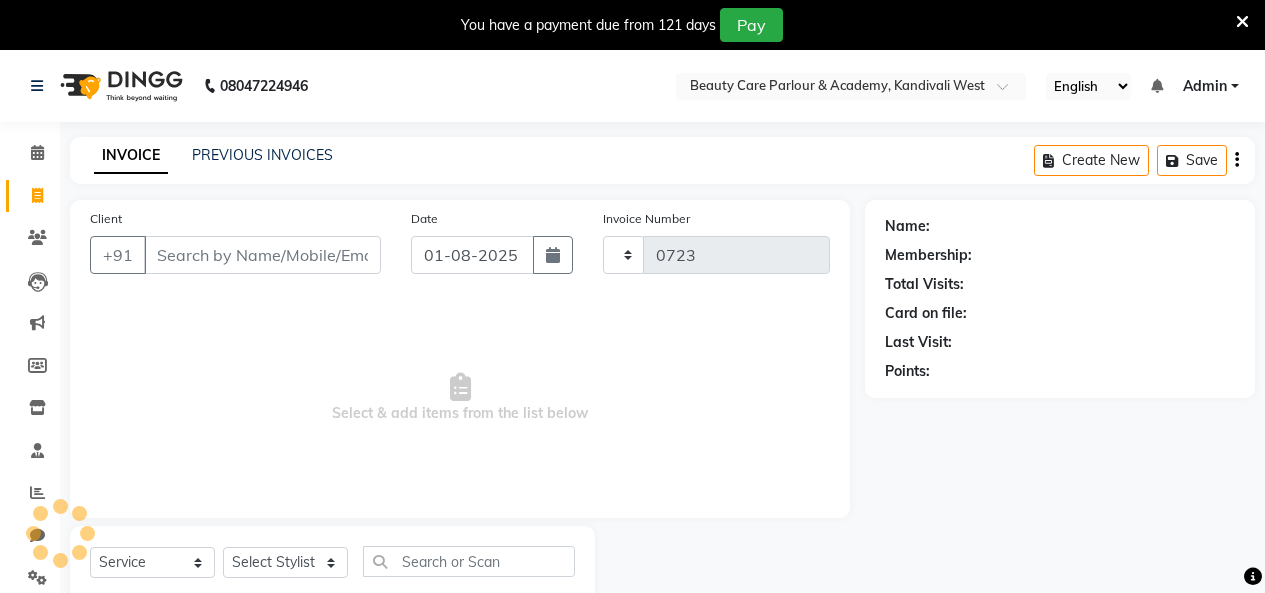 scroll, scrollTop: 58, scrollLeft: 0, axis: vertical 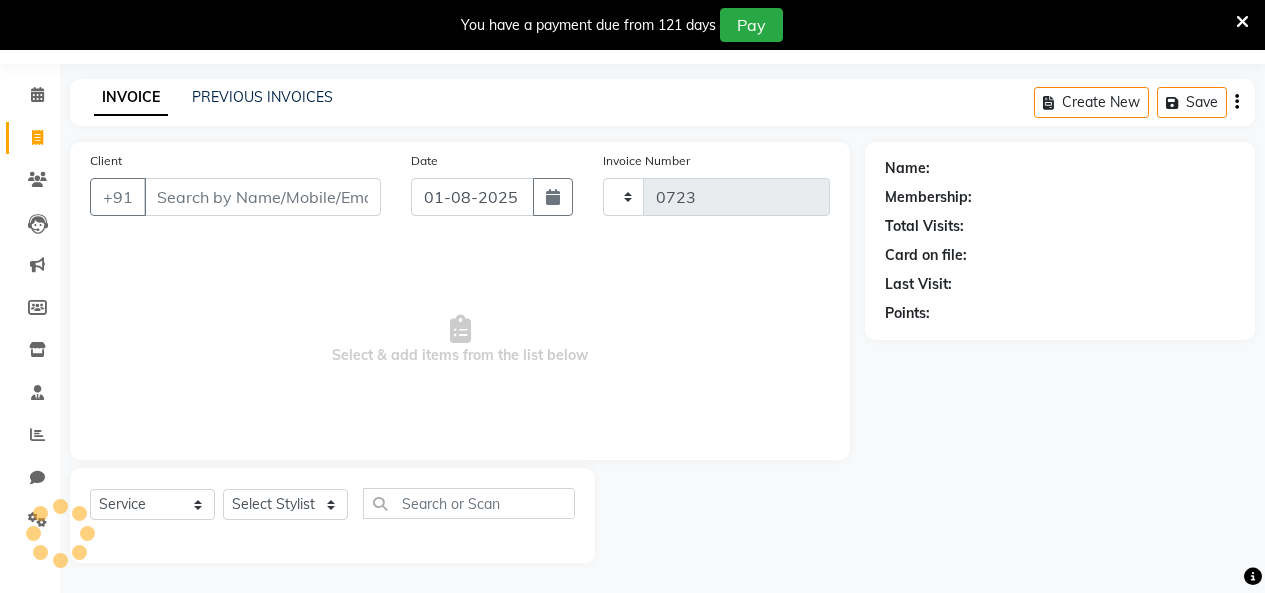 select on "8049" 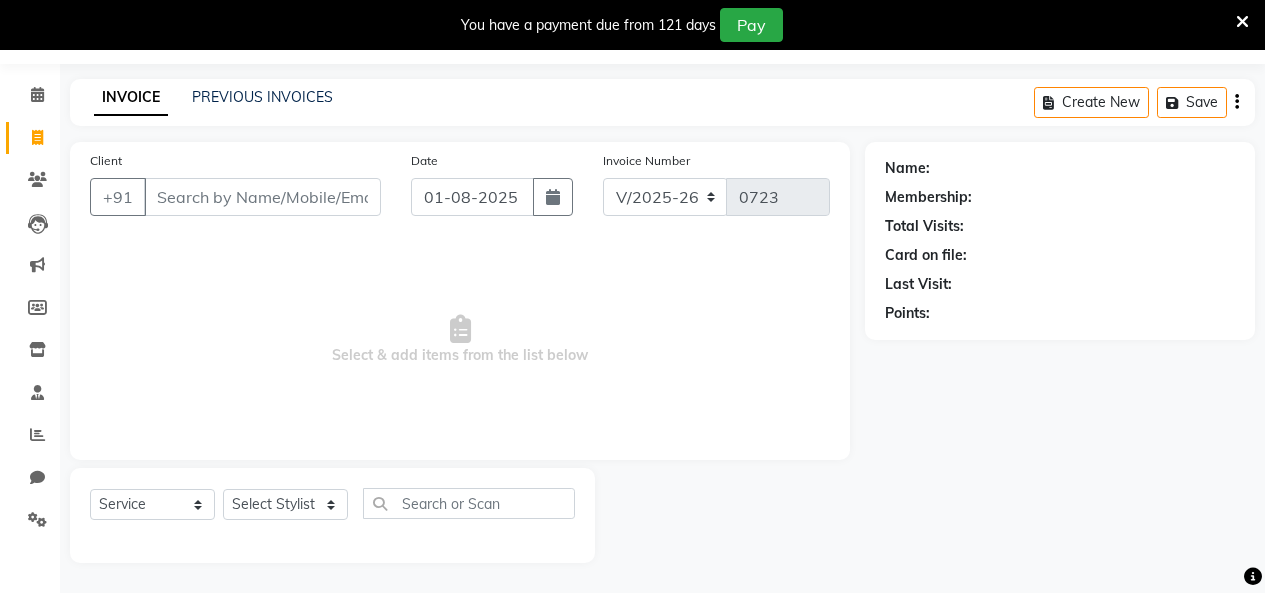 click on "Client" at bounding box center [262, 197] 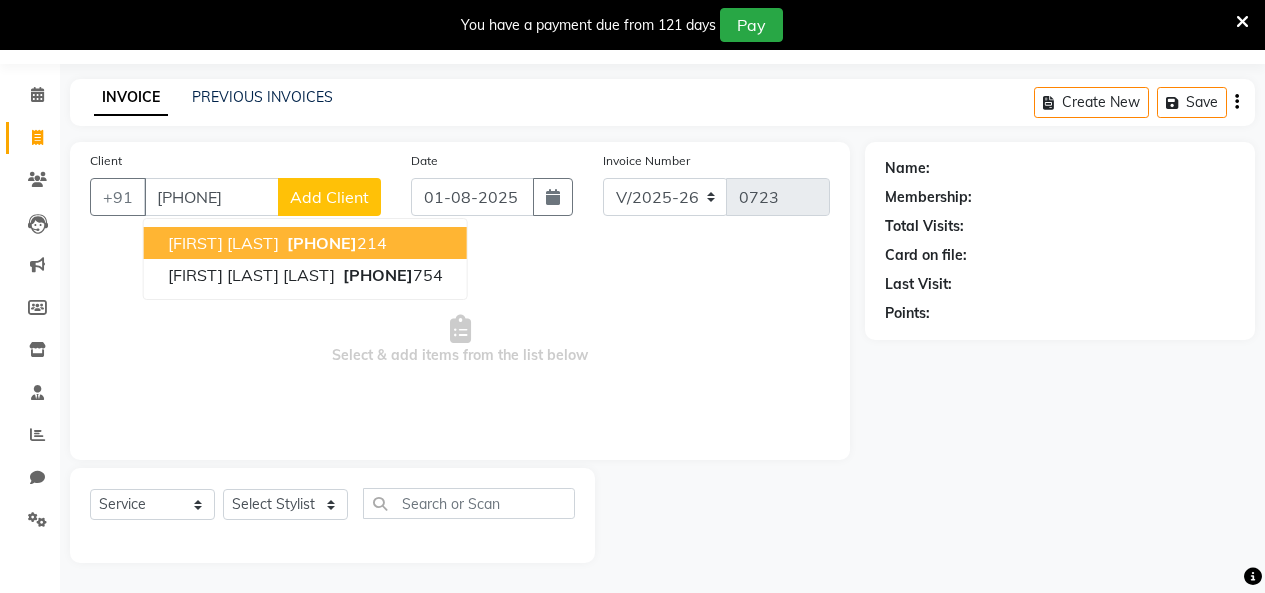 click on "[FIRST] [LAST]" at bounding box center (223, 243) 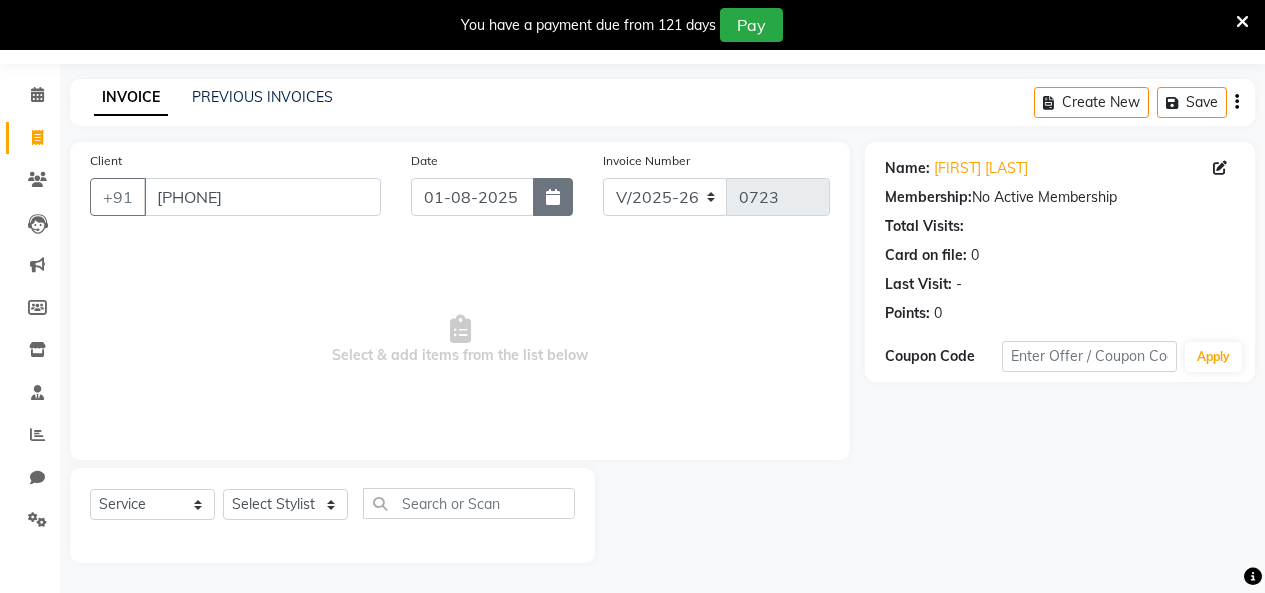 click 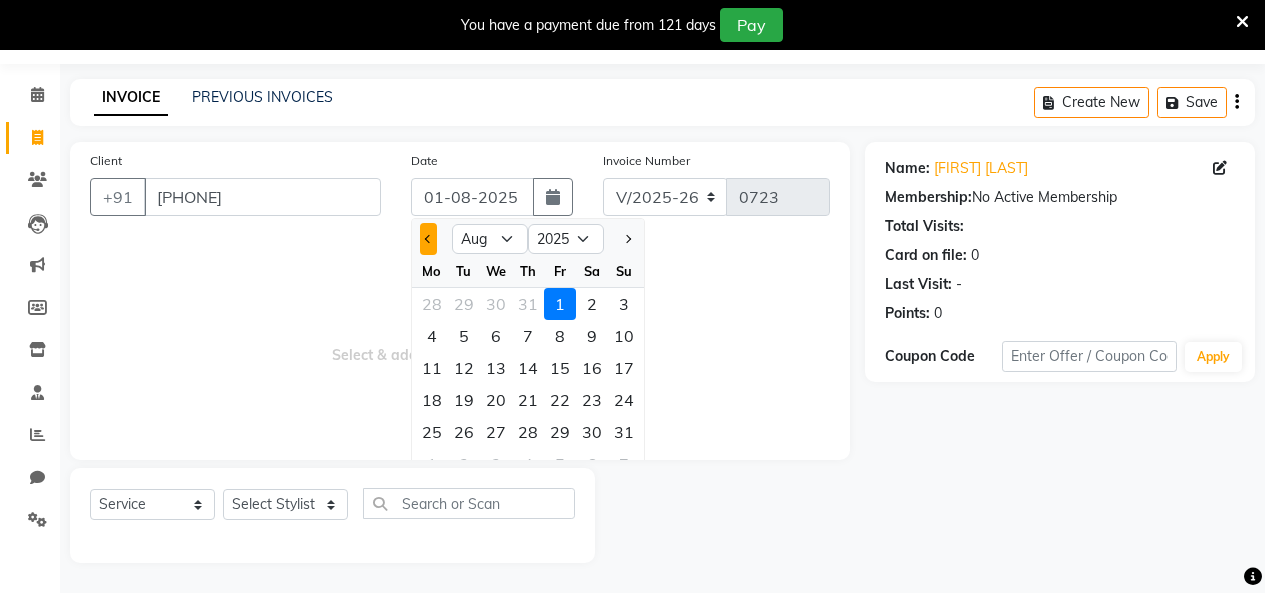 click 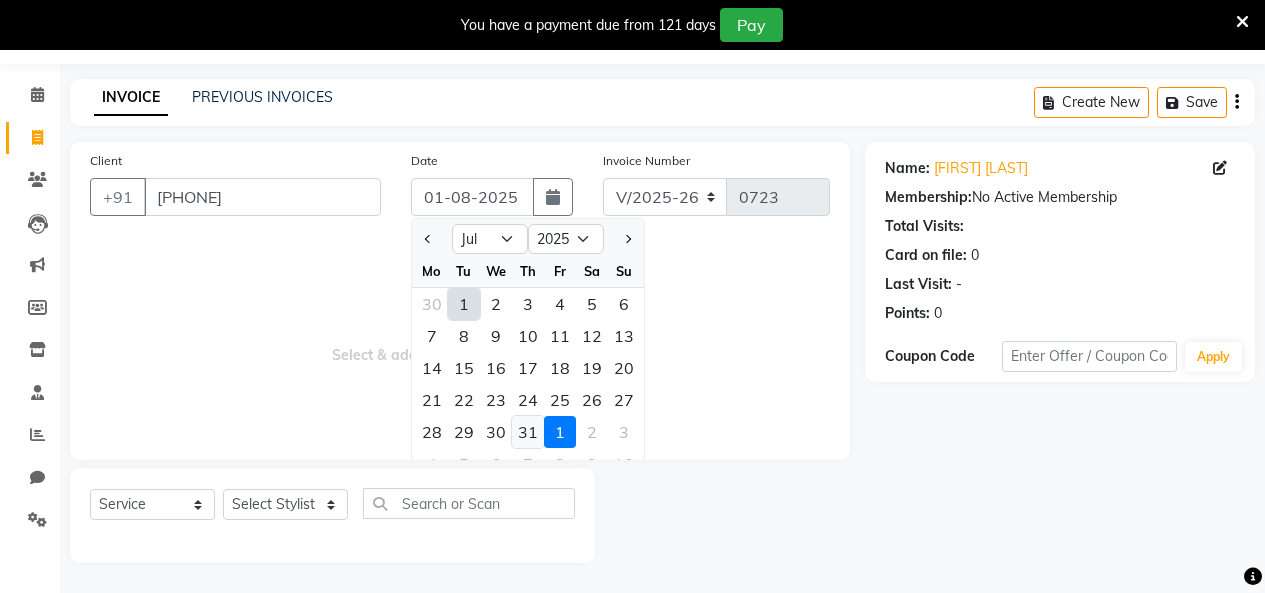 click on "31" 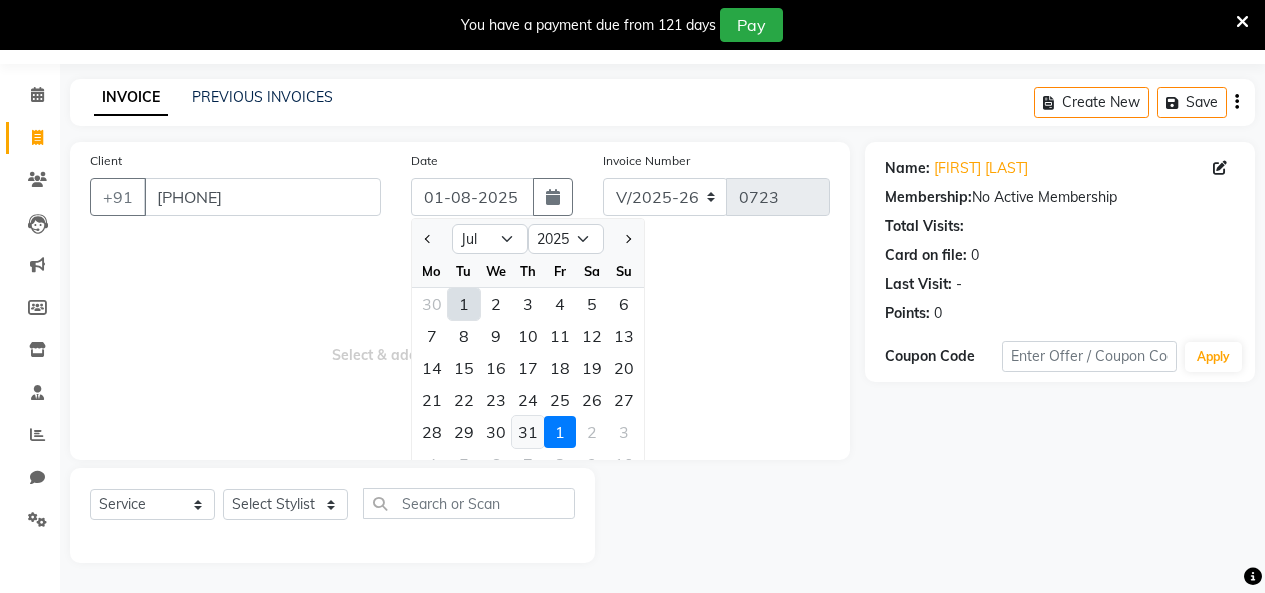 type on "31-07-2025" 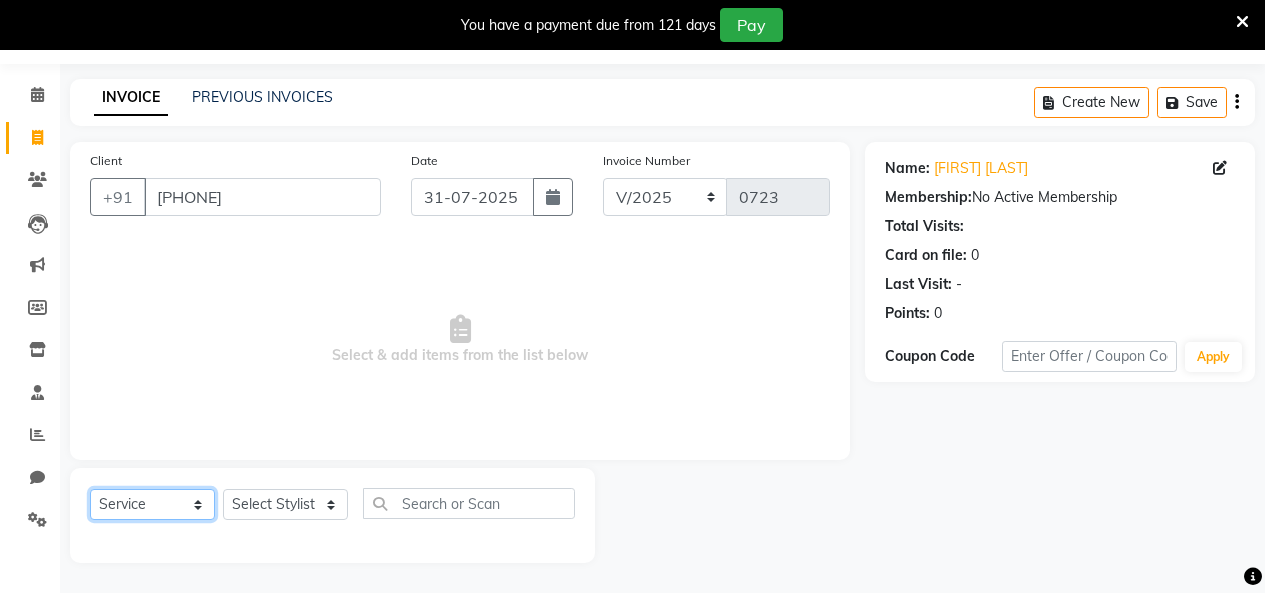 click on "Select  Service  Product  Membership  Package Voucher Prepaid Gift Card" 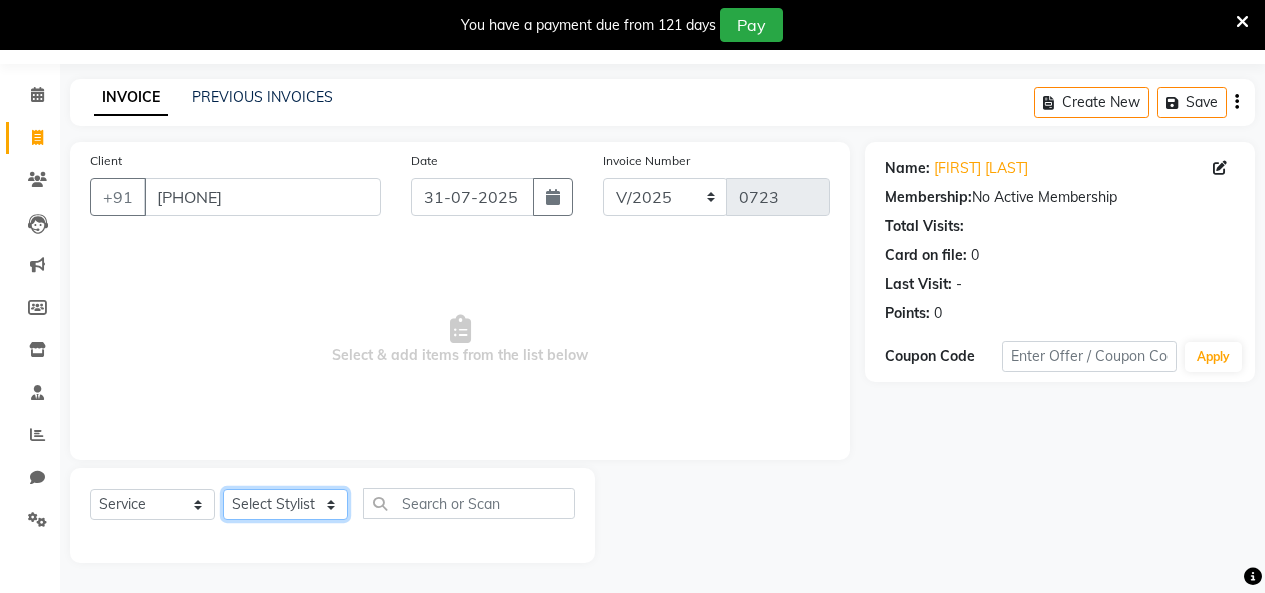 click on "Select Stylist Amita Arti Raut Jagruti Kajal Joshi rita shah menejr Rohini Sangeeta honr" 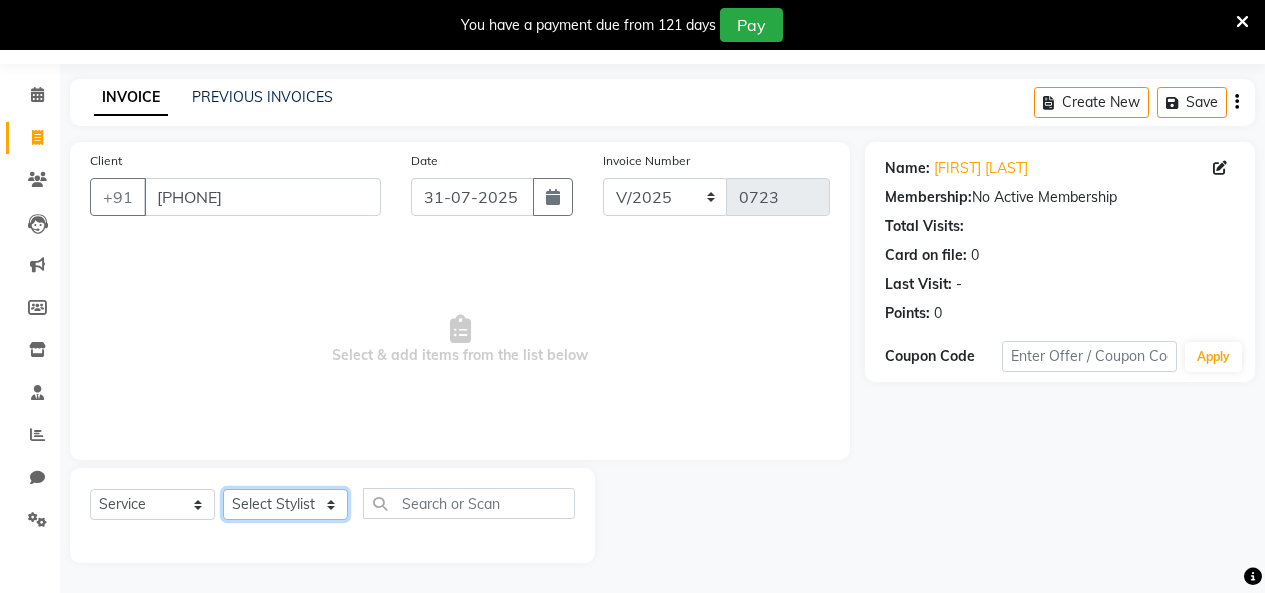 select on "80219" 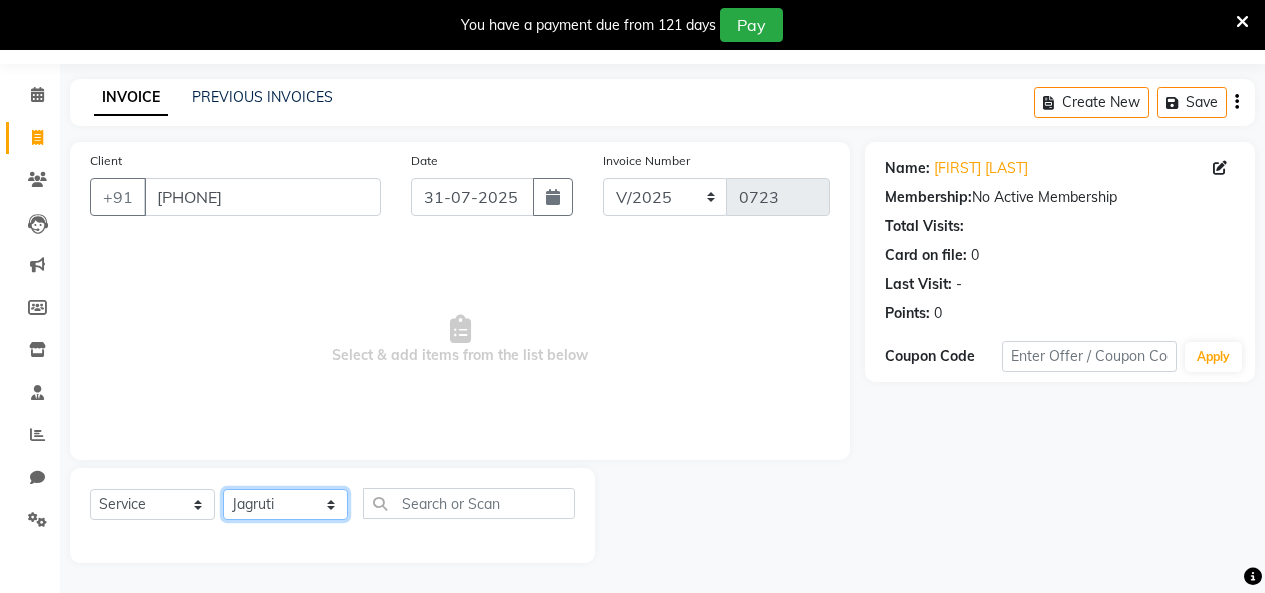 click on "Select Stylist Amita Arti Raut Jagruti Kajal Joshi rita shah menejr Rohini Sangeeta honr" 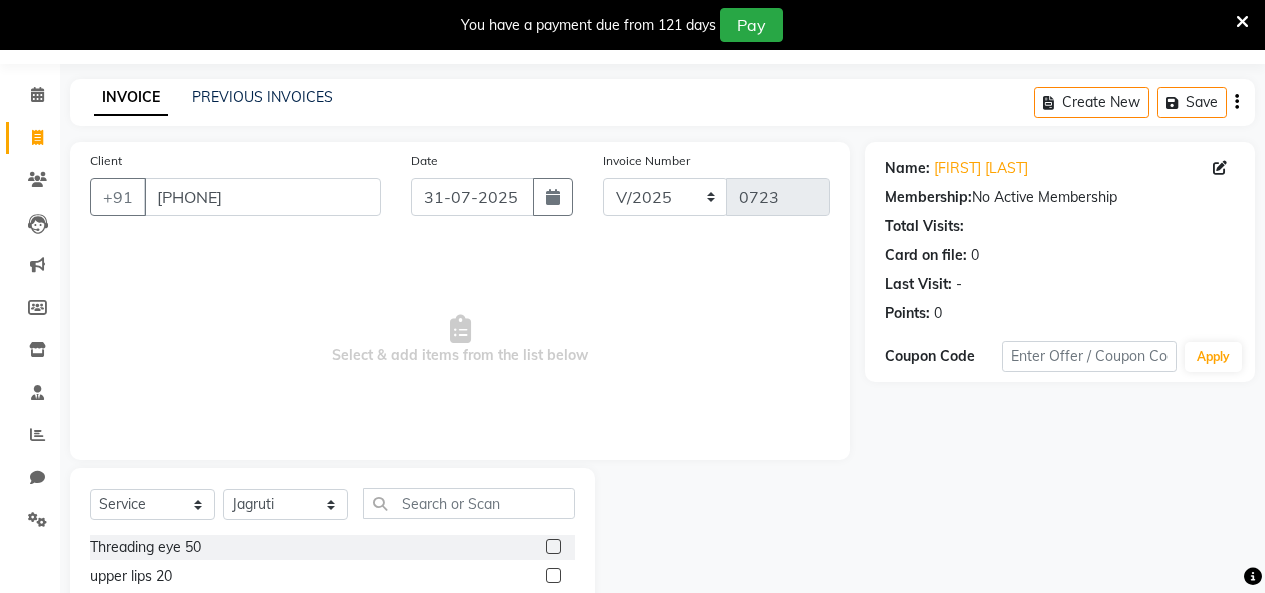 click 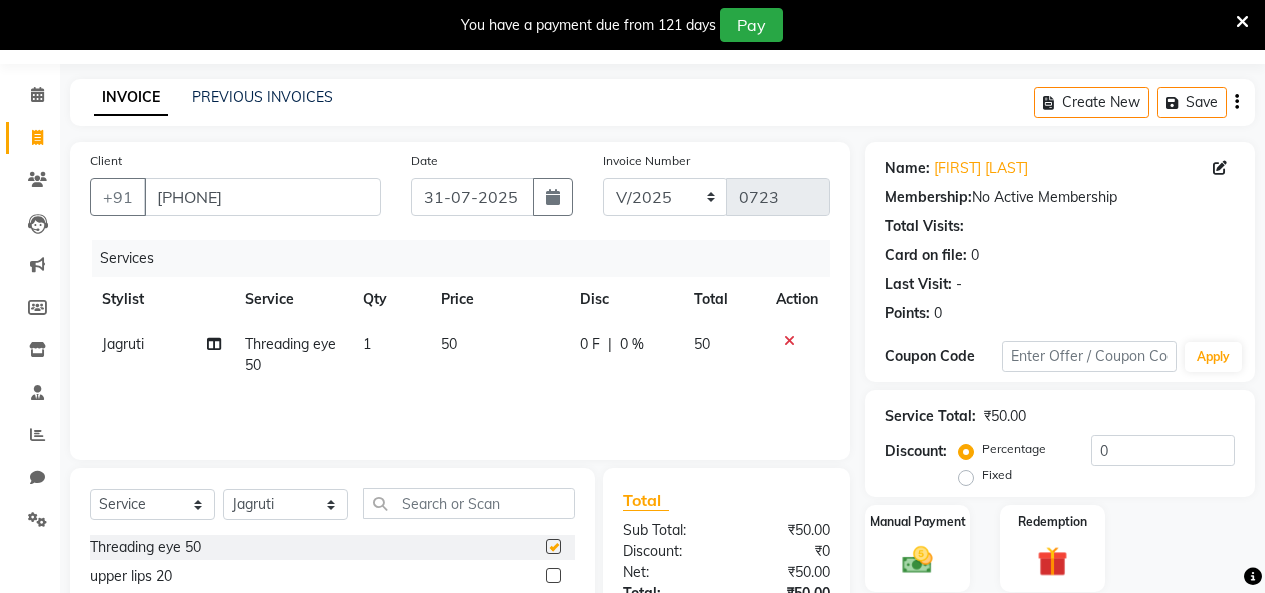 checkbox on "false" 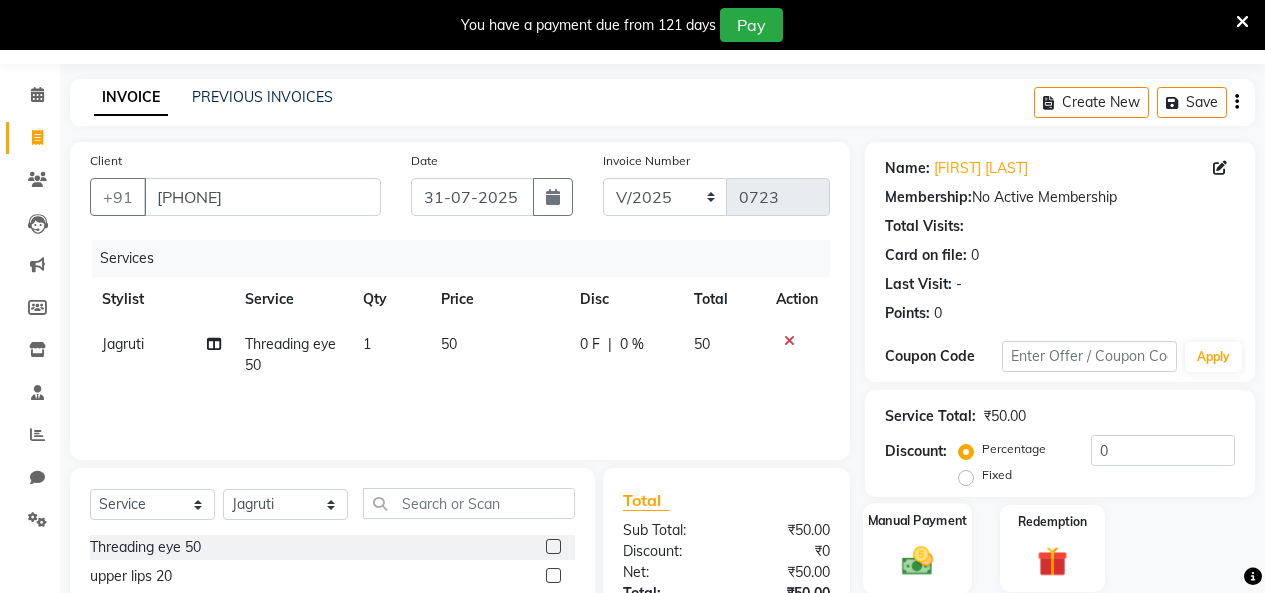click 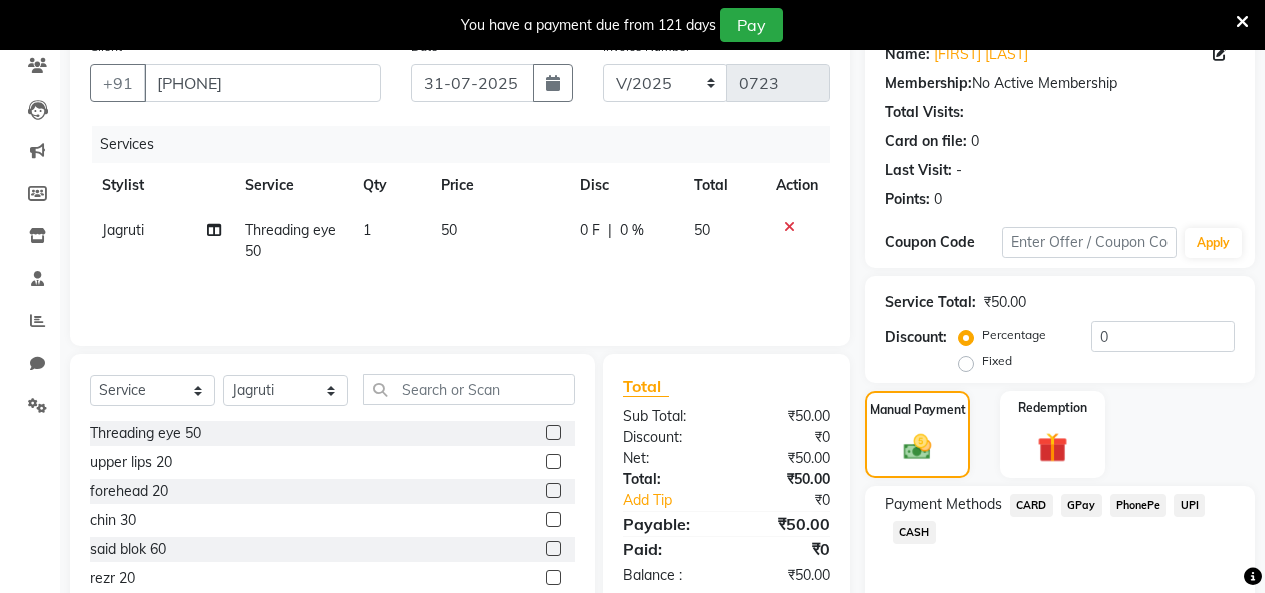 scroll, scrollTop: 258, scrollLeft: 0, axis: vertical 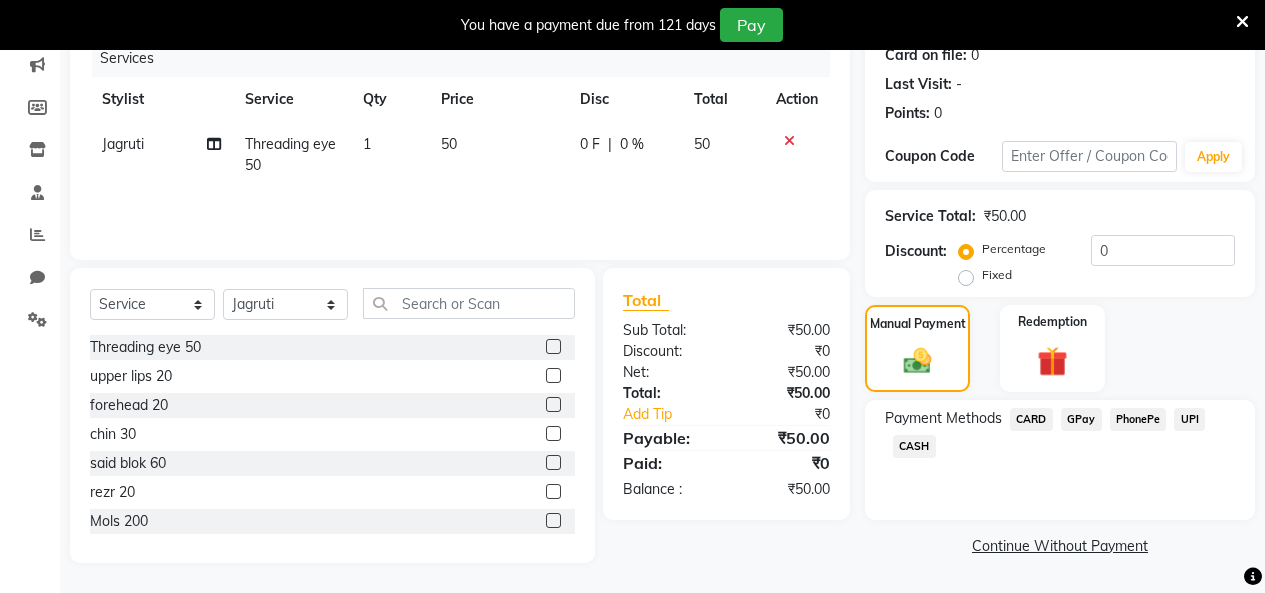 click on "CASH" 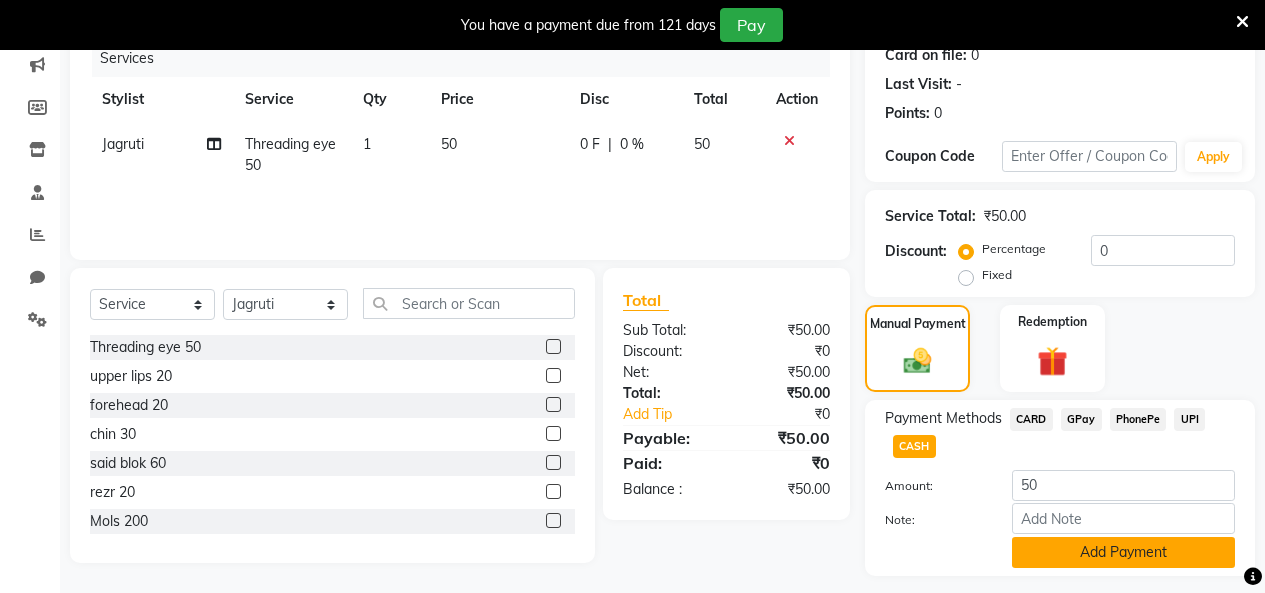 click on "Add Payment" 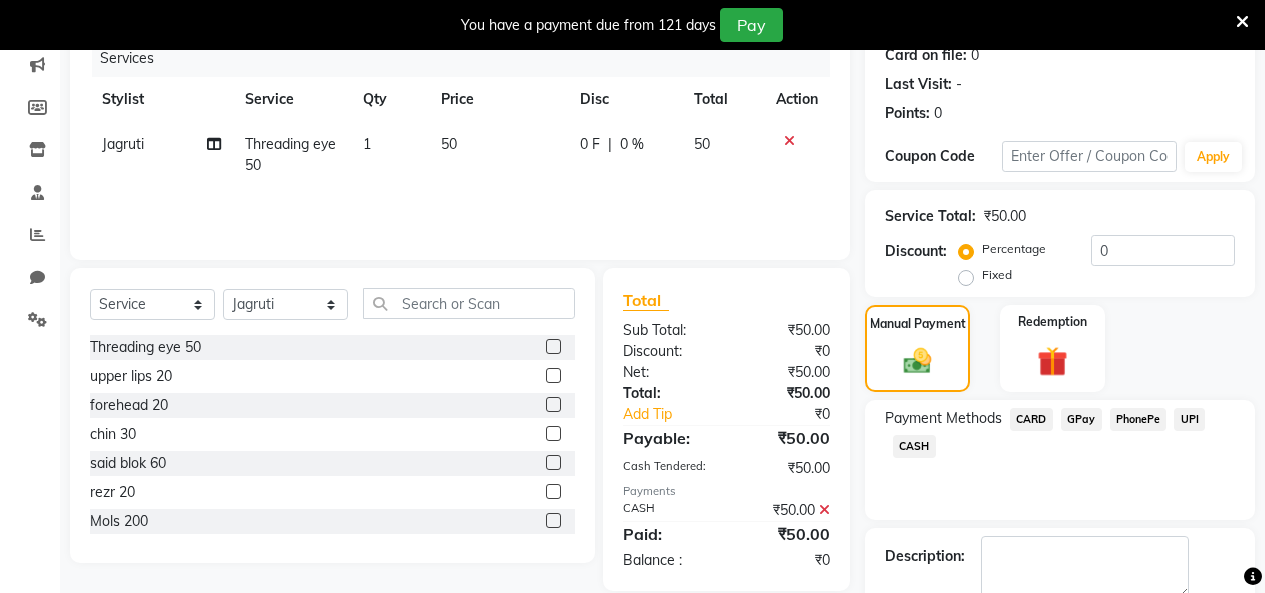 scroll, scrollTop: 369, scrollLeft: 0, axis: vertical 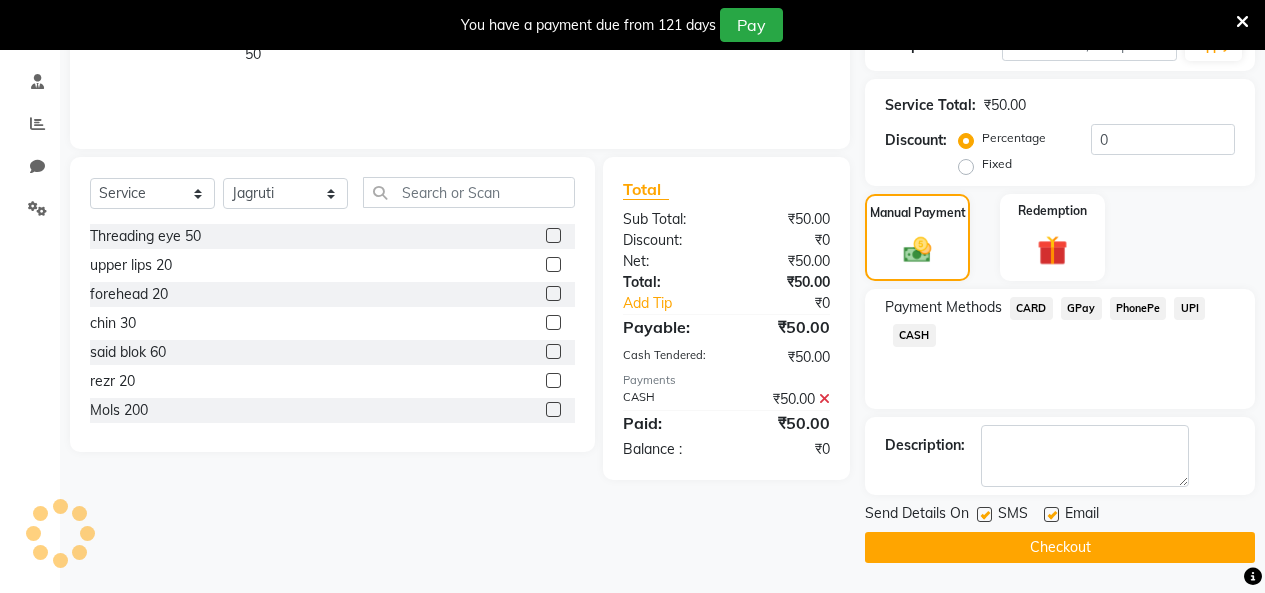 click on "Checkout" 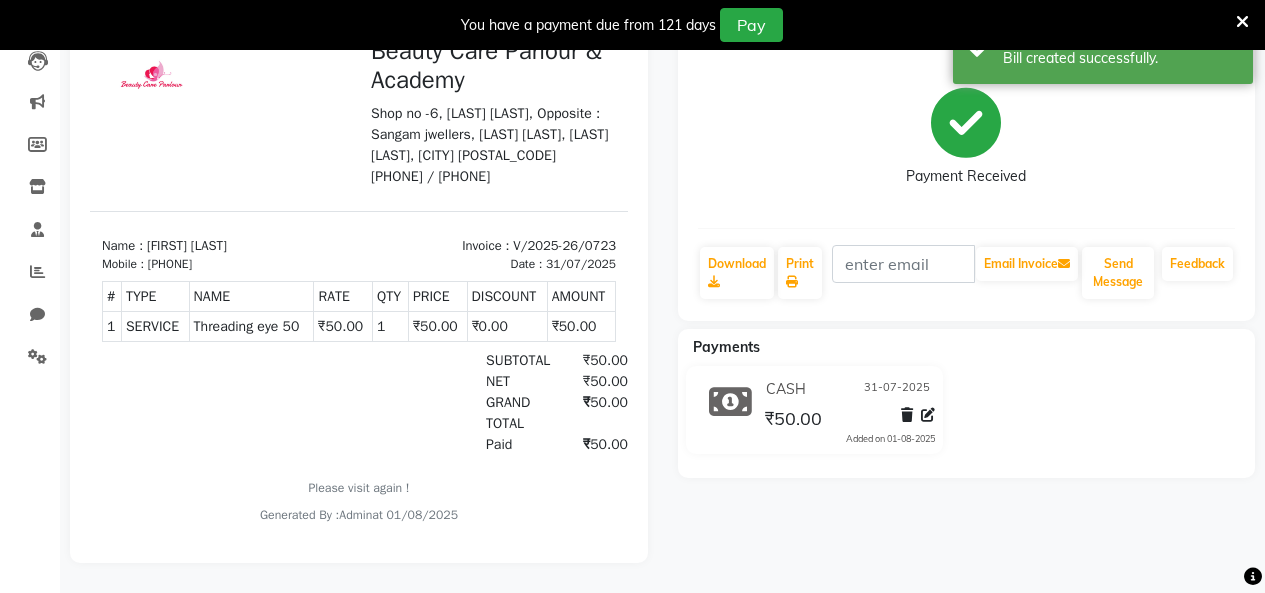 scroll, scrollTop: 0, scrollLeft: 0, axis: both 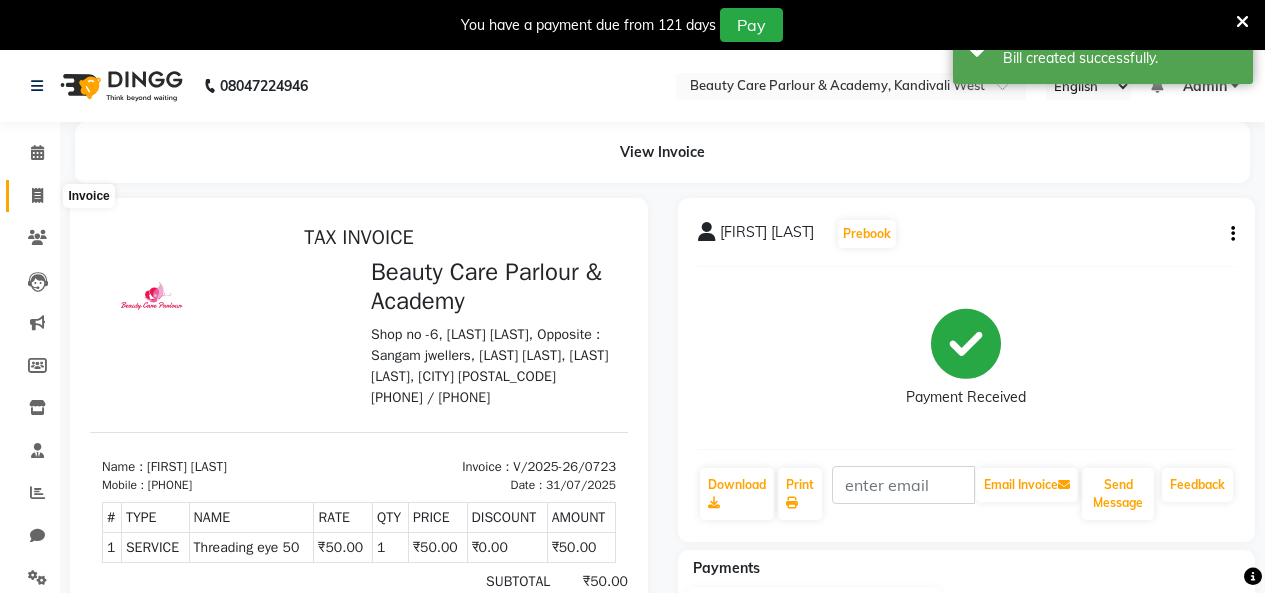 click 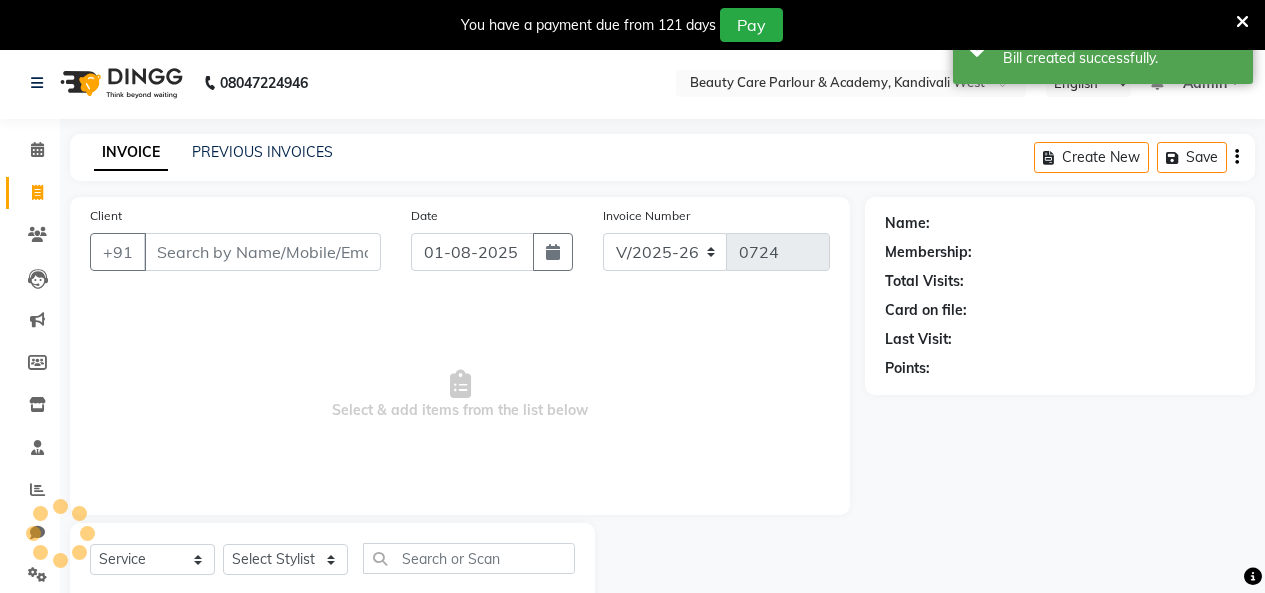 scroll, scrollTop: 58, scrollLeft: 0, axis: vertical 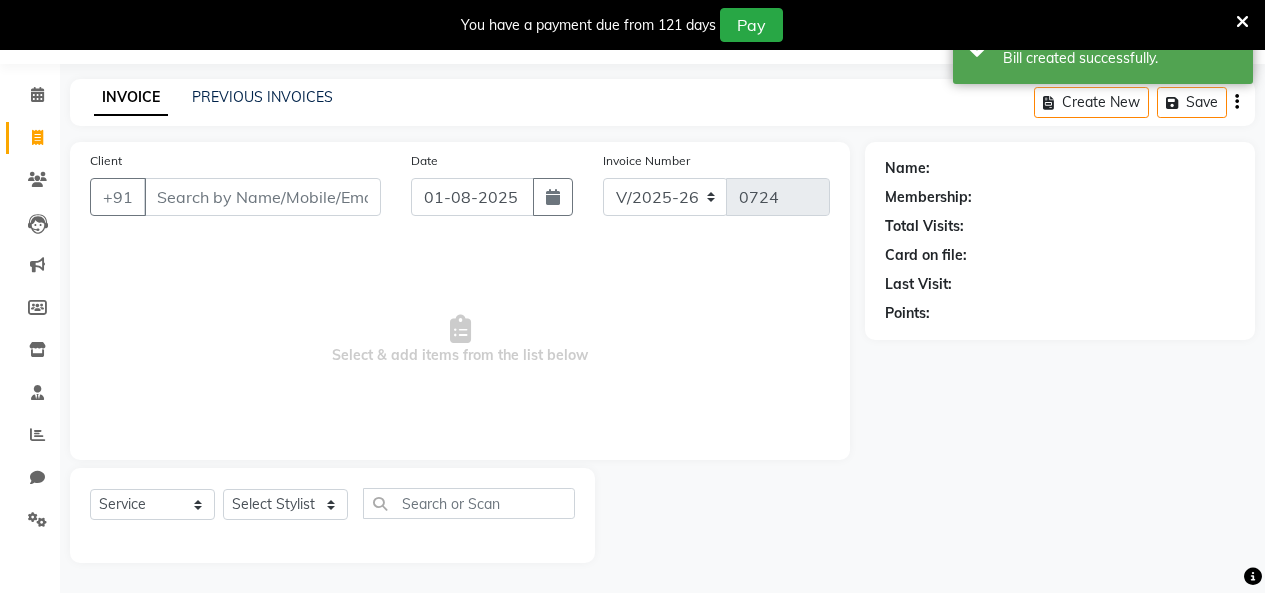click on "Client" at bounding box center (262, 197) 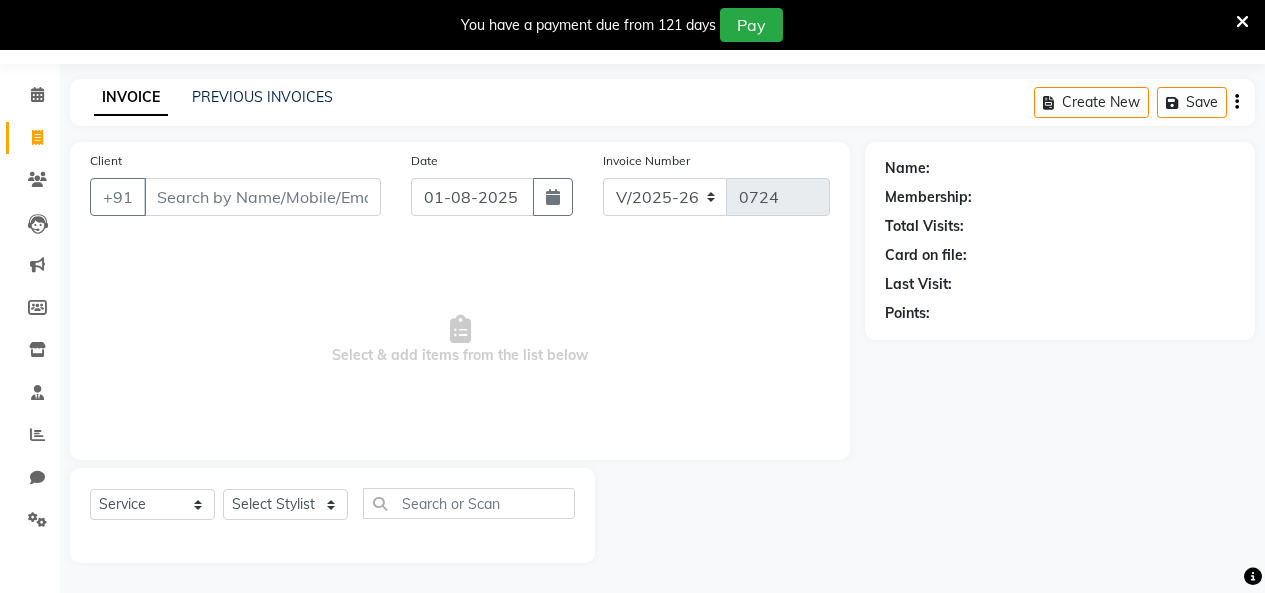 drag, startPoint x: 169, startPoint y: 198, endPoint x: 165, endPoint y: 213, distance: 15.524175 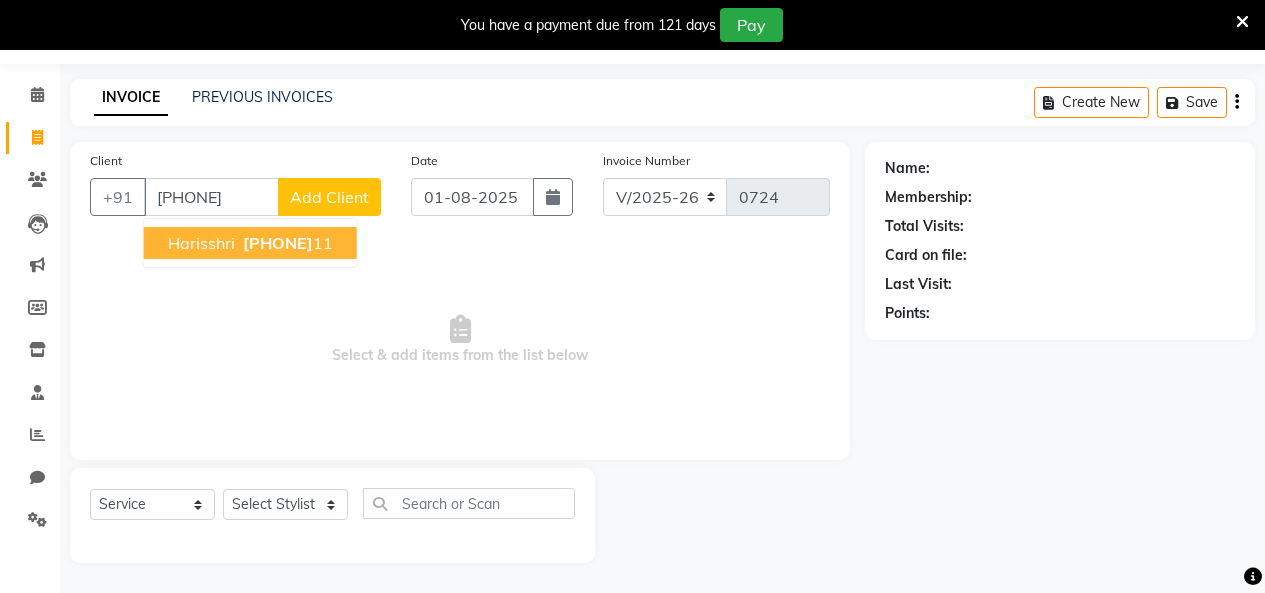 click on "[FIRST] [PHONE]" at bounding box center [250, 243] 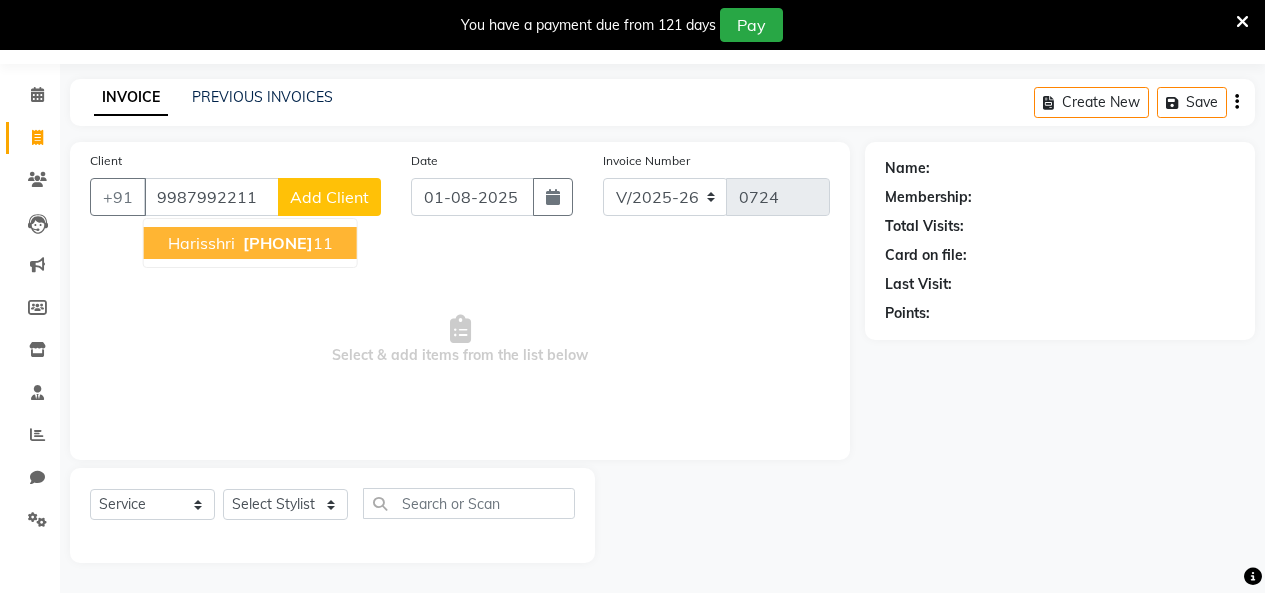 type on "9987992211" 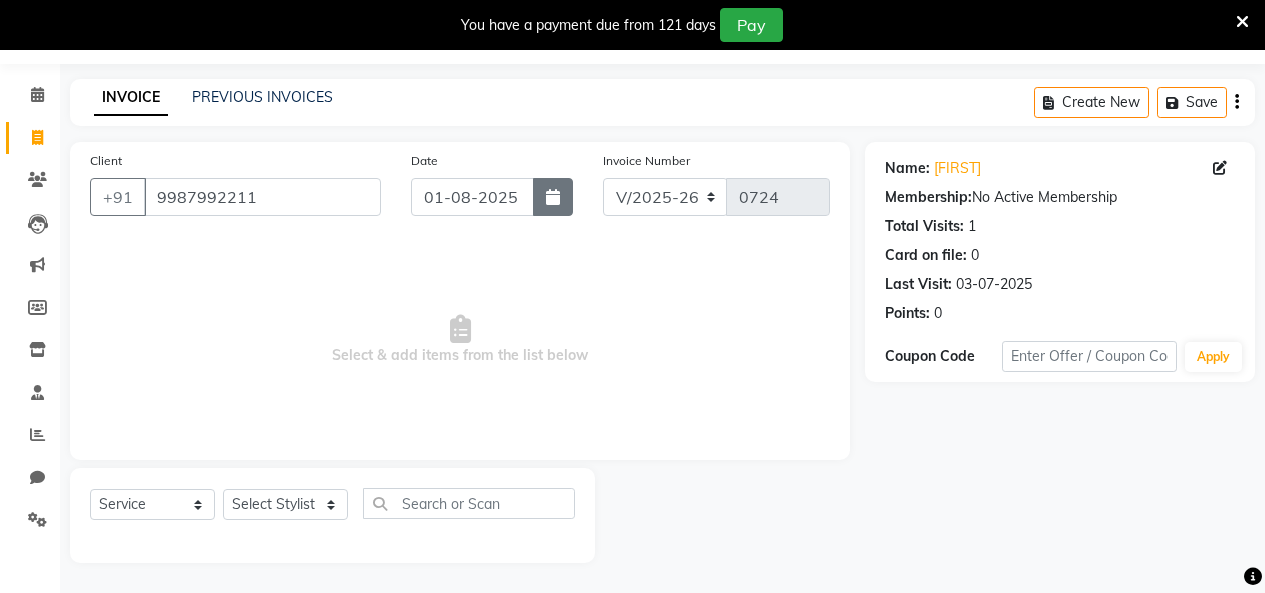 click 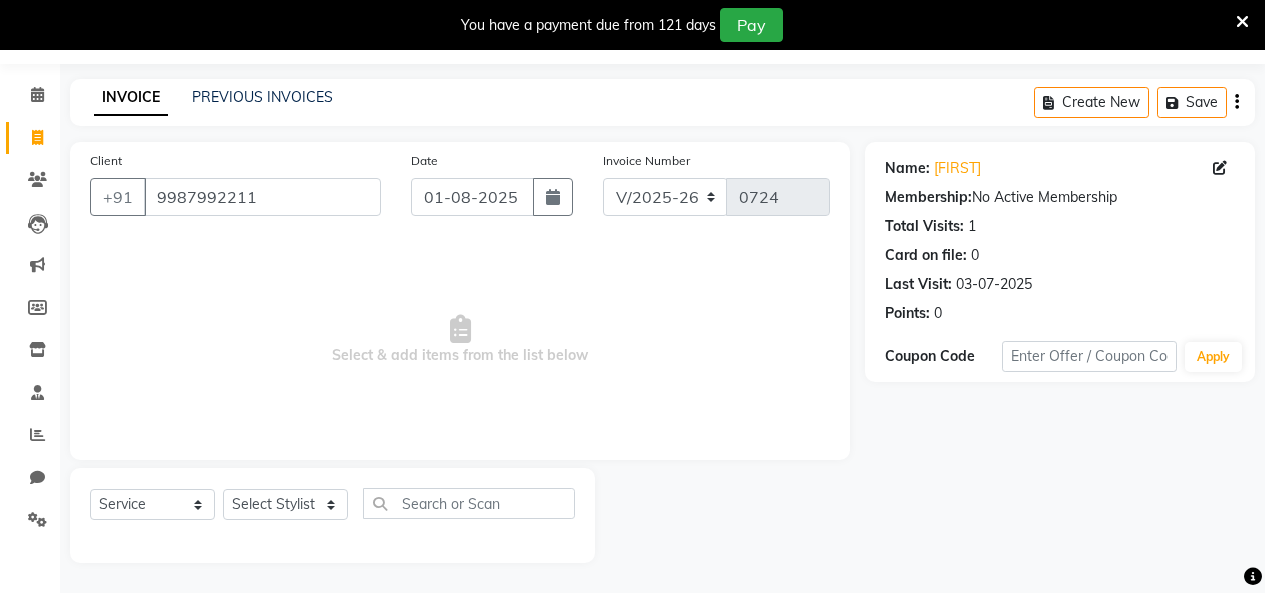 select on "8" 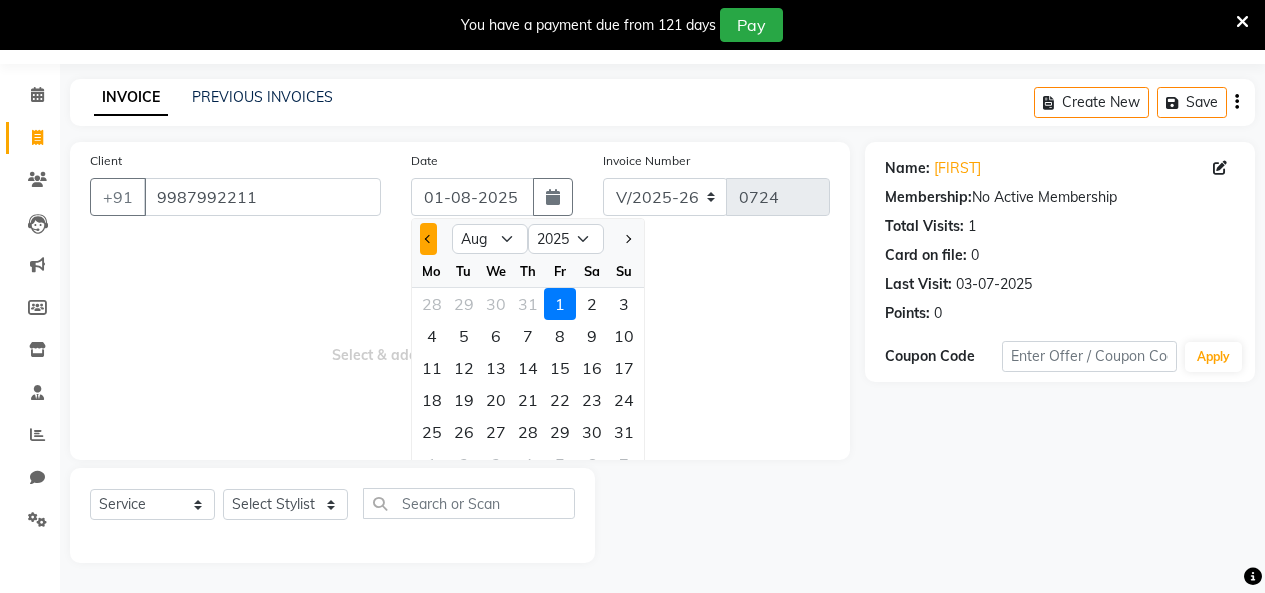 click 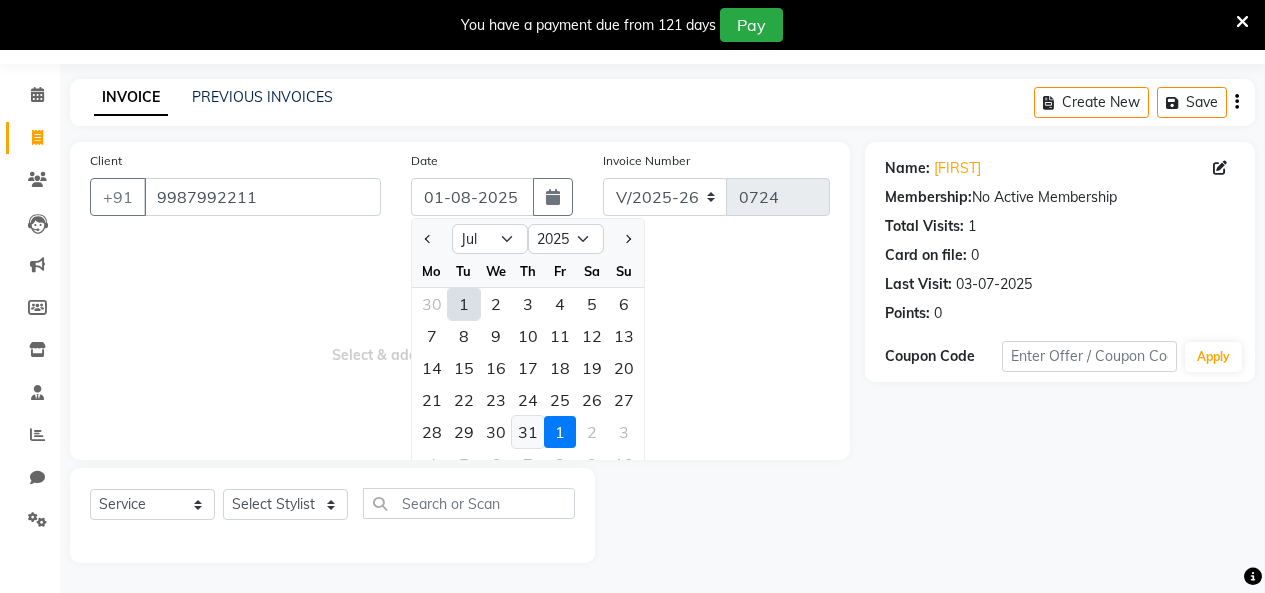 click on "31" 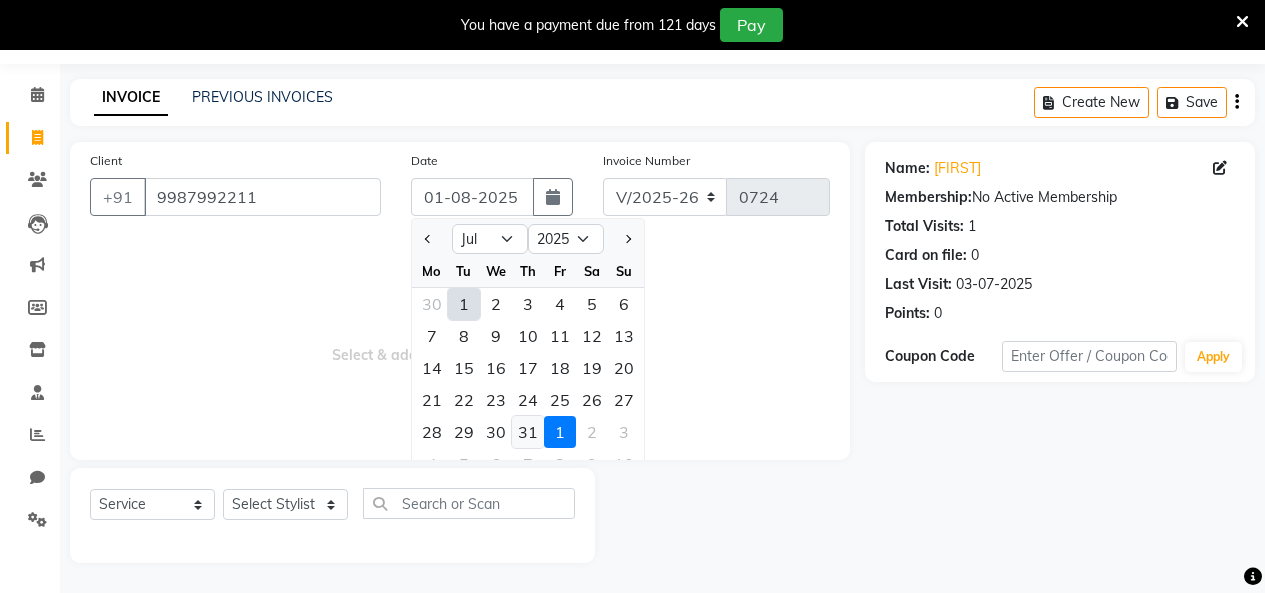 type on "31-07-2025" 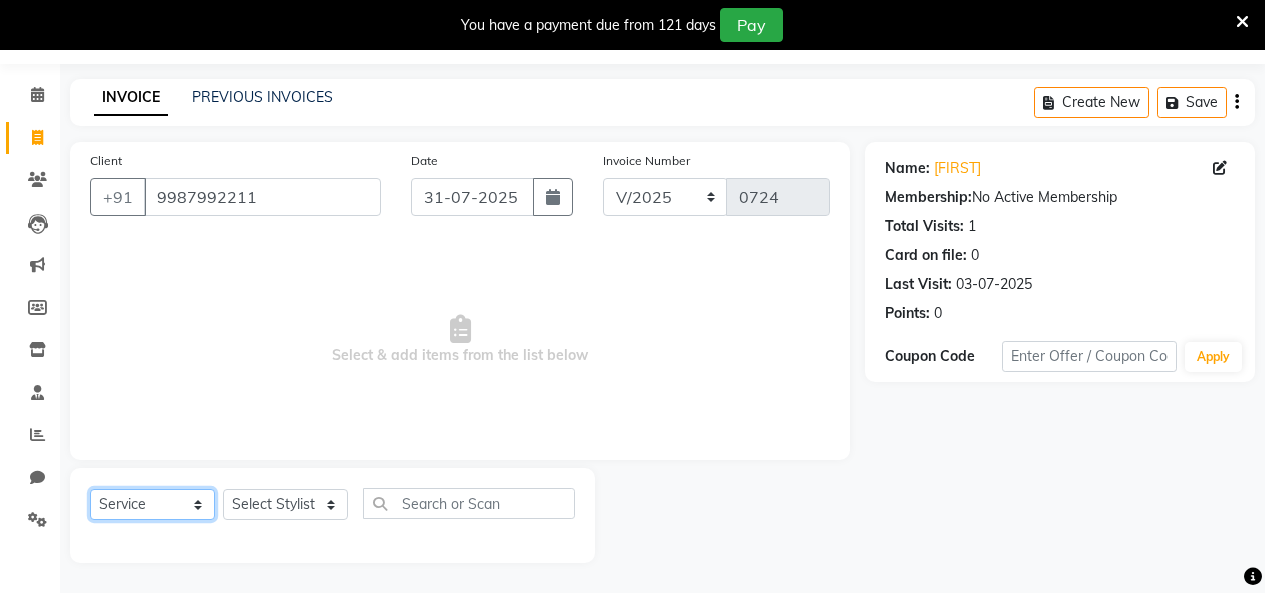 click on "Select  Service  Product  Membership  Package Voucher Prepaid Gift Card" 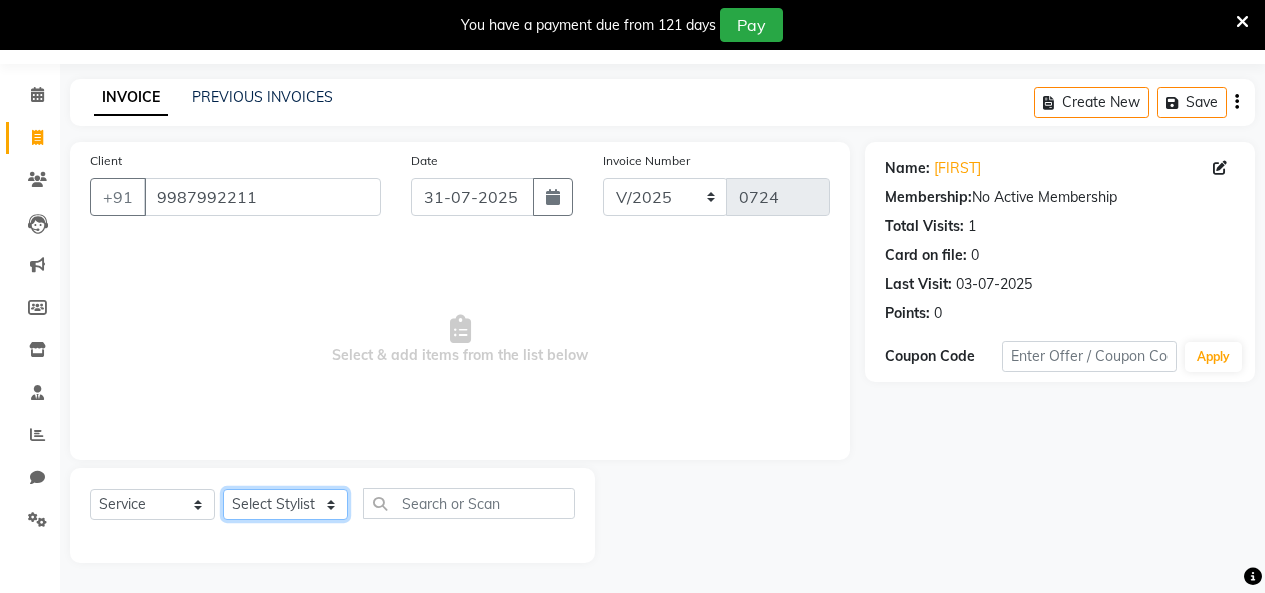 click on "Select Stylist Amita Arti Raut Jagruti Kajal Joshi rita shah menejr Rohini Sangeeta honr" 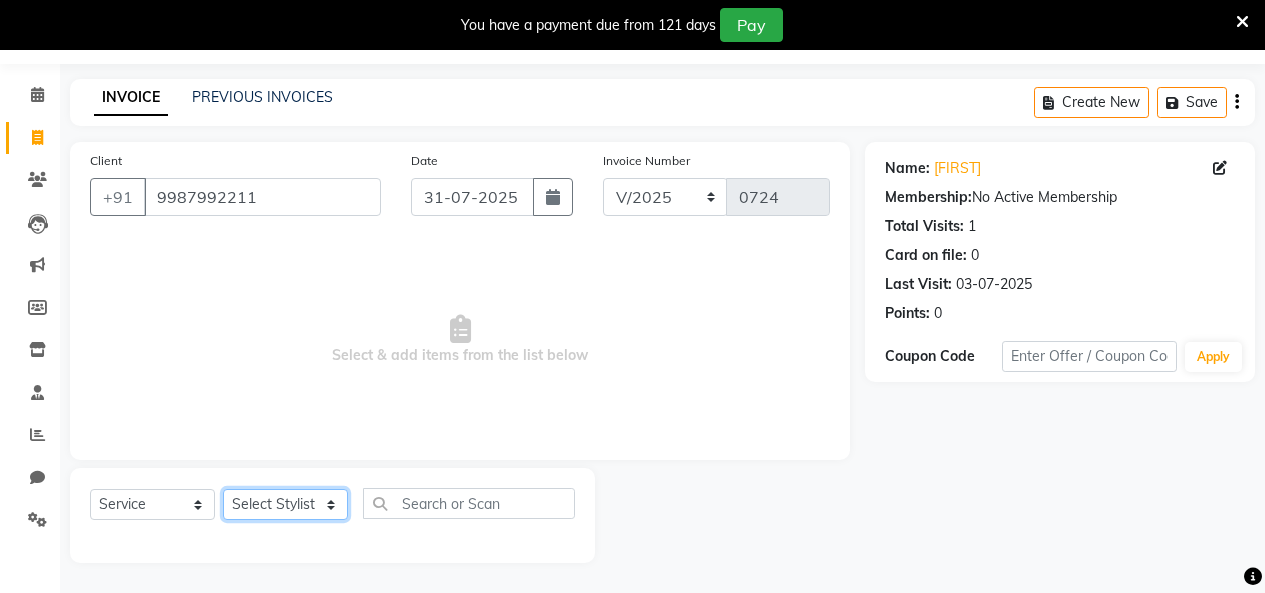 select on "72763" 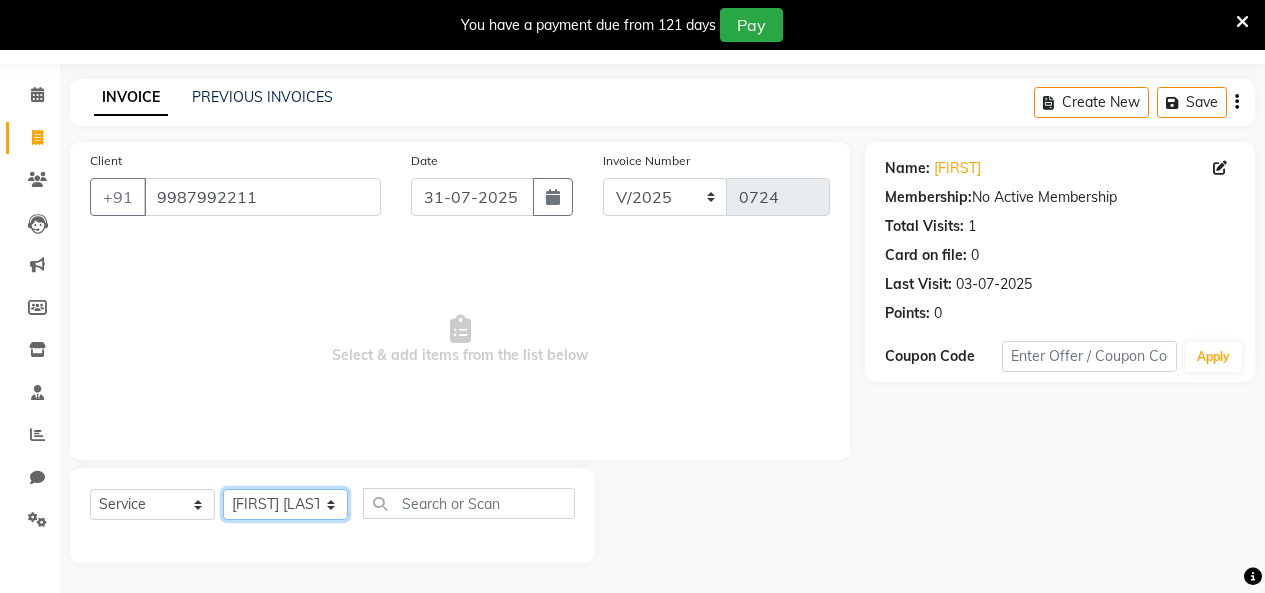 click on "Select Stylist Amita Arti Raut Jagruti Kajal Joshi rita shah menejr Rohini Sangeeta honr" 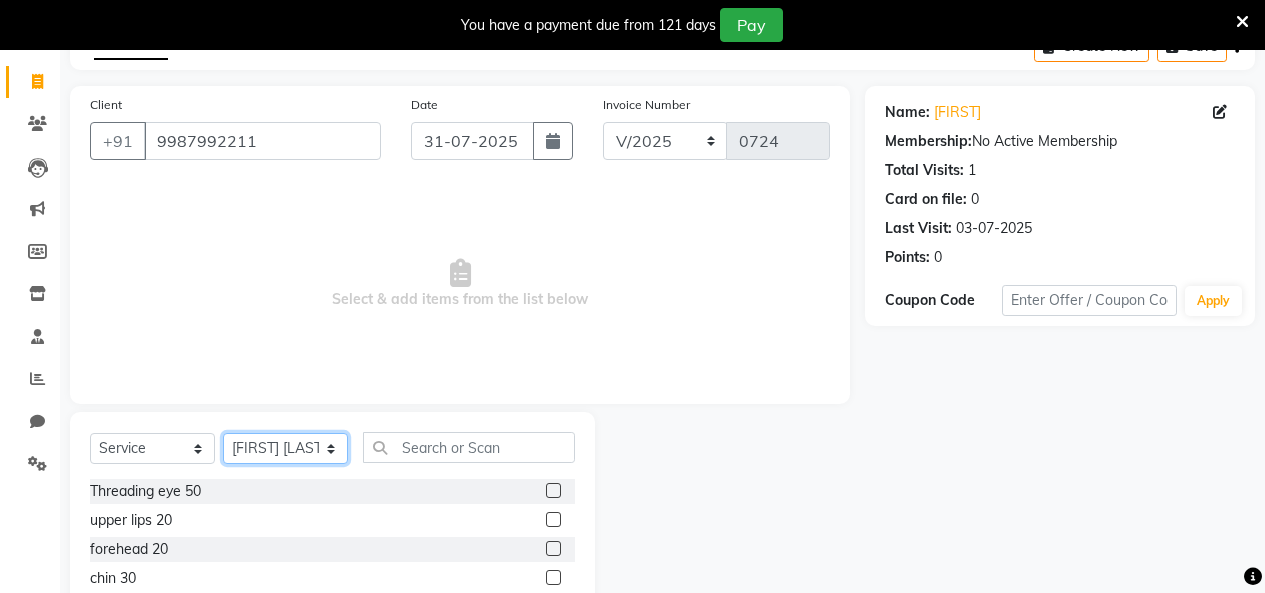 scroll, scrollTop: 112, scrollLeft: 0, axis: vertical 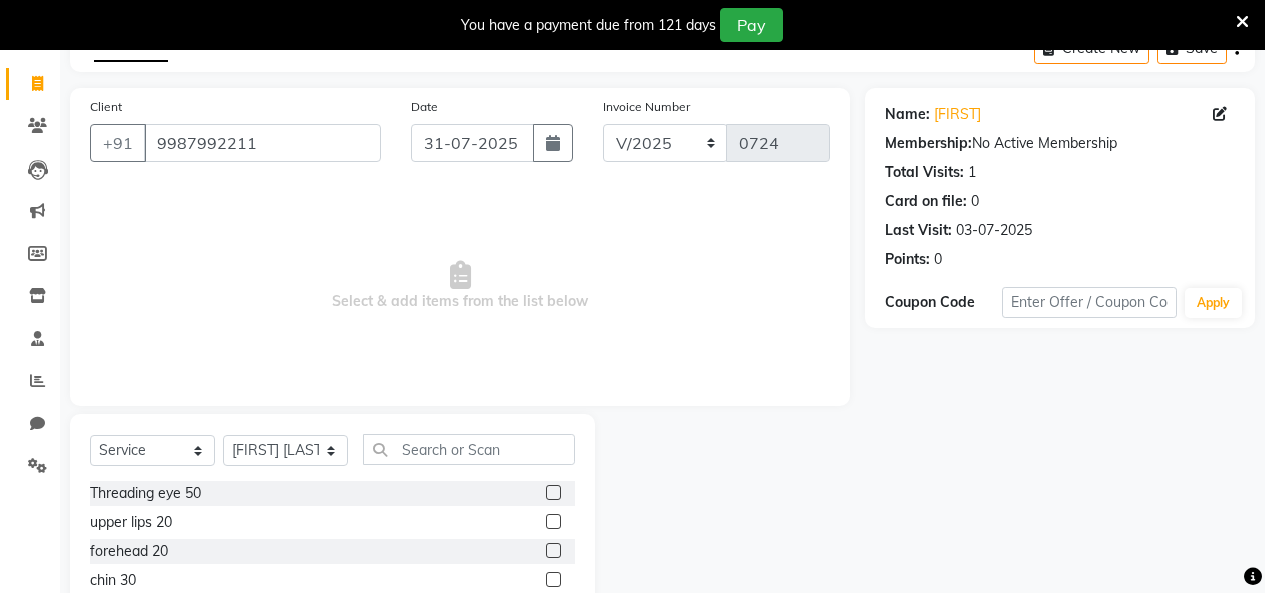 click 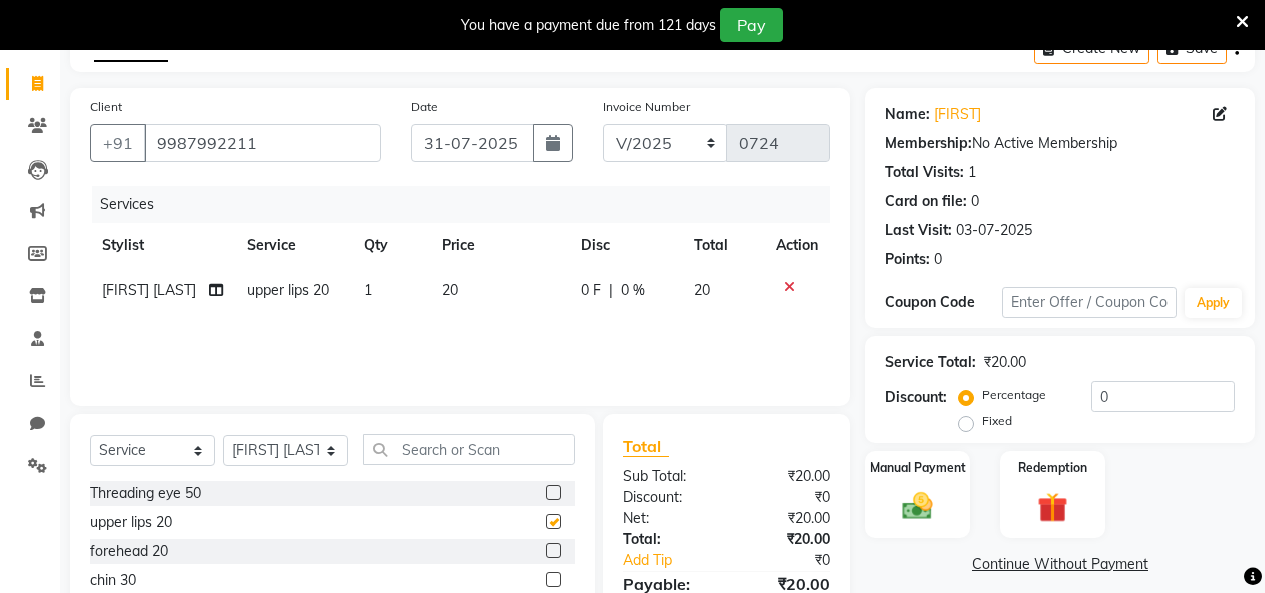 checkbox on "false" 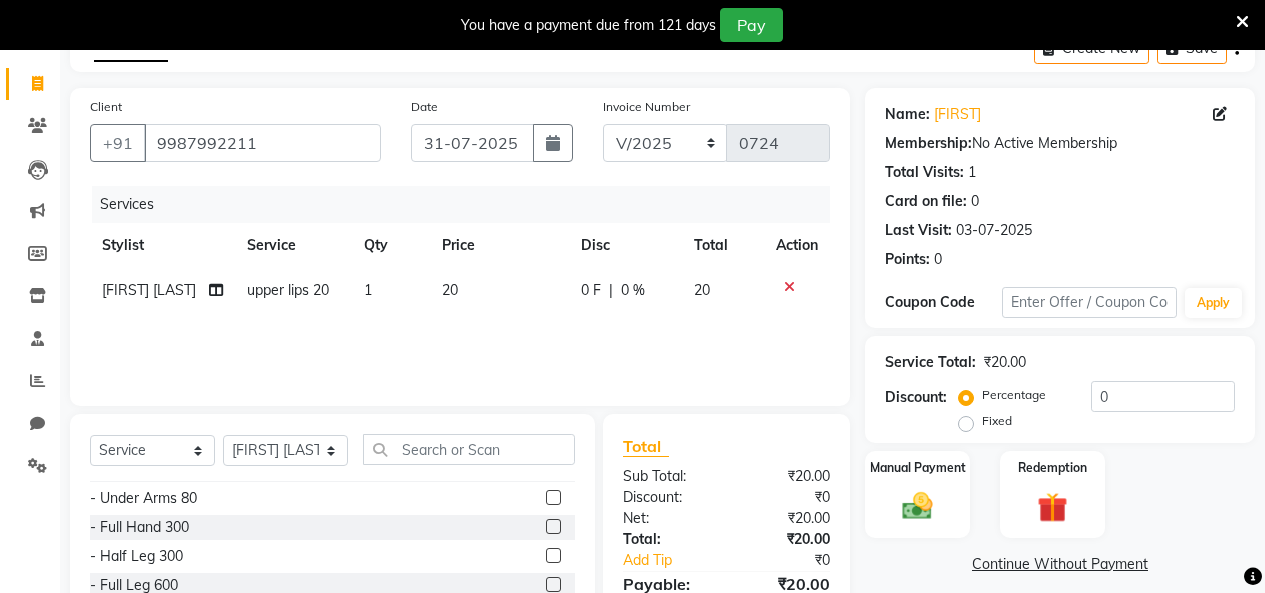 scroll, scrollTop: 315, scrollLeft: 0, axis: vertical 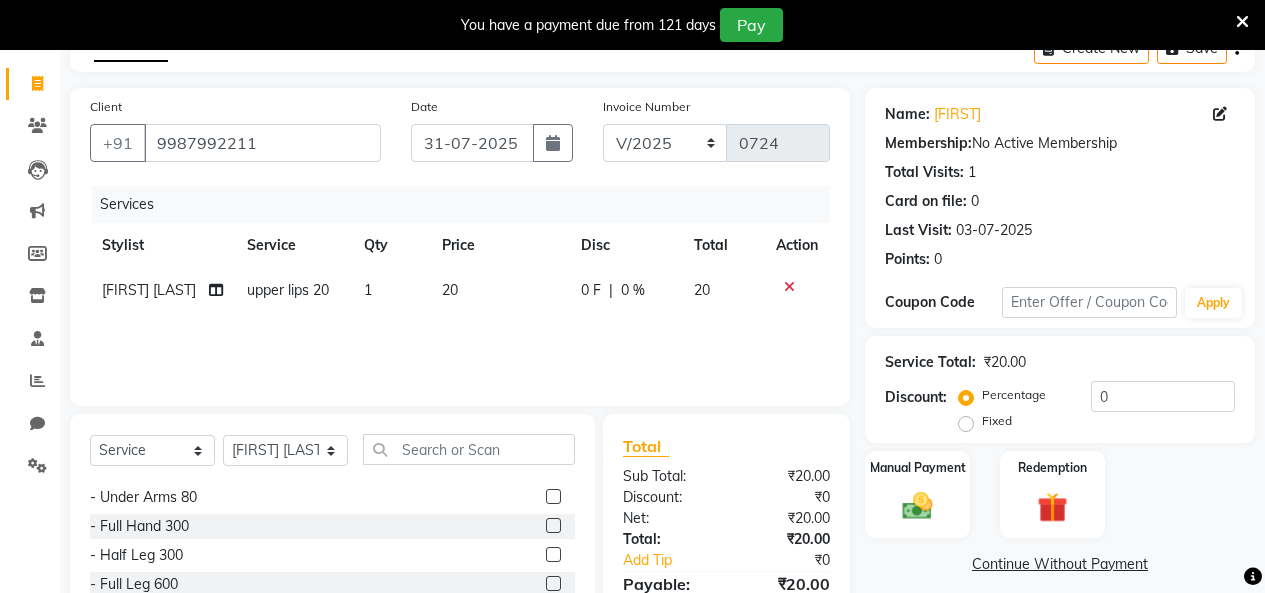click 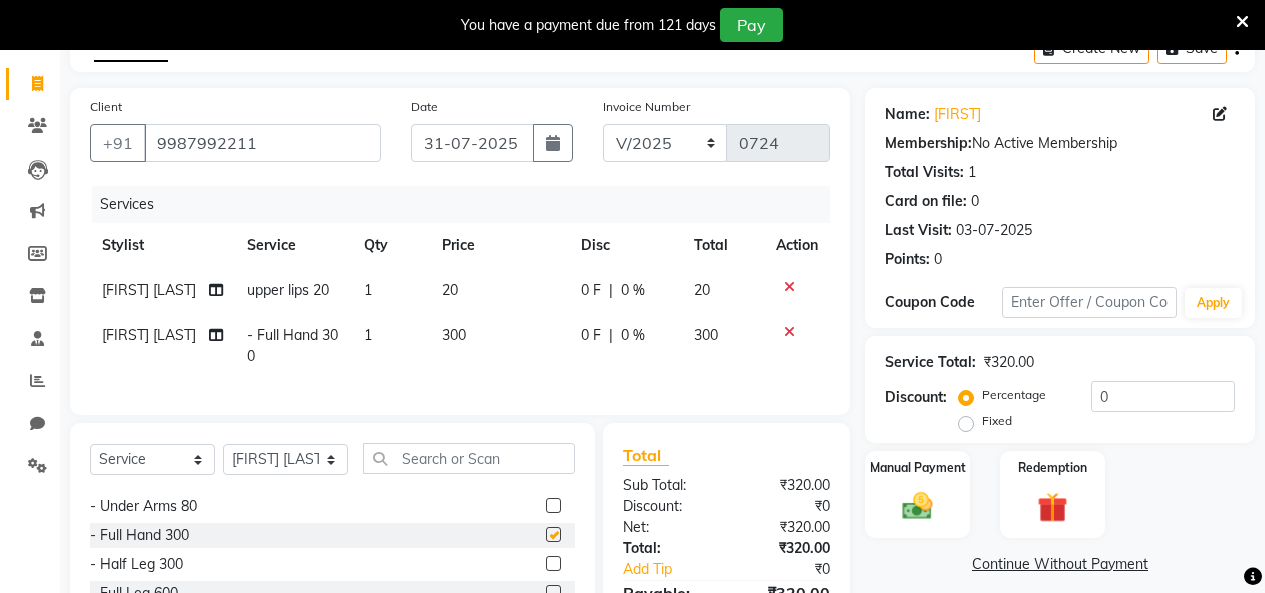 checkbox on "false" 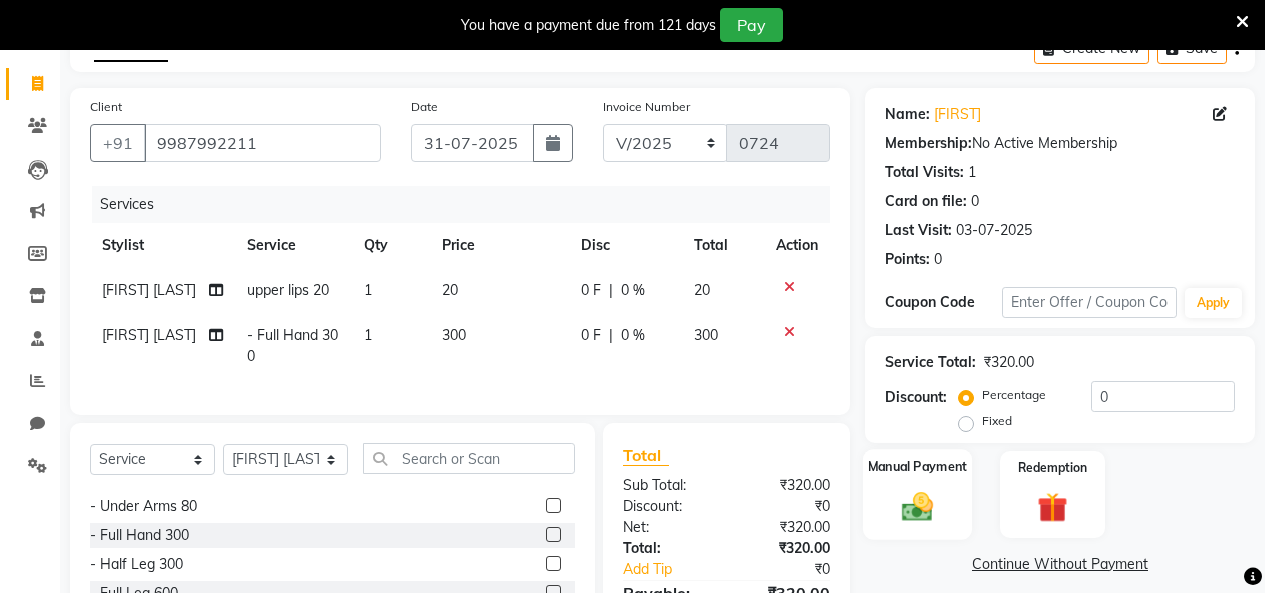 click on "Manual Payment" 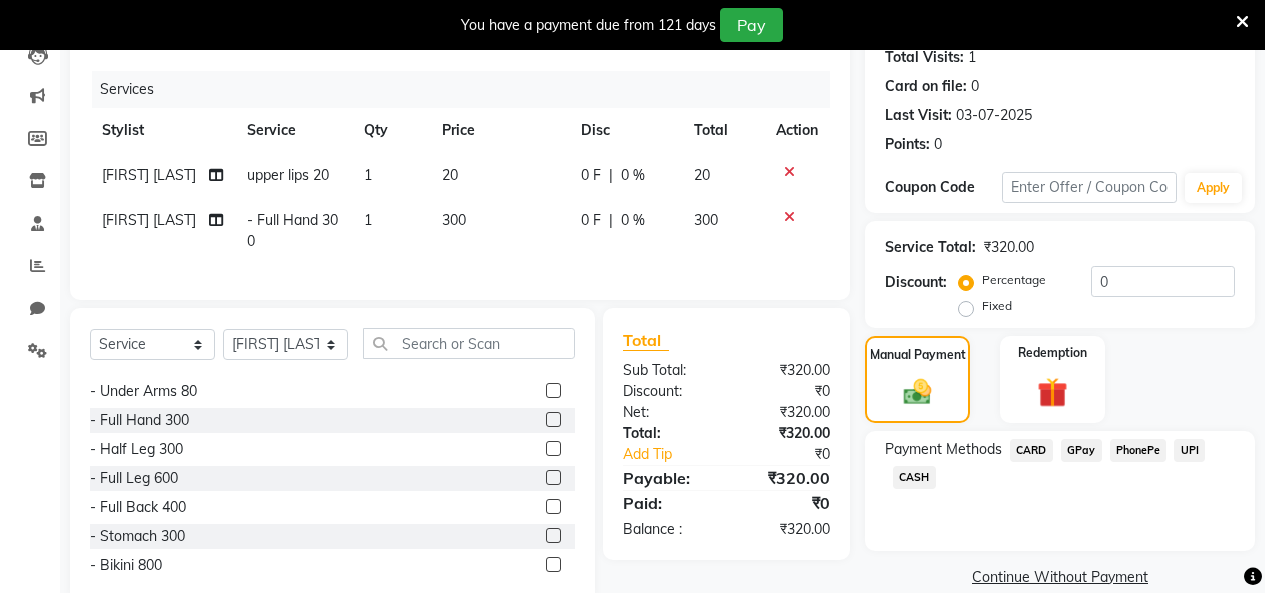 scroll, scrollTop: 244, scrollLeft: 0, axis: vertical 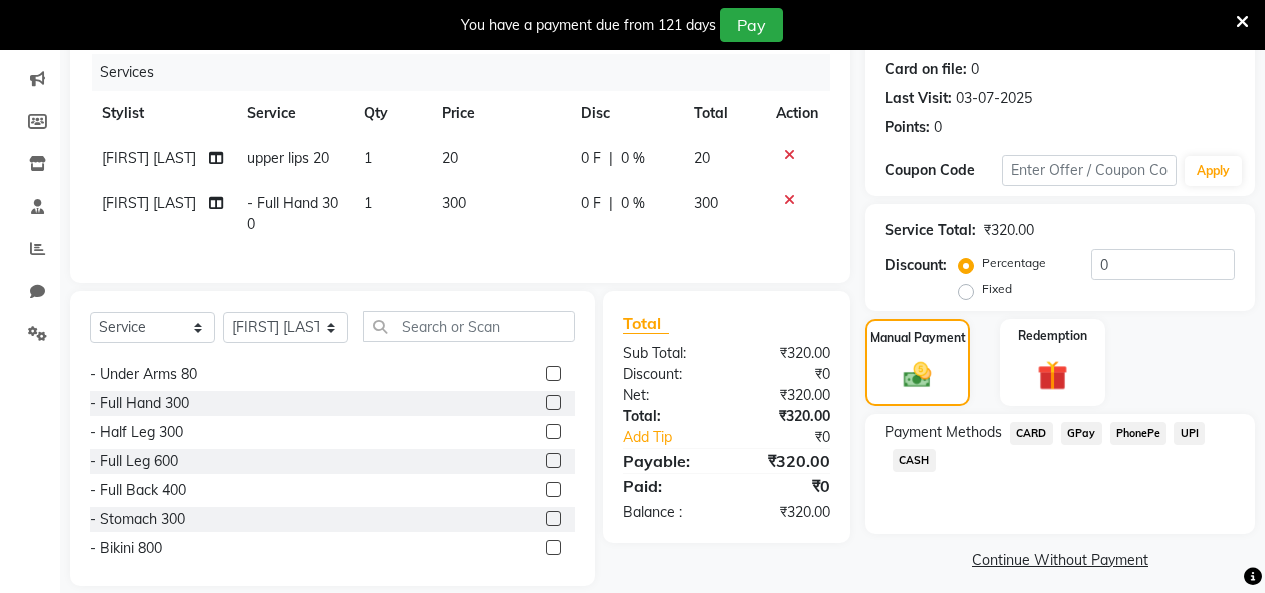 click on "GPay" 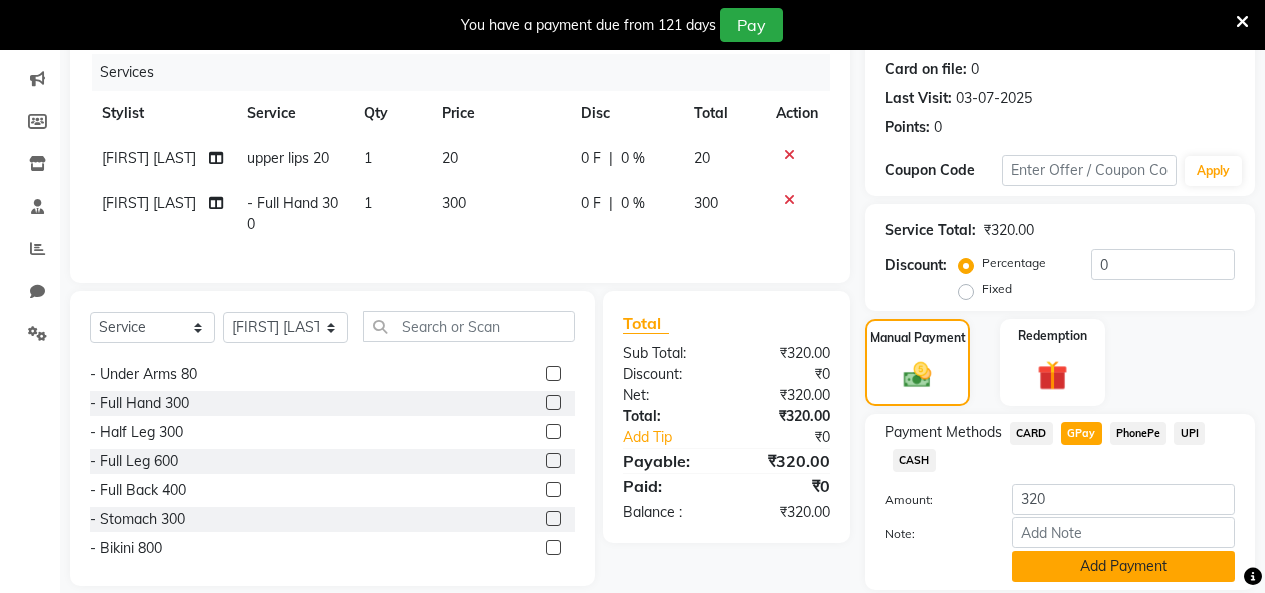 click on "Add Payment" 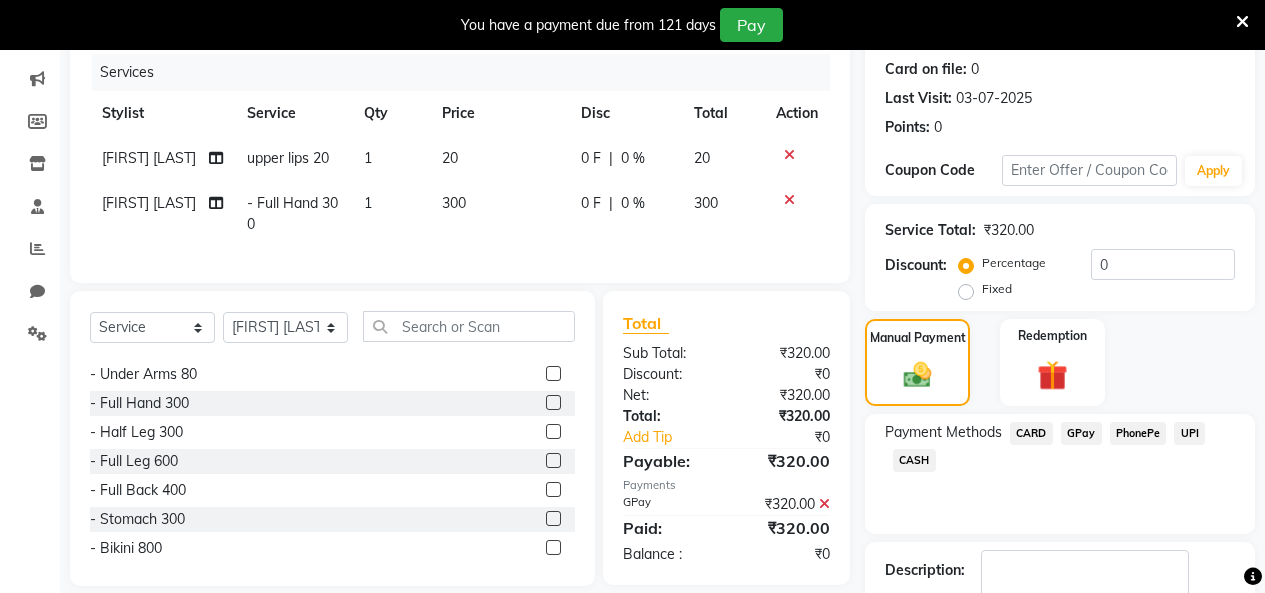 scroll, scrollTop: 369, scrollLeft: 0, axis: vertical 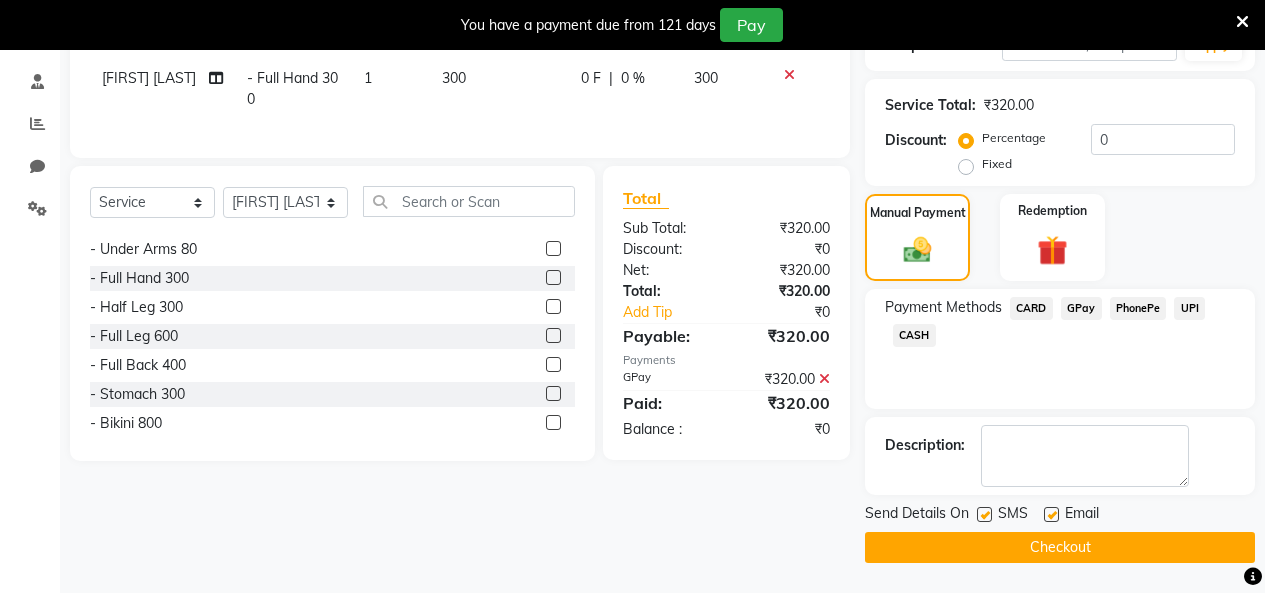 click on "Checkout" 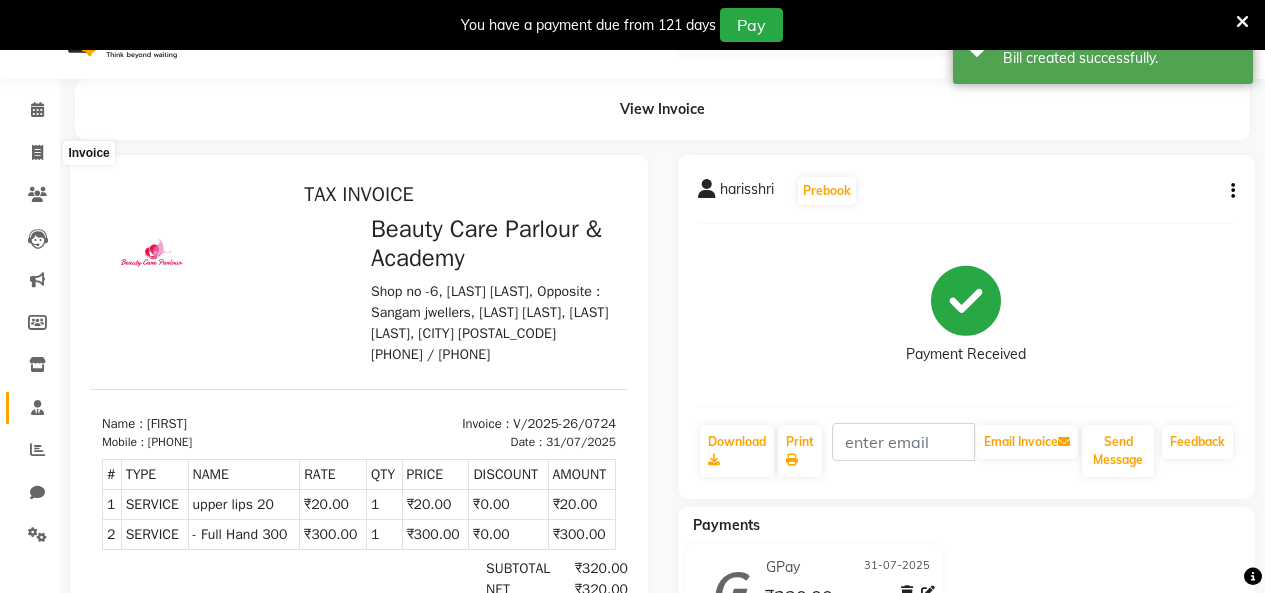 scroll, scrollTop: 0, scrollLeft: 0, axis: both 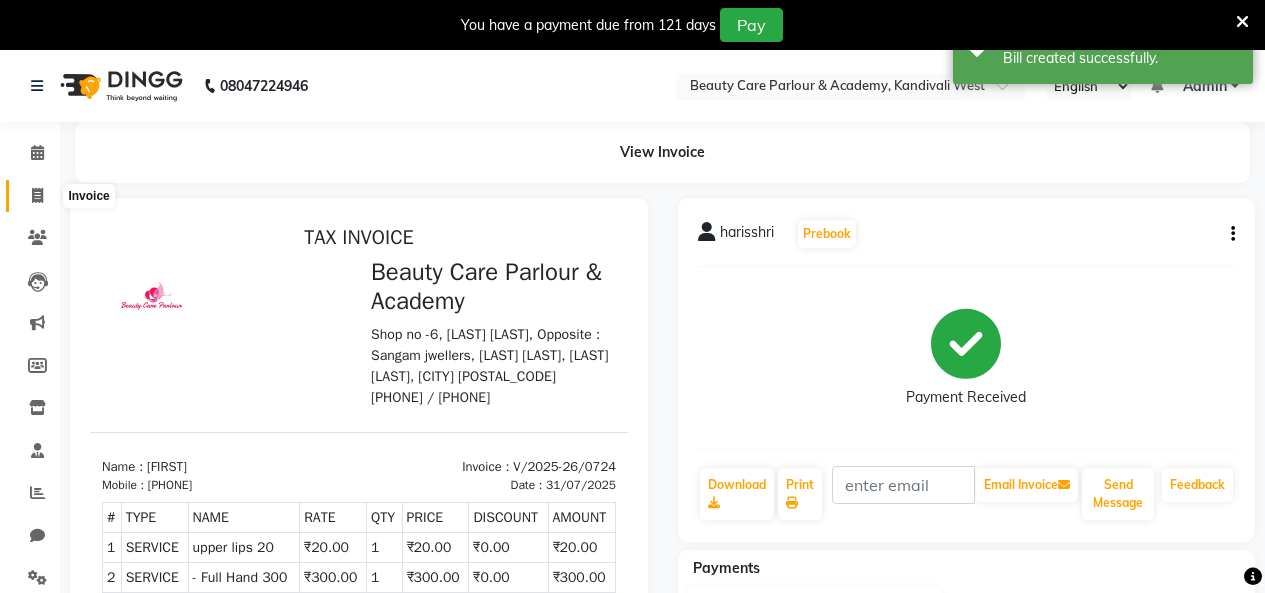 click 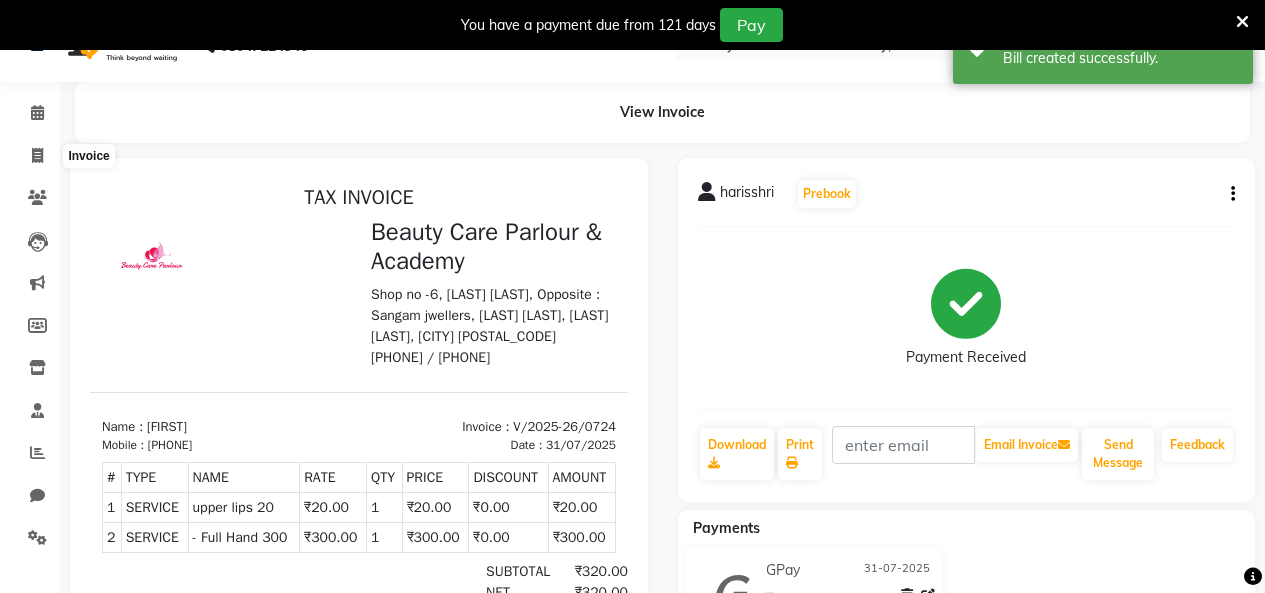 select on "service" 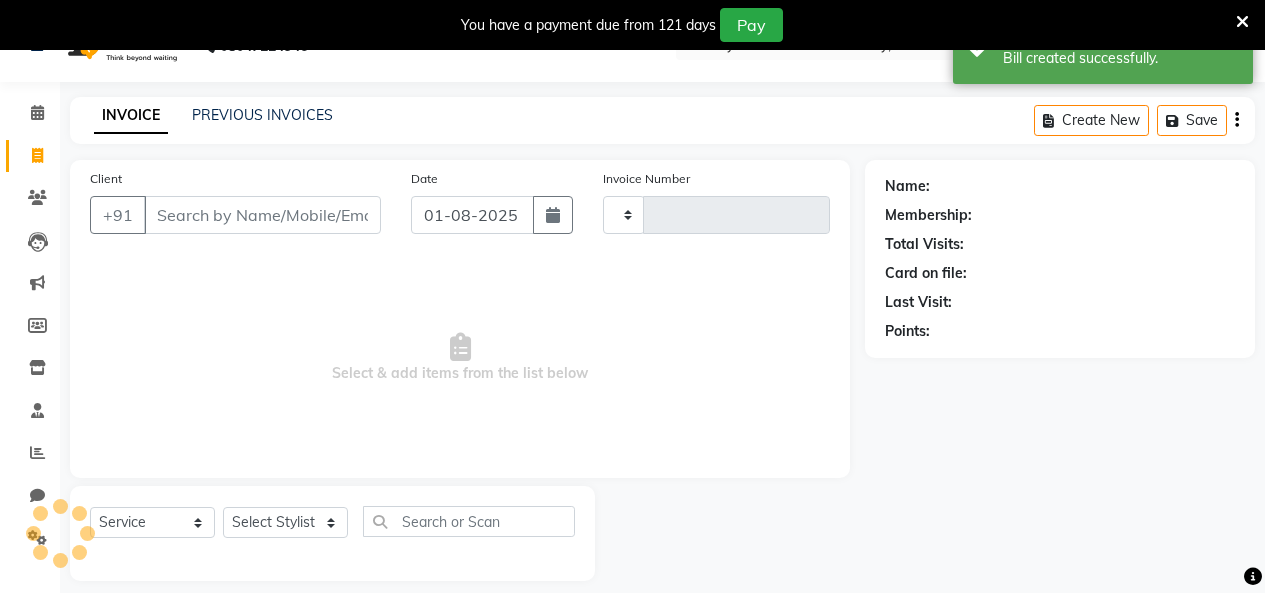 scroll, scrollTop: 58, scrollLeft: 0, axis: vertical 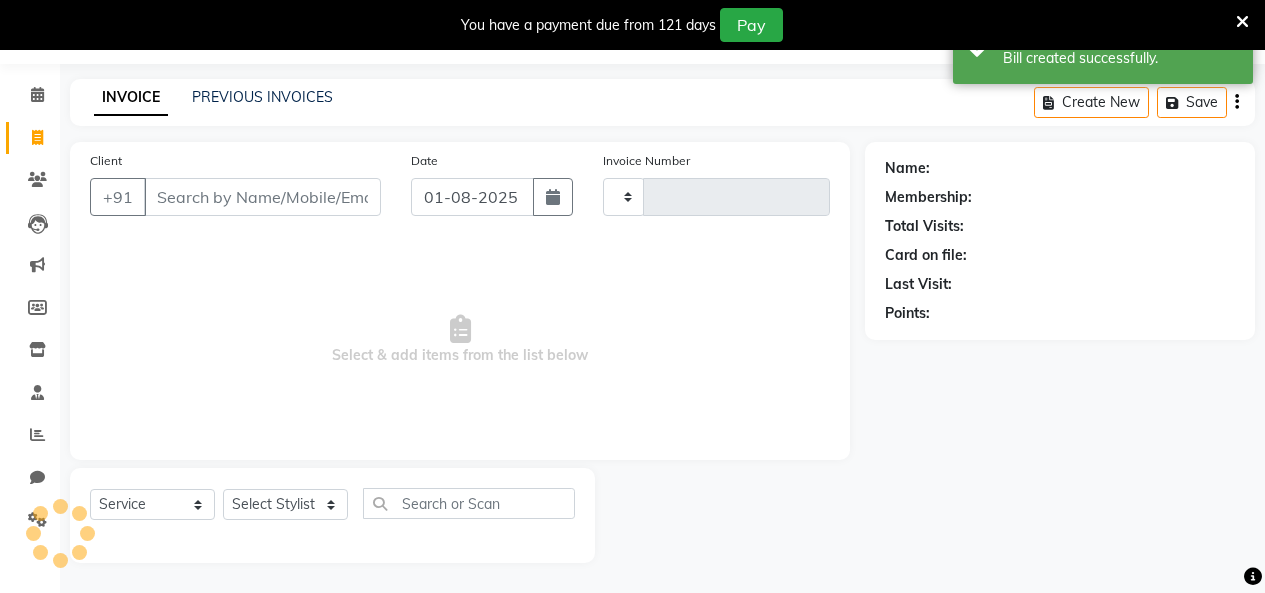 type on "0725" 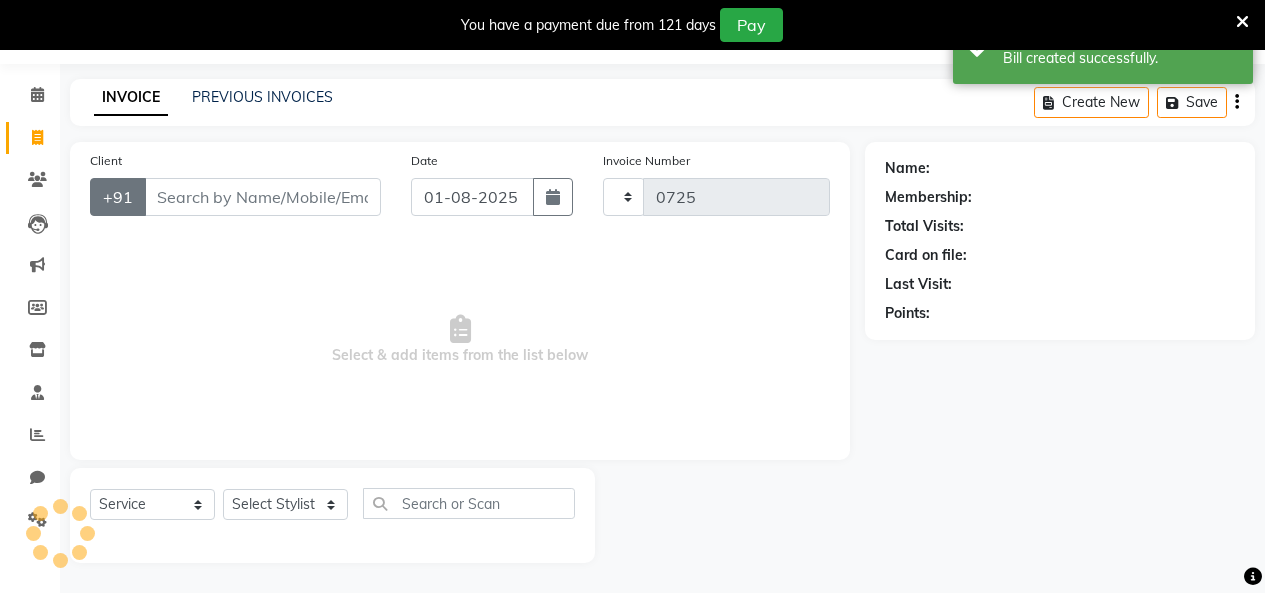 select on "8049" 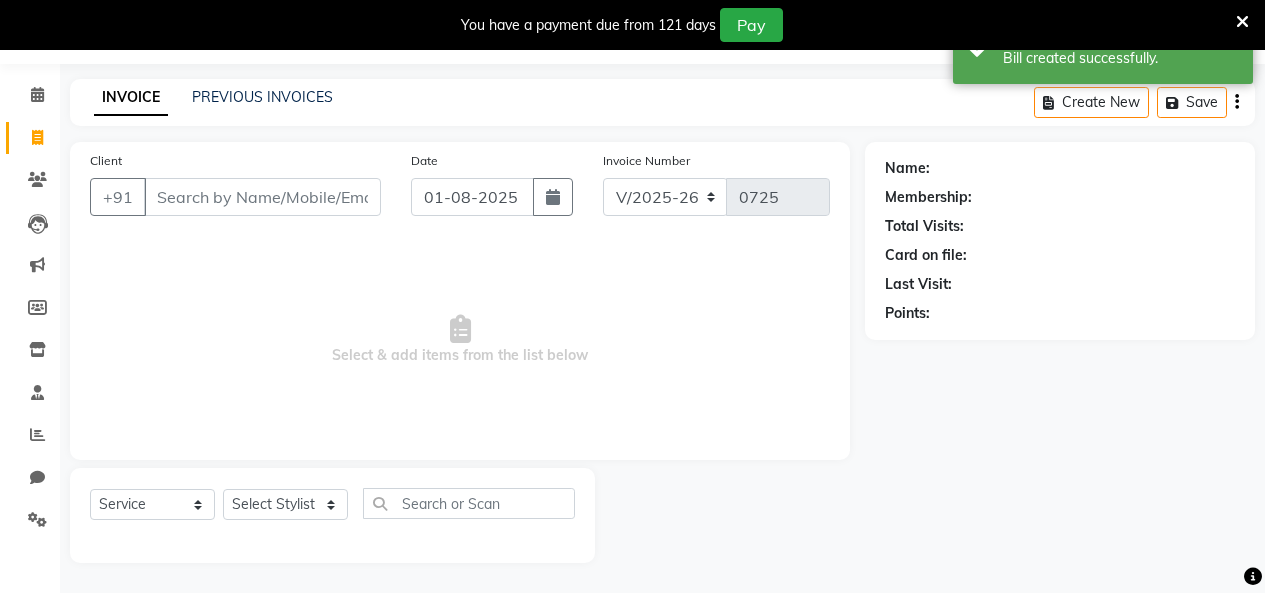 click on "Client" at bounding box center [262, 197] 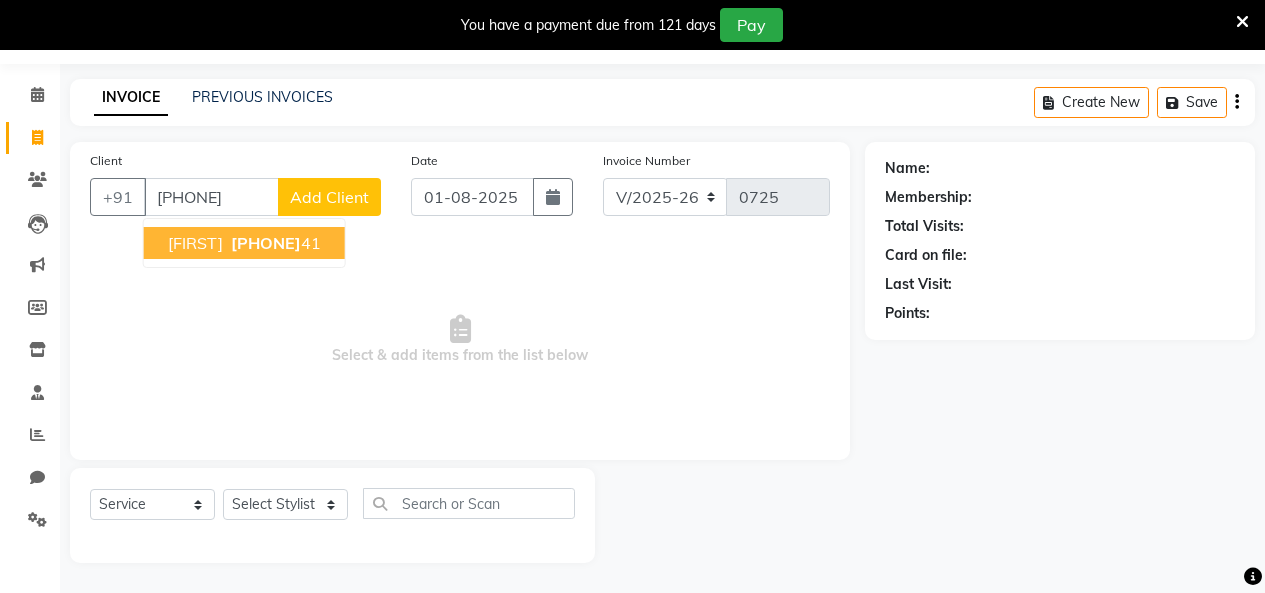 click on "[PHONE]" at bounding box center [211, 197] 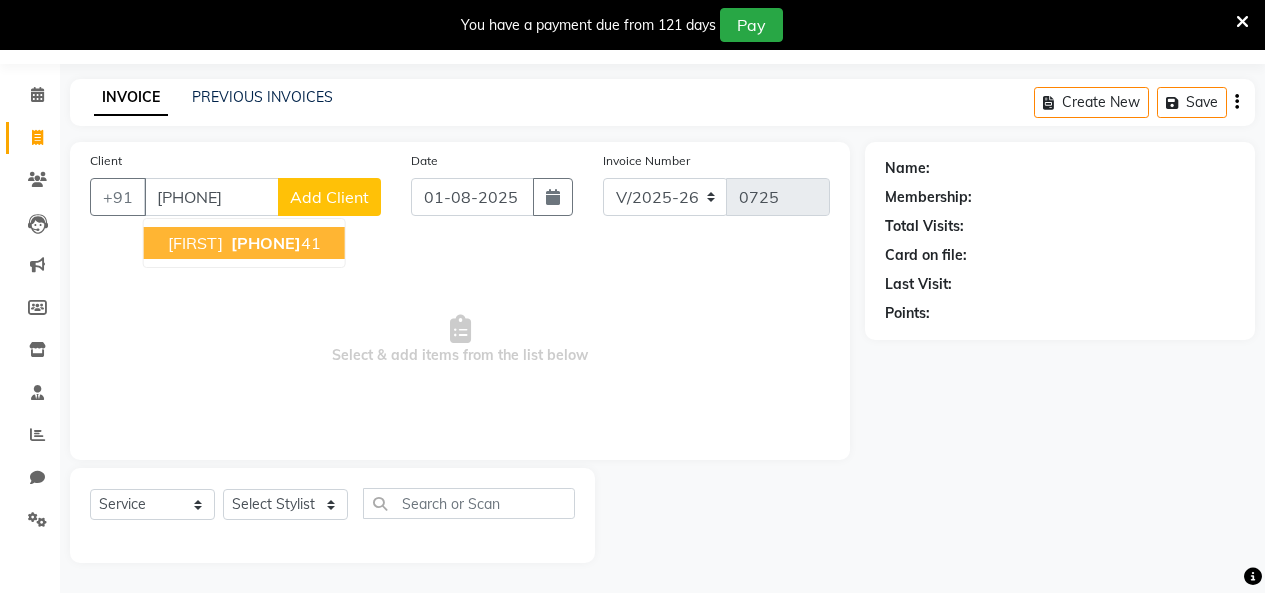 click on "[FIRST]" at bounding box center (195, 243) 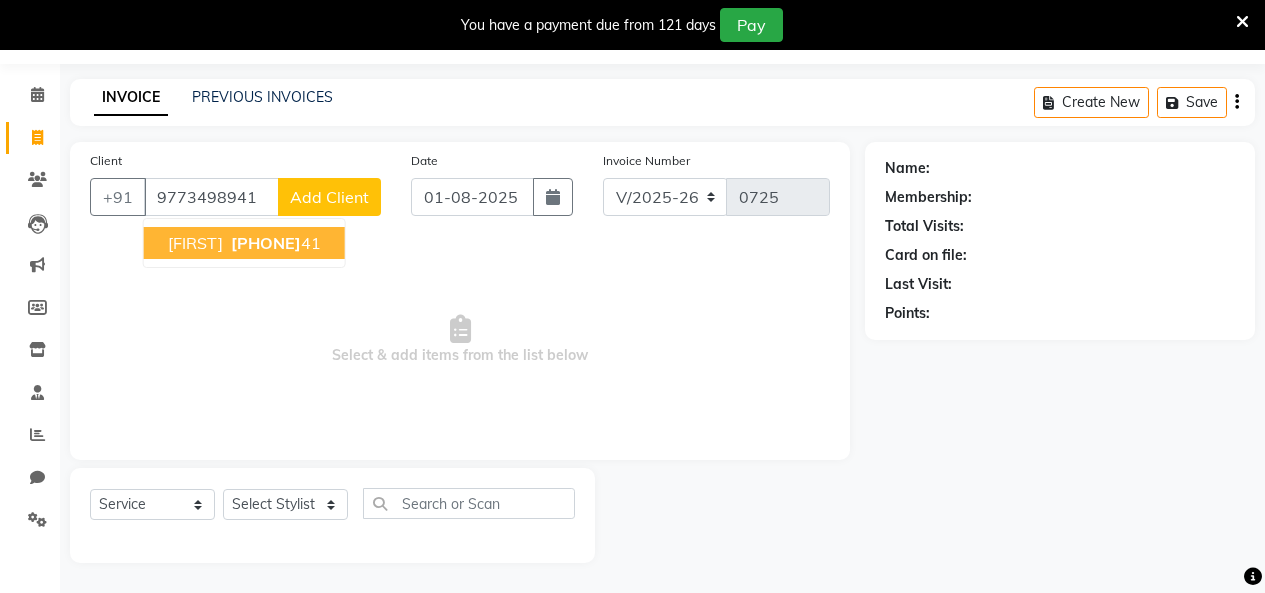 type on "9773498941" 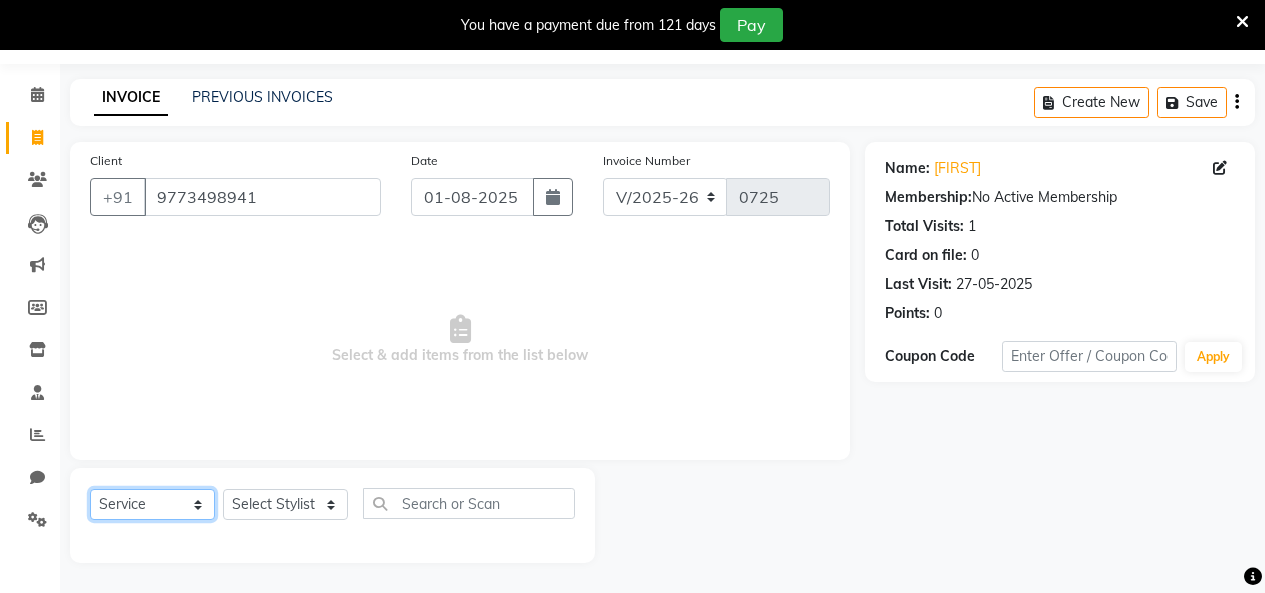 click on "Select  Service  Product  Membership  Package Voucher Prepaid Gift Card" 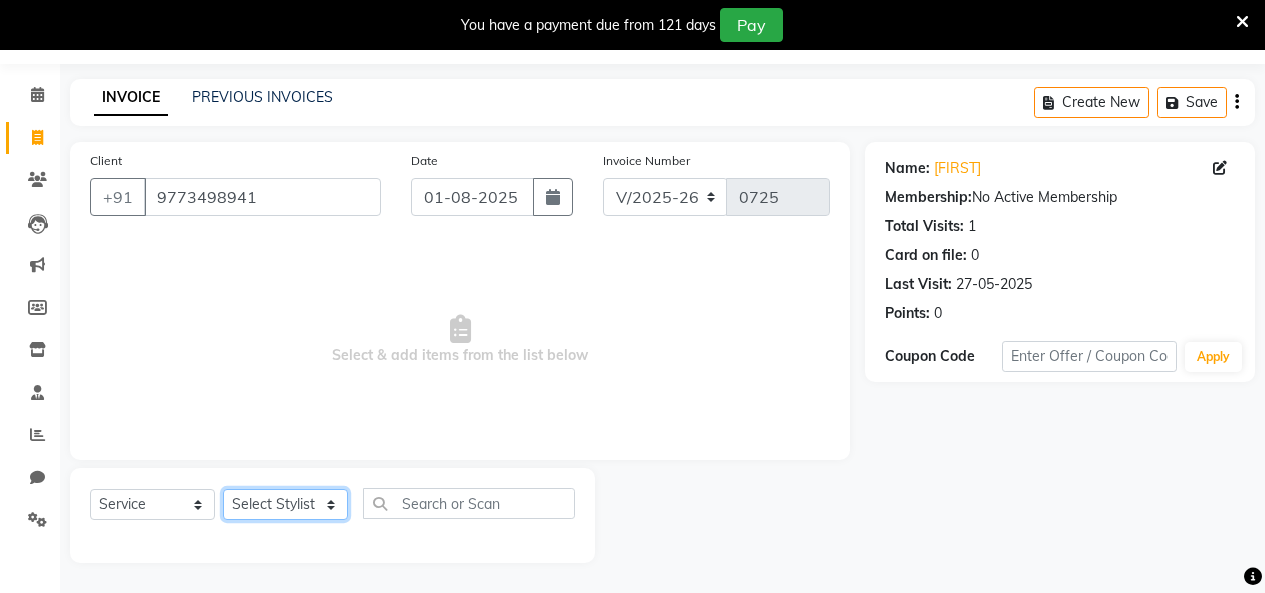click on "Select Stylist Amita Arti Raut Jagruti Kajal Joshi rita shah menejr Rohini Sangeeta honr" 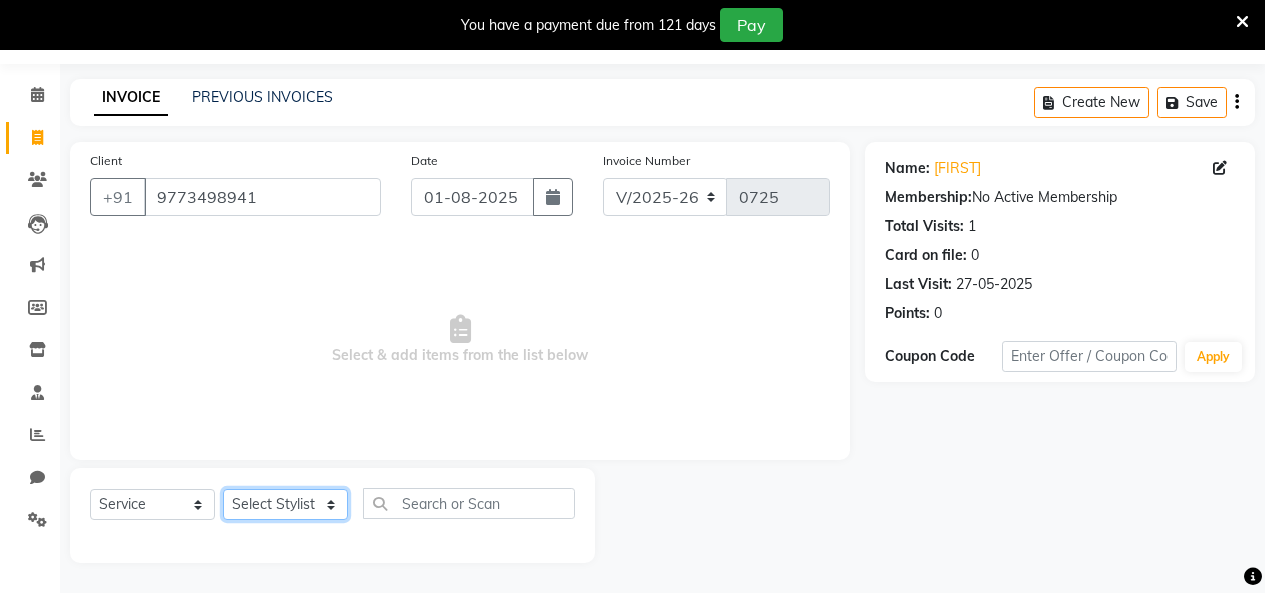 select on "76923" 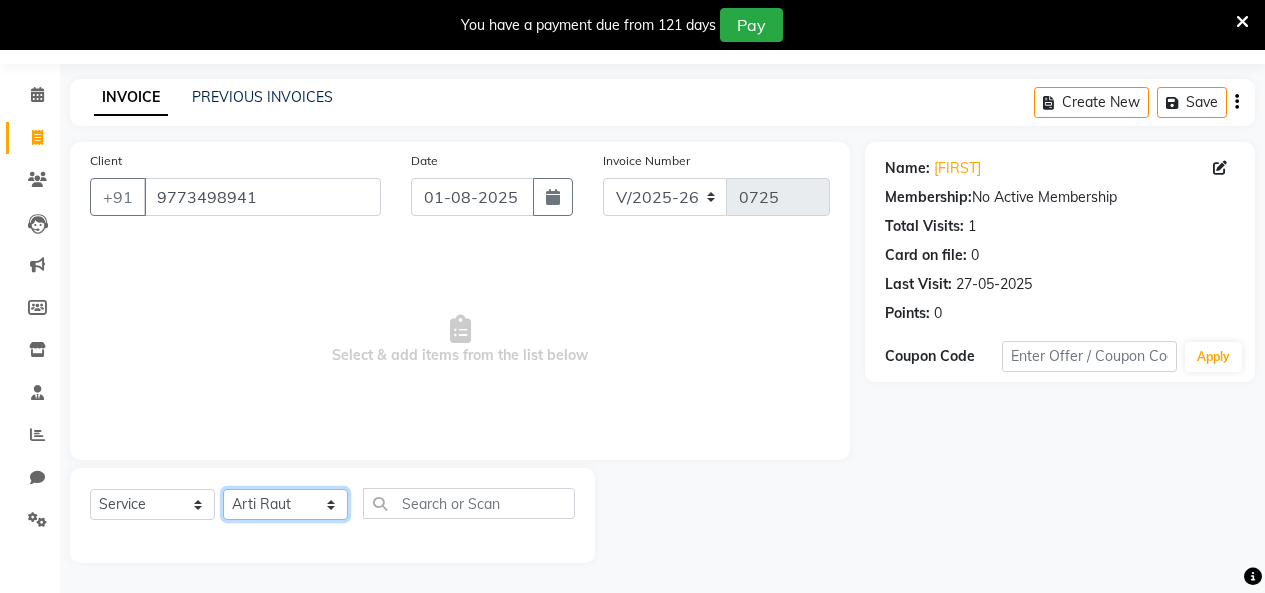 click on "Select Stylist Amita Arti Raut Jagruti Kajal Joshi rita shah menejr Rohini Sangeeta honr" 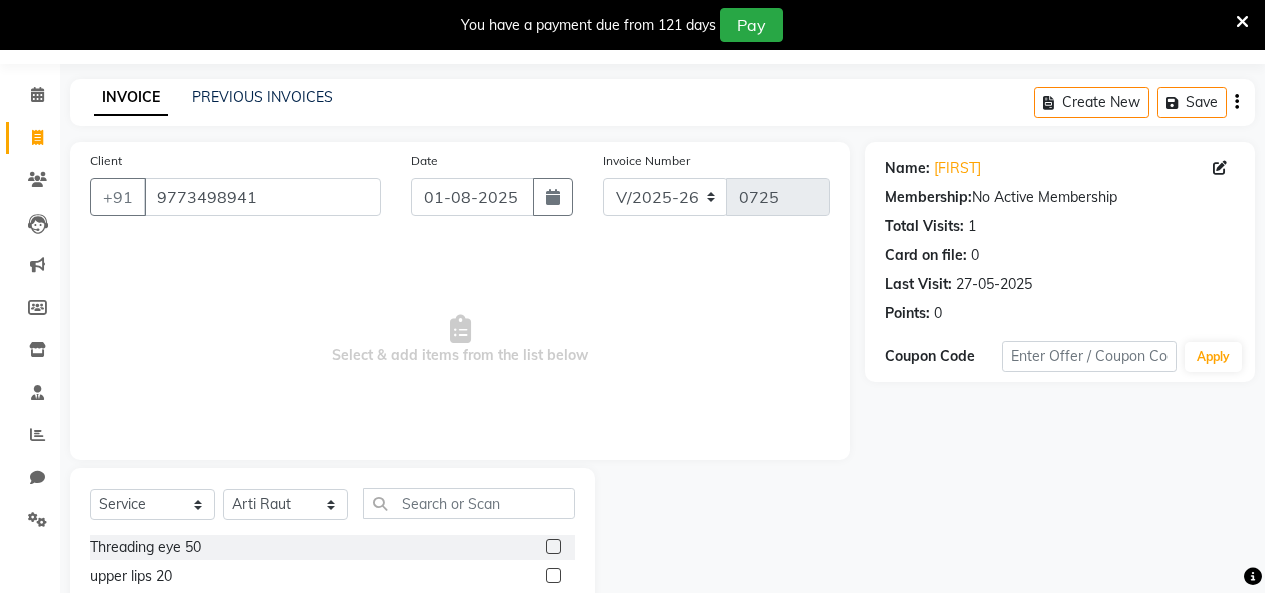 click 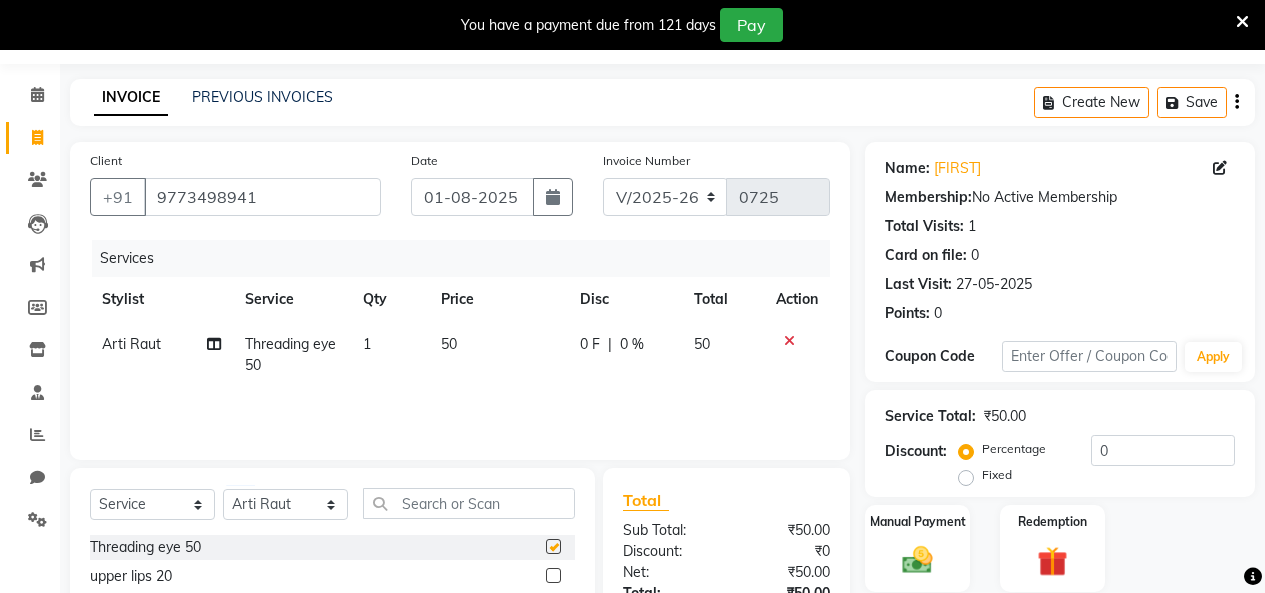 checkbox on "false" 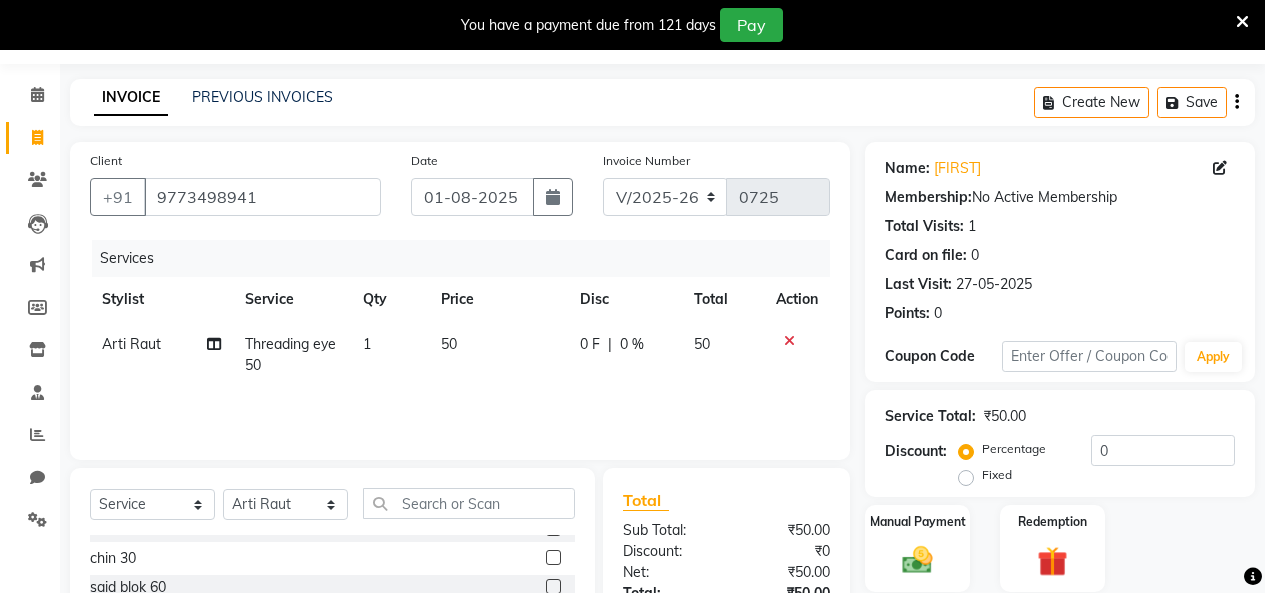 scroll, scrollTop: 72, scrollLeft: 0, axis: vertical 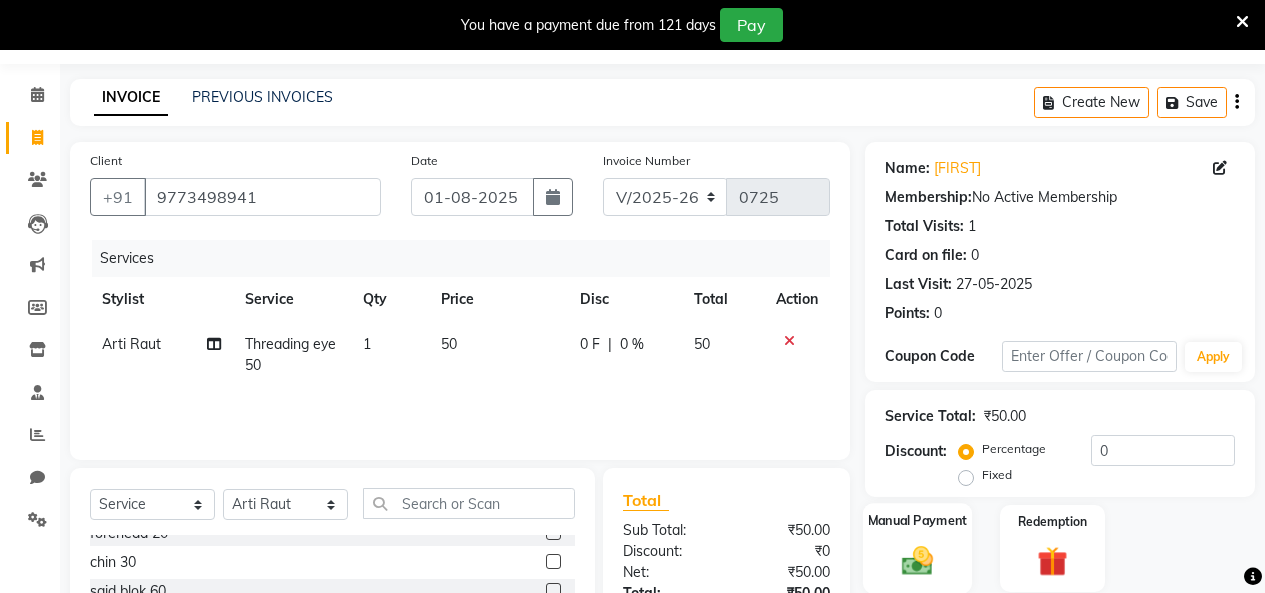 click 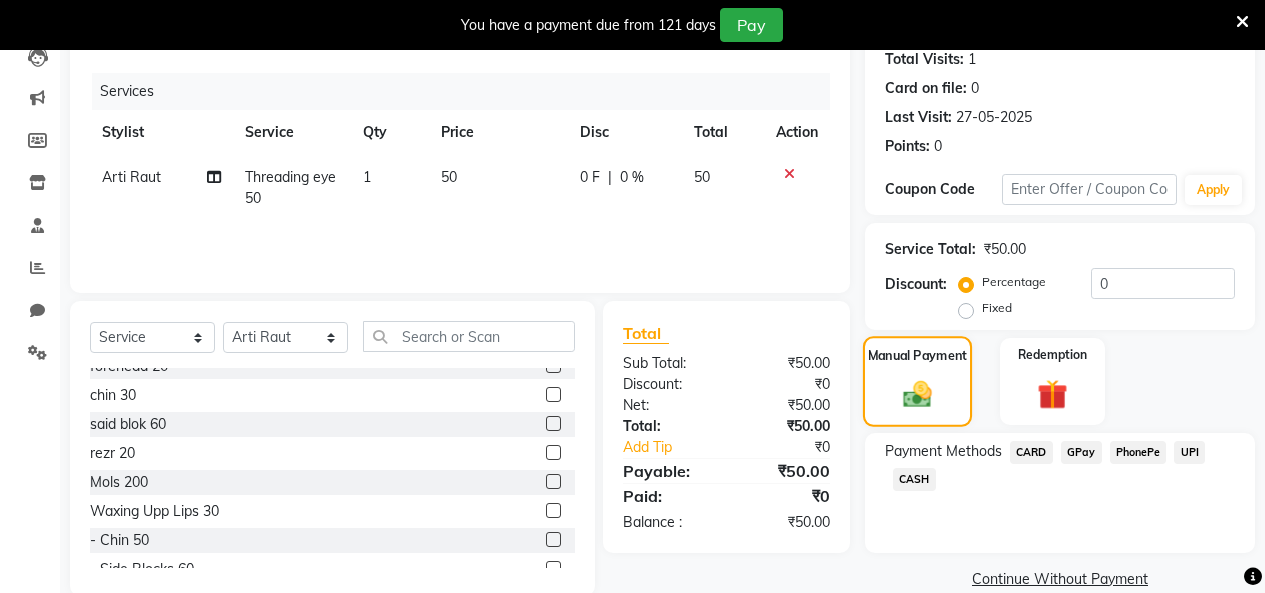 scroll, scrollTop: 226, scrollLeft: 0, axis: vertical 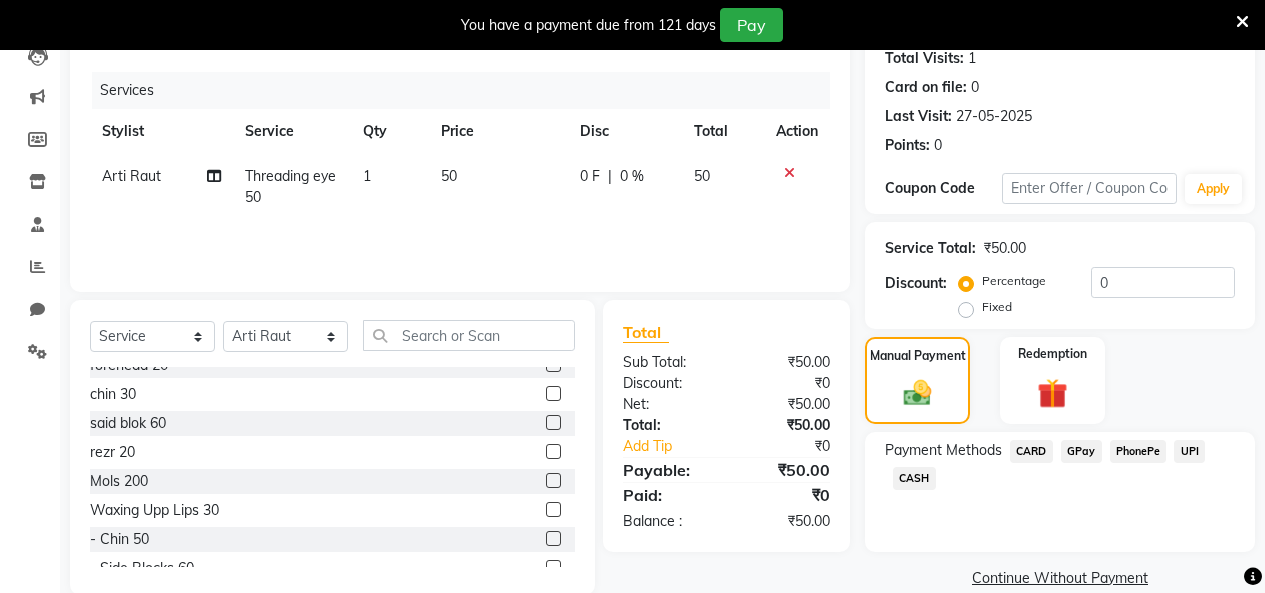 click on "CASH" 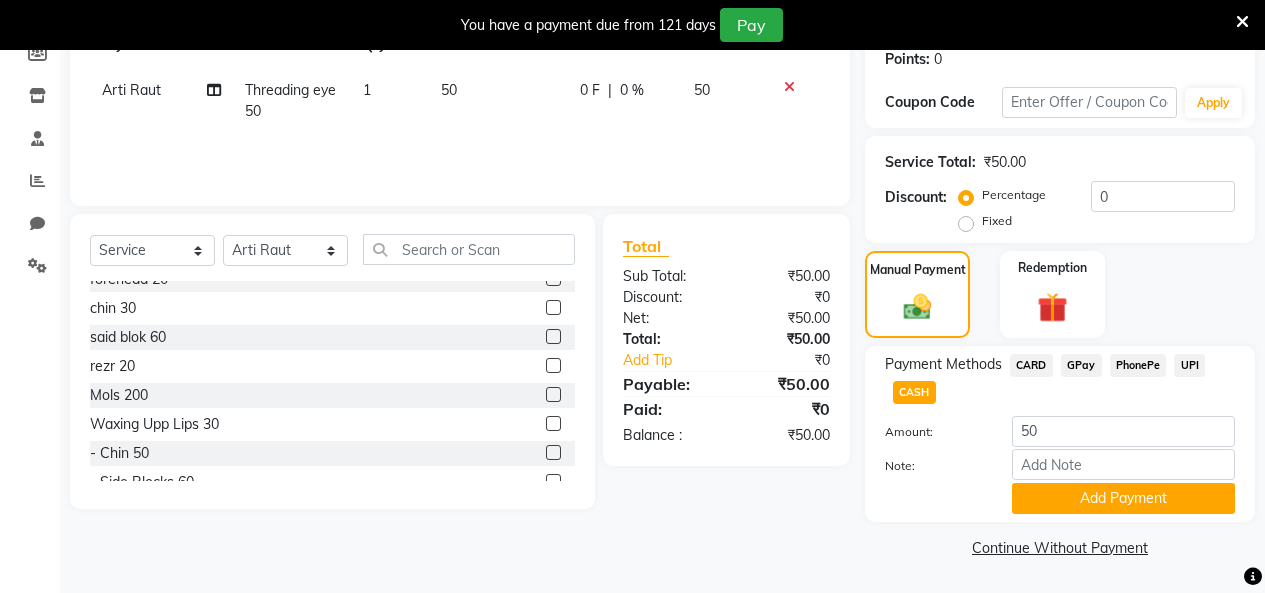 scroll, scrollTop: 311, scrollLeft: 0, axis: vertical 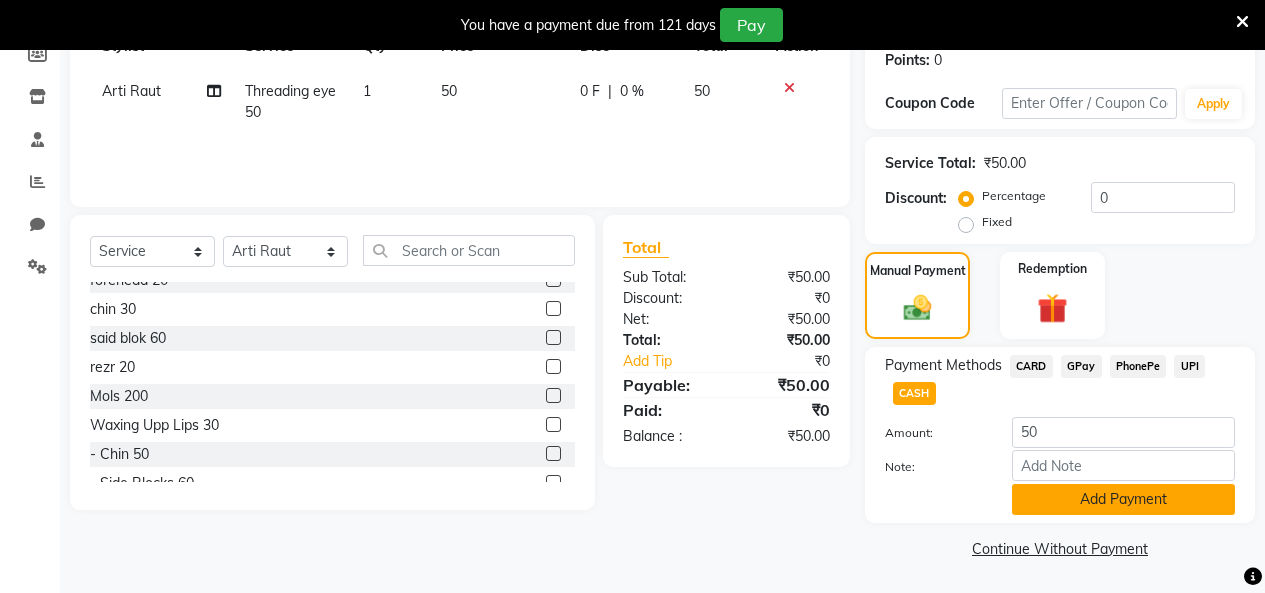 click on "Add Payment" 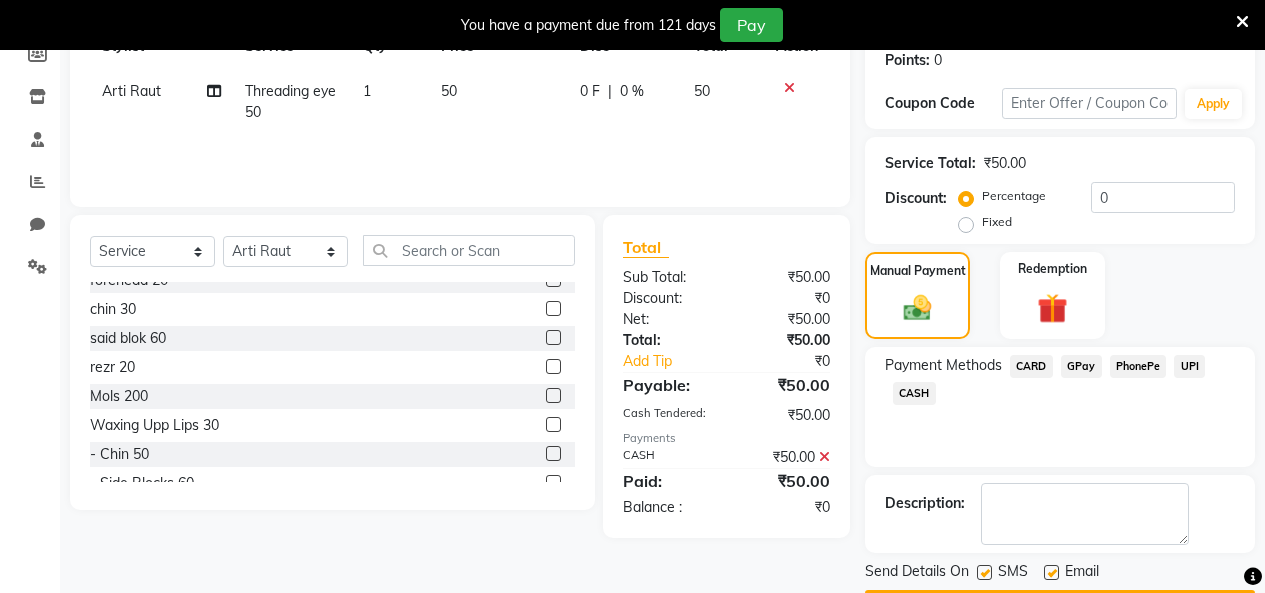 scroll, scrollTop: 369, scrollLeft: 0, axis: vertical 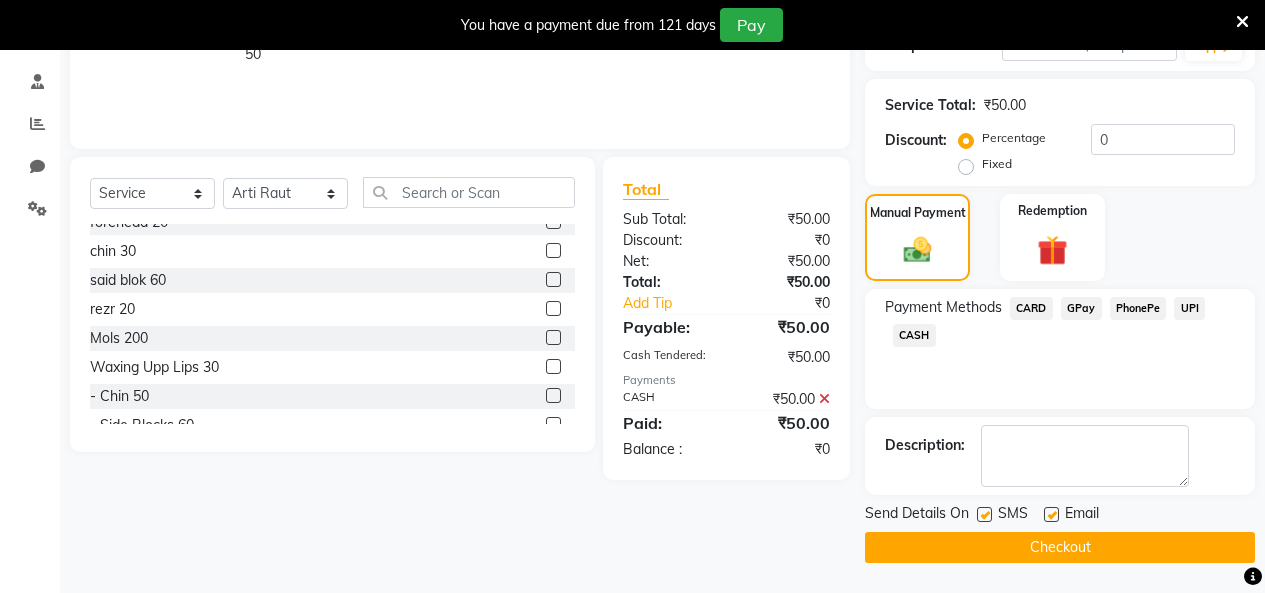 click on "Checkout" 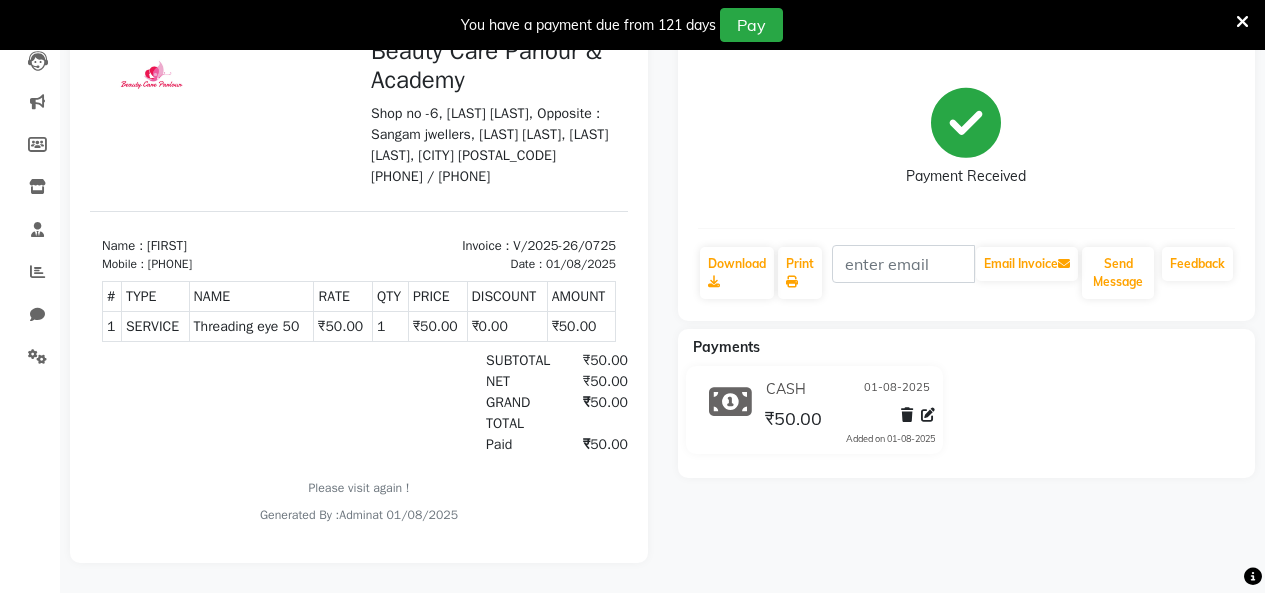scroll, scrollTop: 0, scrollLeft: 0, axis: both 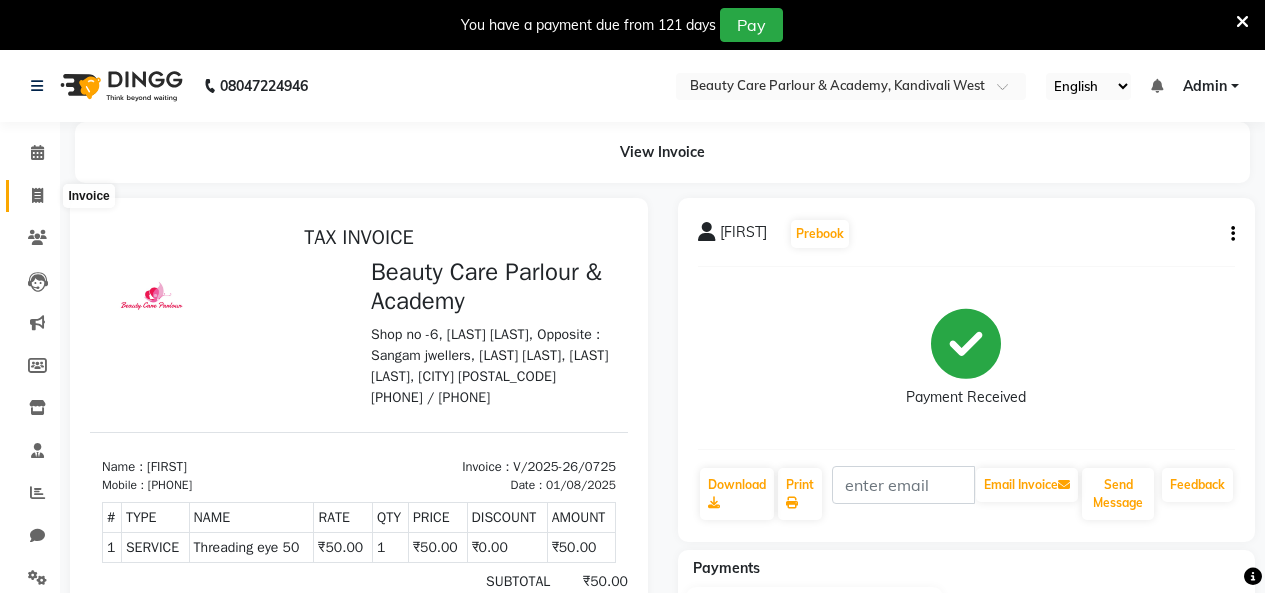 click 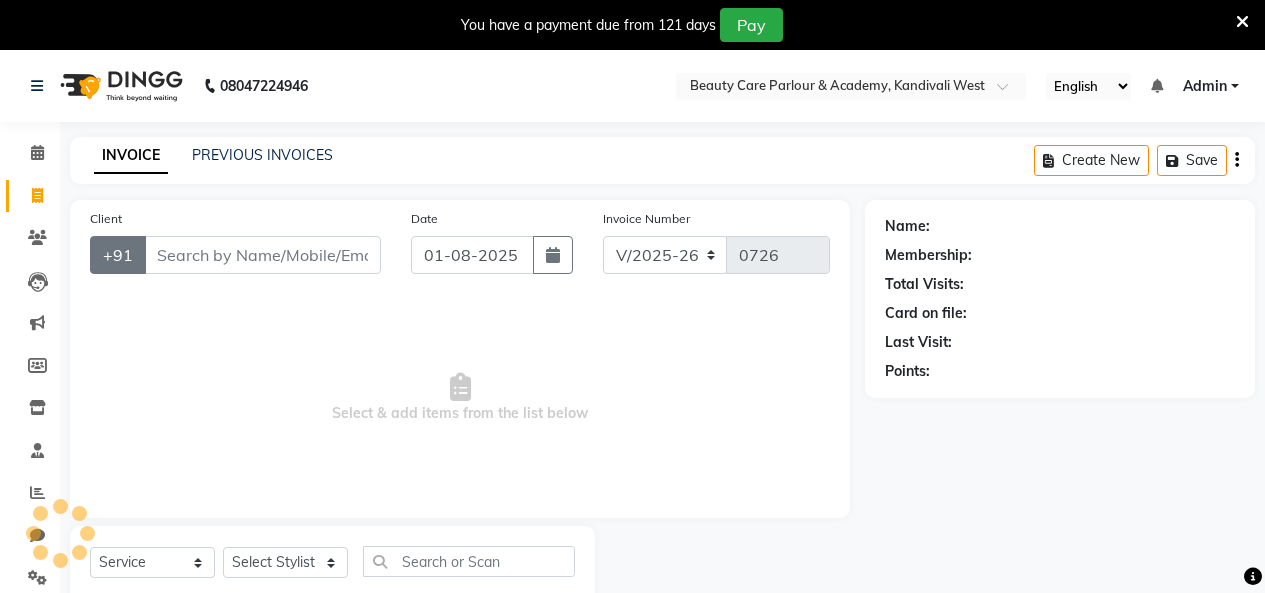 scroll, scrollTop: 58, scrollLeft: 0, axis: vertical 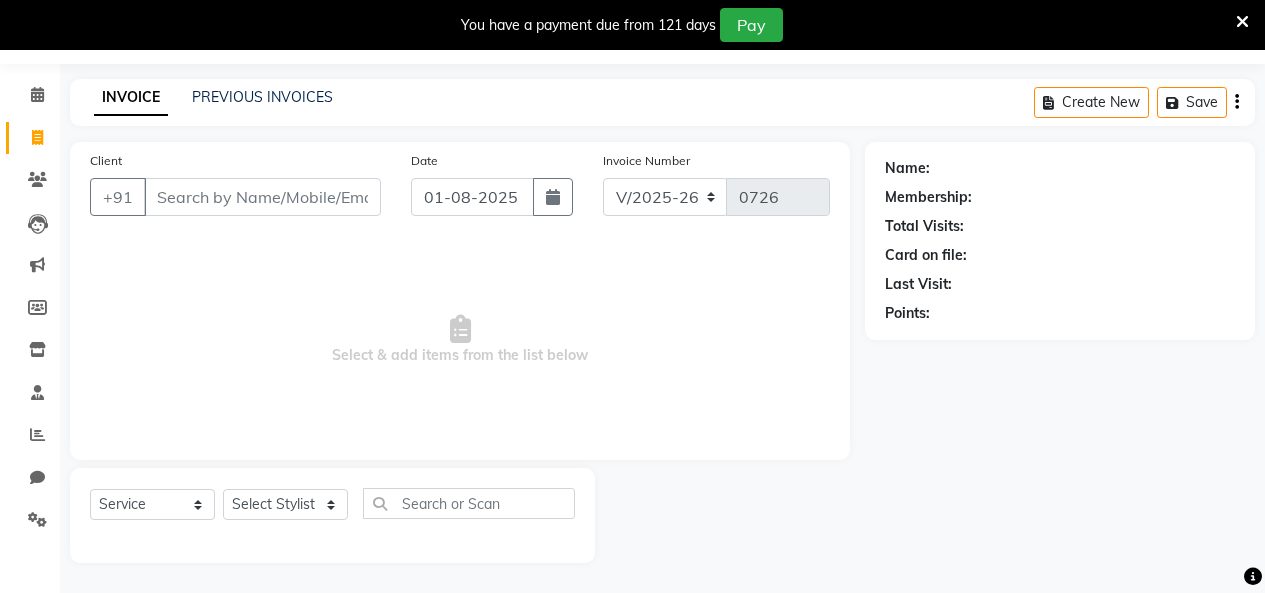 click on "Client" at bounding box center (262, 197) 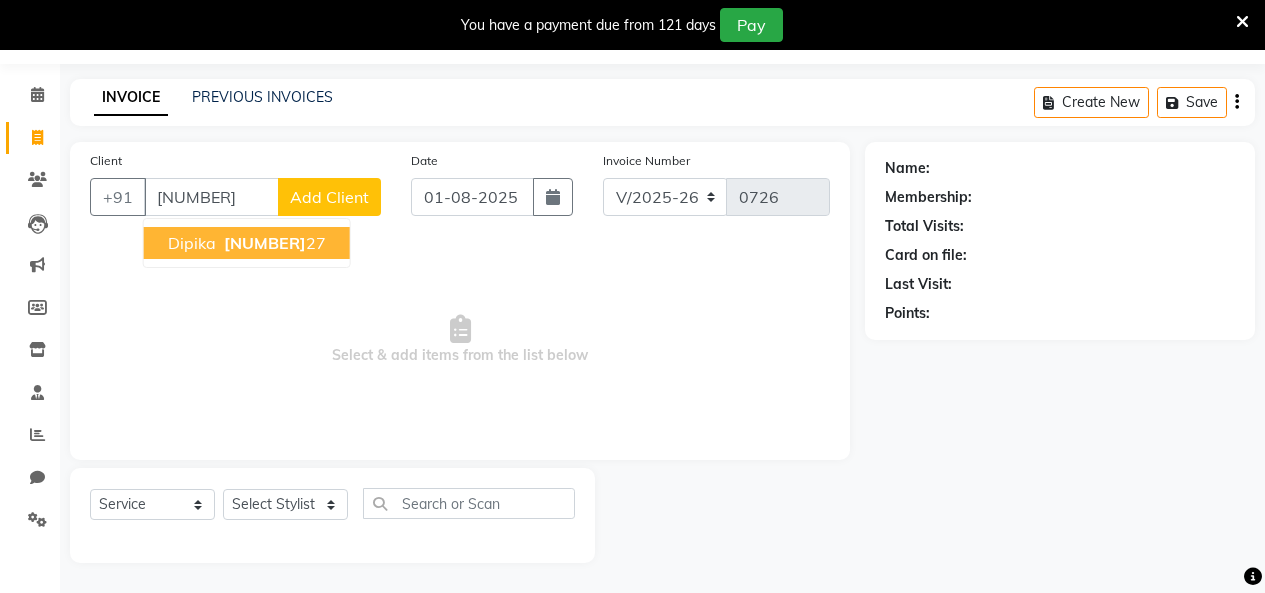 click on "[NUMBER]" at bounding box center (265, 243) 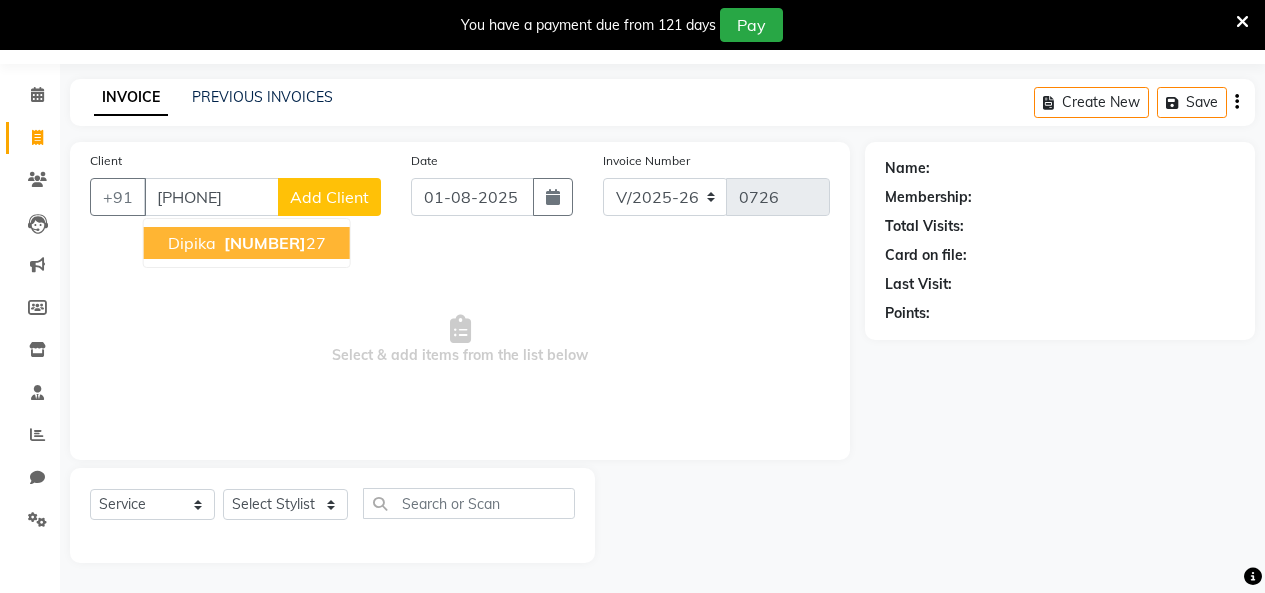 type on "[PHONE]" 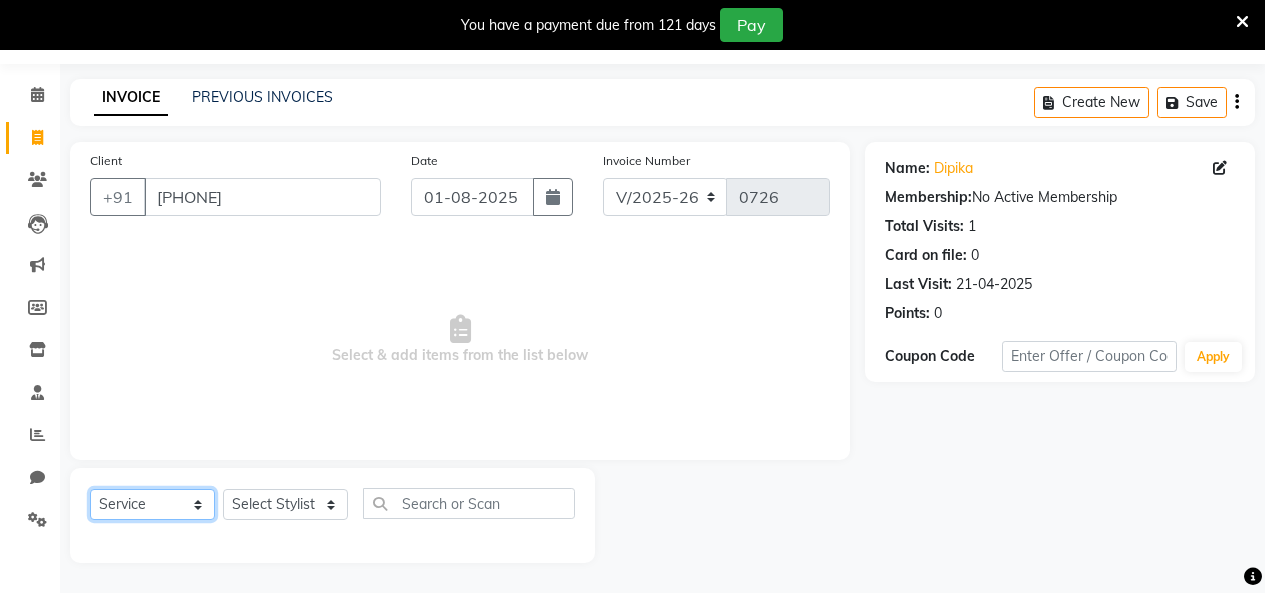 click on "Select  Service  Product  Membership  Package Voucher Prepaid Gift Card" 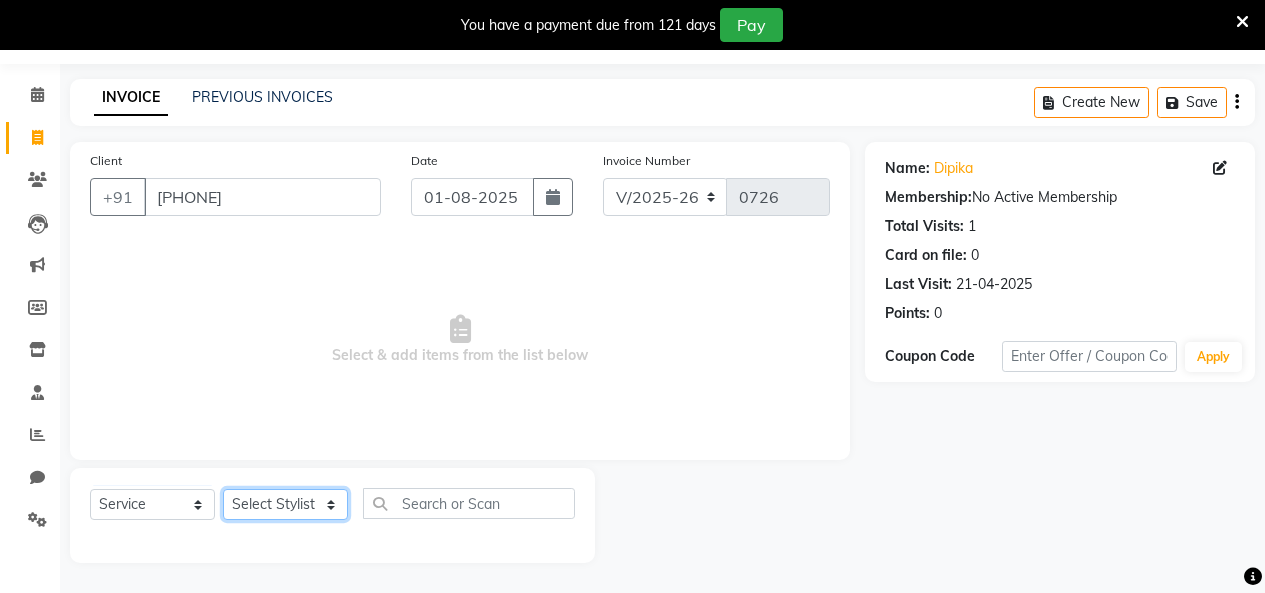 click on "Select Stylist Amita Arti Raut Jagruti Kajal Joshi rita shah menejr Rohini Sangeeta honr" 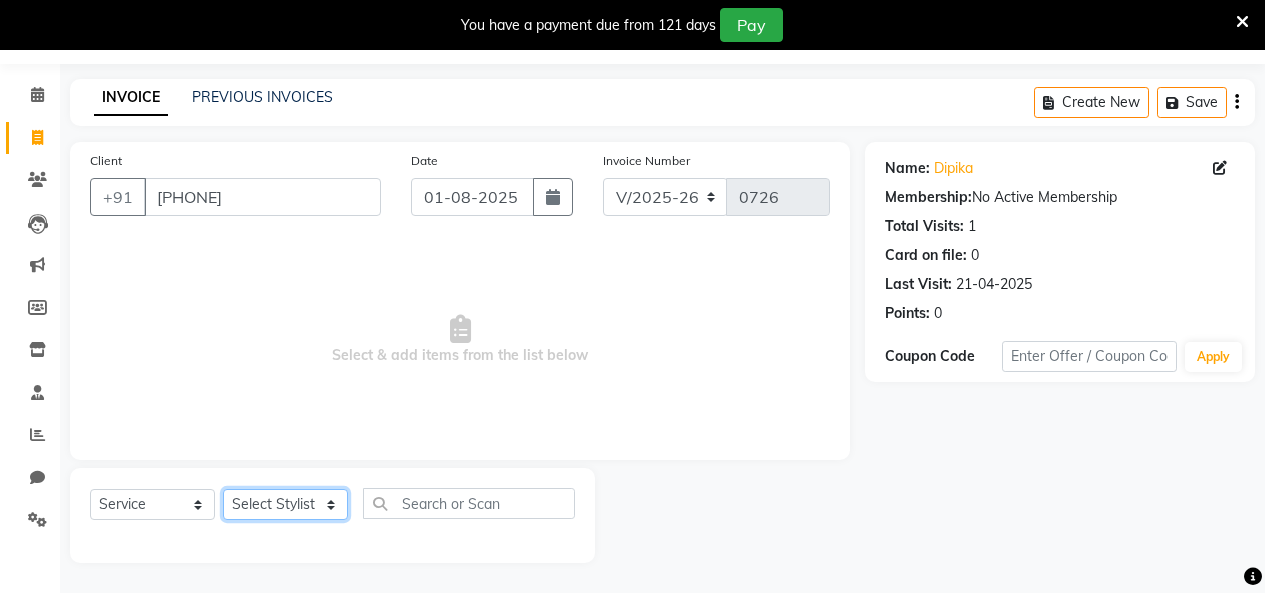 select on "80219" 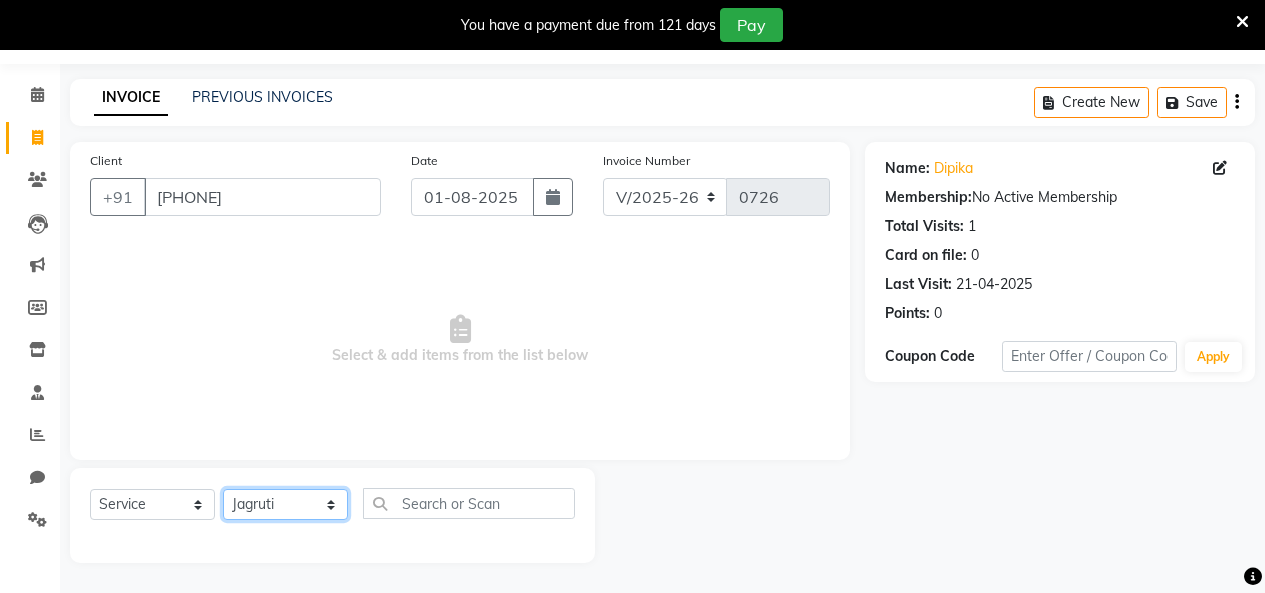 click on "Select Stylist Amita Arti Raut Jagruti Kajal Joshi rita shah menejr Rohini Sangeeta honr" 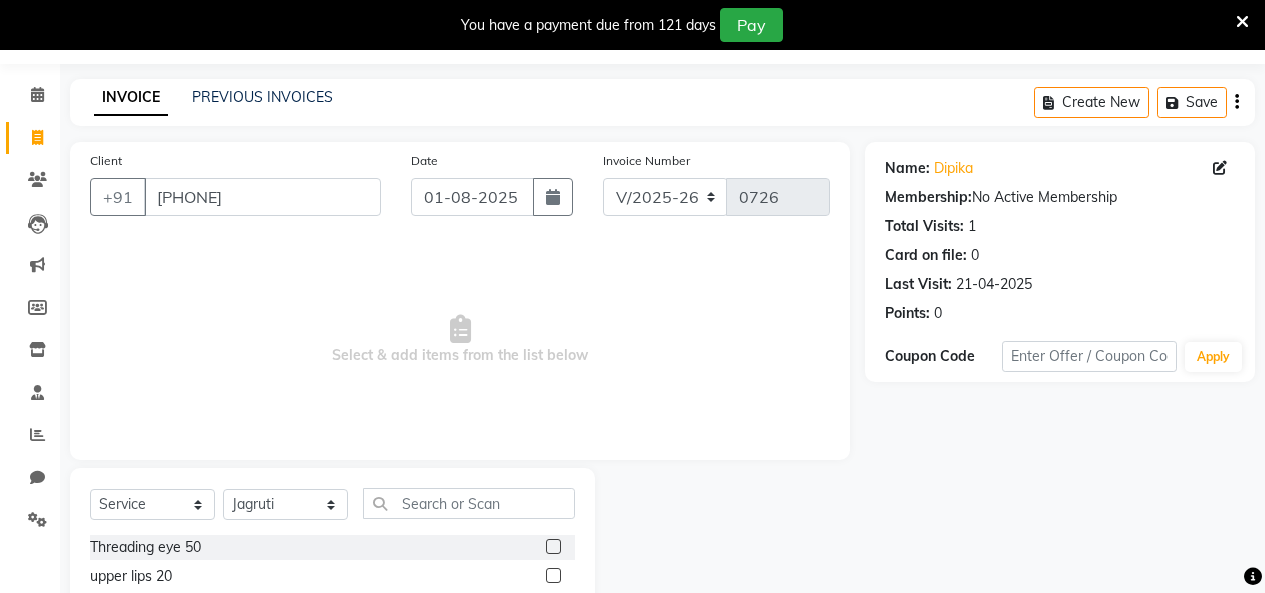 click 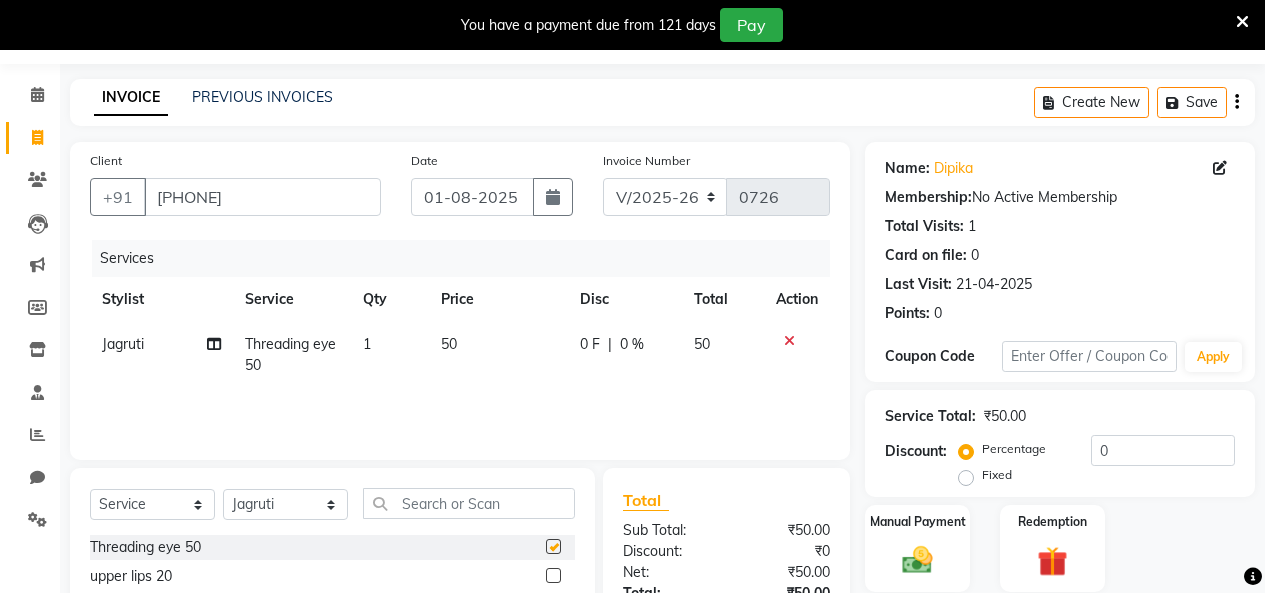 checkbox on "false" 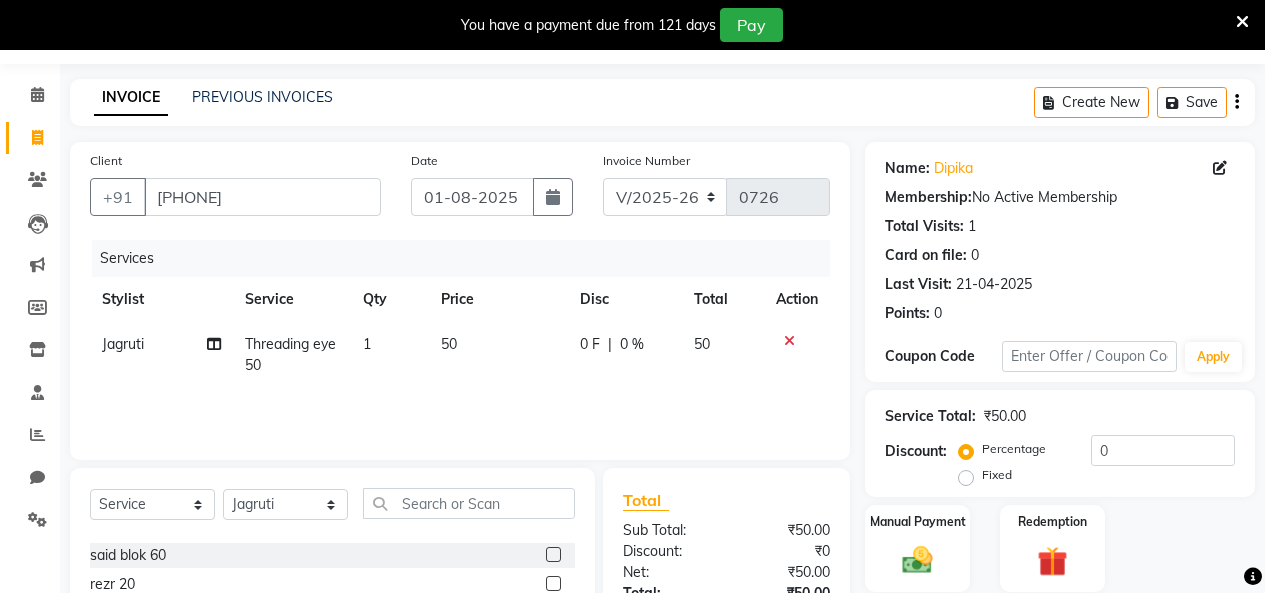 scroll, scrollTop: 0, scrollLeft: 0, axis: both 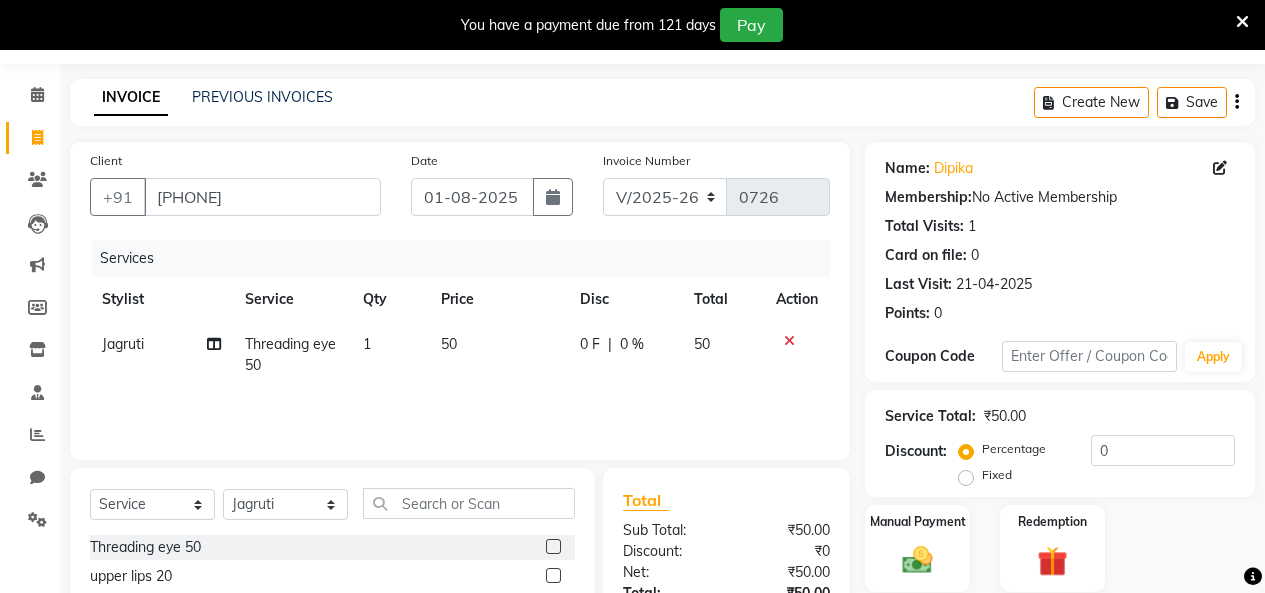 click 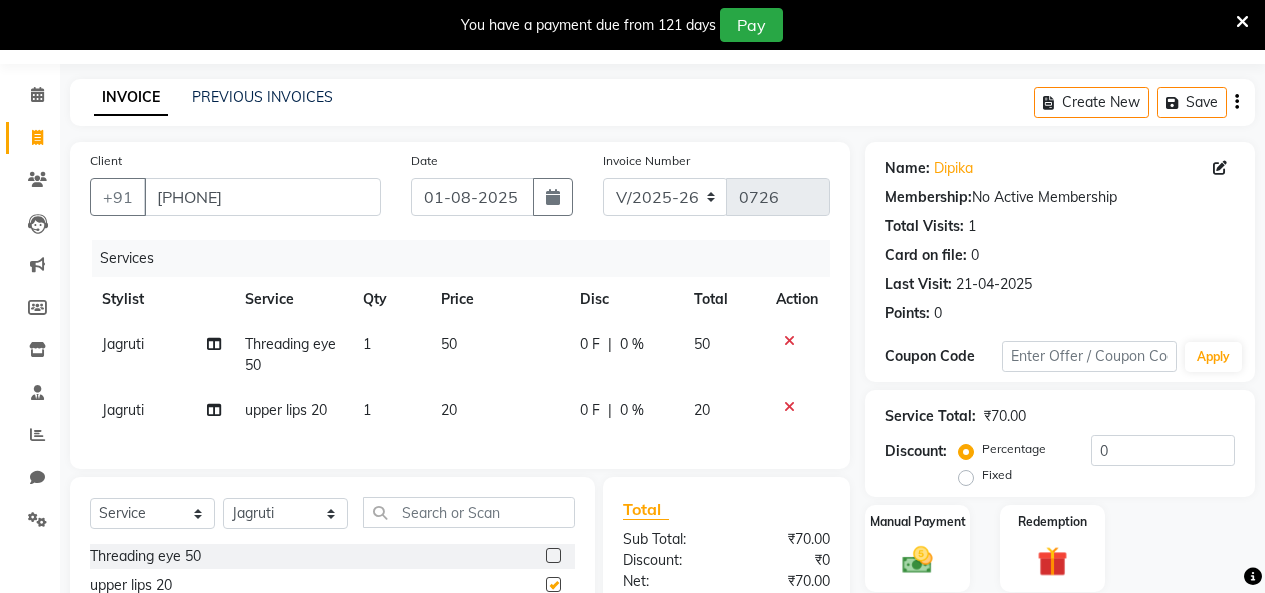 checkbox on "false" 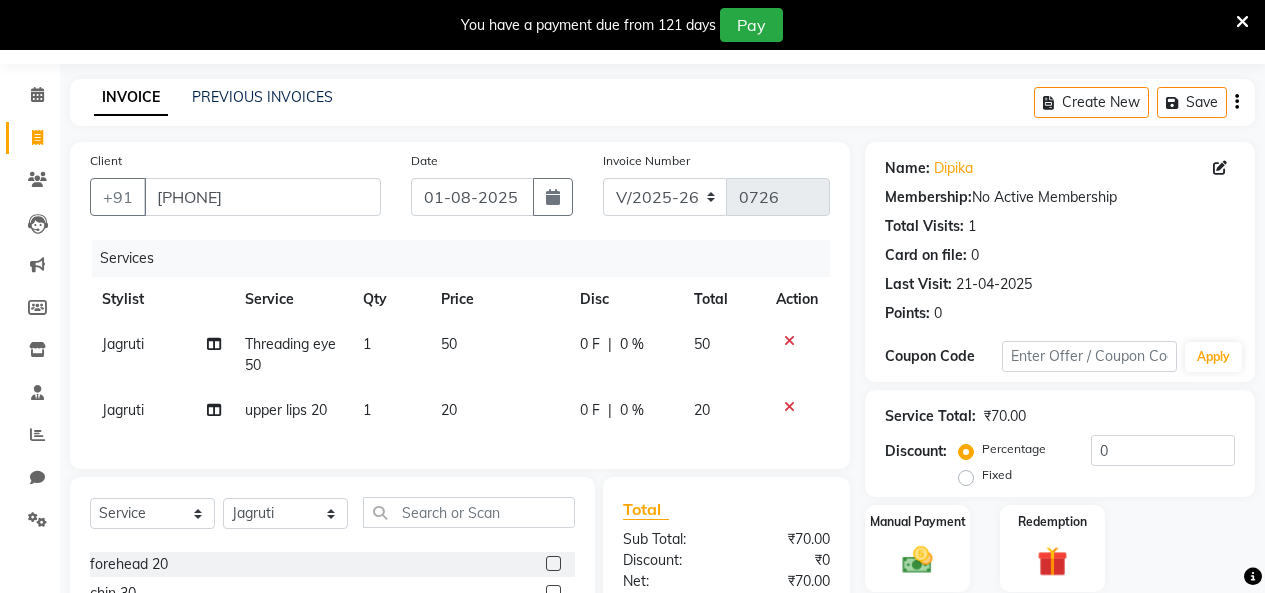 scroll, scrollTop: 56, scrollLeft: 0, axis: vertical 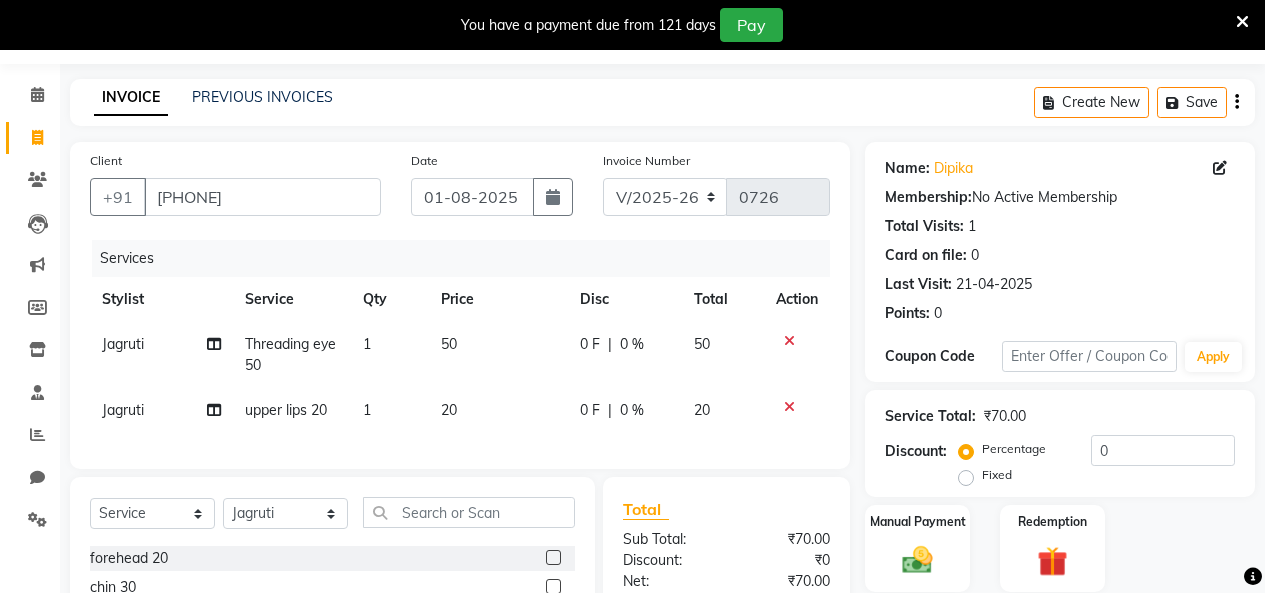 click 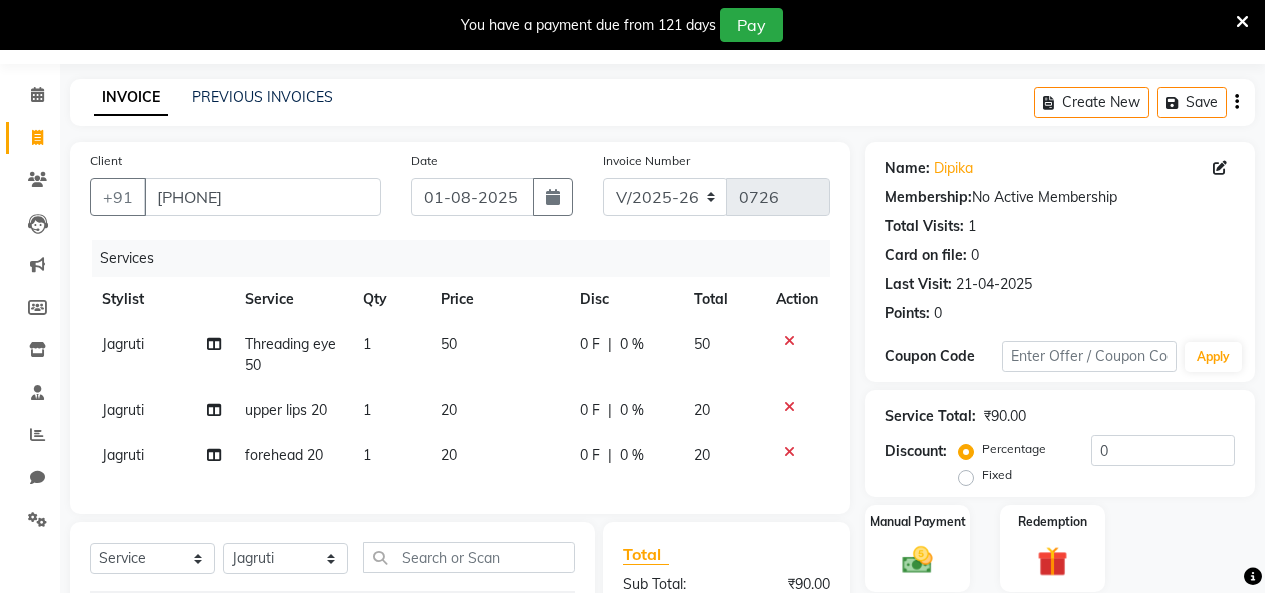checkbox on "false" 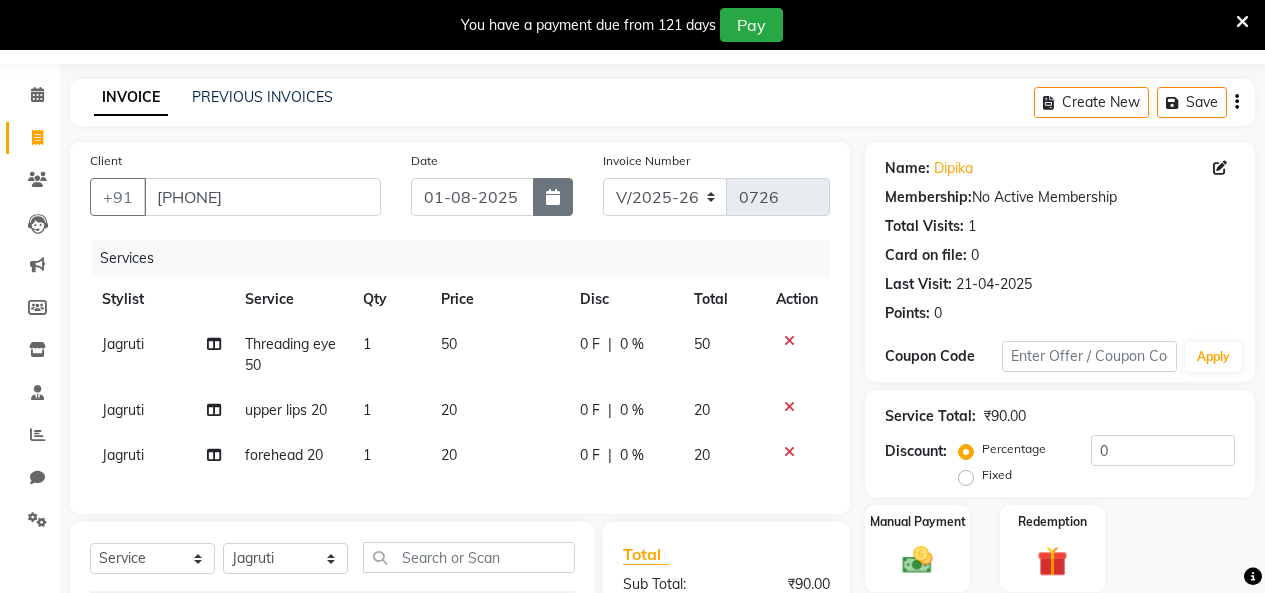 click 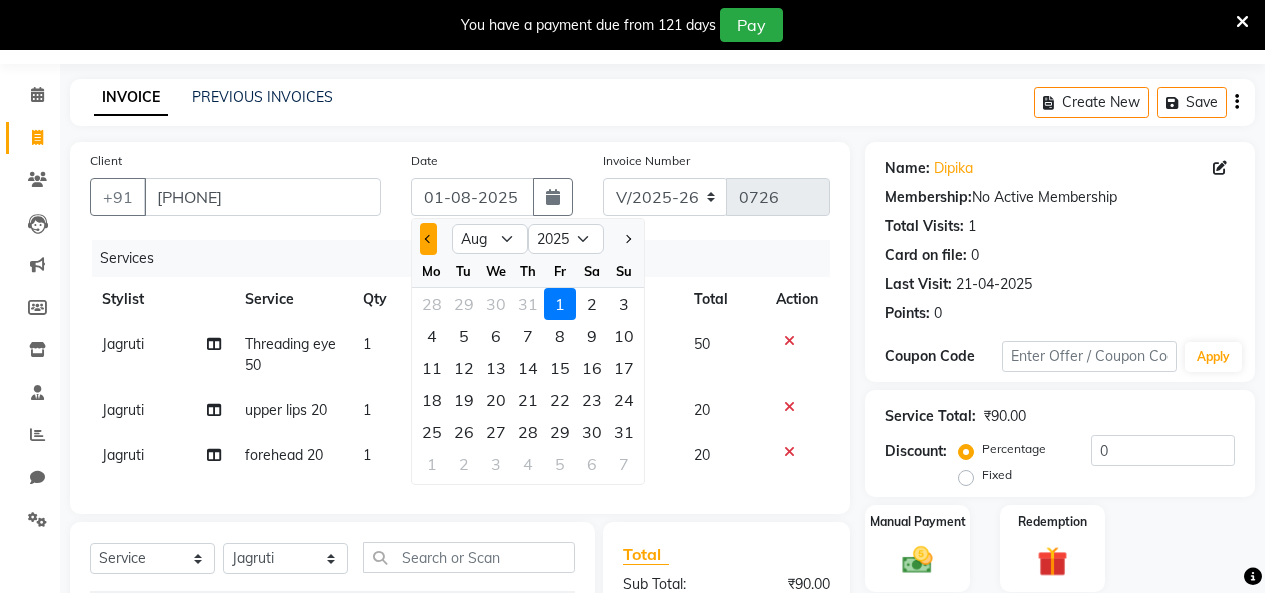 click 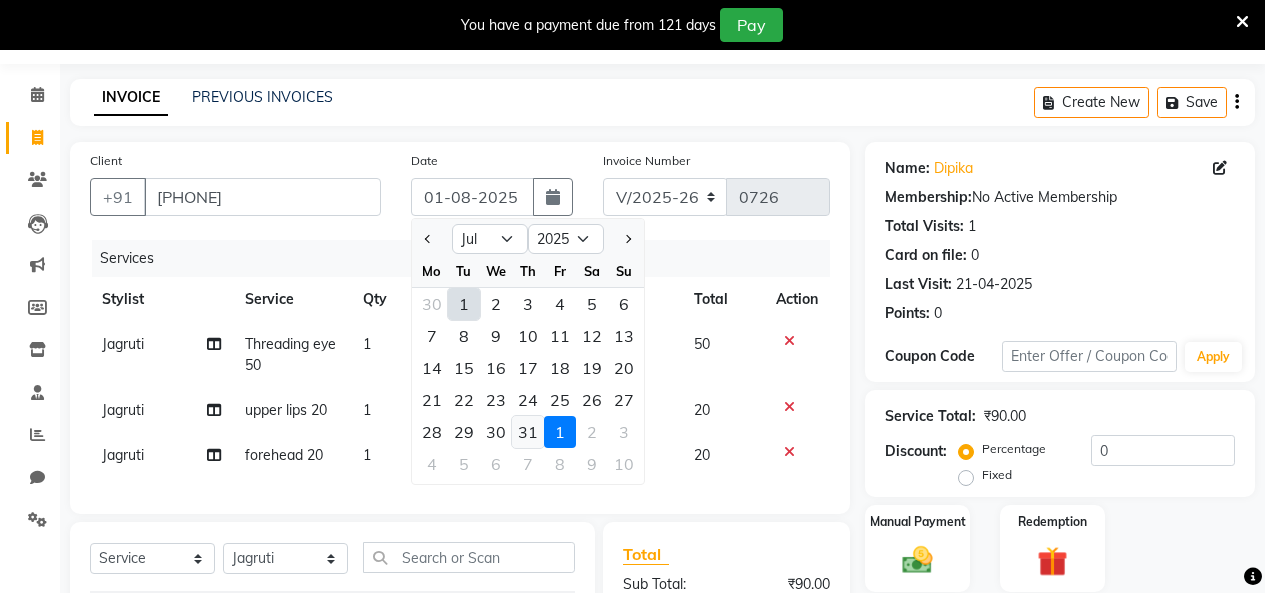 click on "31" 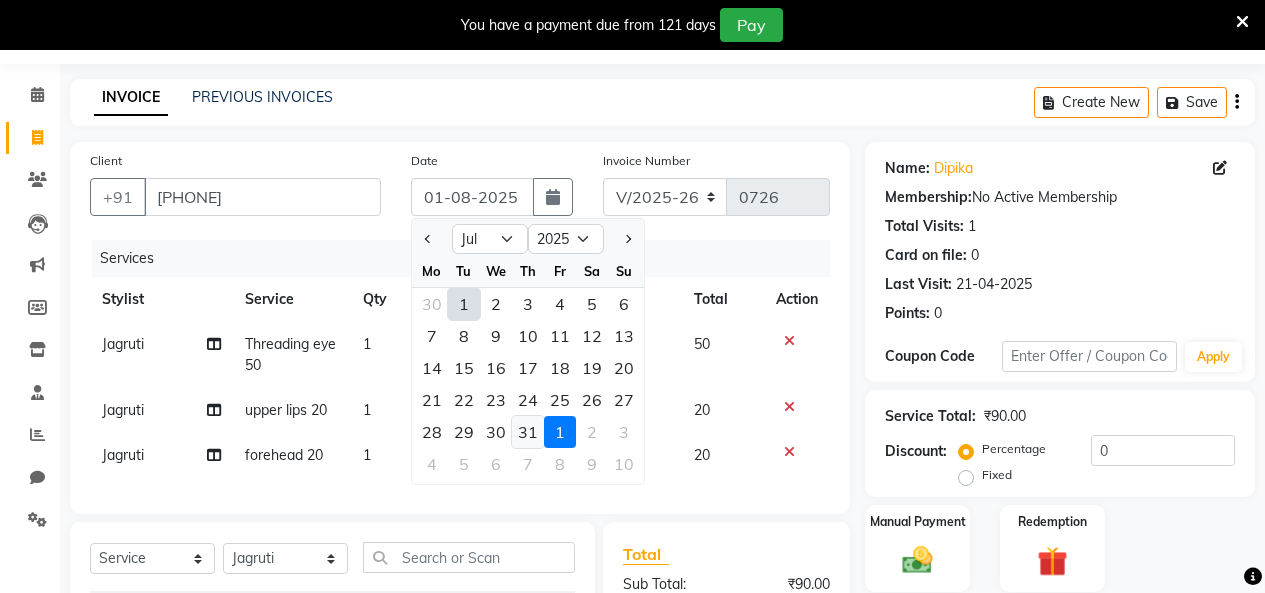 type on "31-07-2025" 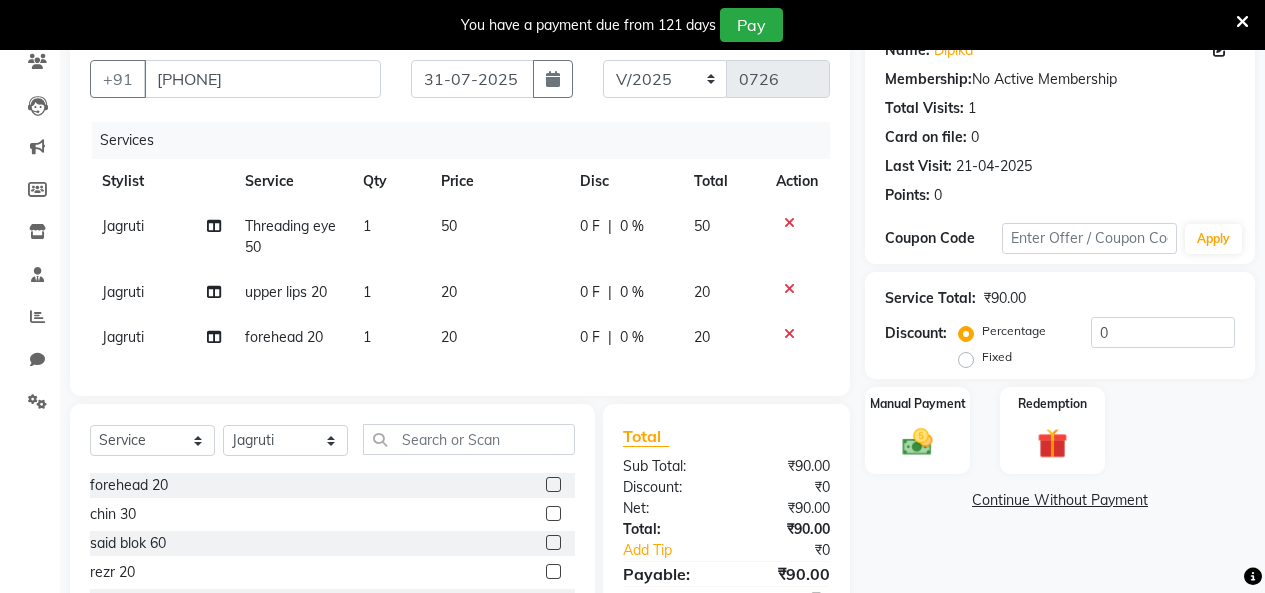 scroll, scrollTop: 175, scrollLeft: 0, axis: vertical 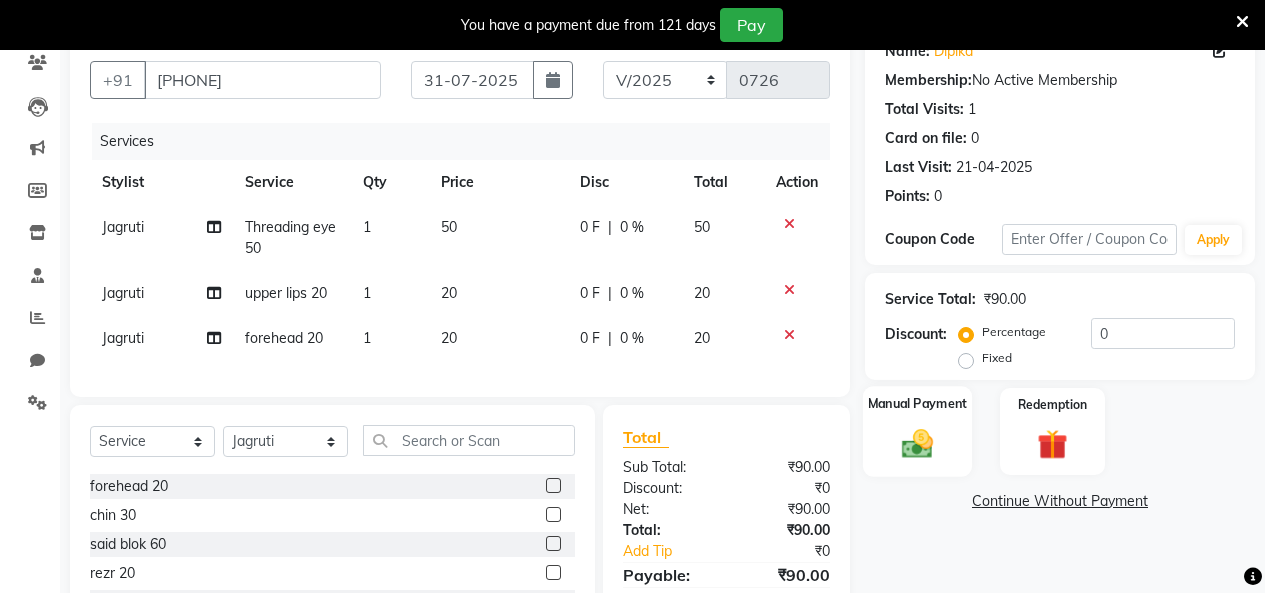 click 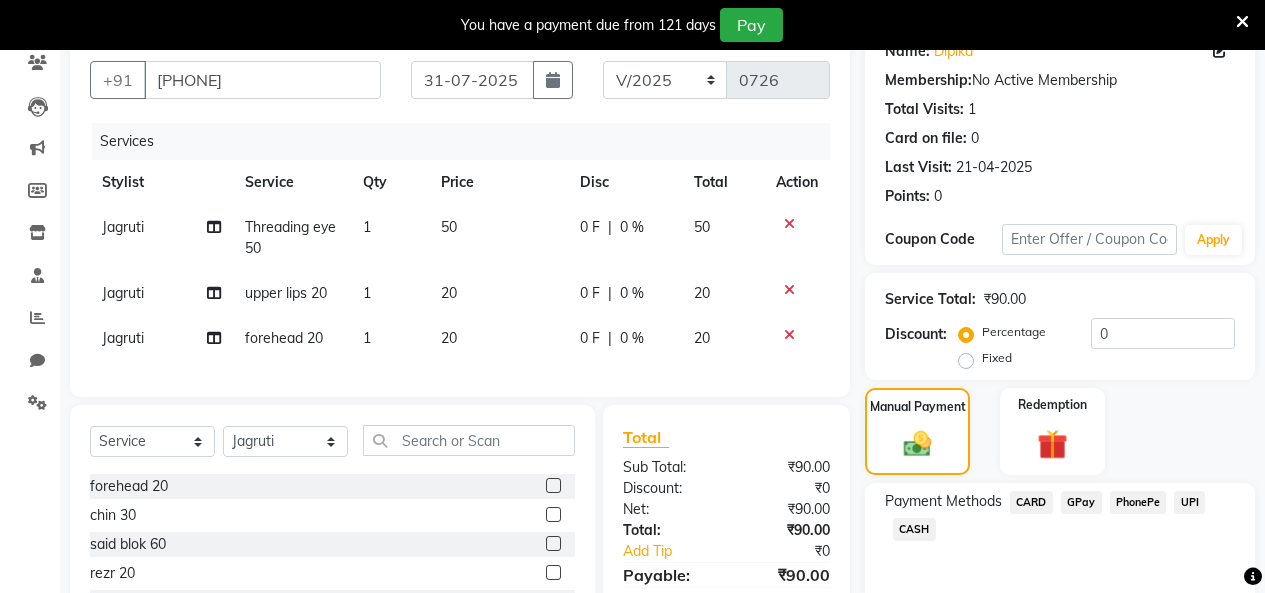 click on "GPay" 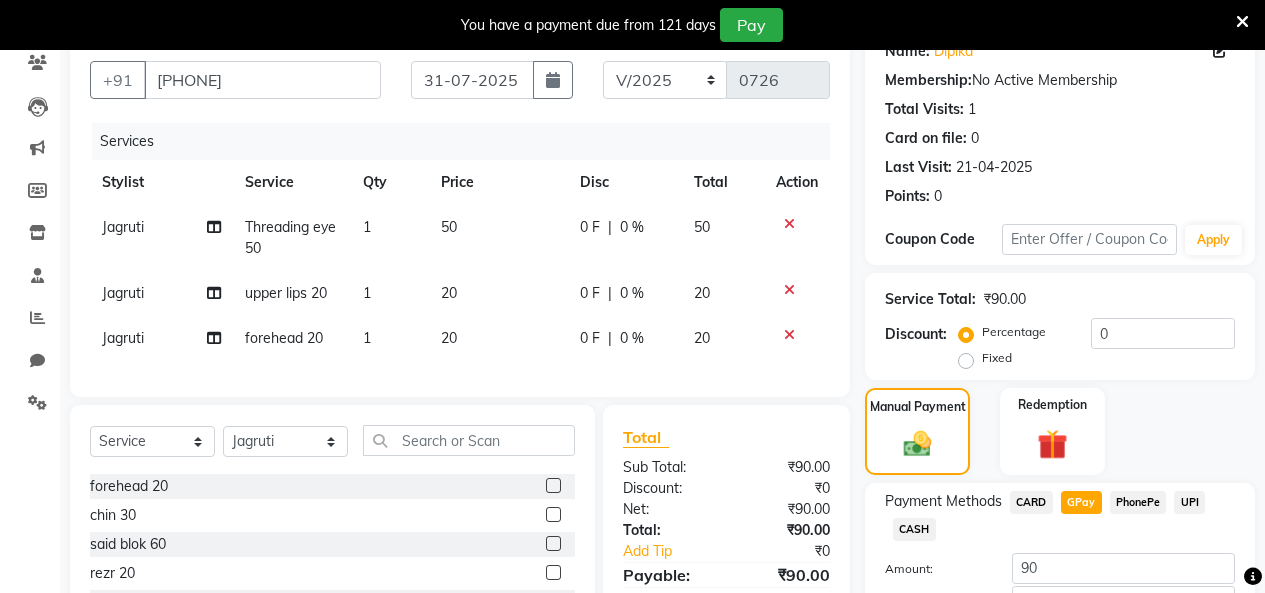 scroll, scrollTop: 327, scrollLeft: 0, axis: vertical 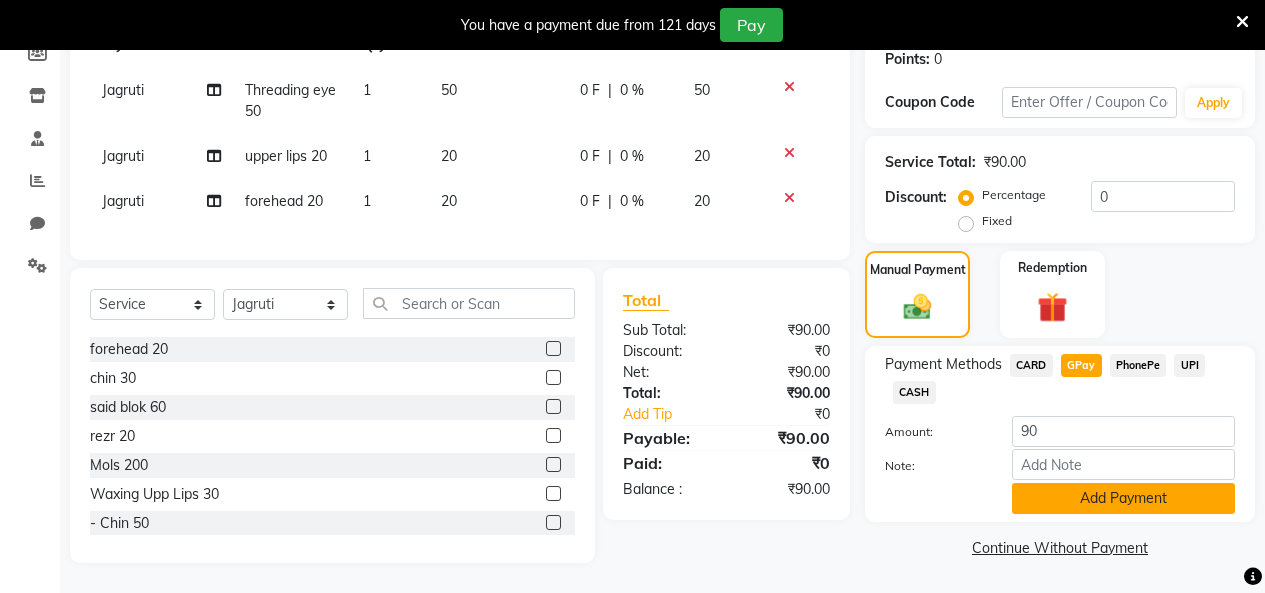 click on "Add Payment" 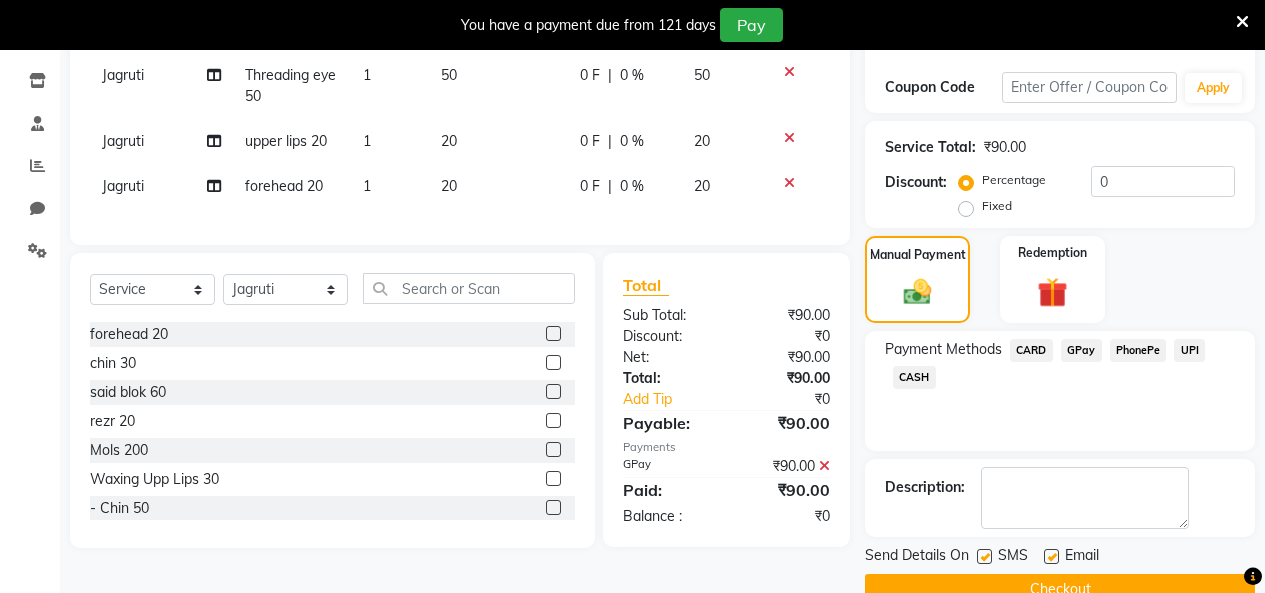 scroll, scrollTop: 0, scrollLeft: 0, axis: both 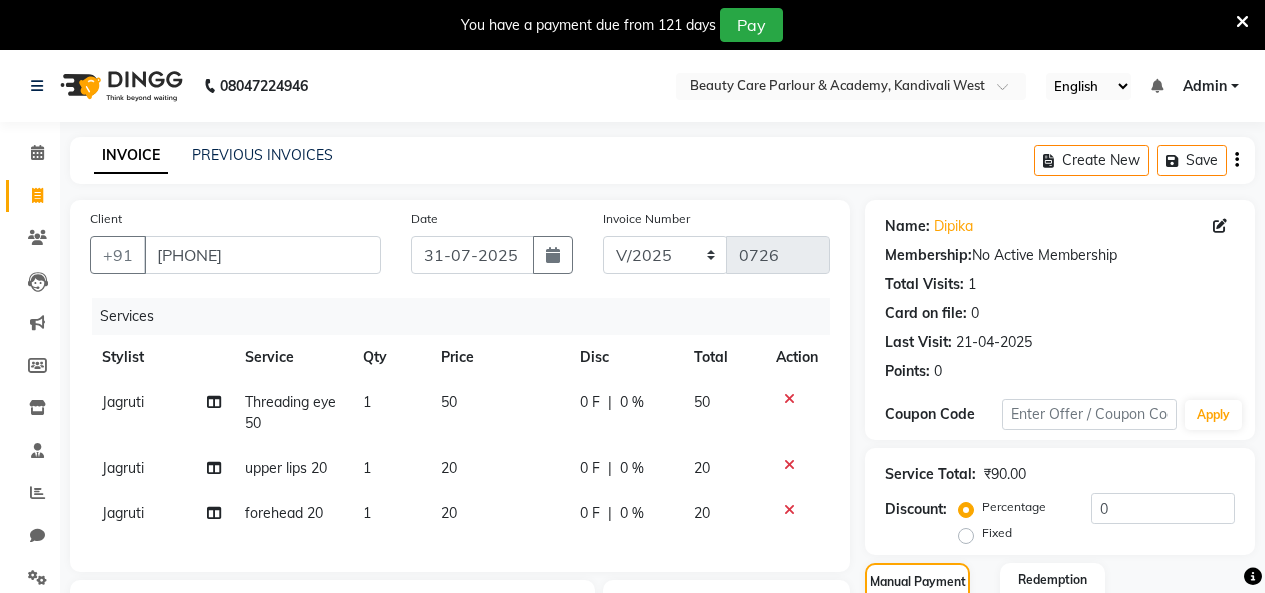 click on "INVOICE" 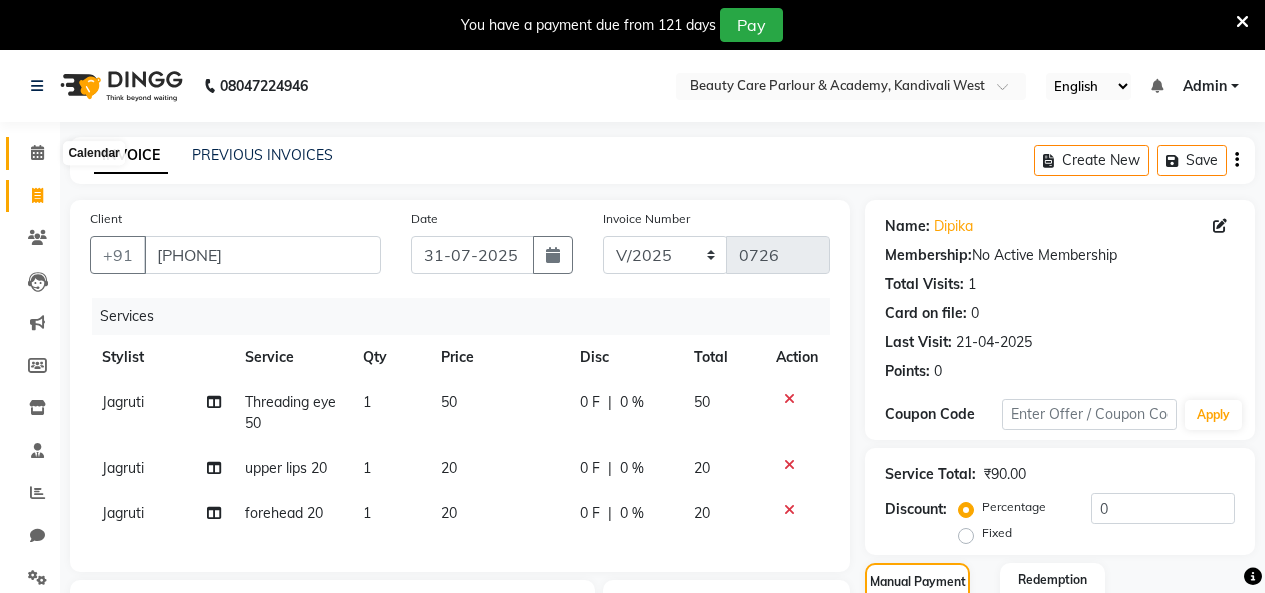 click 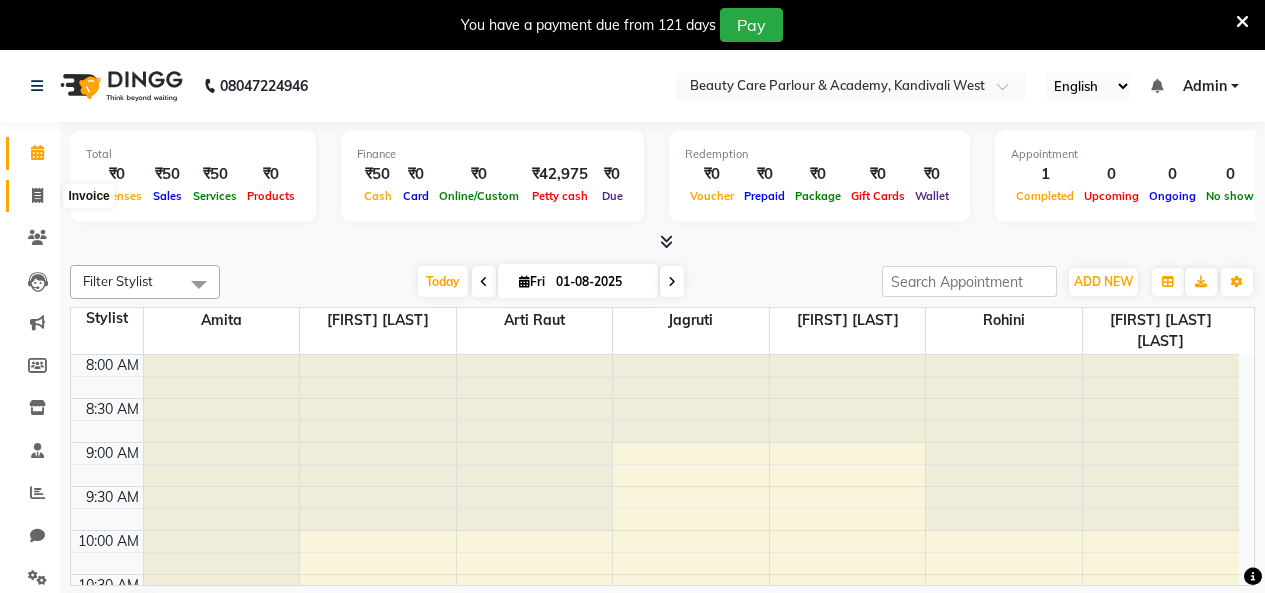 click 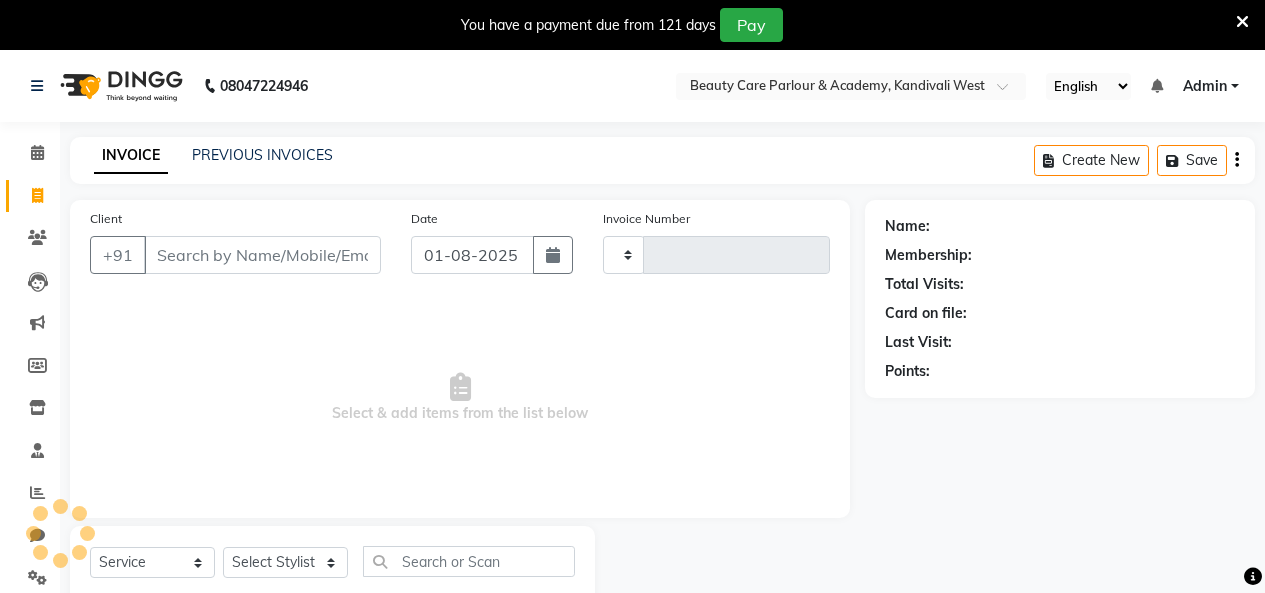 type on "0726" 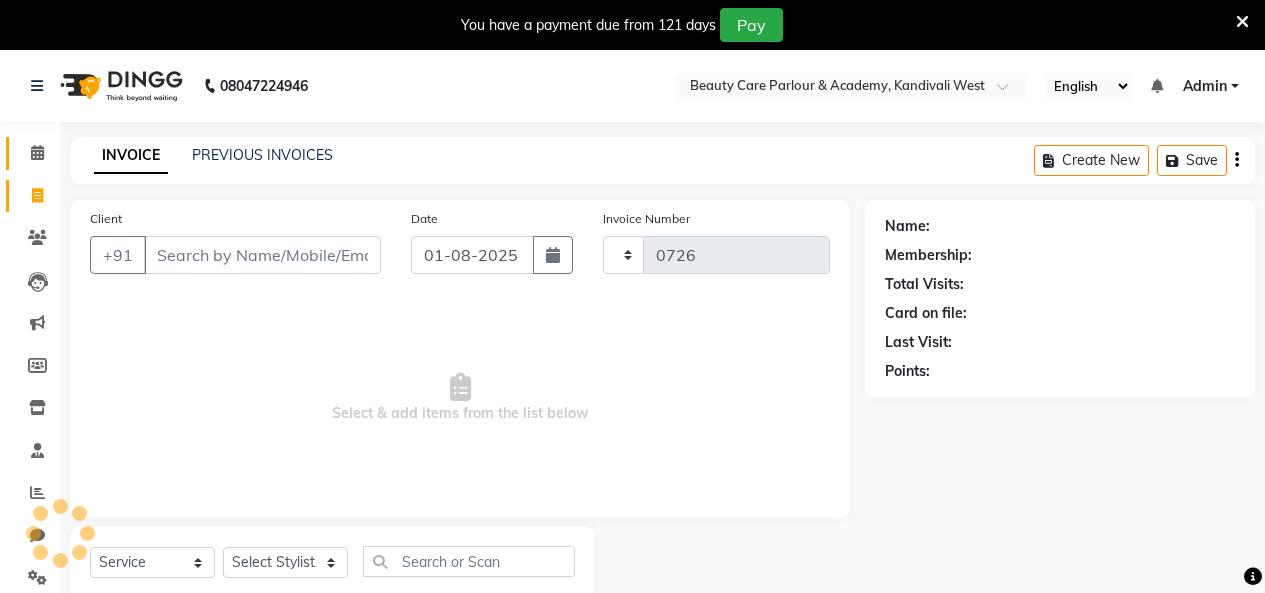 select on "8049" 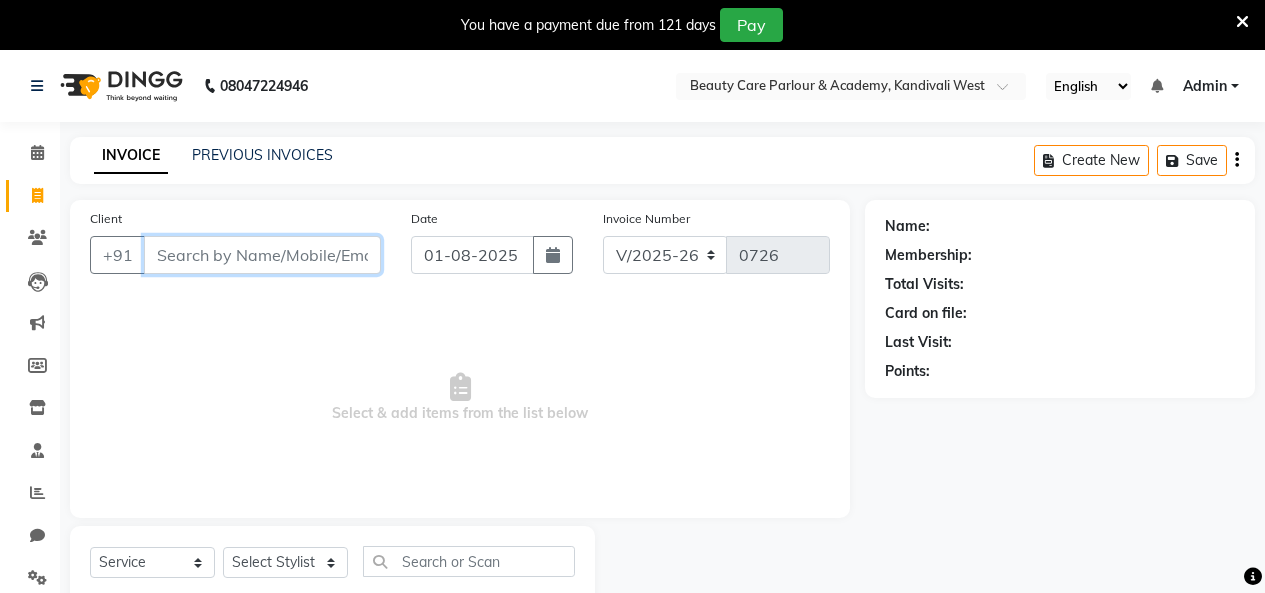 click on "Client" at bounding box center (262, 255) 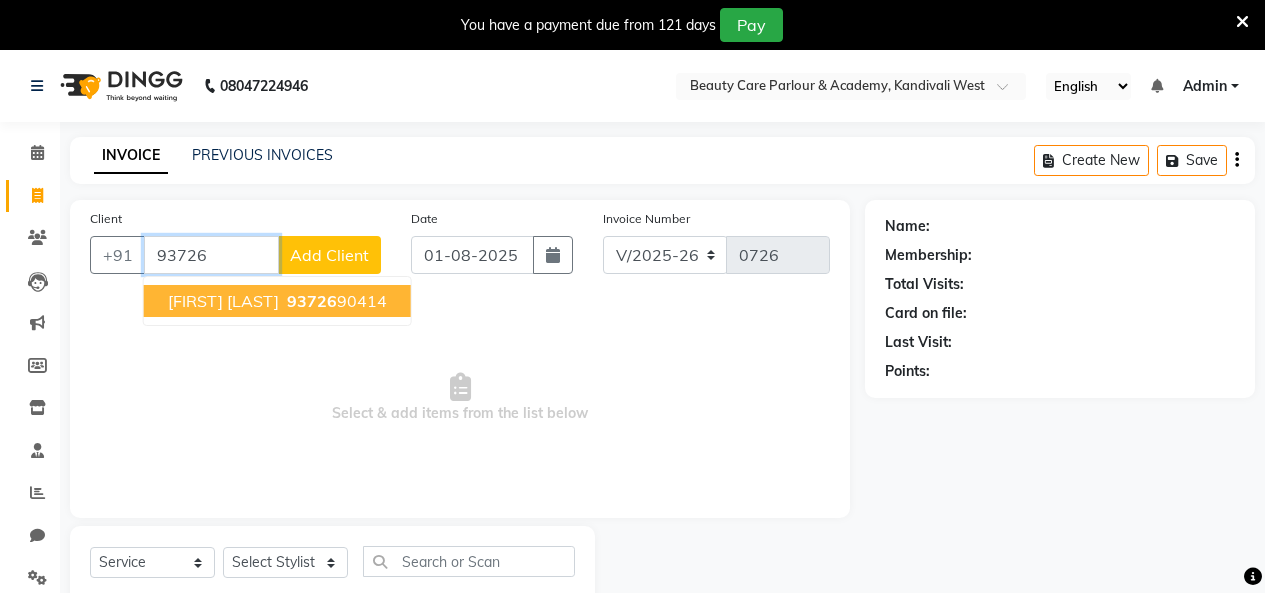 click on "[FIRST] [LAST]" at bounding box center (223, 301) 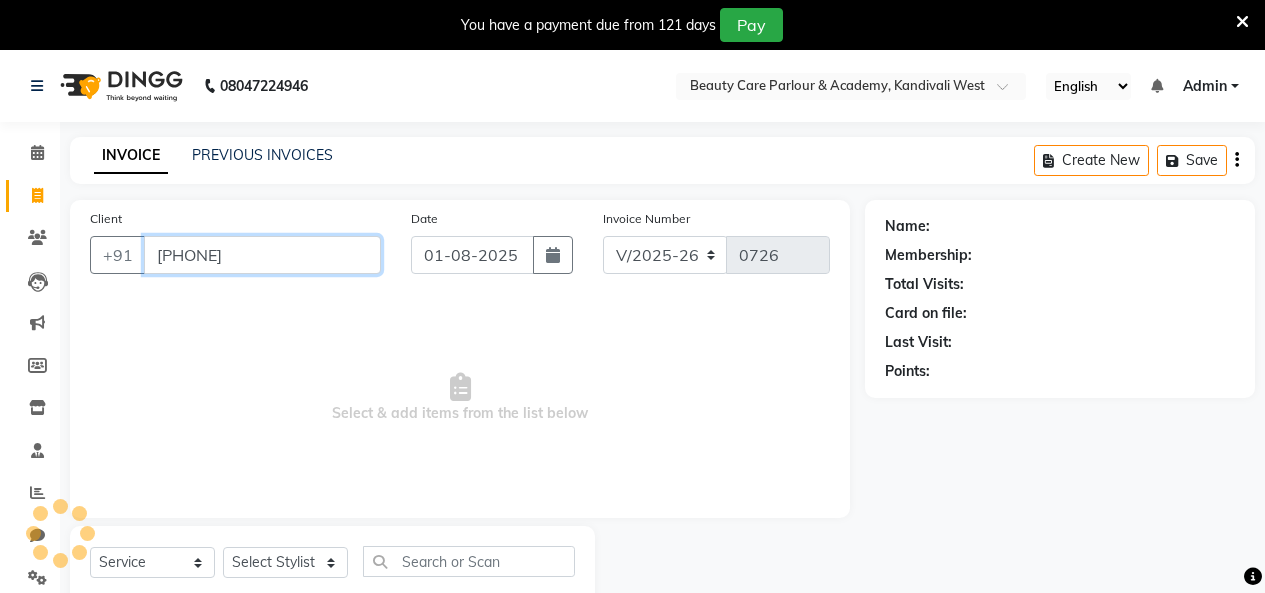 type on "[PHONE]" 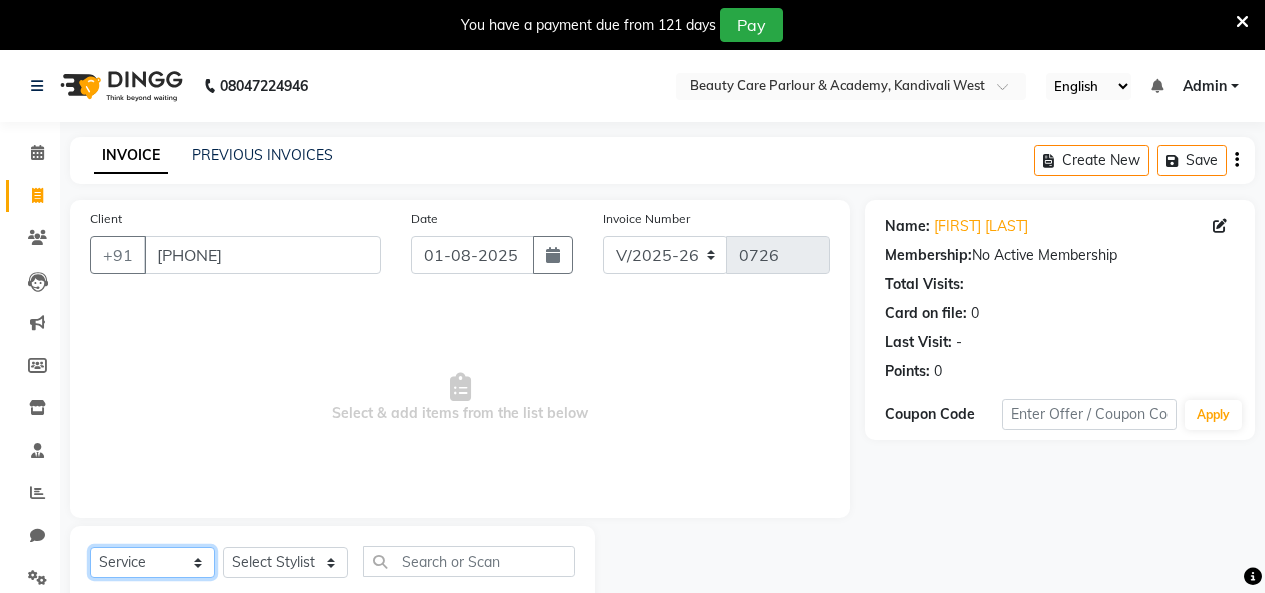 click on "Select  Service  Product  Membership  Package Voucher Prepaid Gift Card" 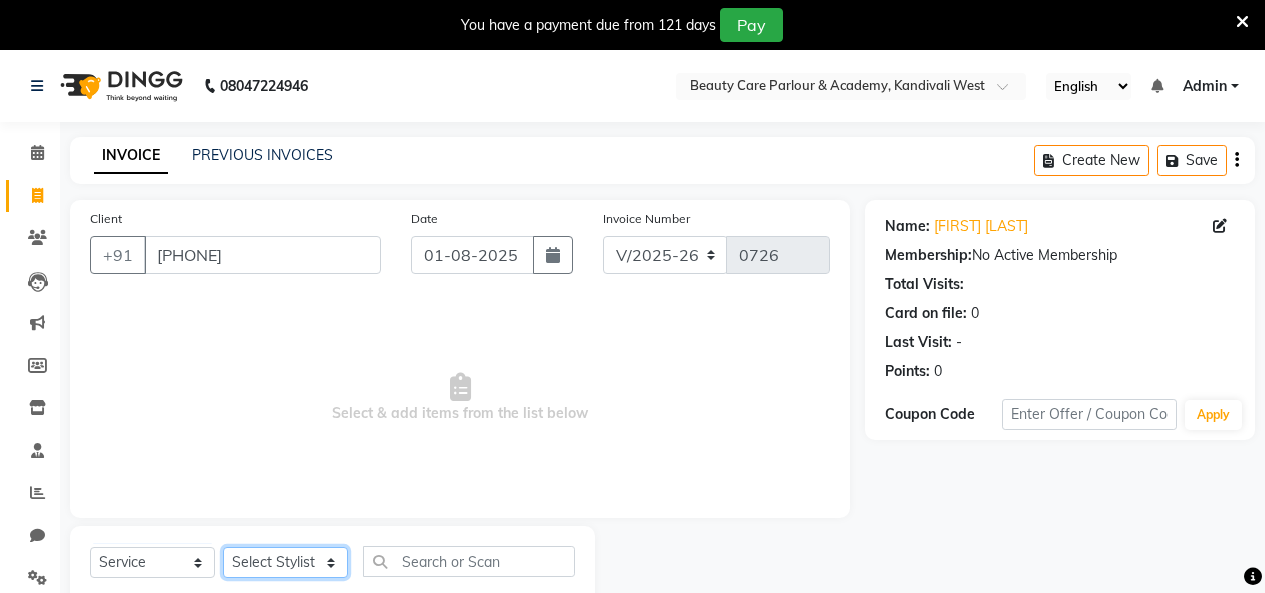 click on "Select Stylist Amita Arti Raut Jagruti Kajal Joshi rita shah menejr Rohini Sangeeta honr" 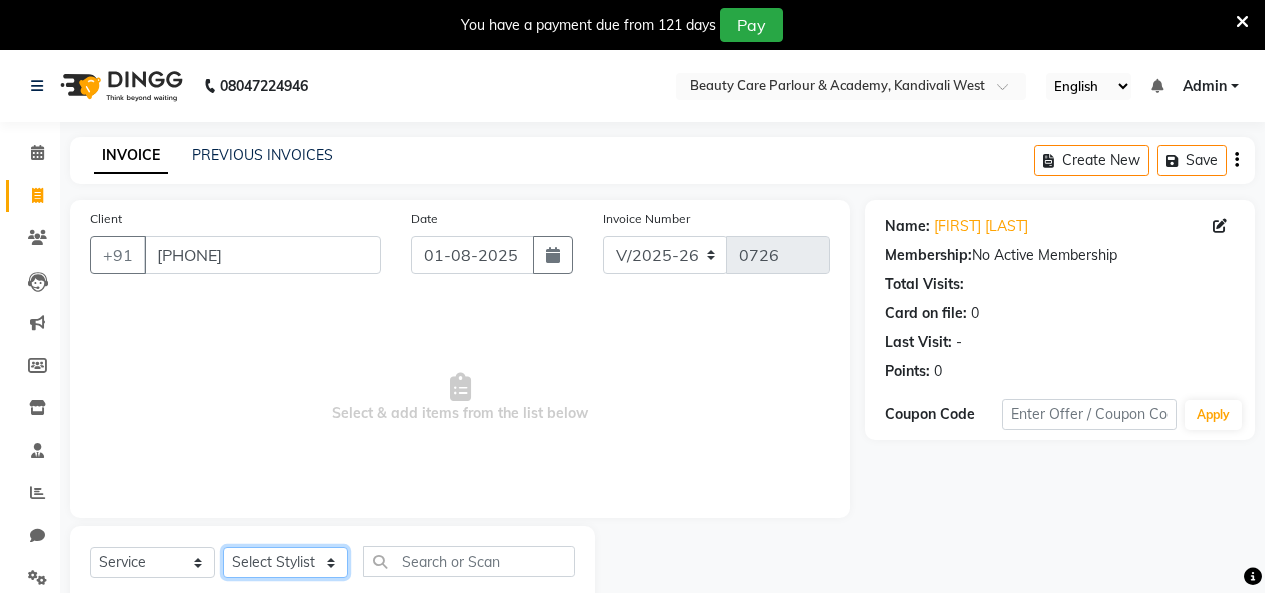 select on "80221" 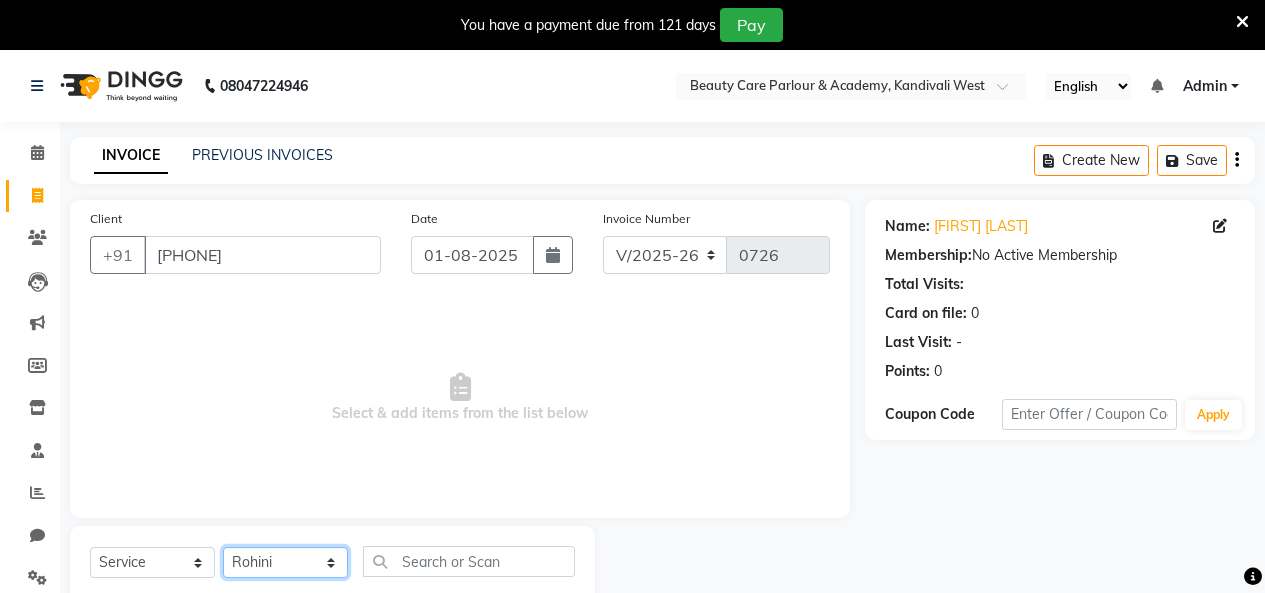 click on "Select Stylist Amita Arti Raut Jagruti Kajal Joshi rita shah menejr Rohini Sangeeta honr" 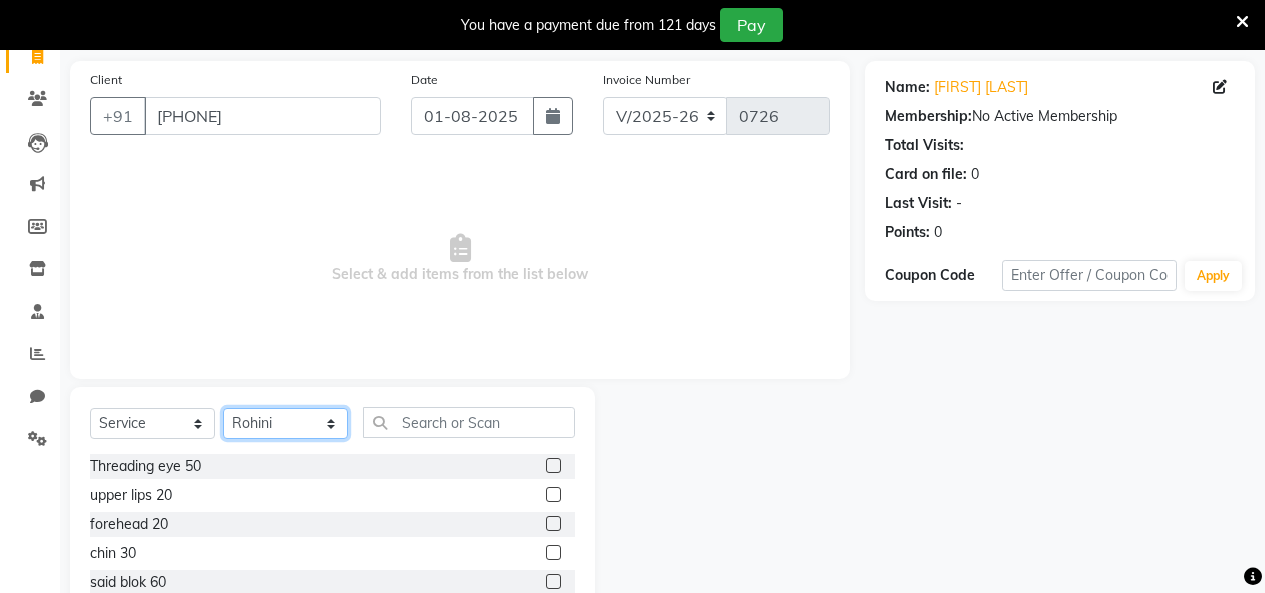 scroll, scrollTop: 141, scrollLeft: 0, axis: vertical 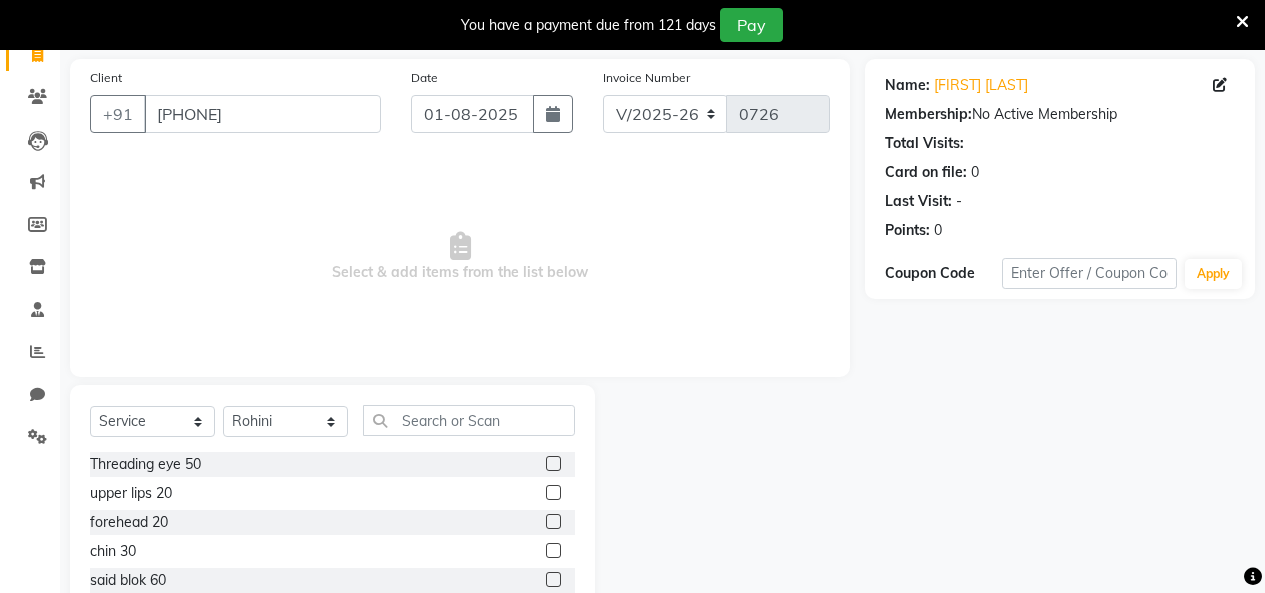 click 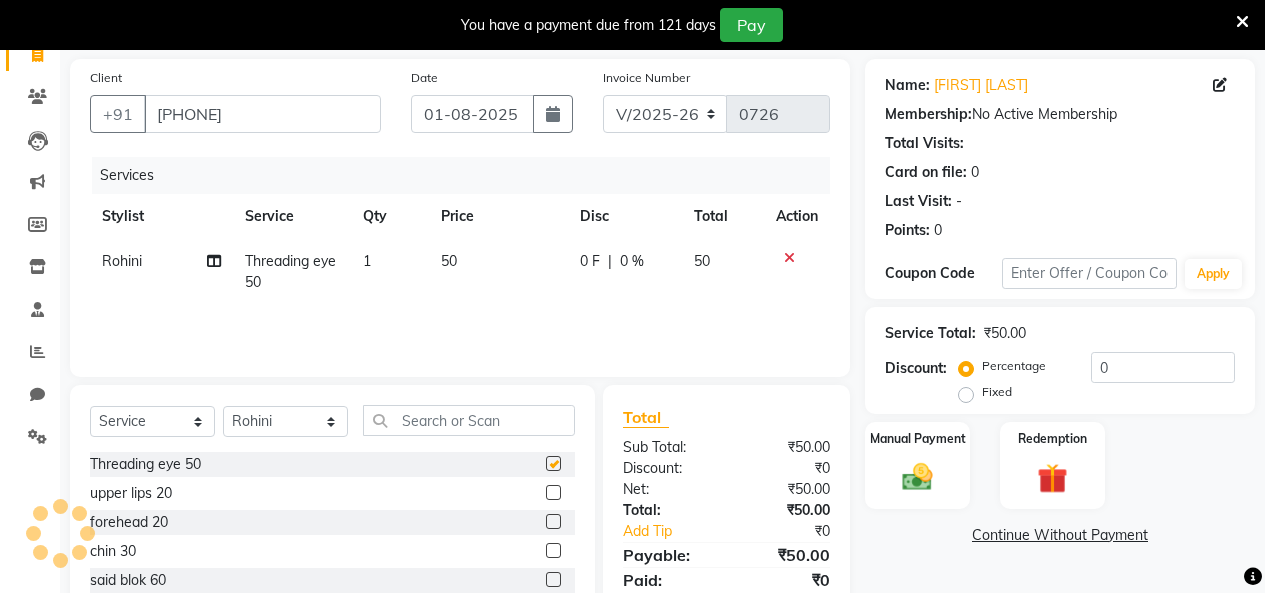 checkbox on "false" 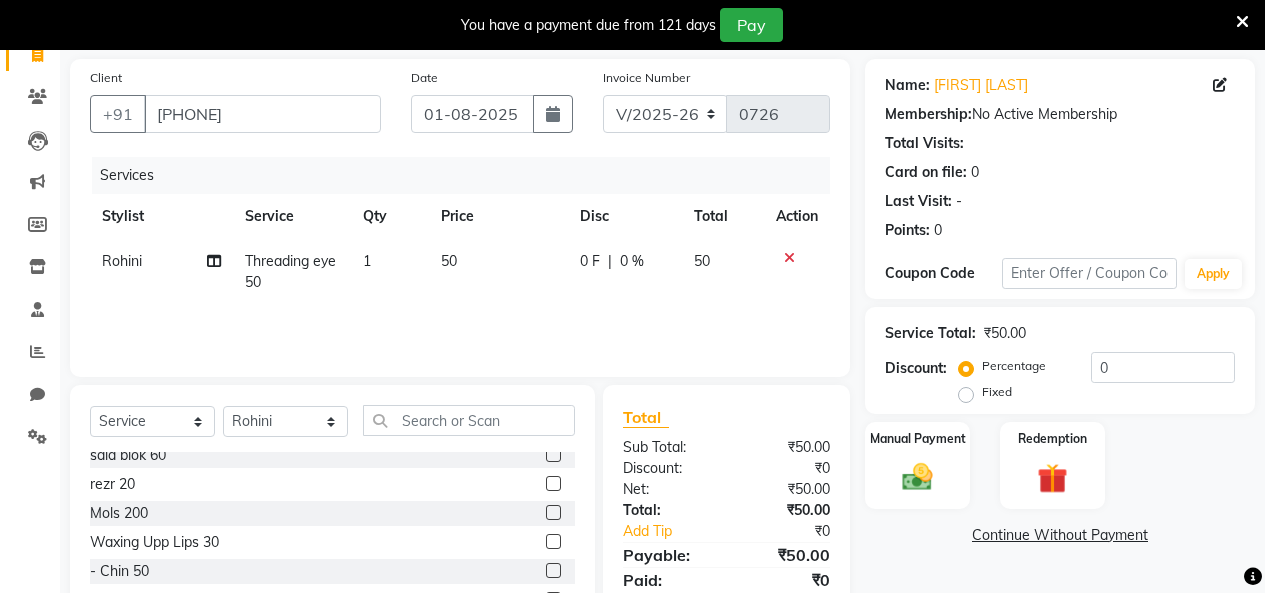 scroll, scrollTop: 124, scrollLeft: 0, axis: vertical 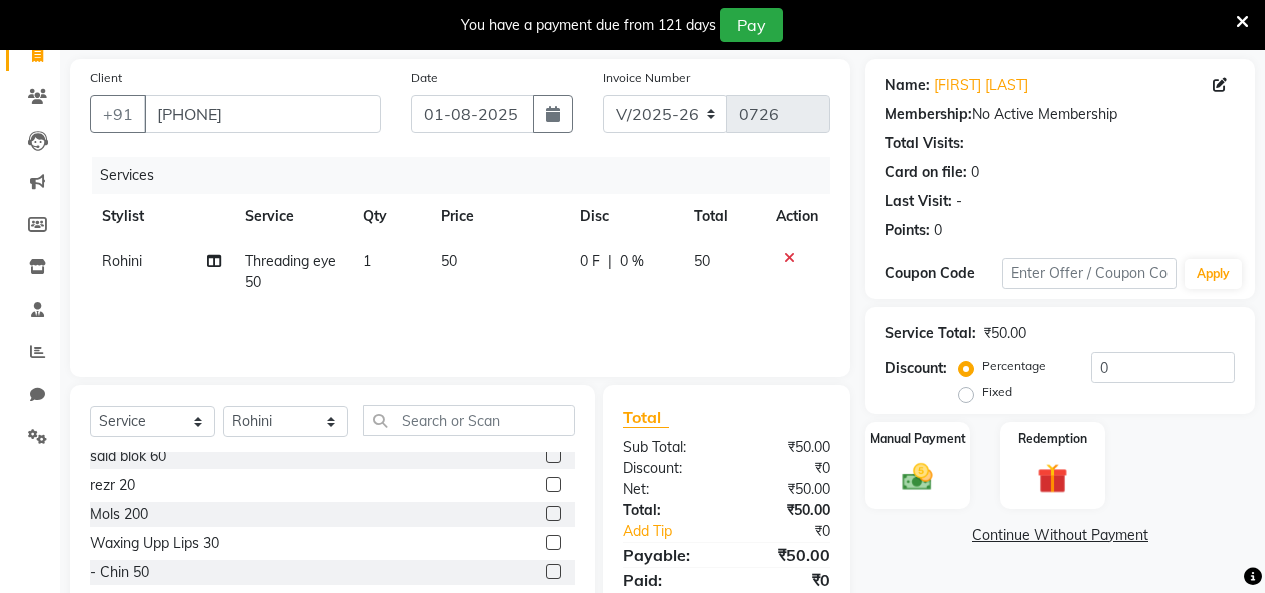 click 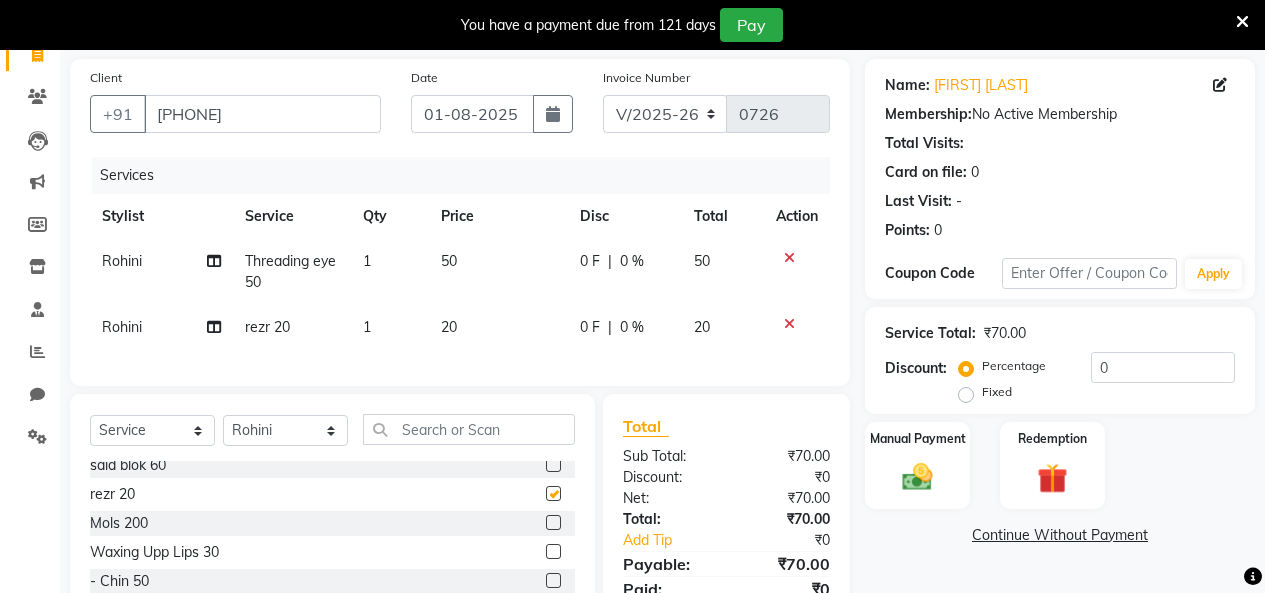 checkbox on "false" 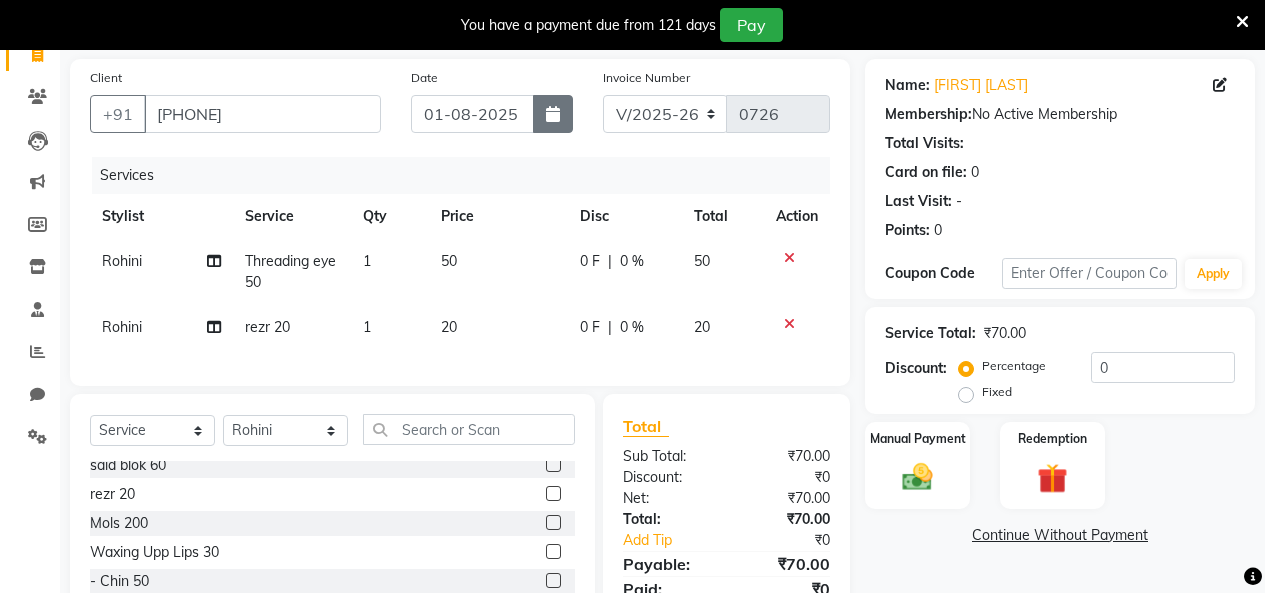 click 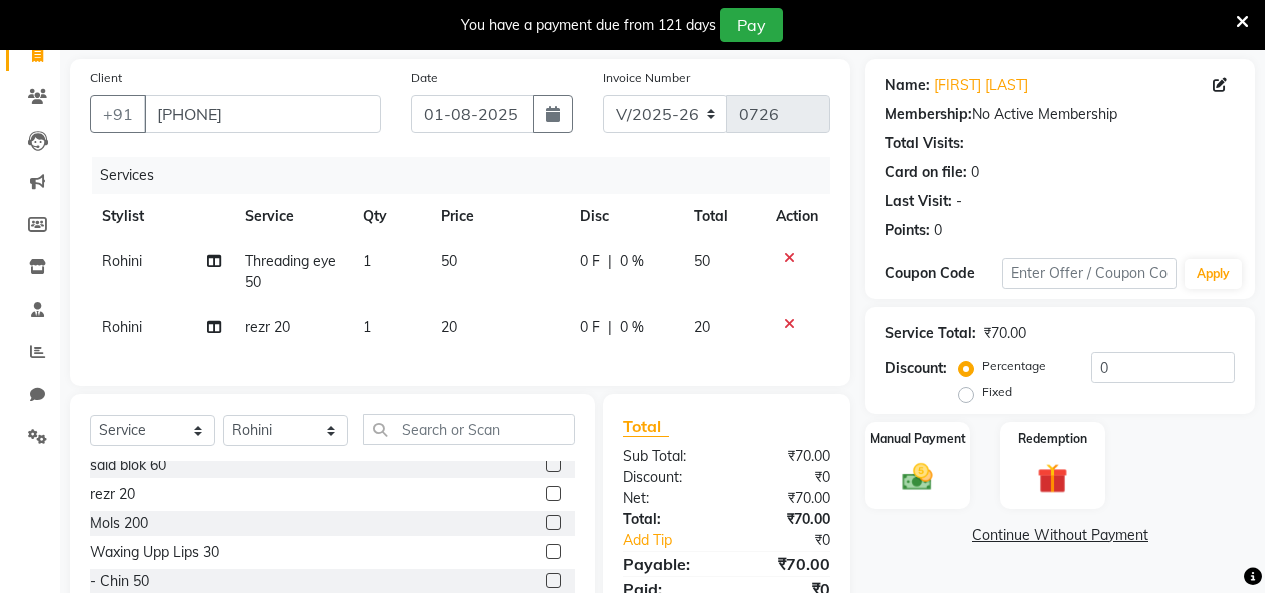 select on "8" 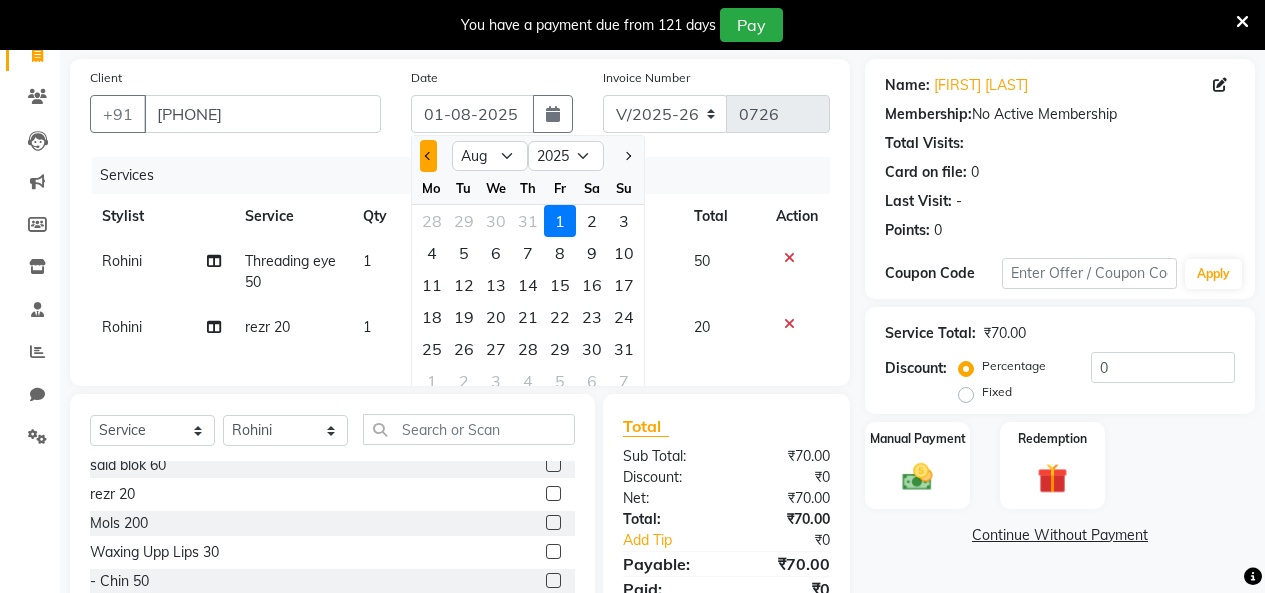 click 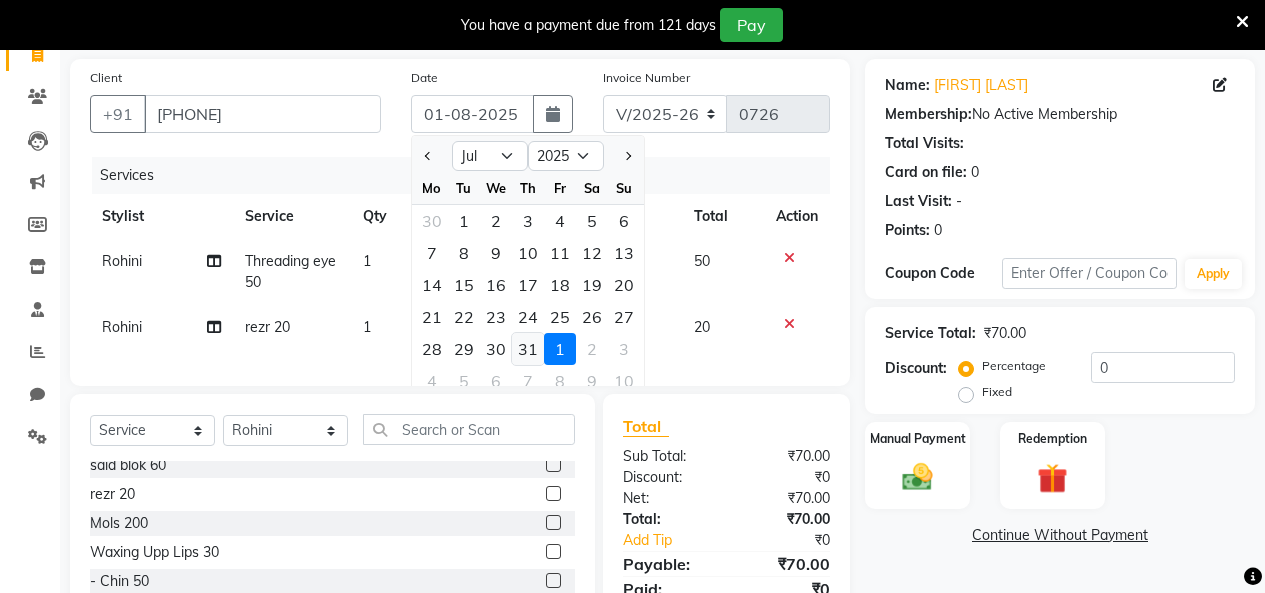 click on "31" 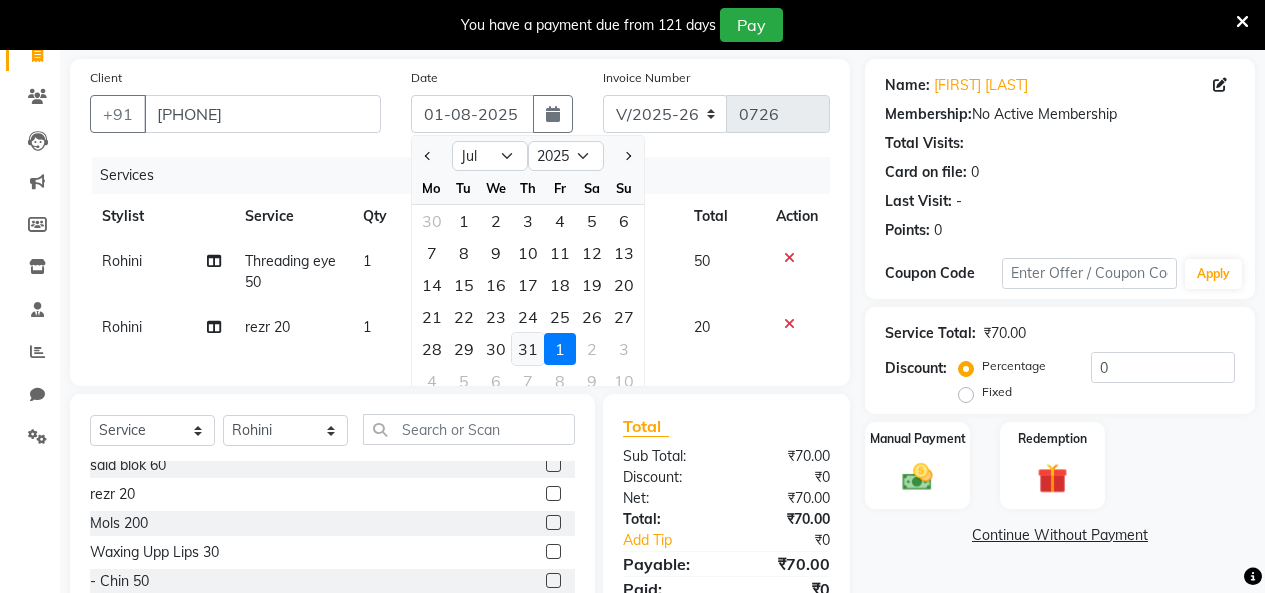 type on "31-07-2025" 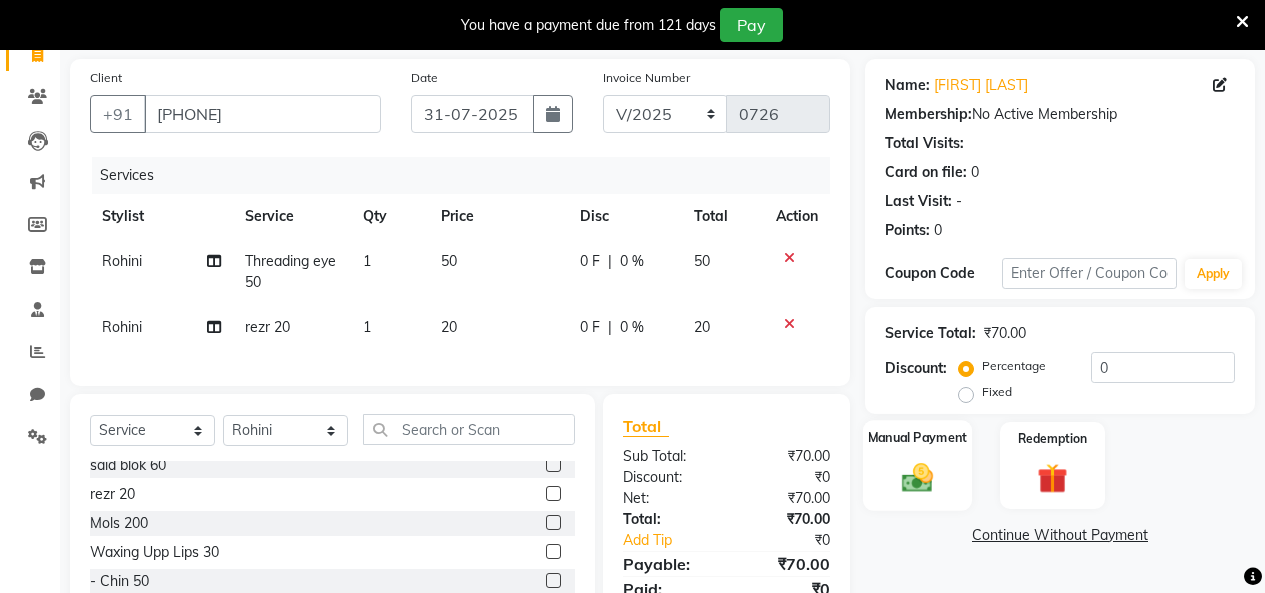 click 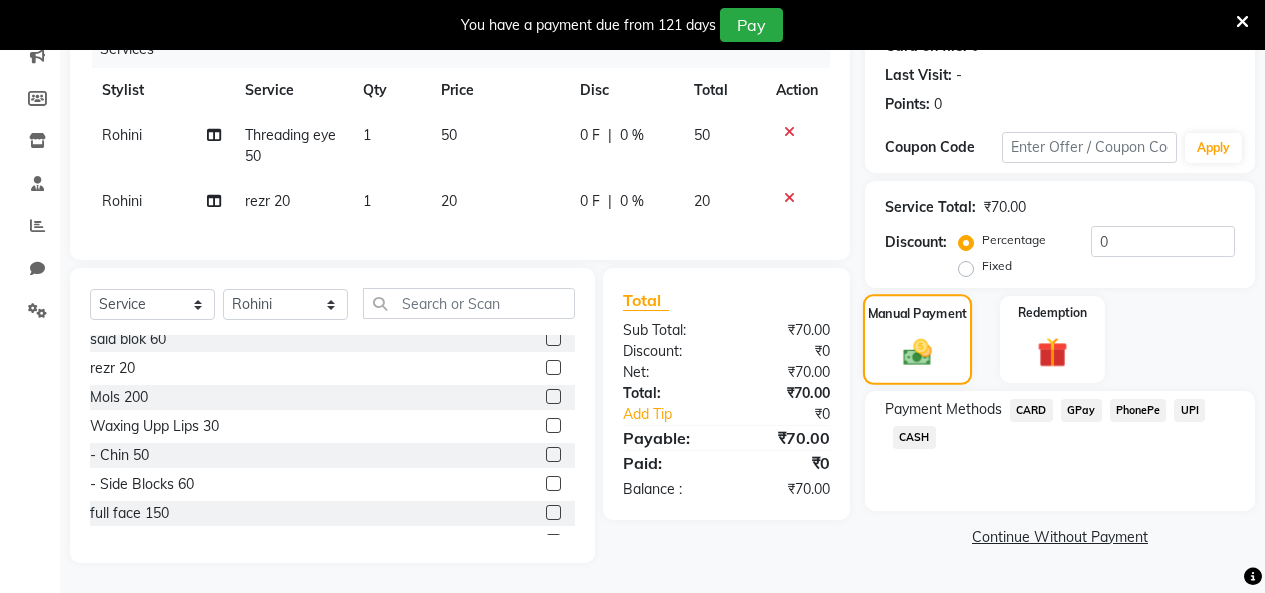 scroll, scrollTop: 278, scrollLeft: 0, axis: vertical 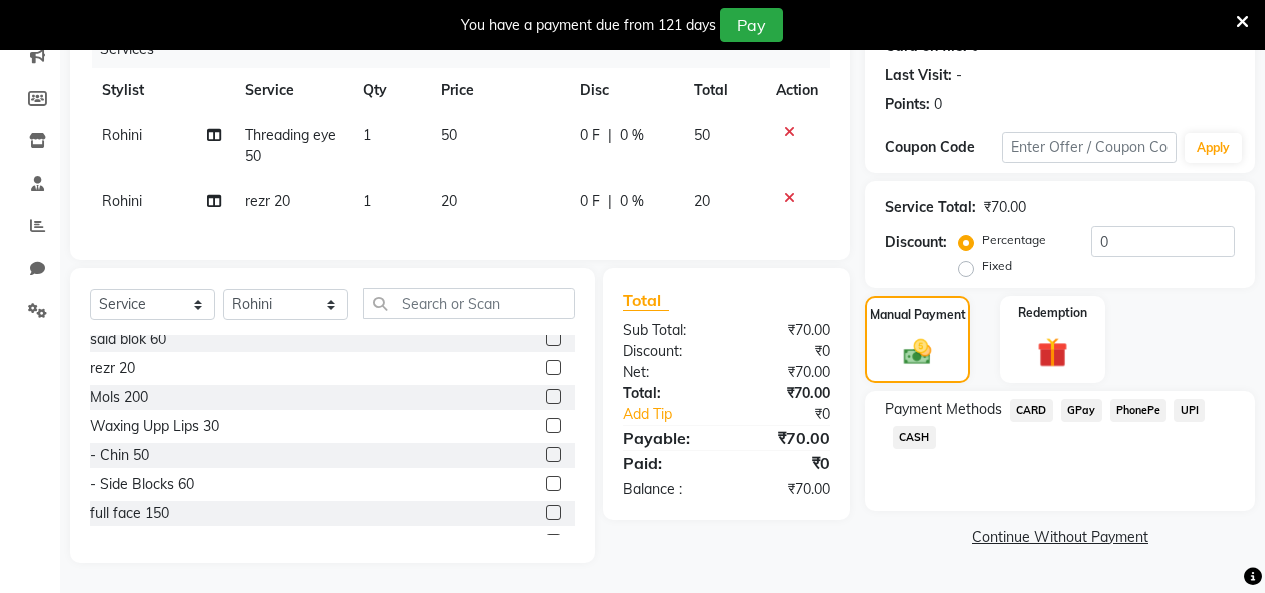 click on "GPay" 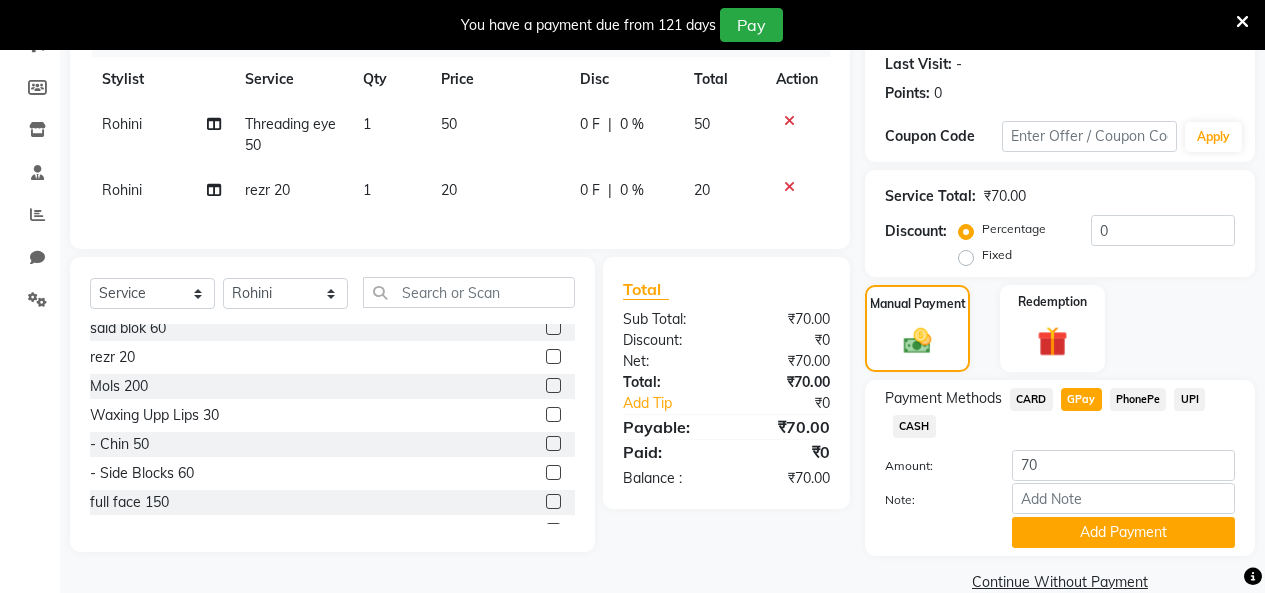 scroll, scrollTop: 312, scrollLeft: 0, axis: vertical 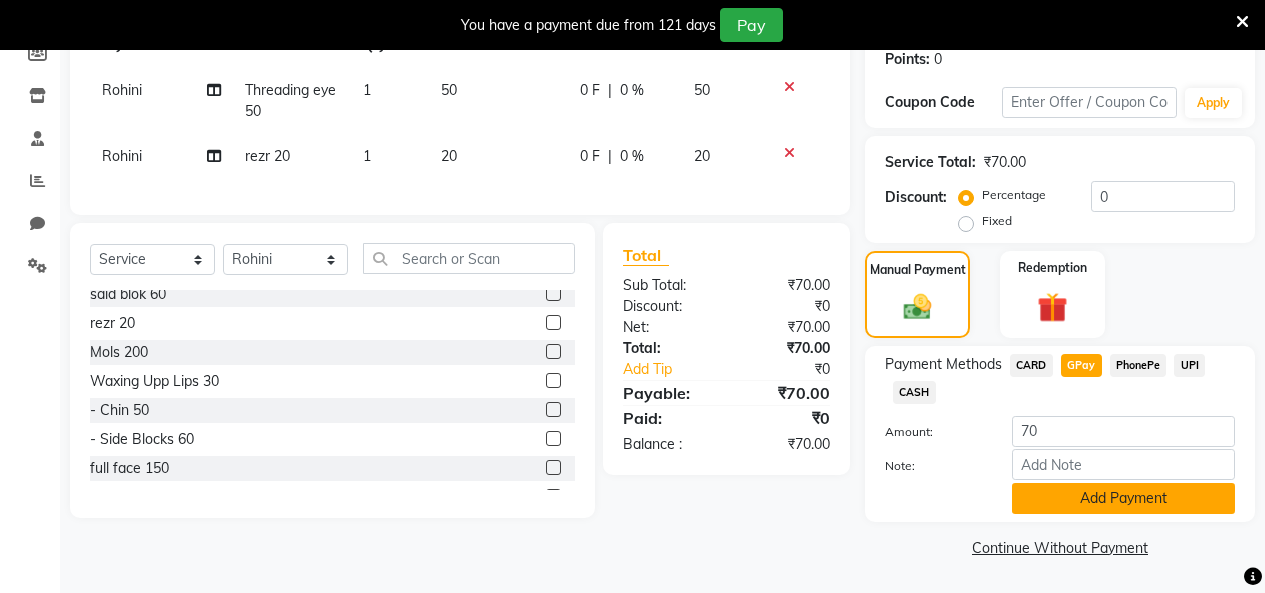 click on "Add Payment" 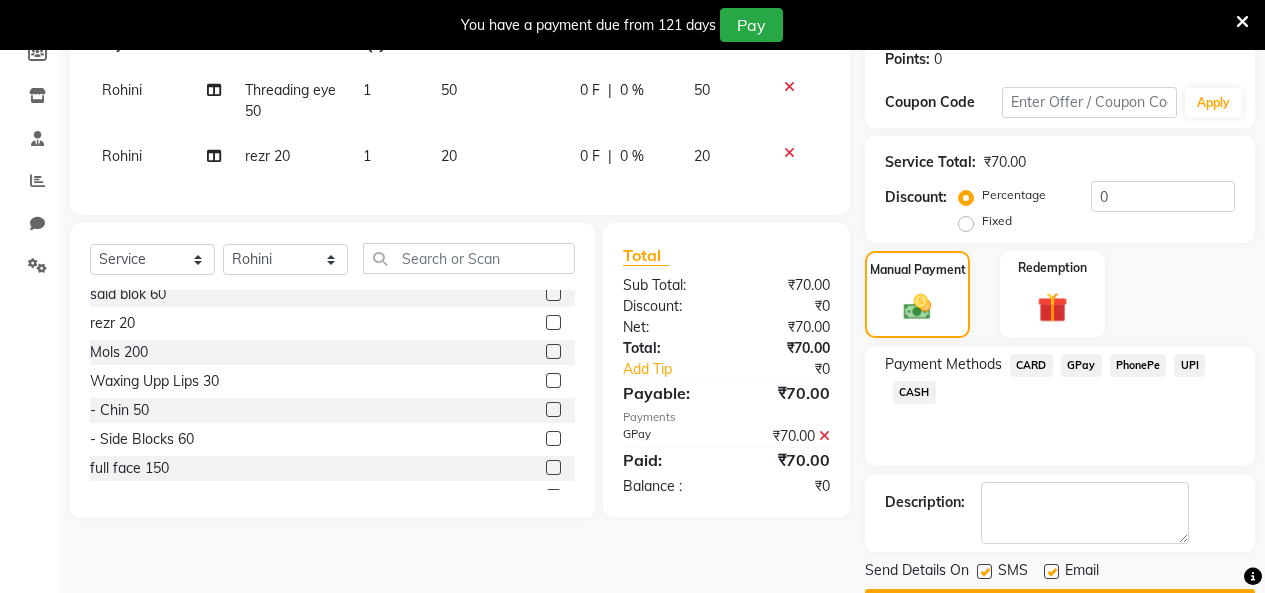 scroll, scrollTop: 369, scrollLeft: 0, axis: vertical 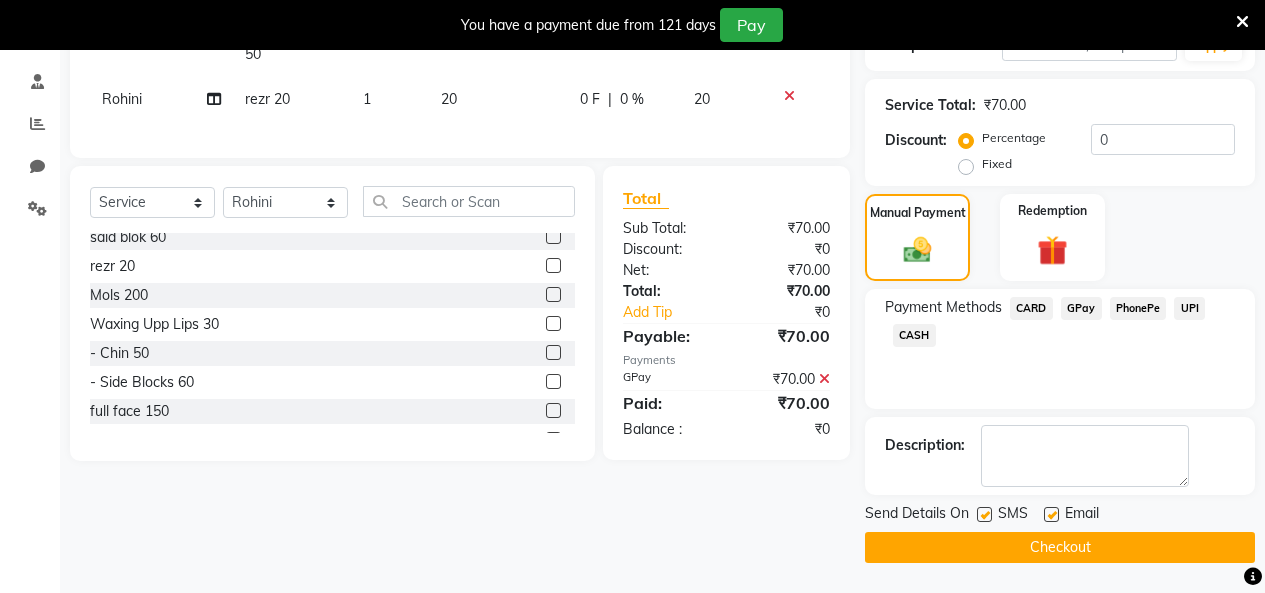click on "Checkout" 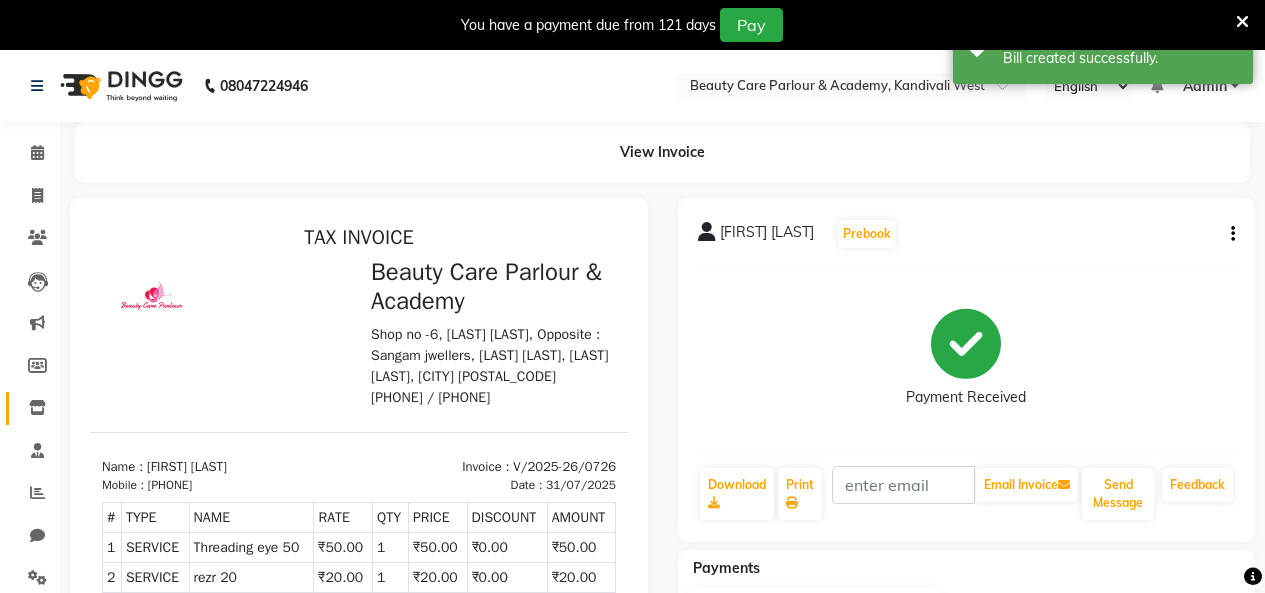 scroll, scrollTop: 2, scrollLeft: 0, axis: vertical 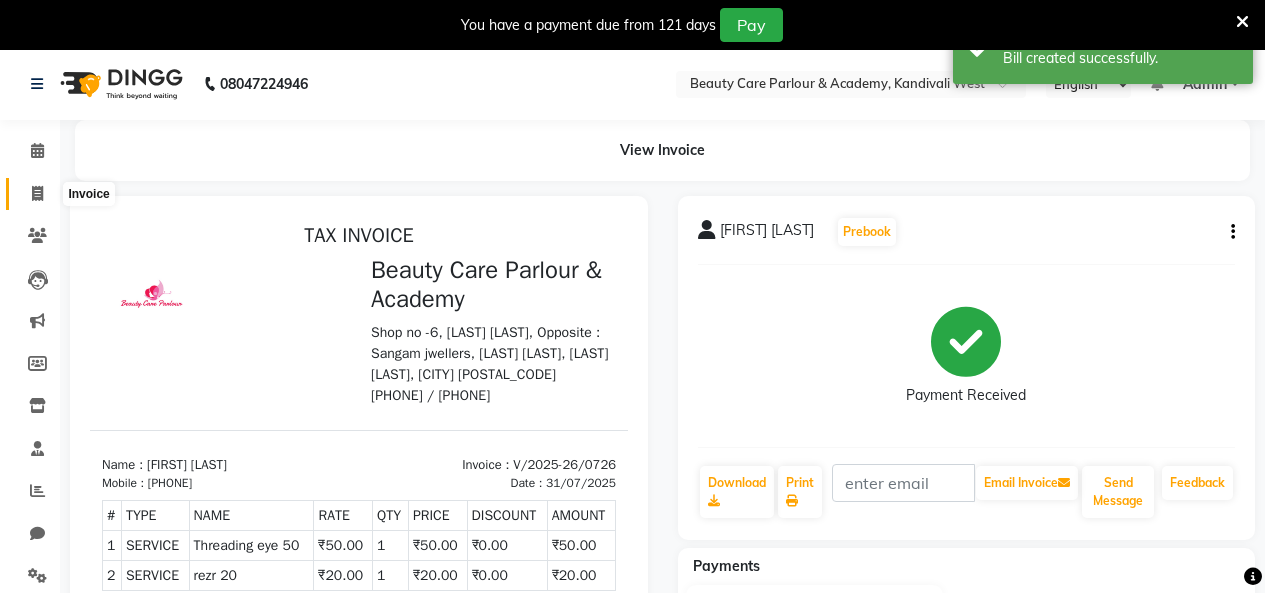 click 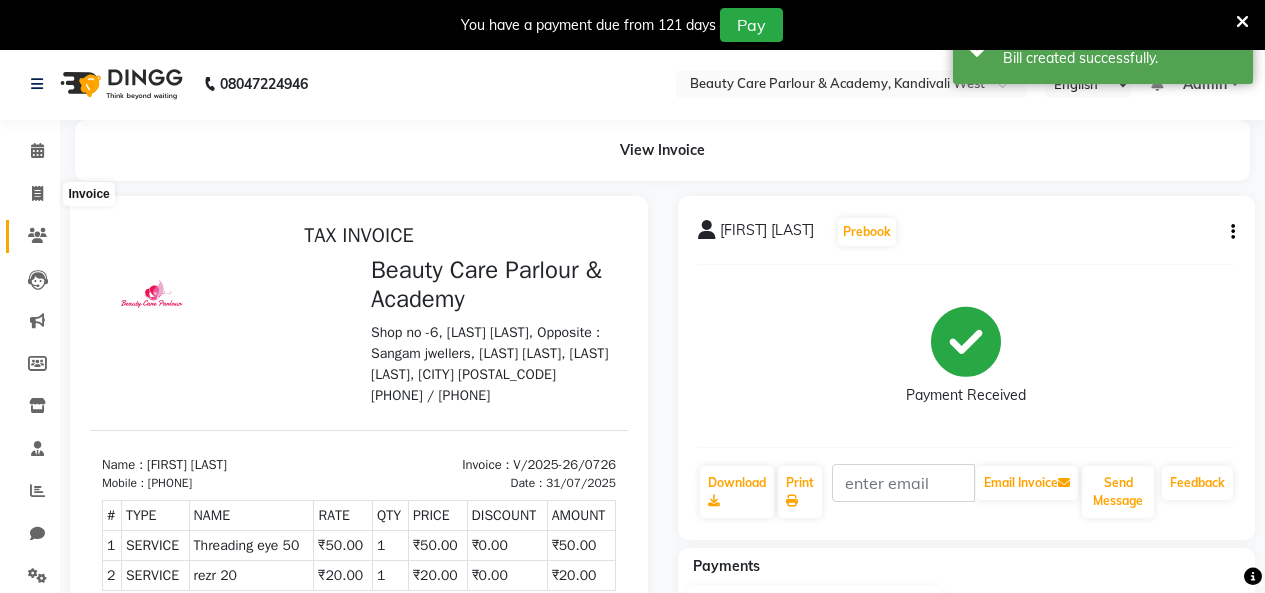 select on "8049" 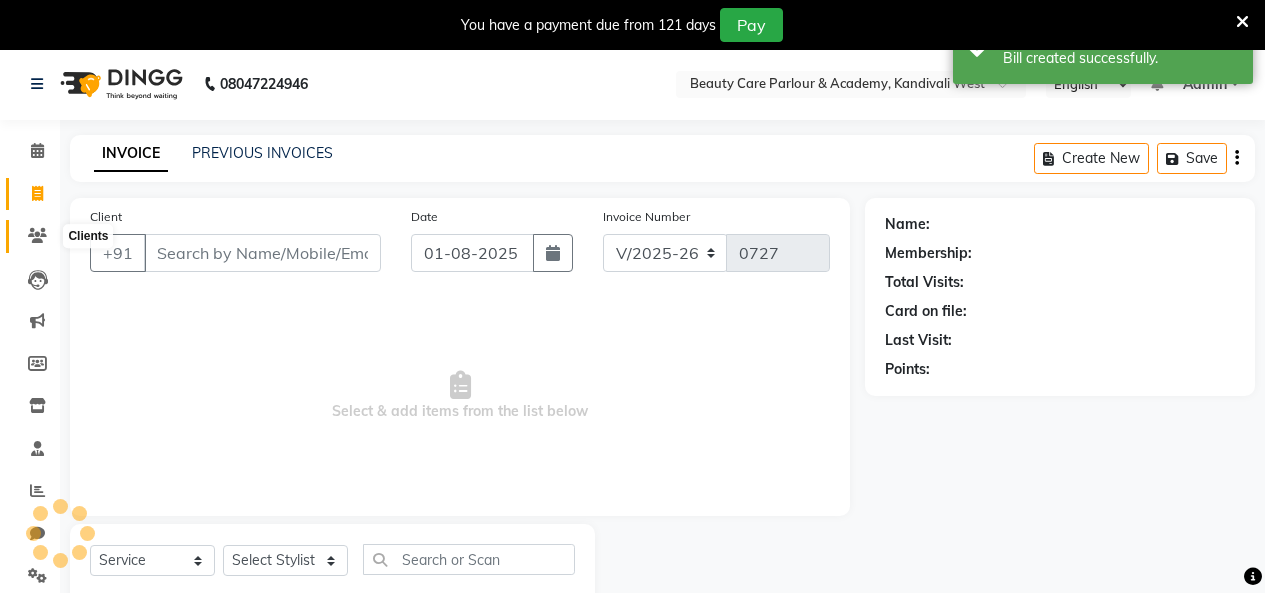 scroll, scrollTop: 58, scrollLeft: 0, axis: vertical 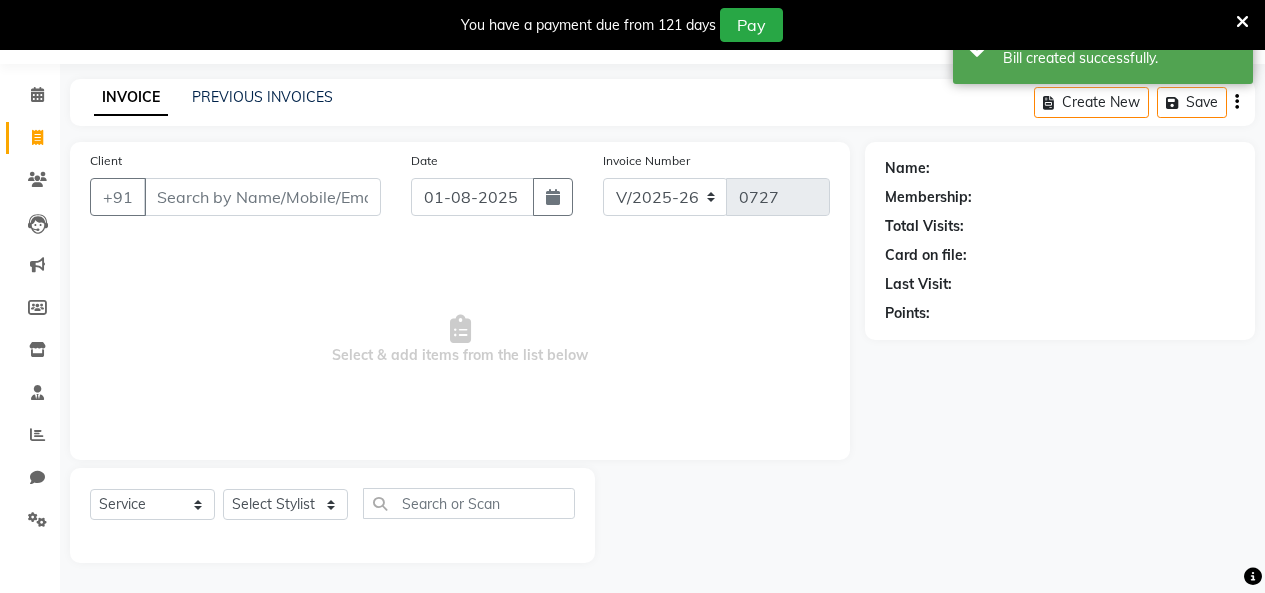 click on "Client" at bounding box center (262, 197) 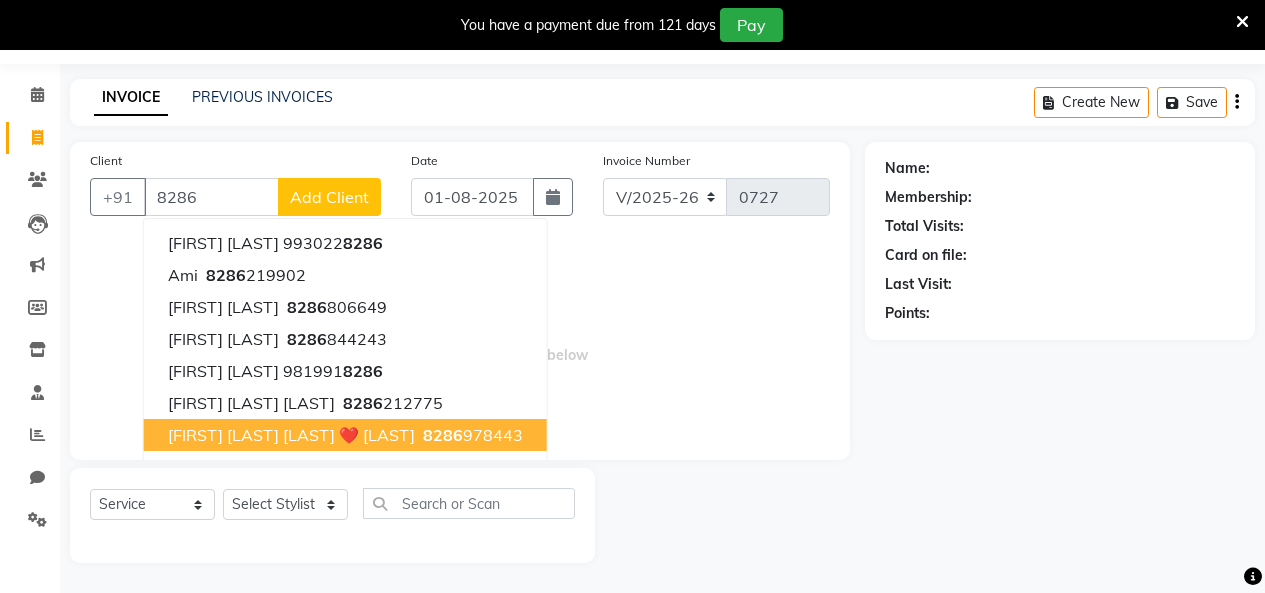 click on "[FIRST] [LAST] [LAST] ❤️ [LAST]" at bounding box center [291, 435] 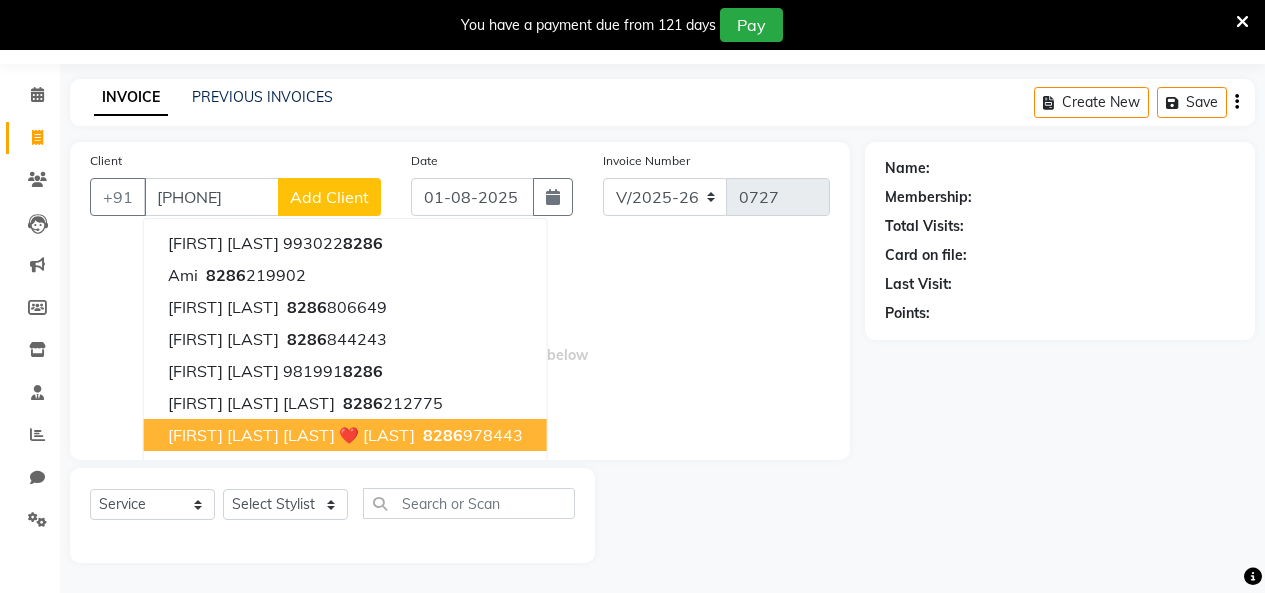 type on "[PHONE]" 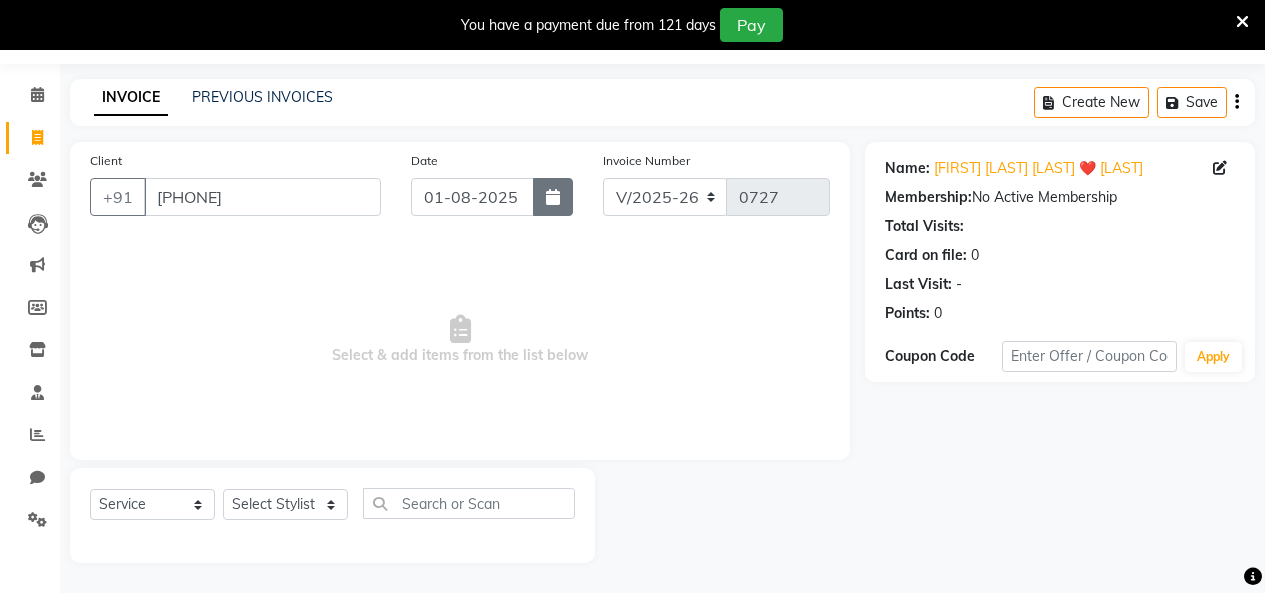 click 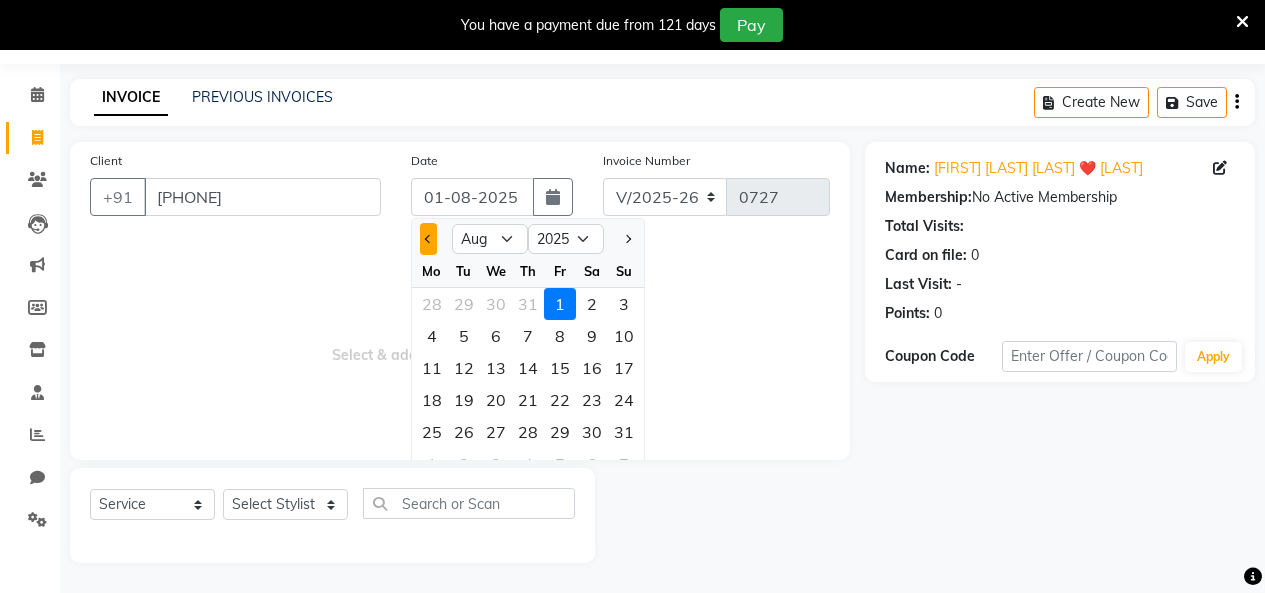 click 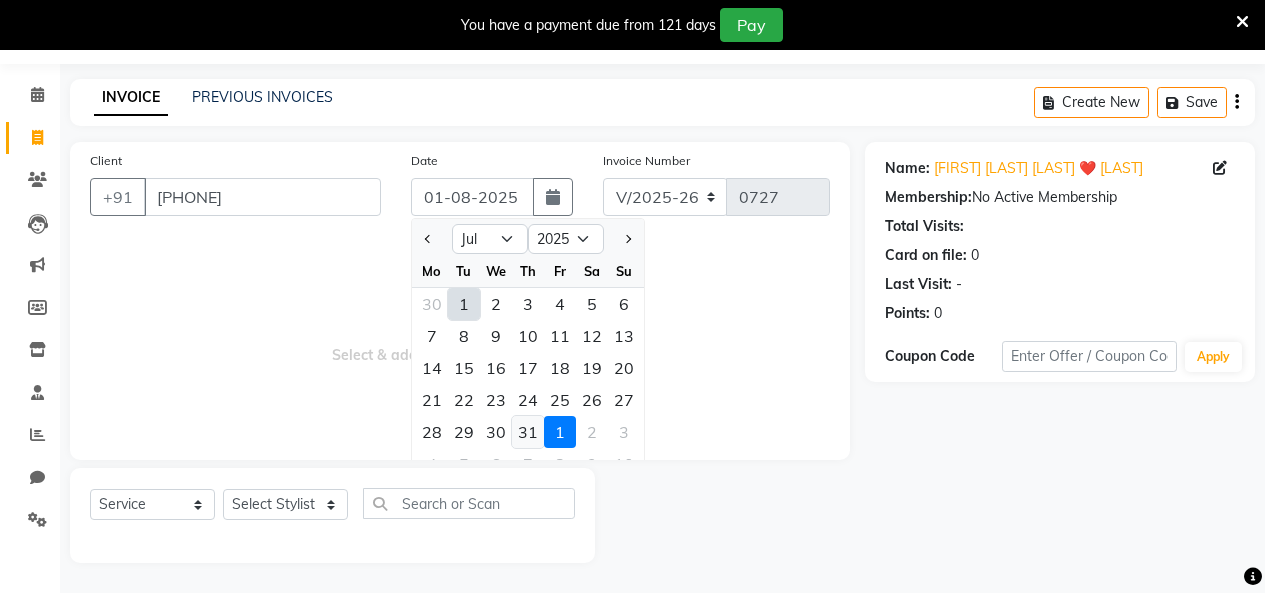 click on "31" 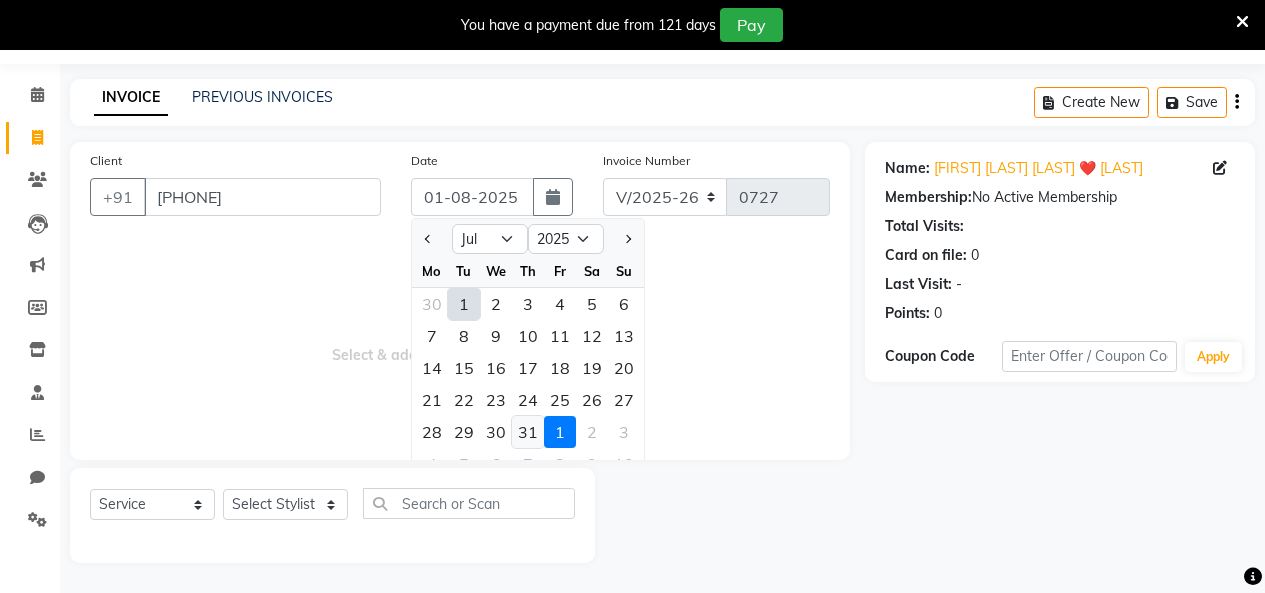 type on "31-07-2025" 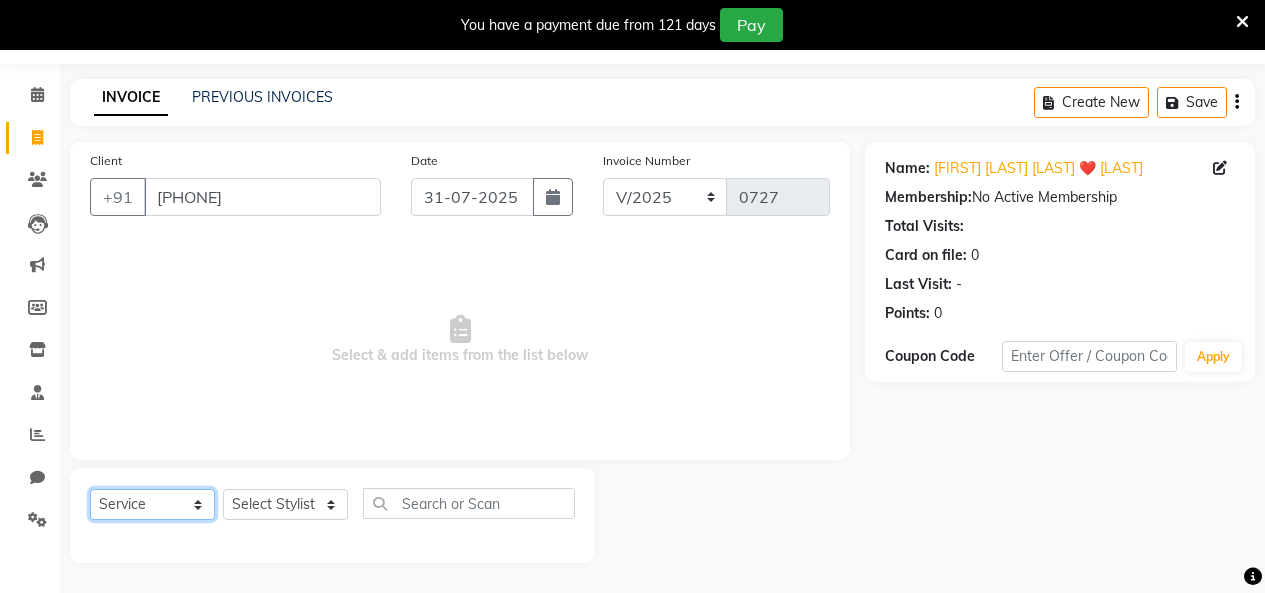 click on "Select  Service  Product  Membership  Package Voucher Prepaid Gift Card" 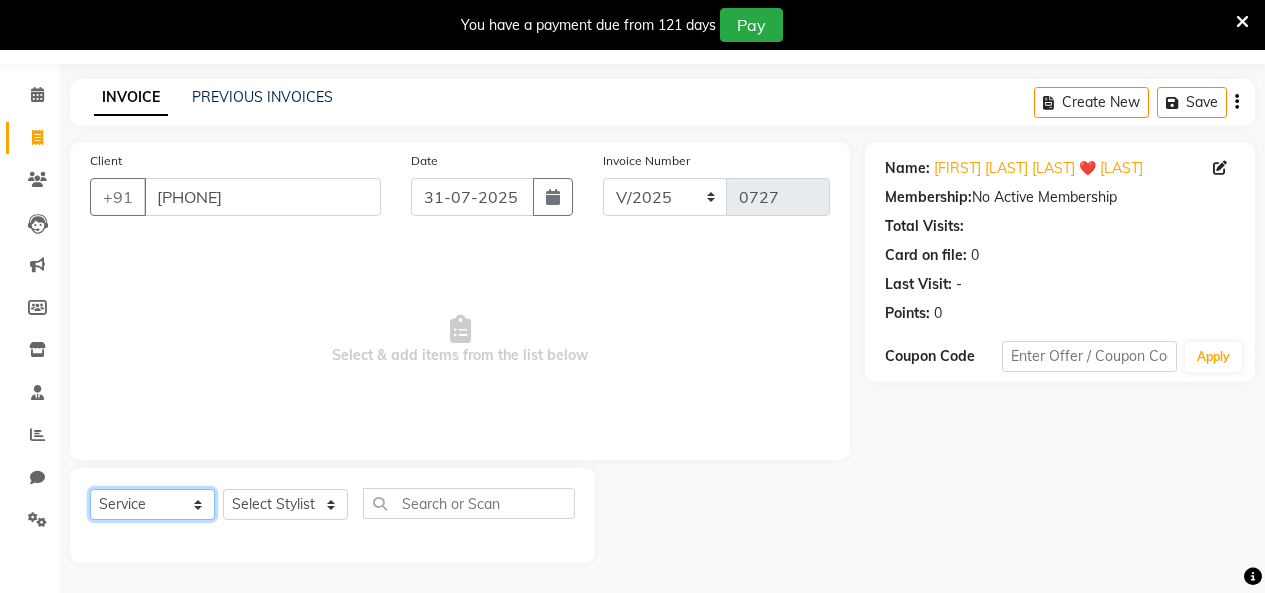 select on "product" 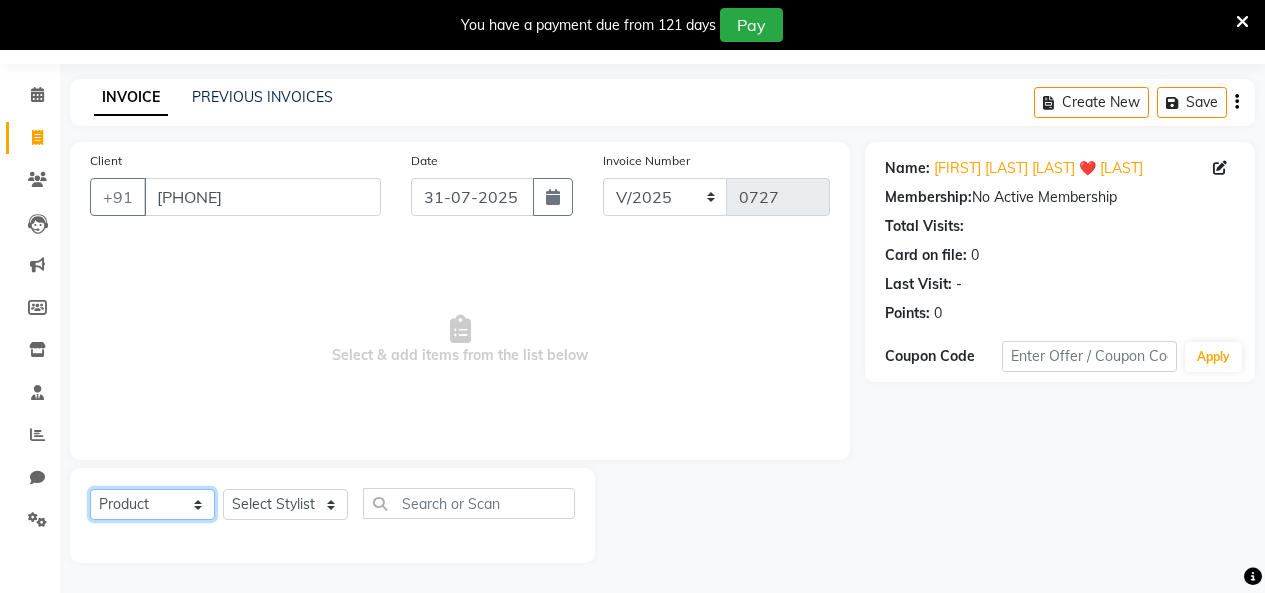 click on "Select  Service  Product  Membership  Package Voucher Prepaid Gift Card" 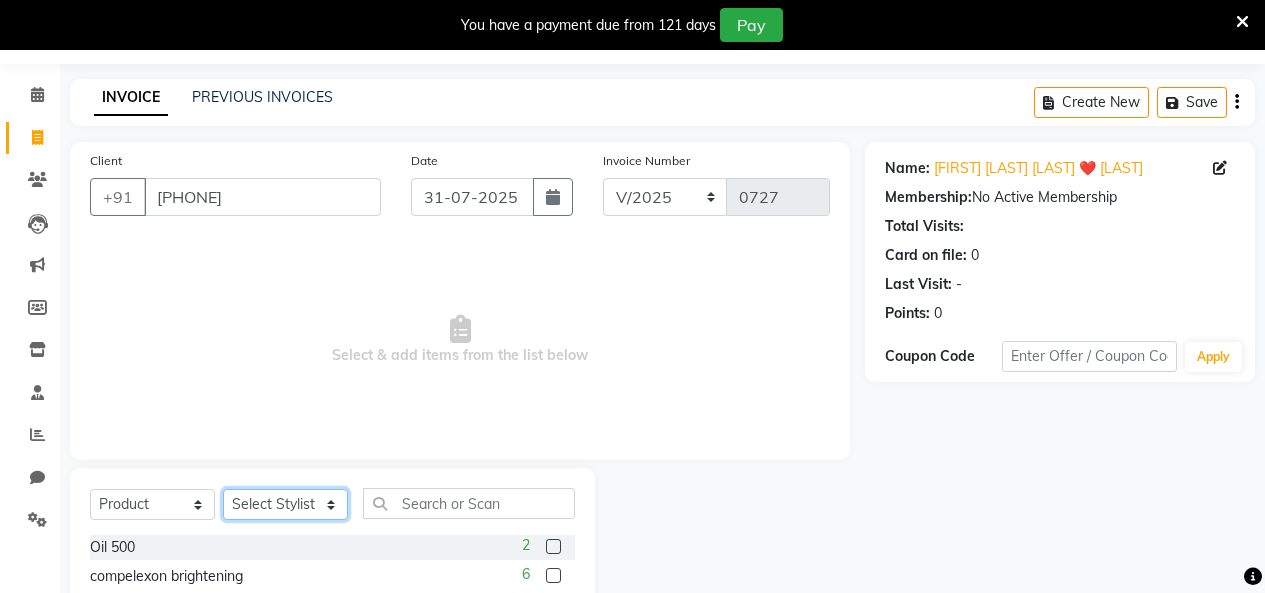 click on "Select Stylist Amita Arti Raut Jagruti Kajal Joshi rita shah menejr Rohini Sangeeta honr" 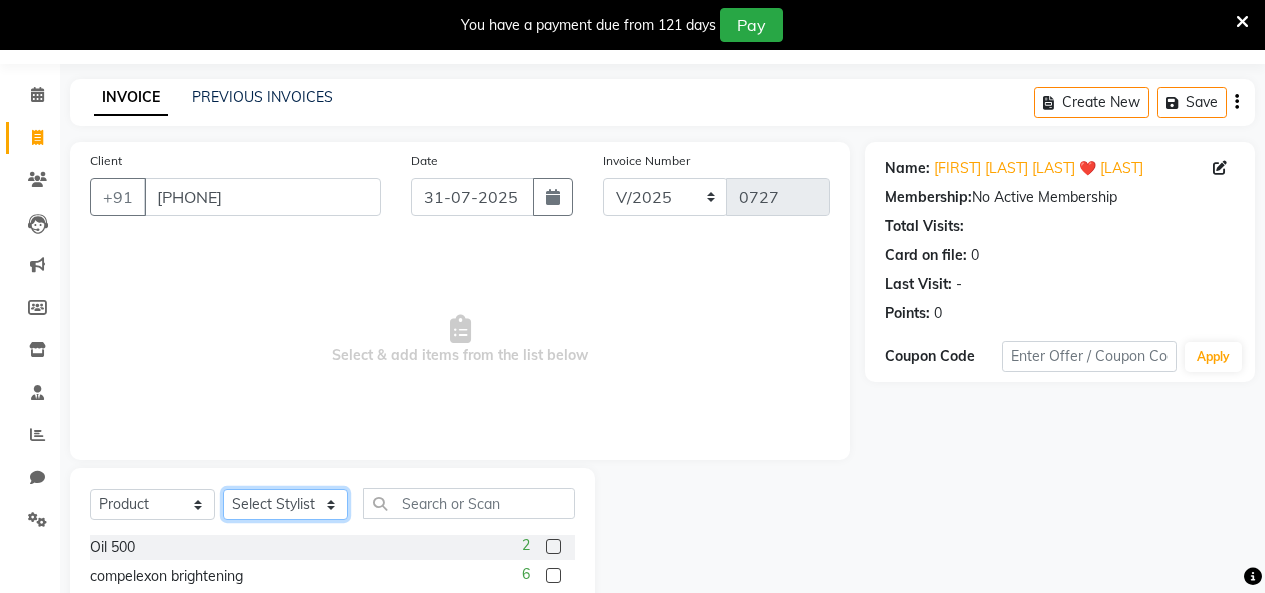 select on "72763" 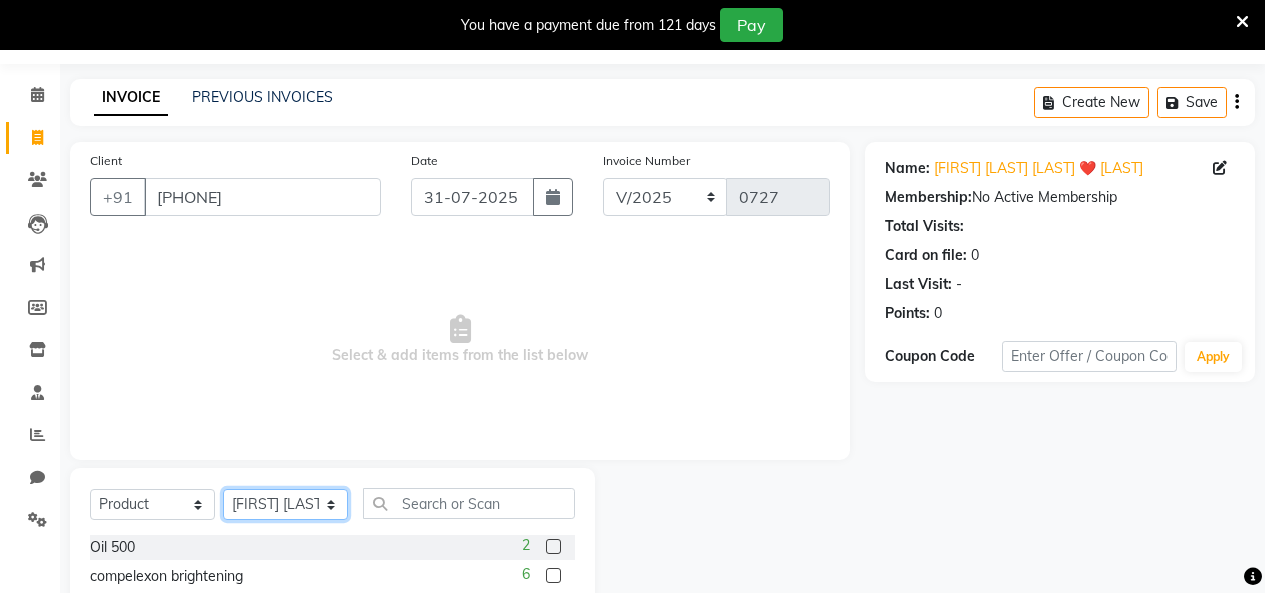 click on "Select Stylist Amita Arti Raut Jagruti Kajal Joshi rita shah menejr Rohini Sangeeta honr" 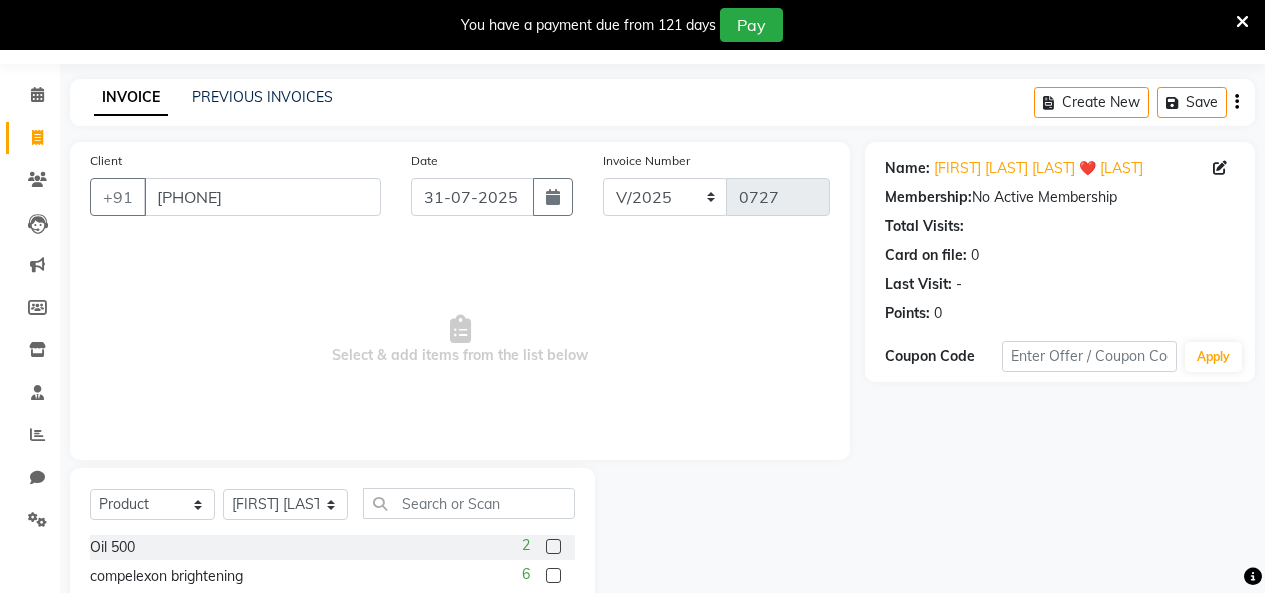 click on "Select & add items from the list below" at bounding box center [460, 340] 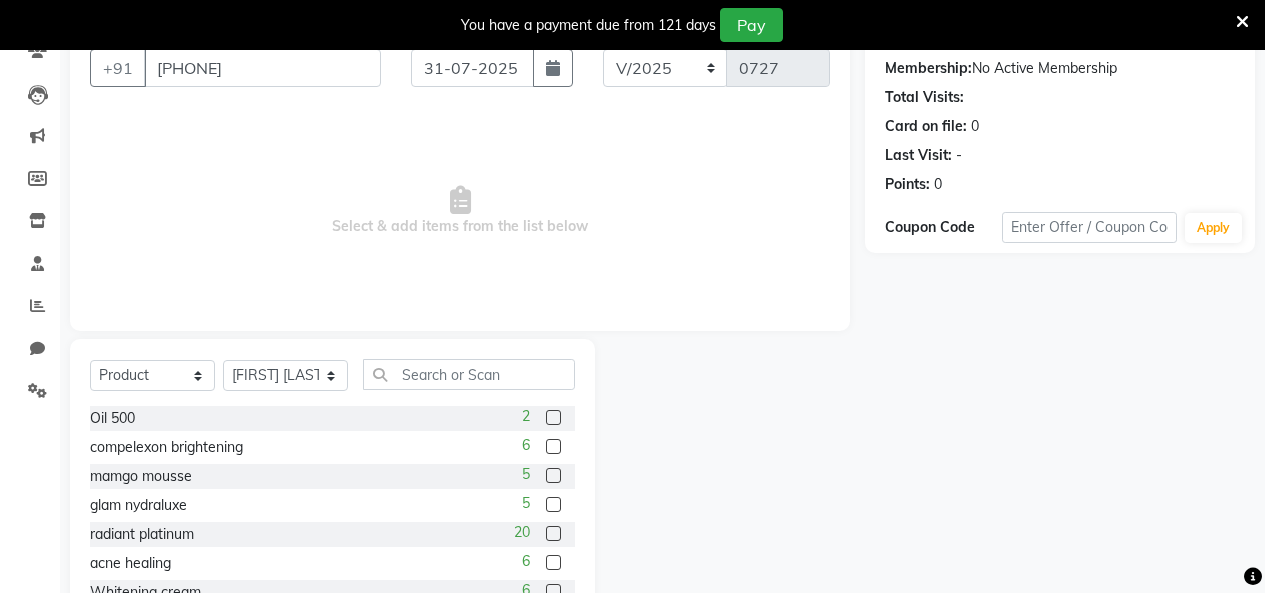 scroll, scrollTop: 198, scrollLeft: 0, axis: vertical 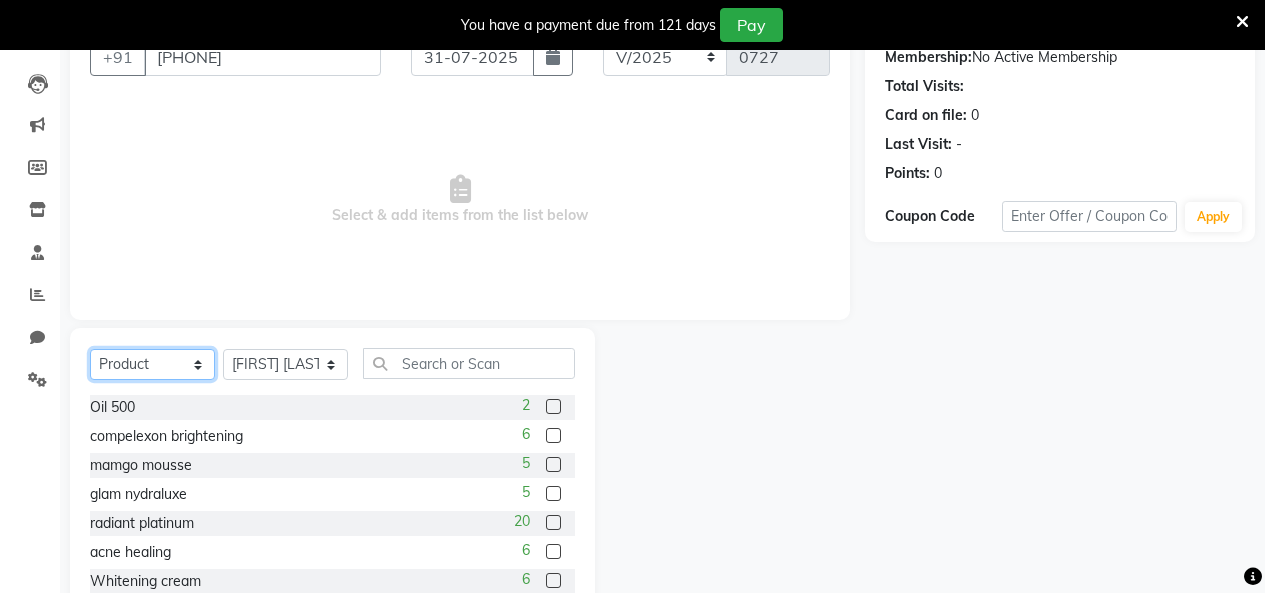click on "Select  Service  Product  Membership  Package Voucher Prepaid Gift Card" 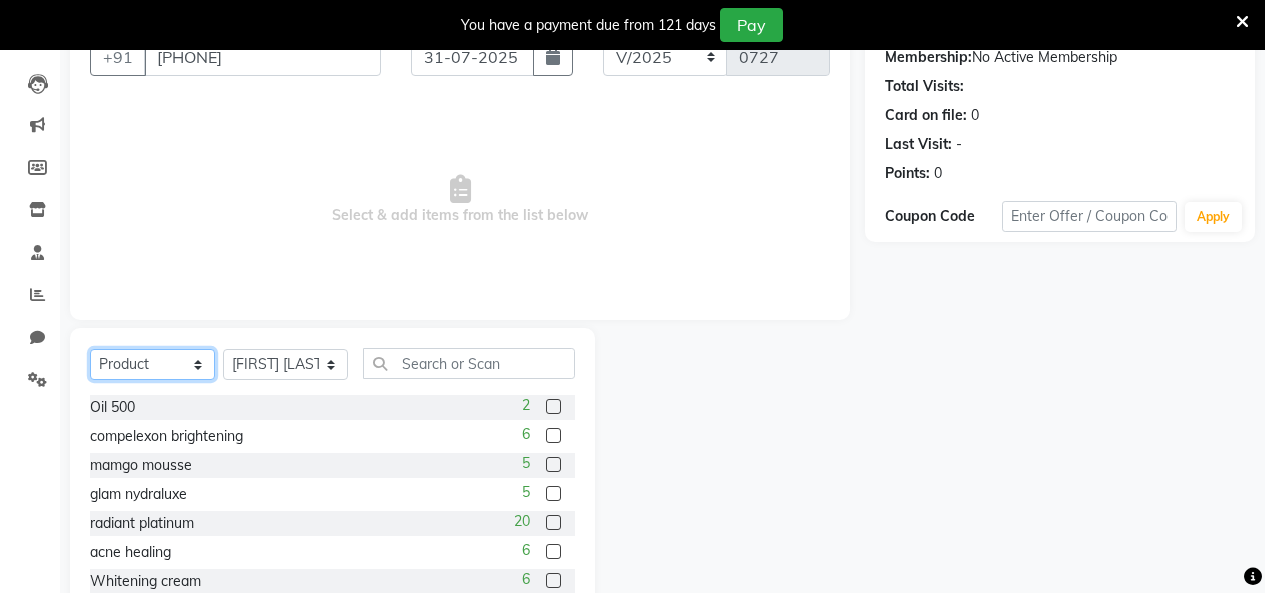 select on "service" 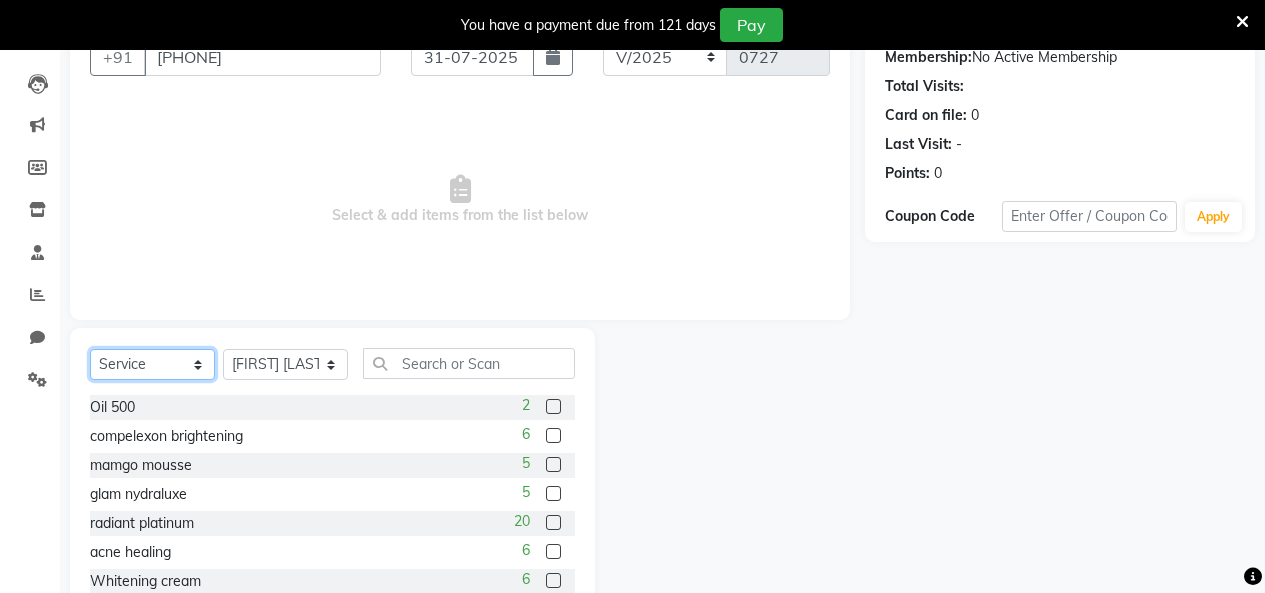click on "Select  Service  Product  Membership  Package Voucher Prepaid Gift Card" 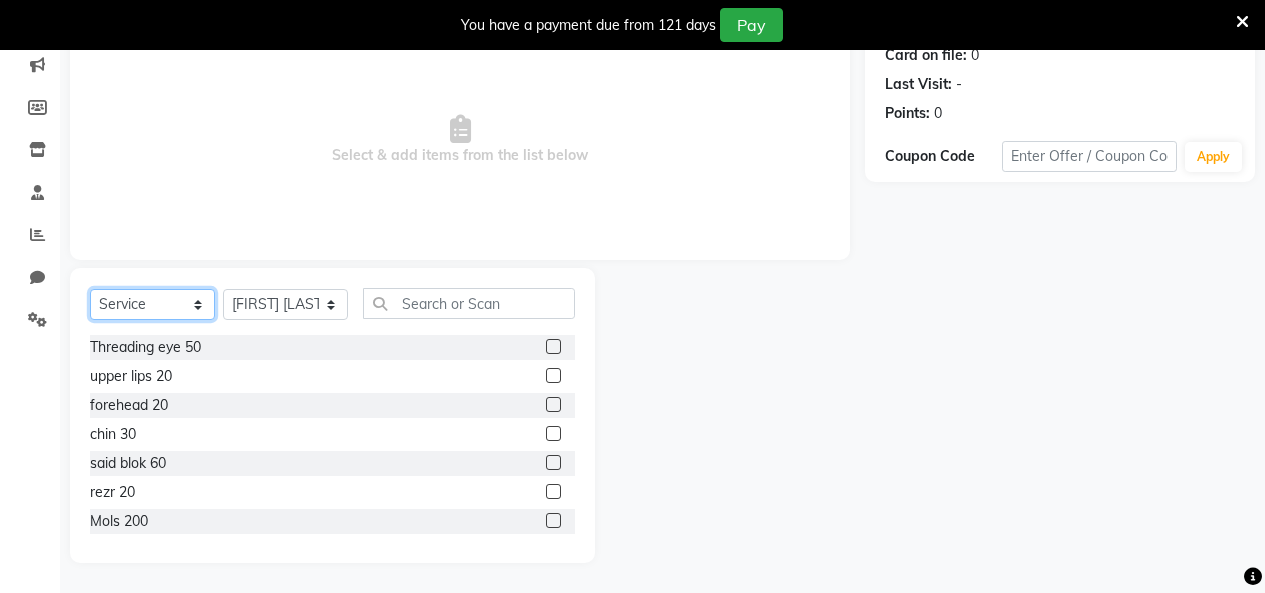 scroll, scrollTop: 257, scrollLeft: 0, axis: vertical 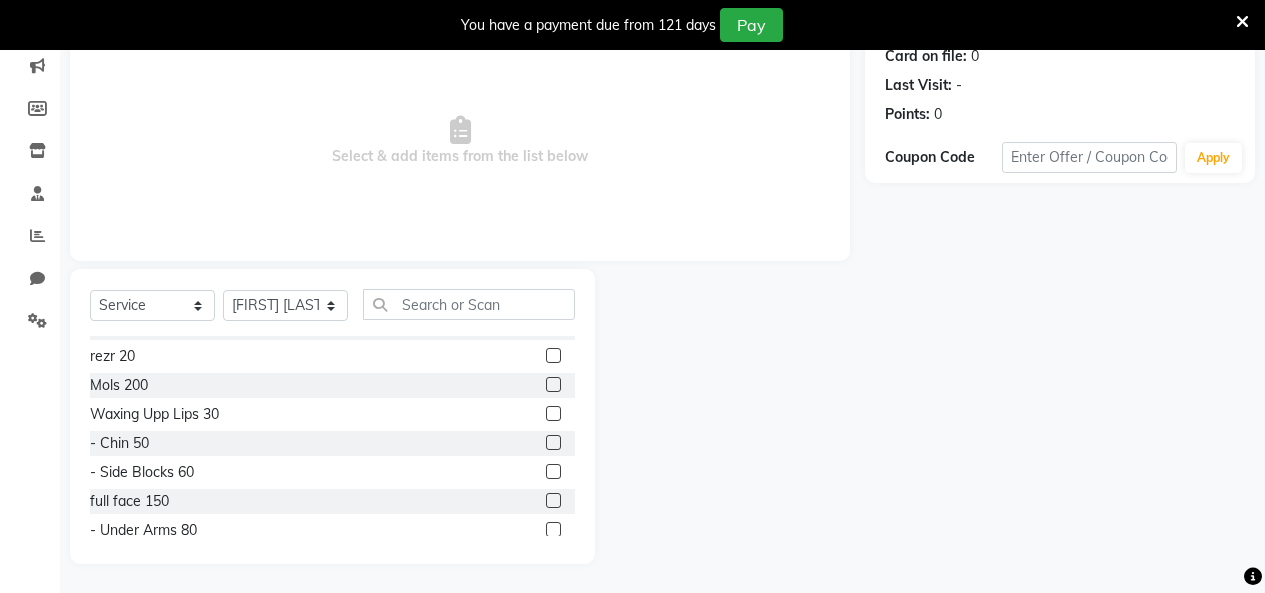 click 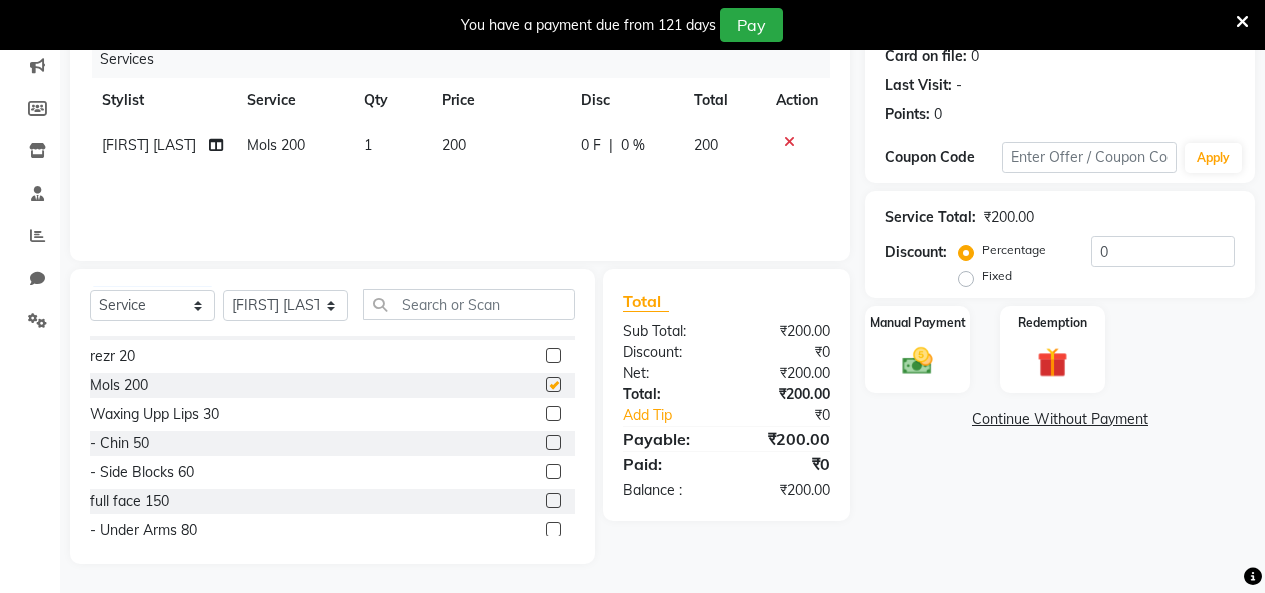 checkbox on "false" 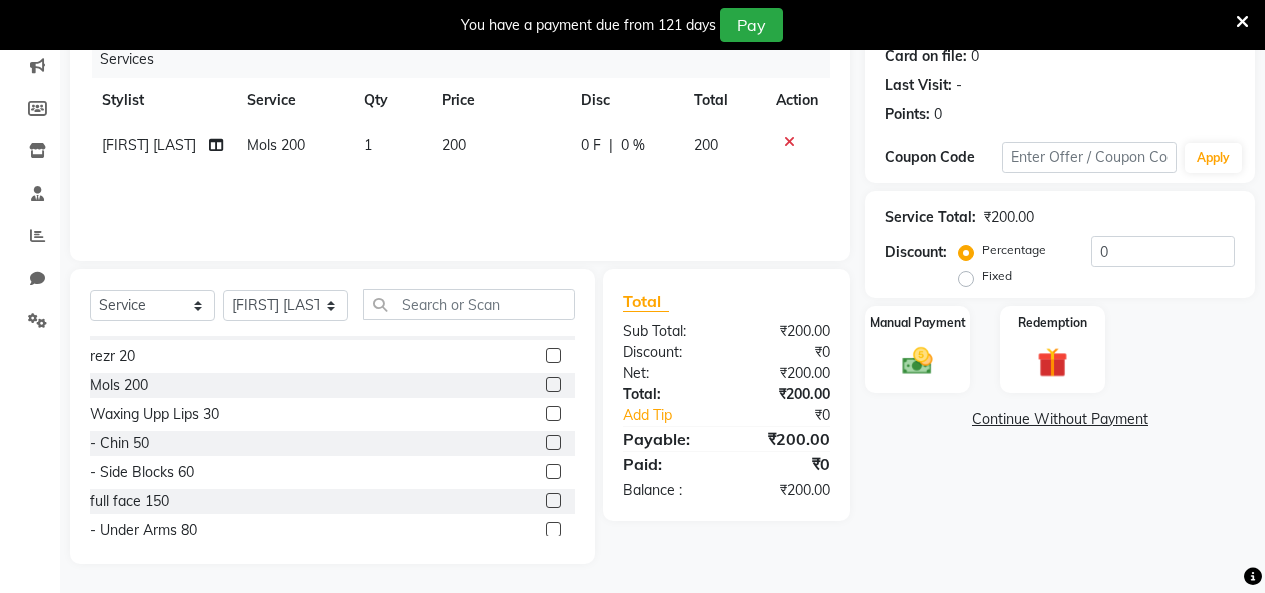 click on "200" 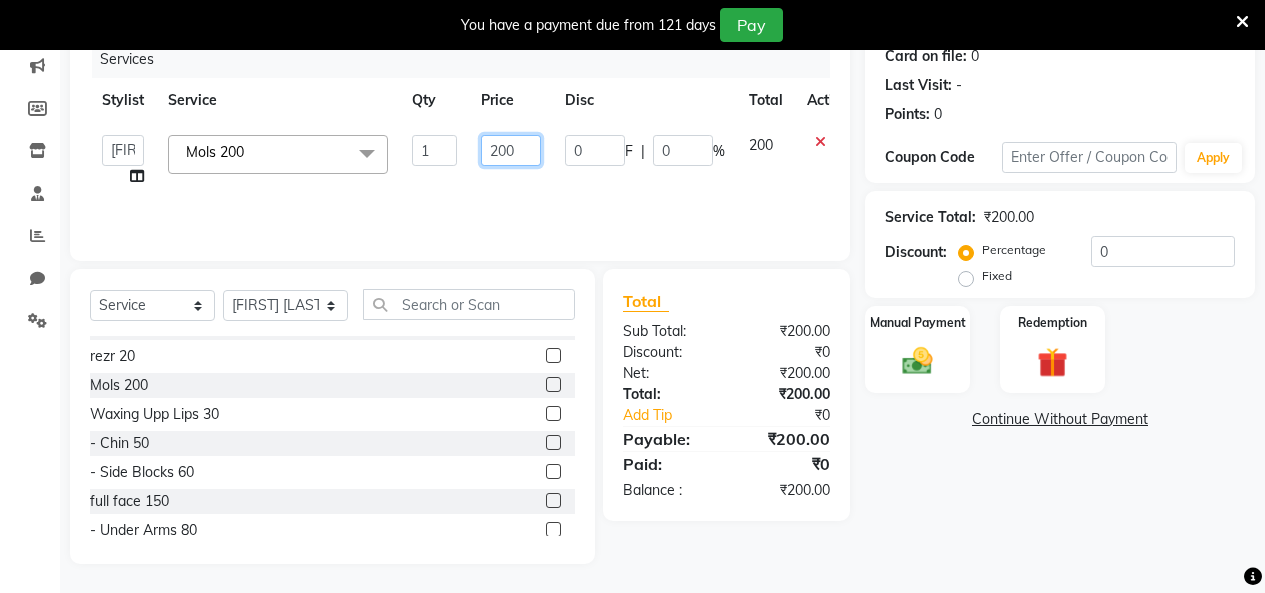 click on "200" 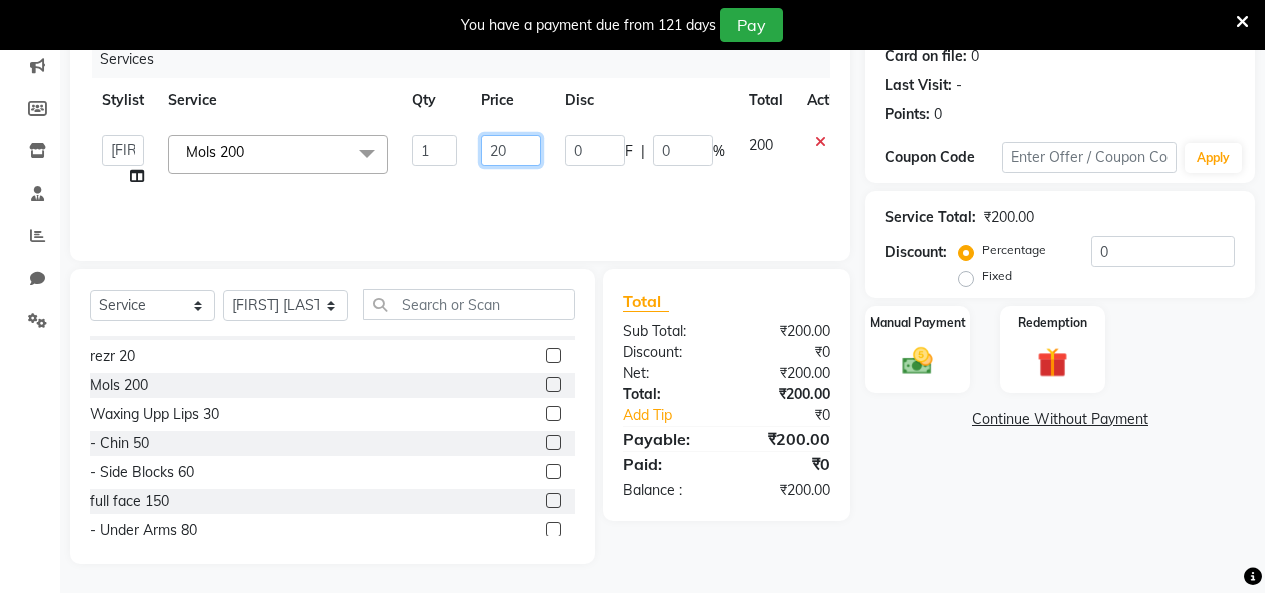 type on "2" 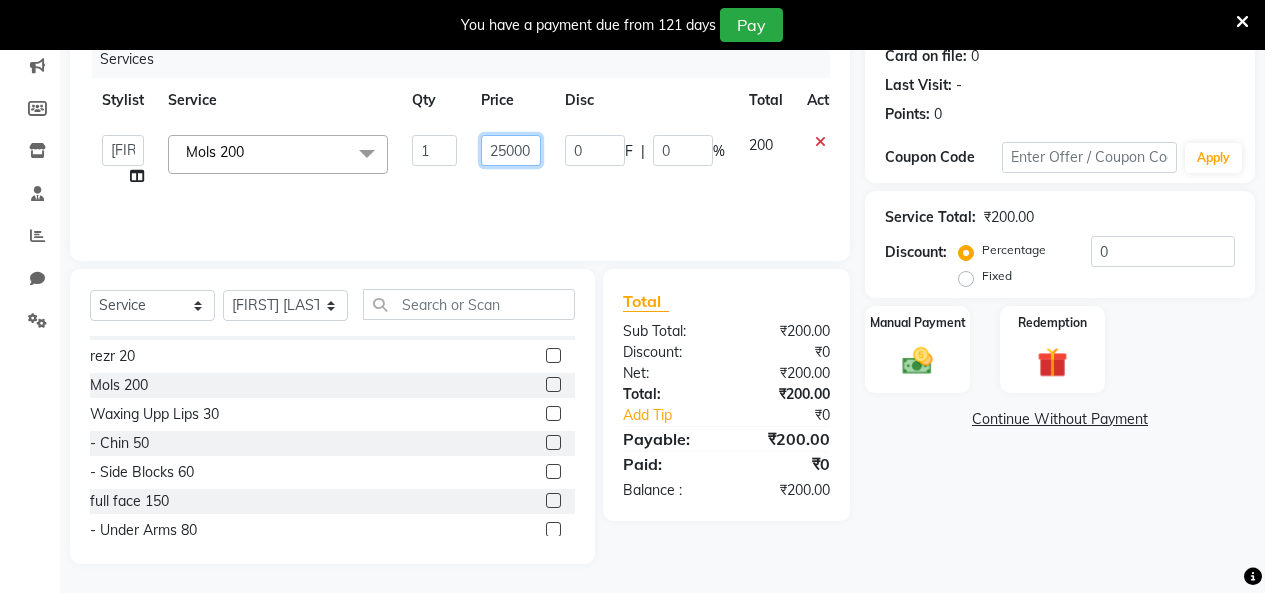type on "2500" 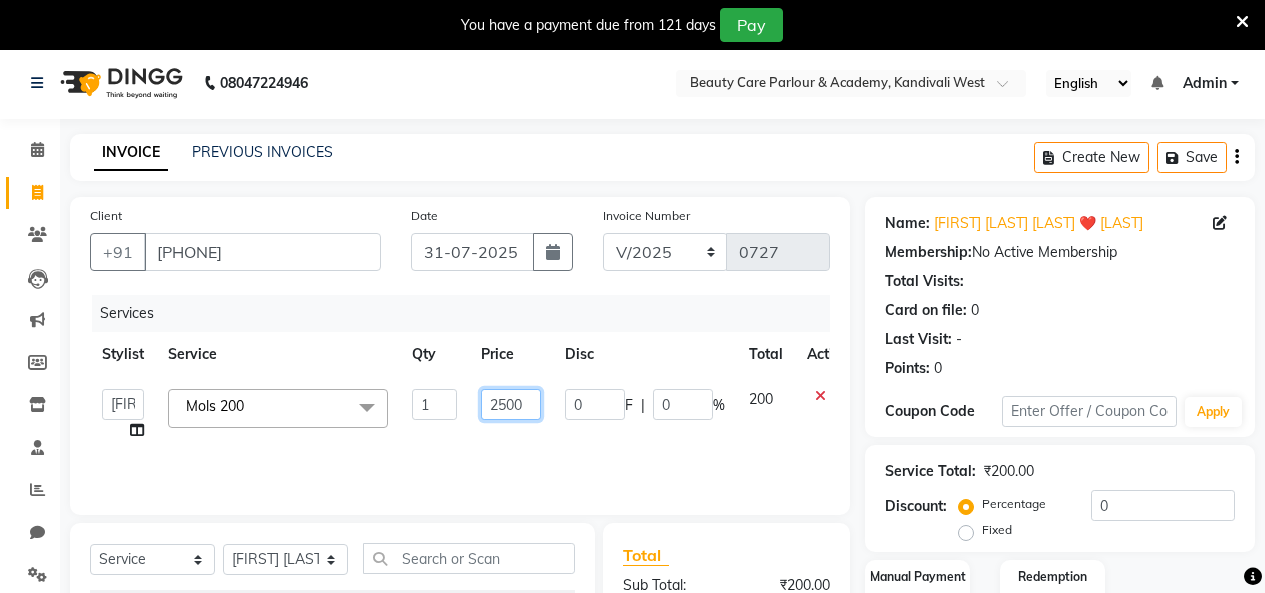 scroll, scrollTop: 3, scrollLeft: 0, axis: vertical 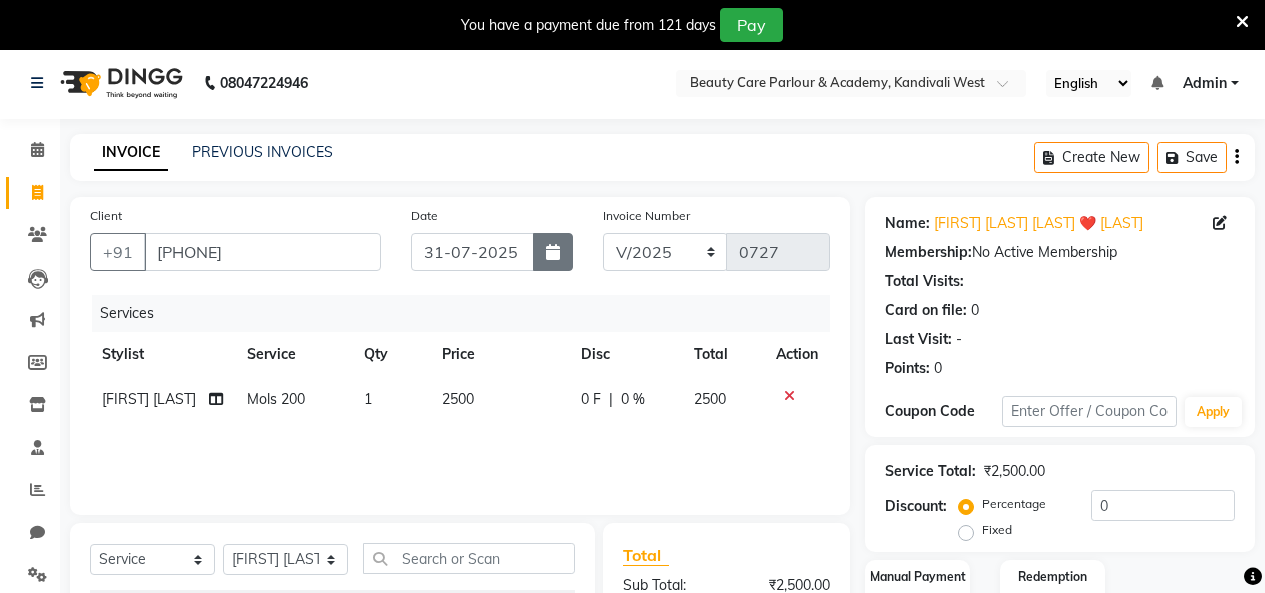 click 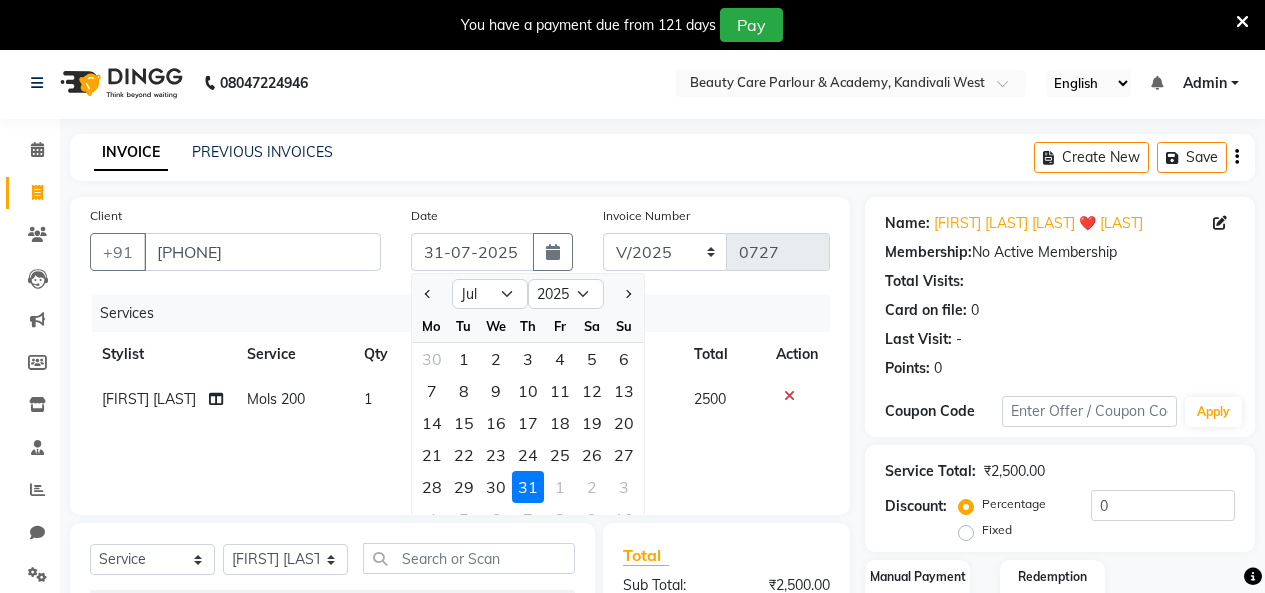 click on "31" 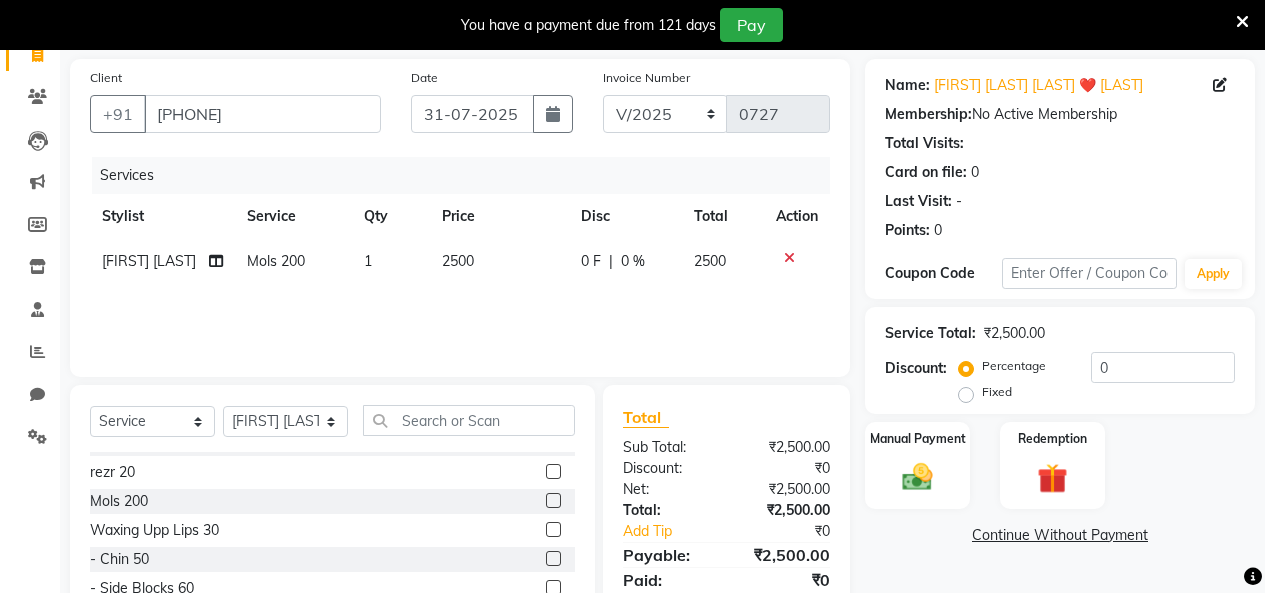 scroll, scrollTop: 142, scrollLeft: 0, axis: vertical 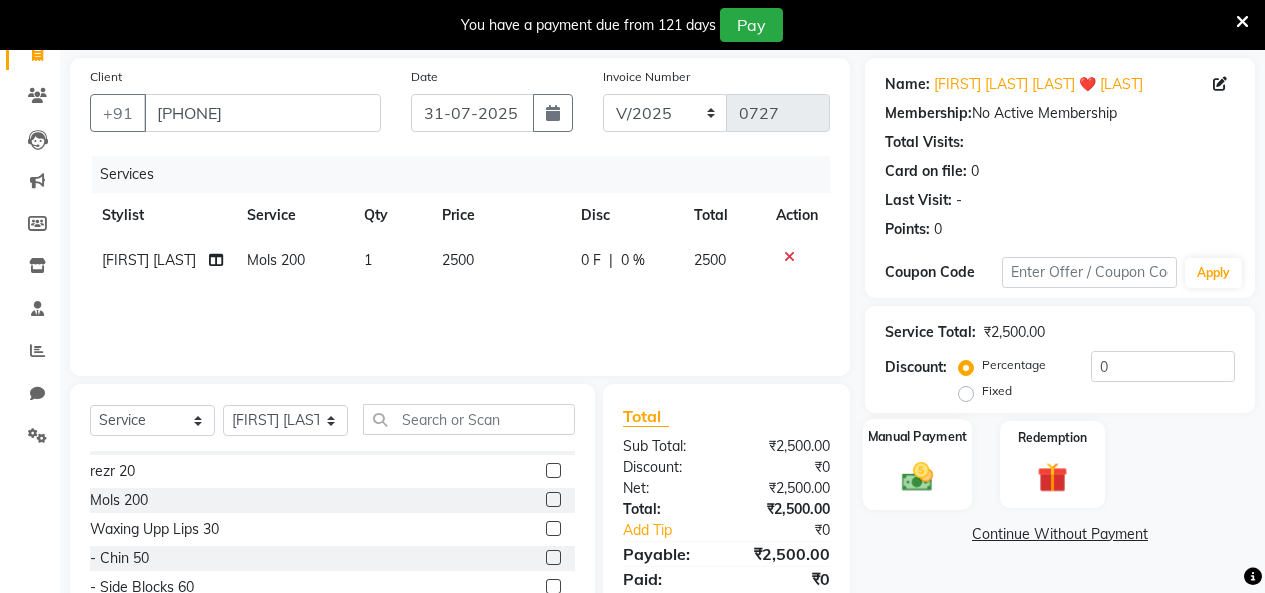 click 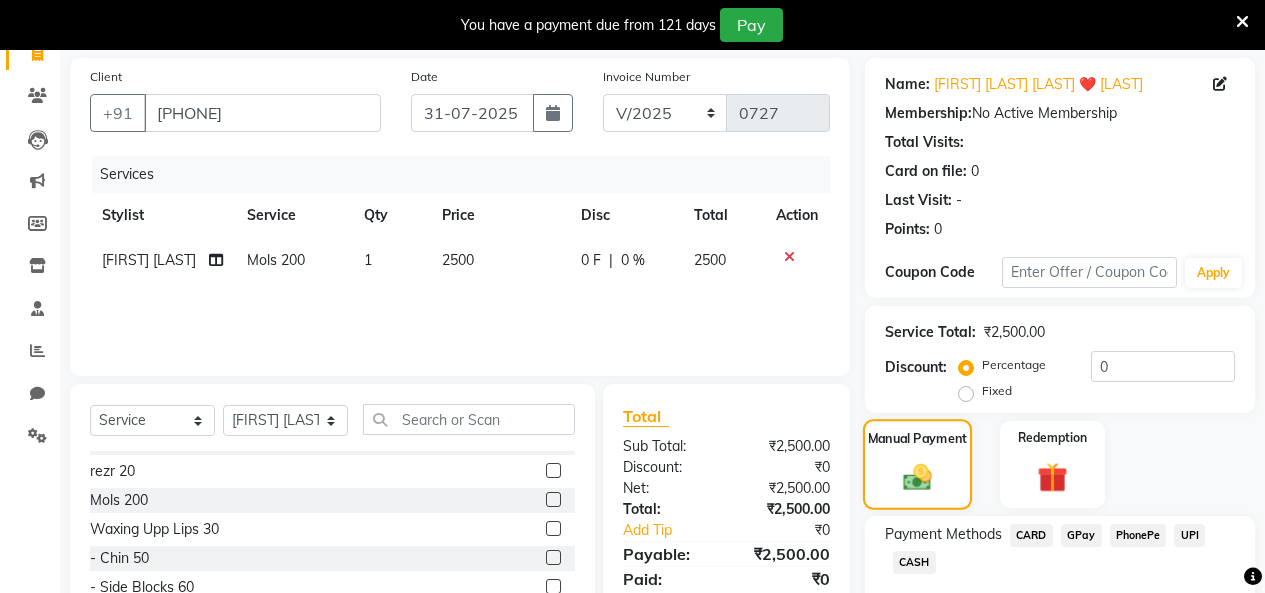 scroll, scrollTop: 258, scrollLeft: 0, axis: vertical 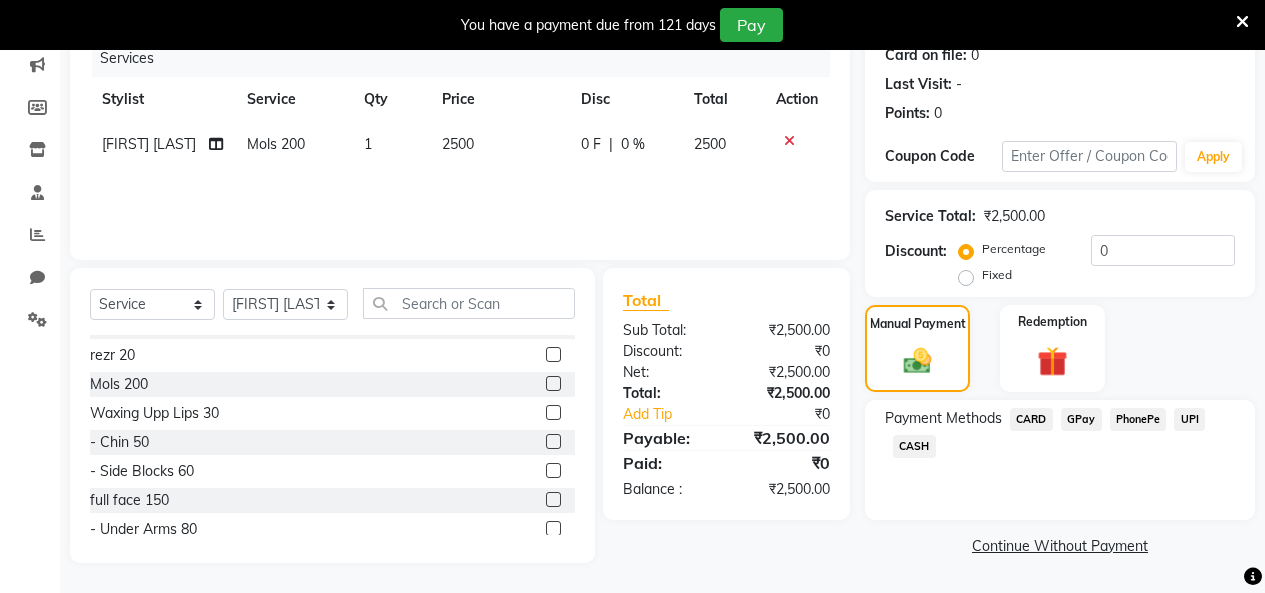 click on "GPay" 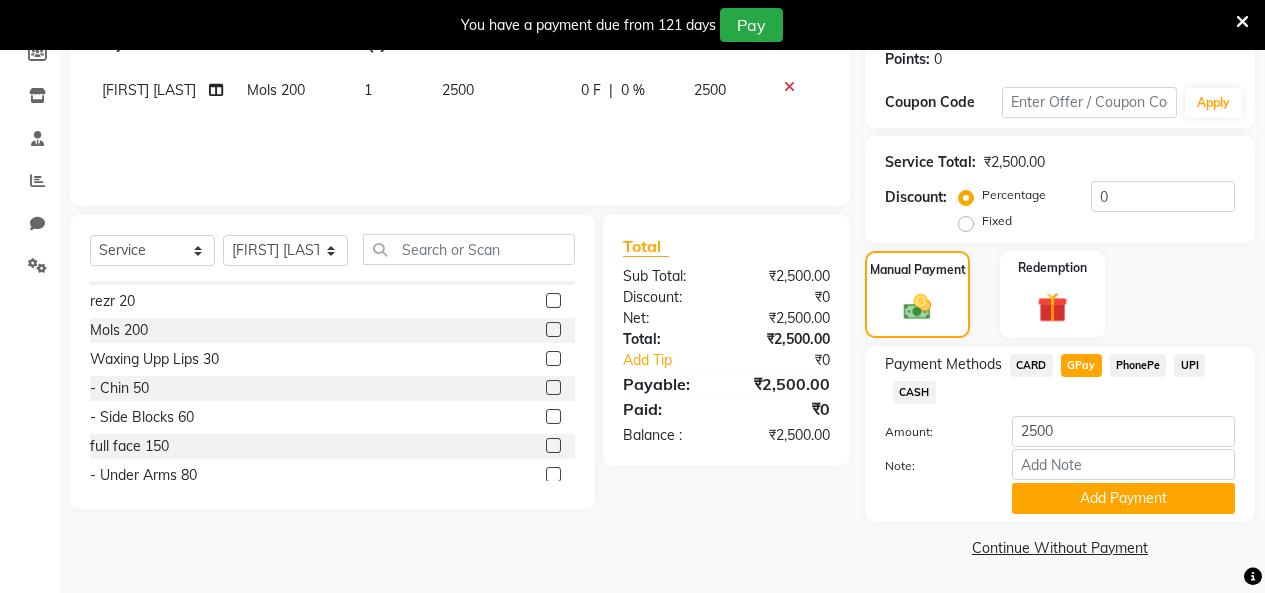 scroll, scrollTop: 311, scrollLeft: 0, axis: vertical 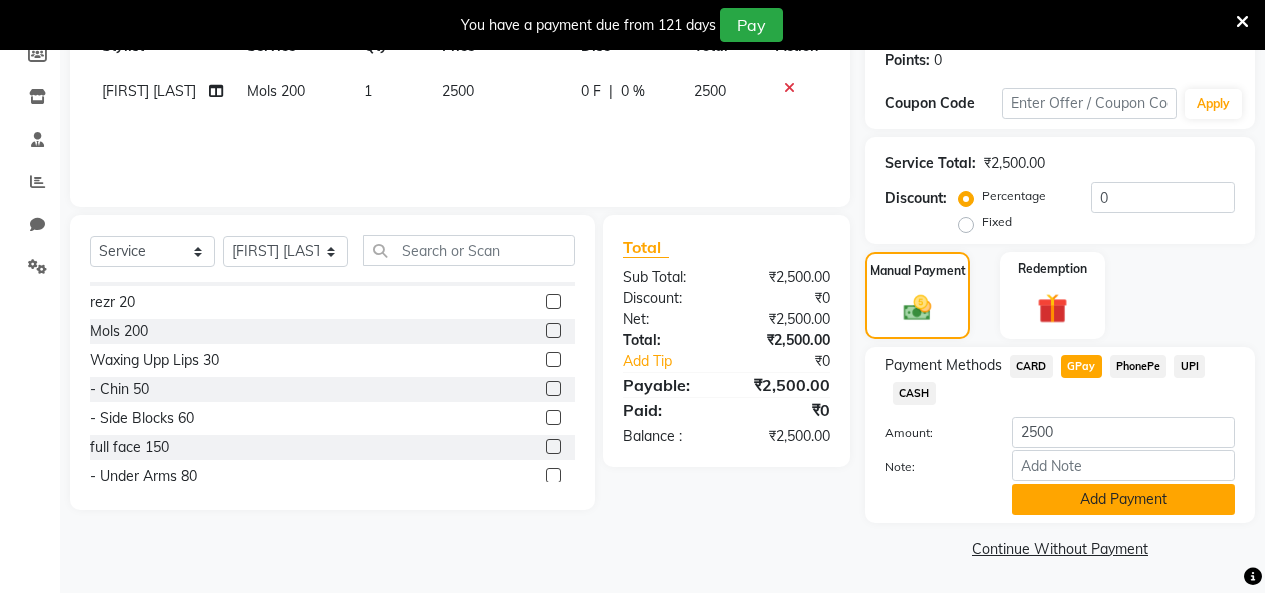 click on "Add Payment" 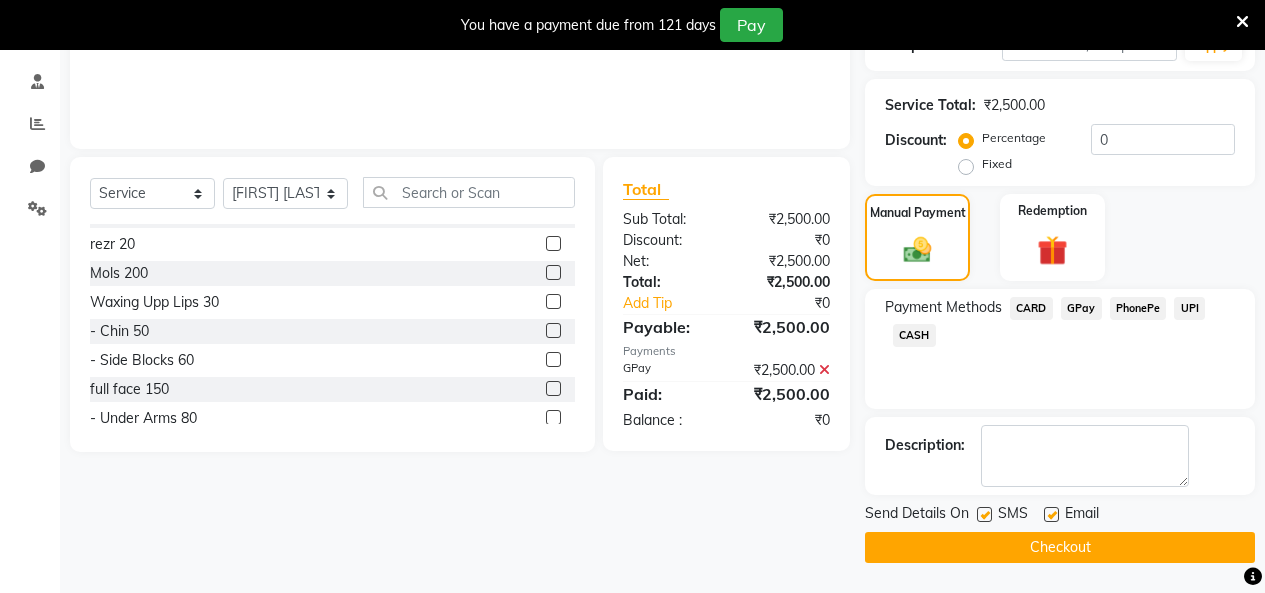 scroll, scrollTop: 368, scrollLeft: 0, axis: vertical 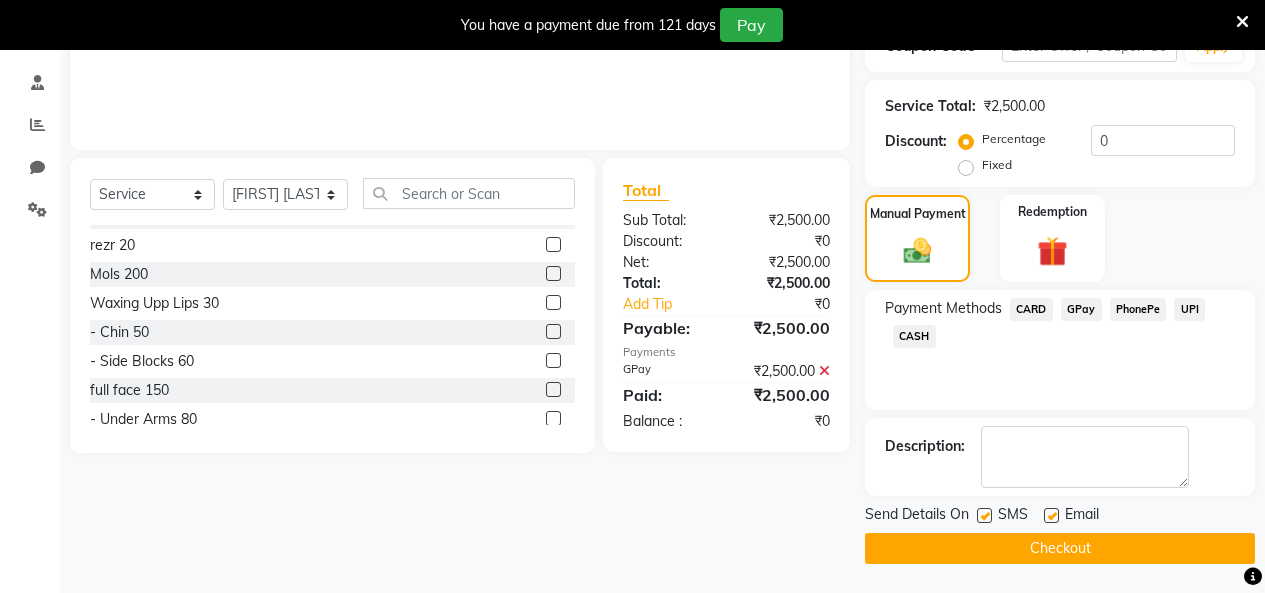 click on "Checkout" 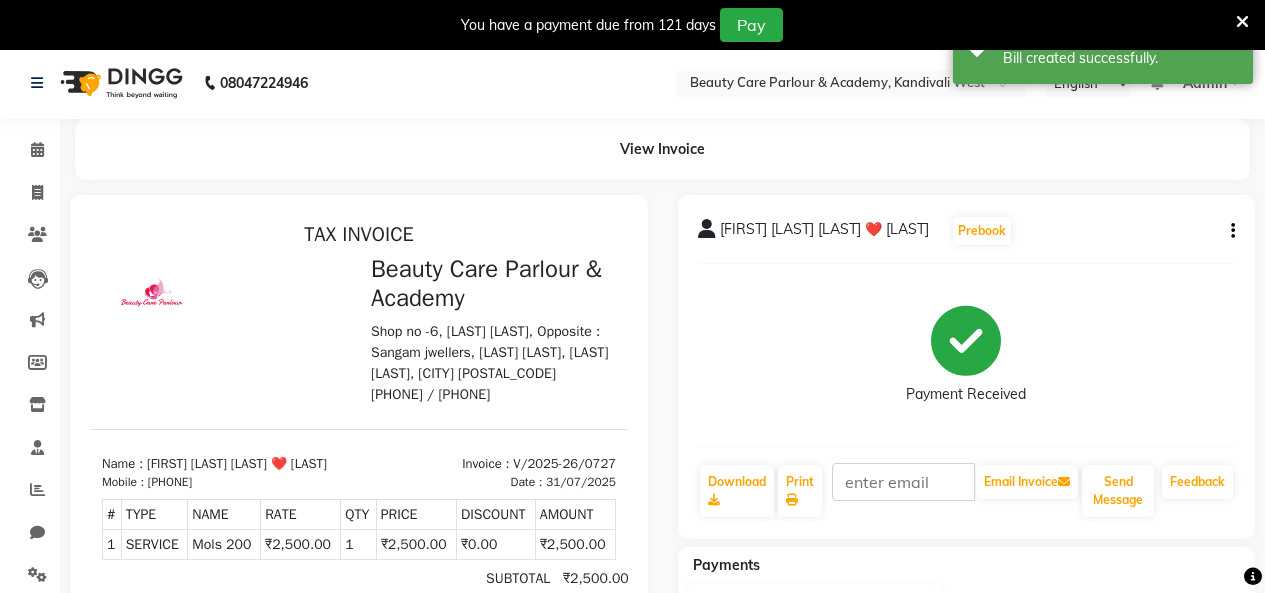 scroll, scrollTop: 0, scrollLeft: 0, axis: both 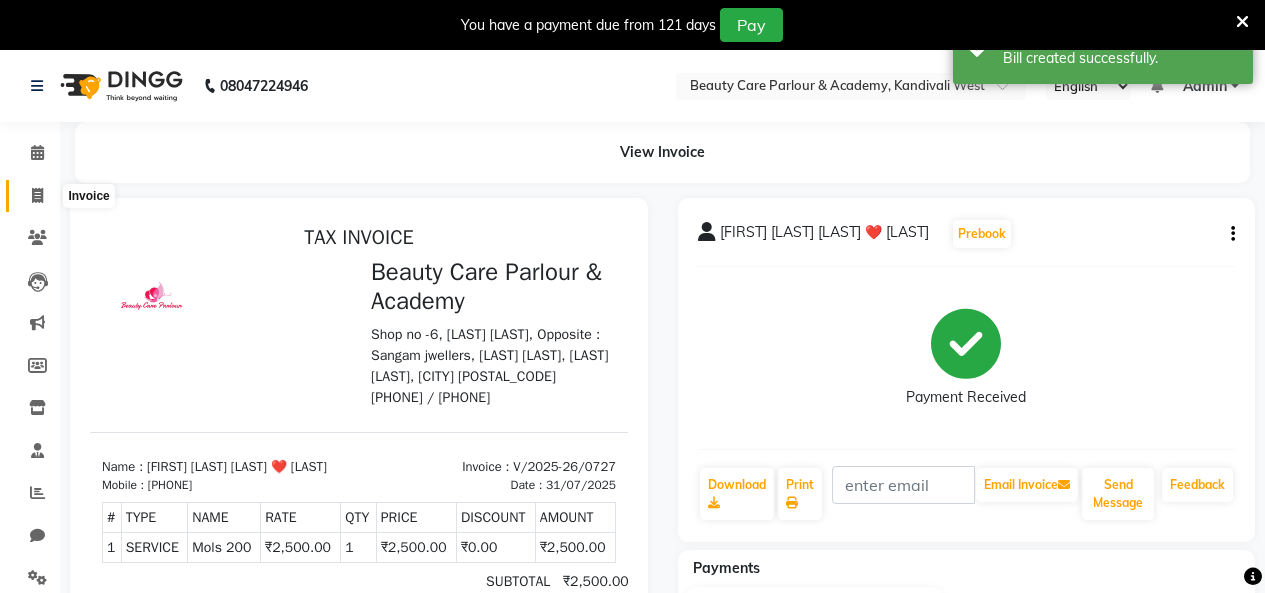 click 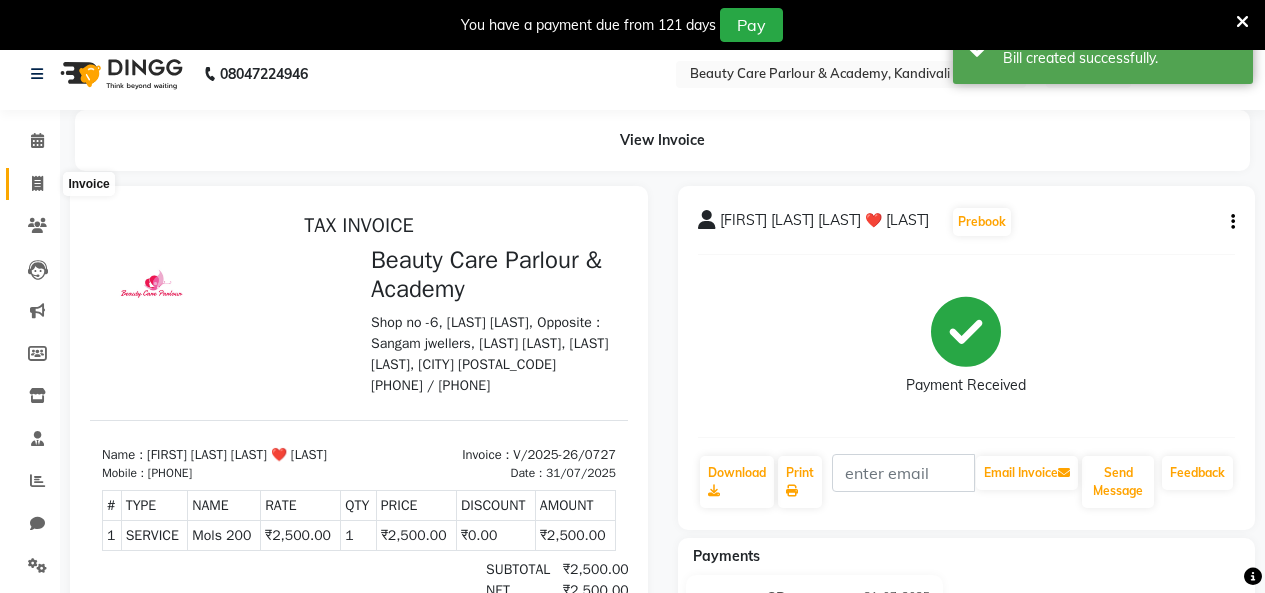 click on "Calendar  Invoice  Clients  Leads   Marketing  Members  Inventory  Staff  Reports  Chat  Settings Completed InProgress Upcoming Dropped Tentative Check-In Confirm Bookings Generate Report Segments Page Builder" 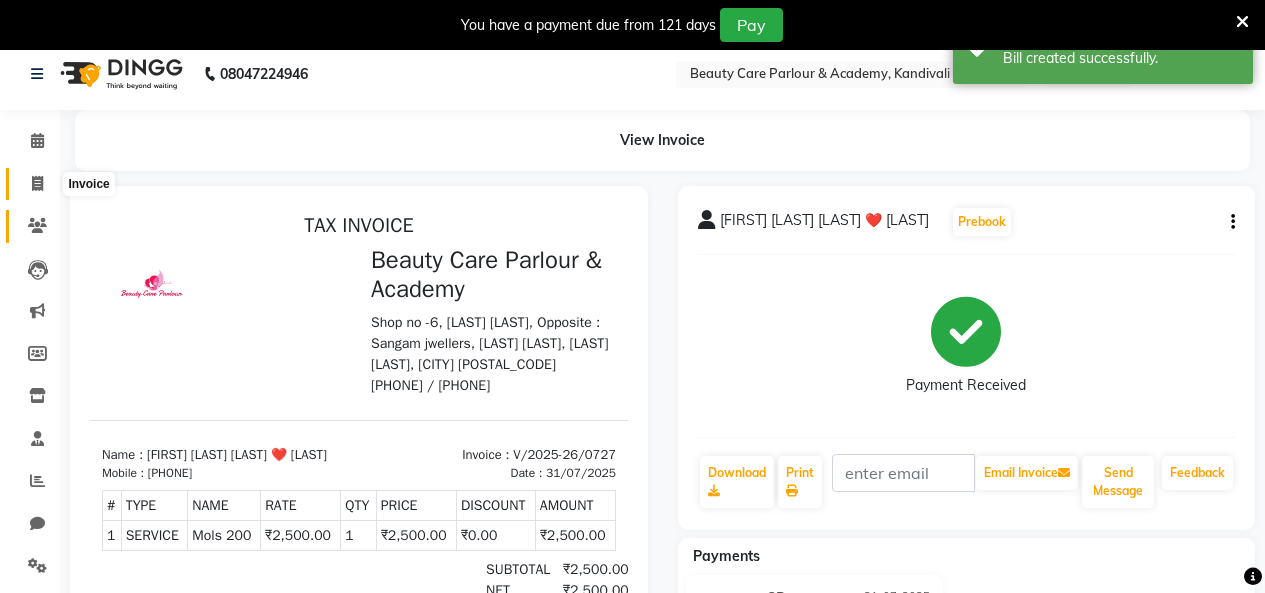 click on "Clients" 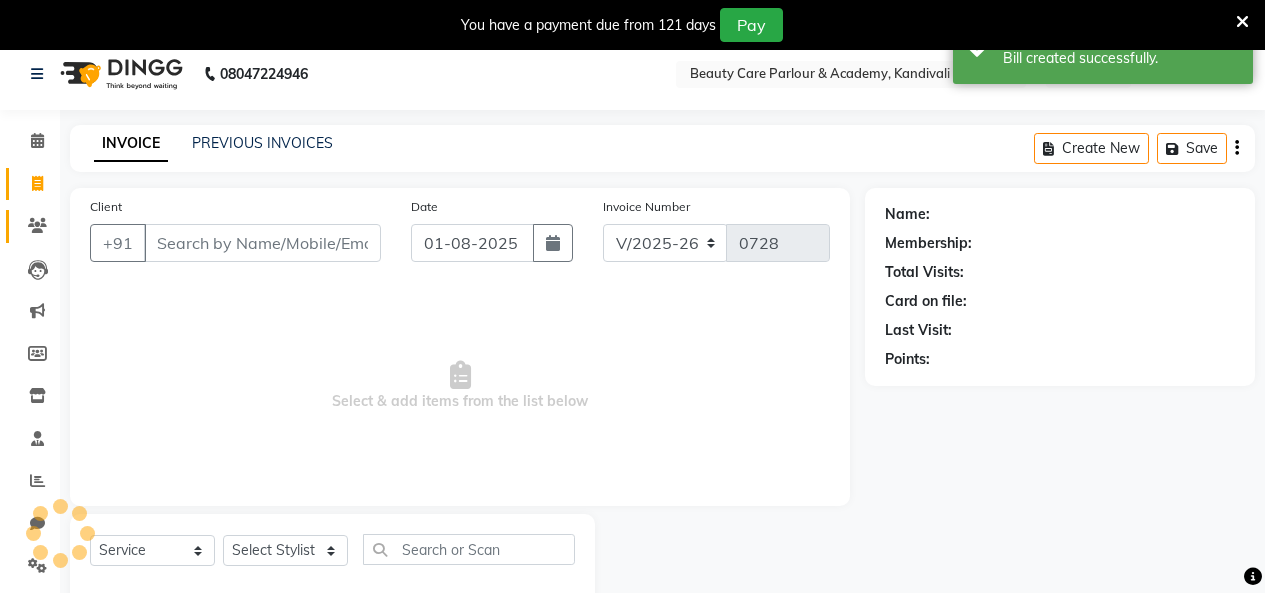 scroll, scrollTop: 58, scrollLeft: 0, axis: vertical 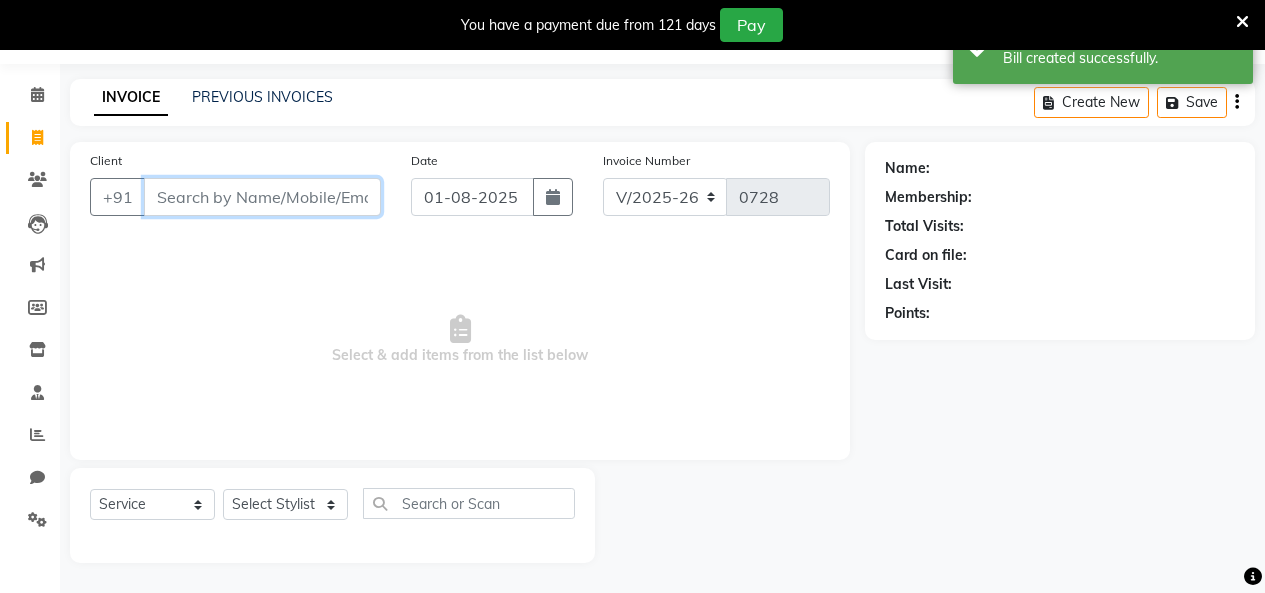 click on "Client" at bounding box center [262, 197] 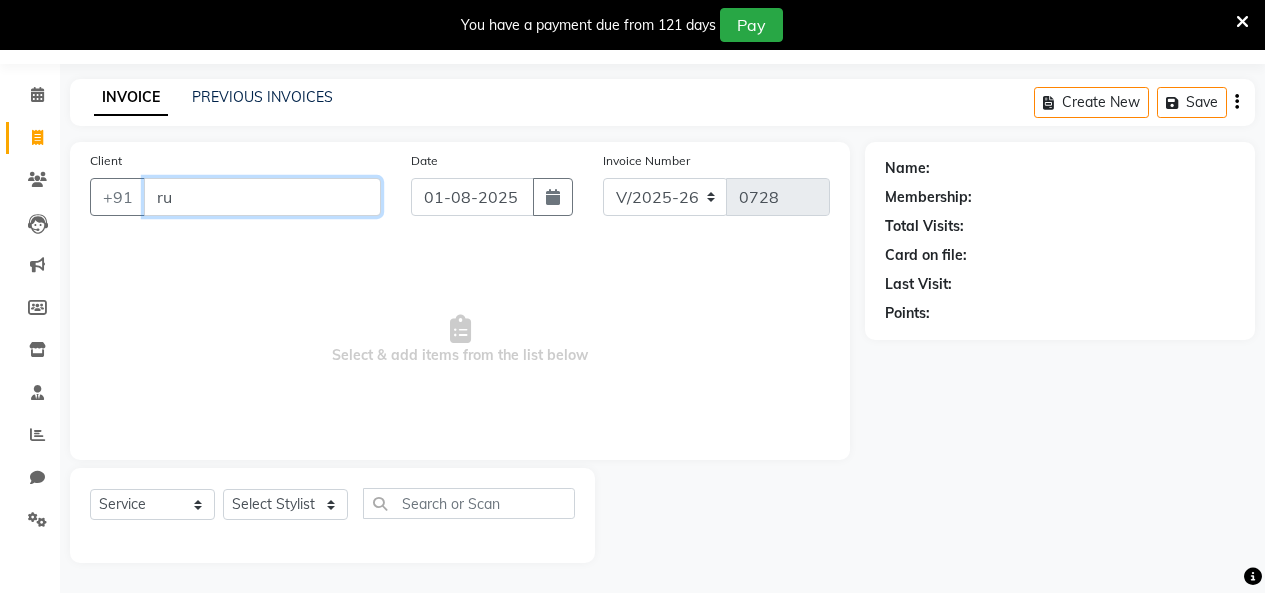 type on "r" 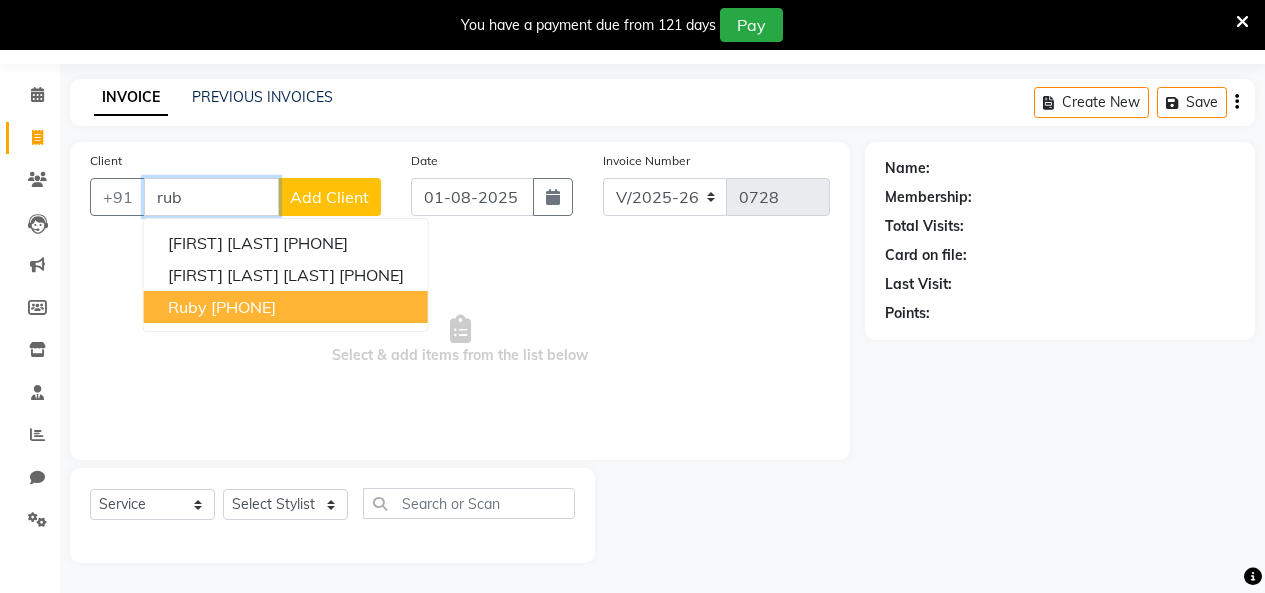 click on "[PHONE]" at bounding box center (243, 307) 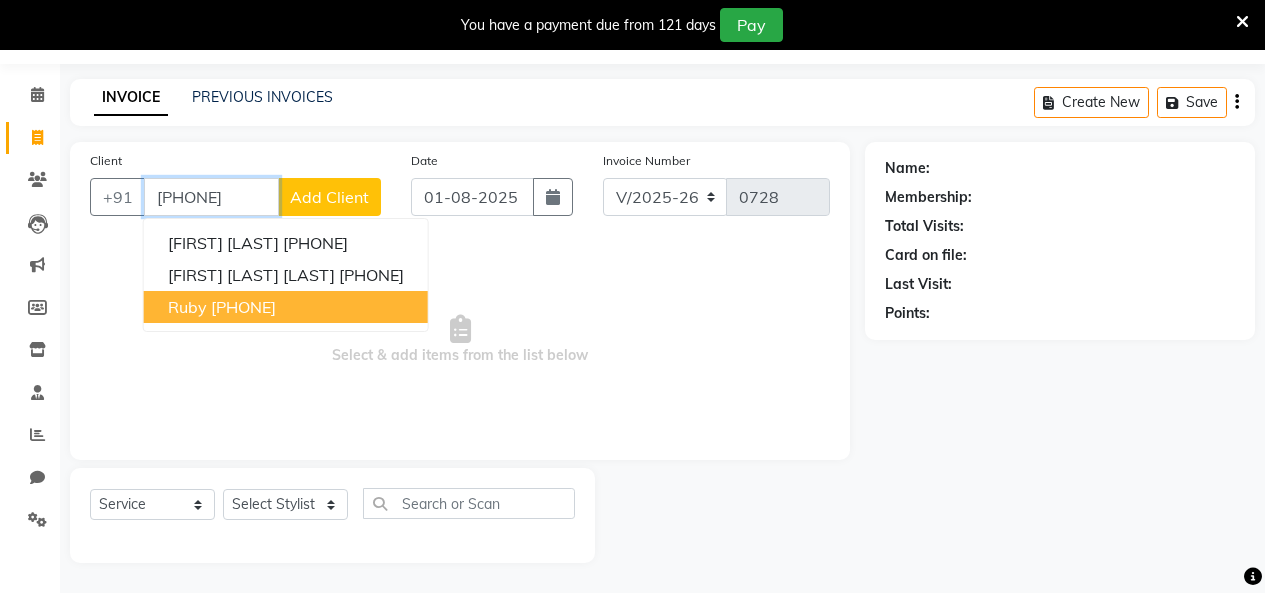 type on "[PHONE]" 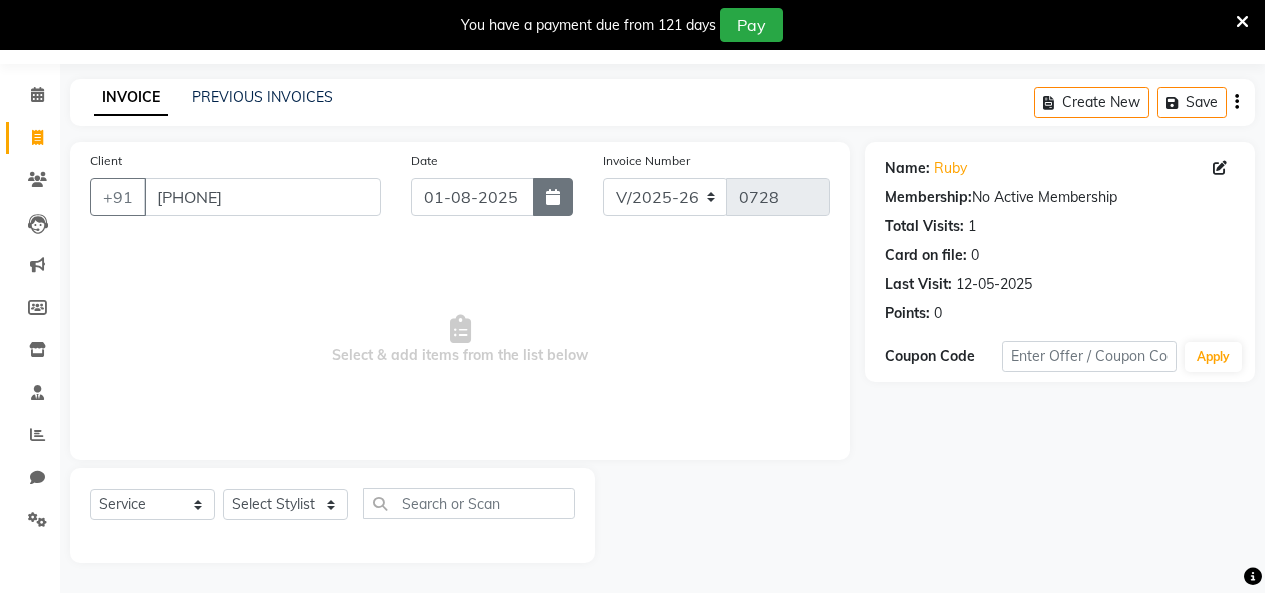click 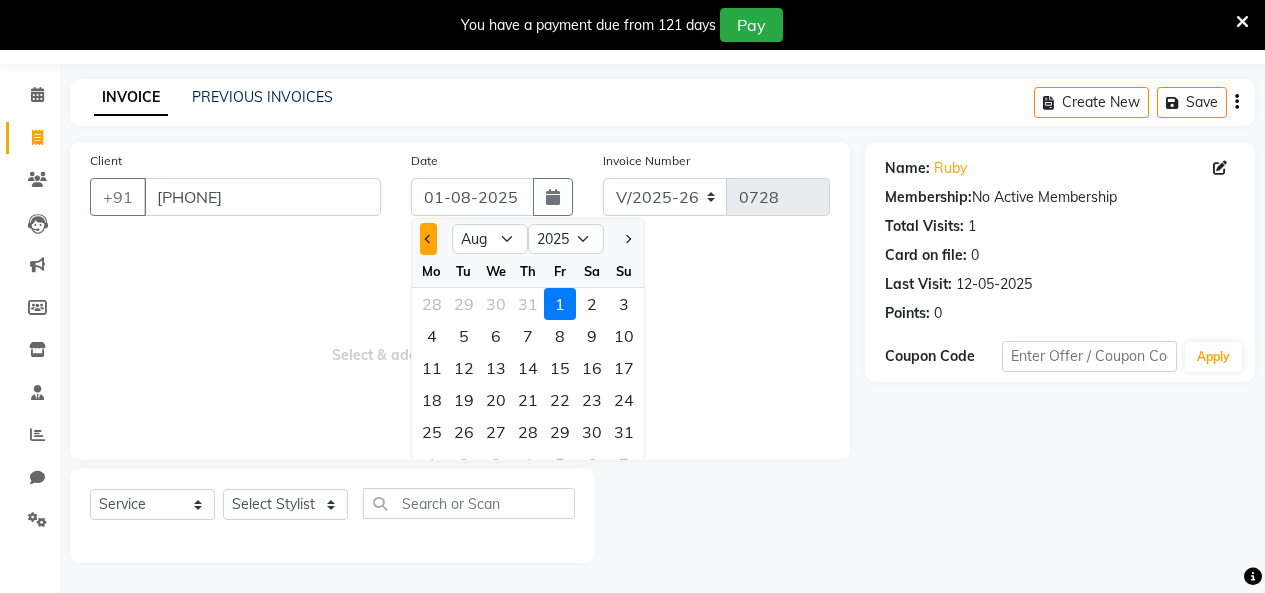 click 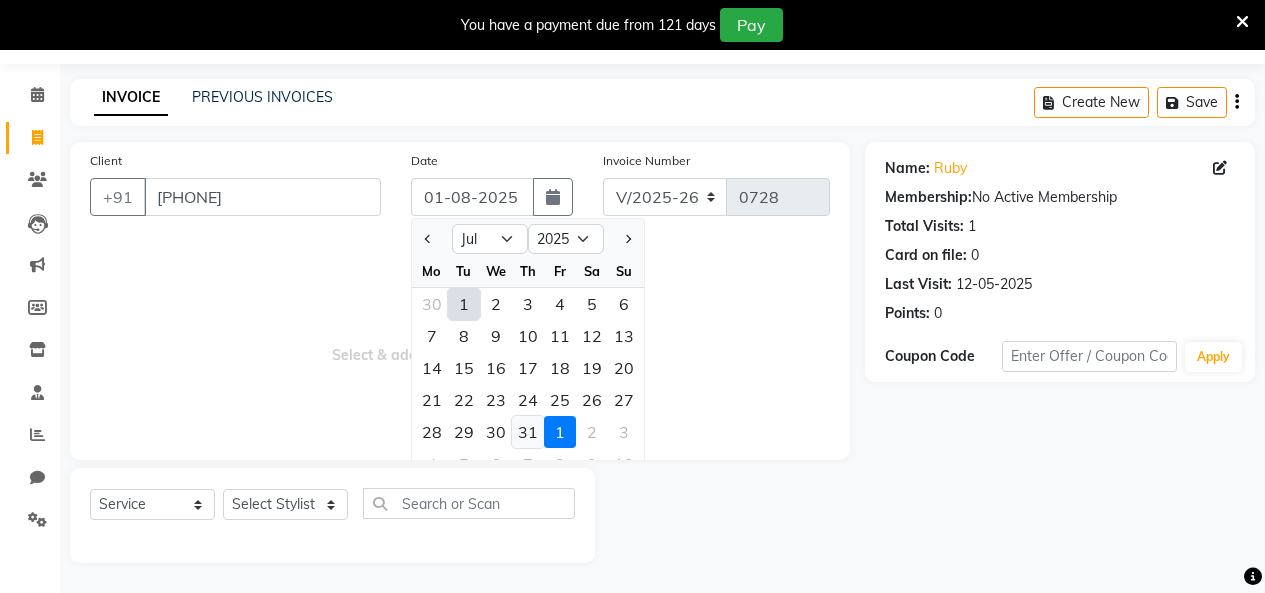 click on "31" 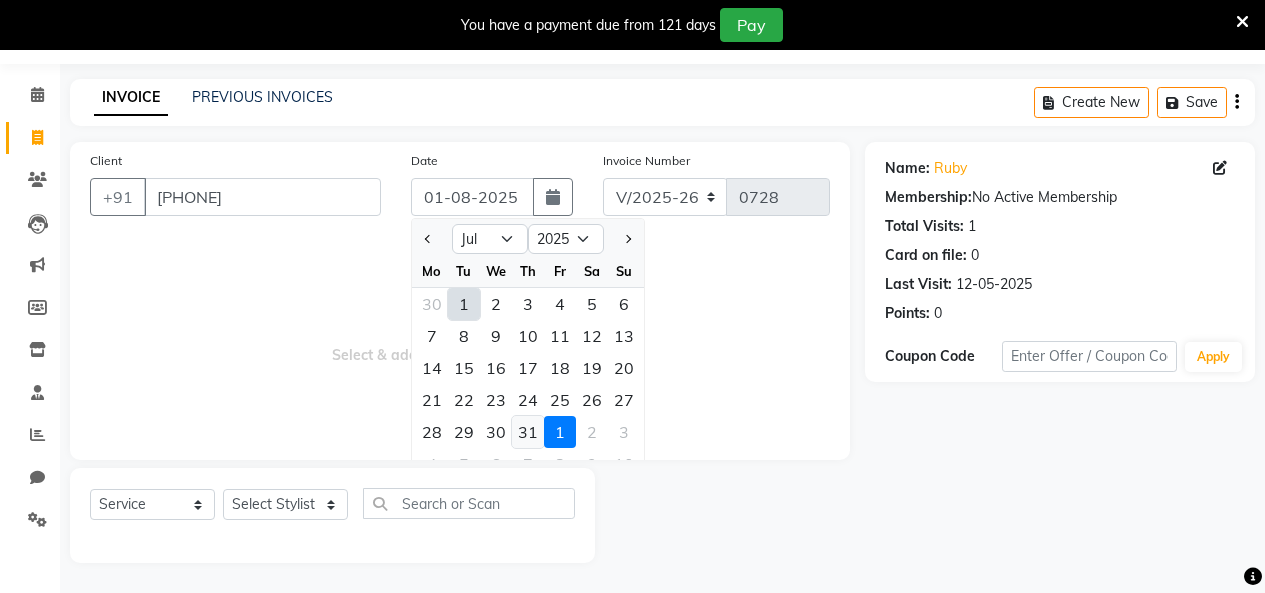 type on "31-07-2025" 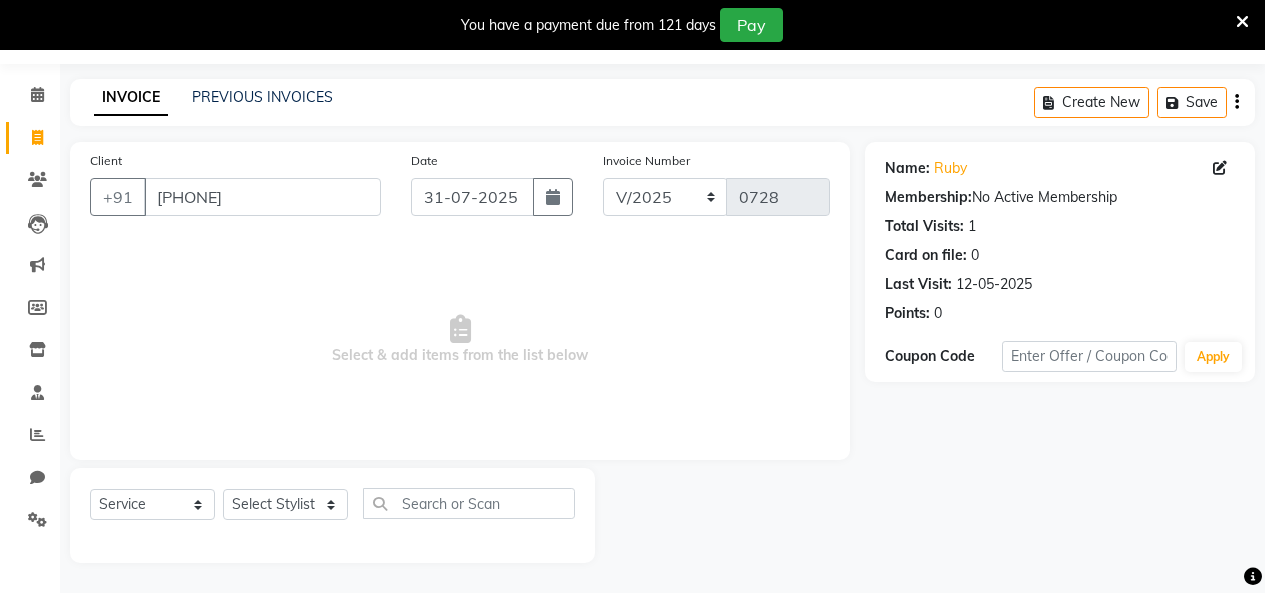 drag, startPoint x: 181, startPoint y: 507, endPoint x: 128, endPoint y: 427, distance: 95.96353 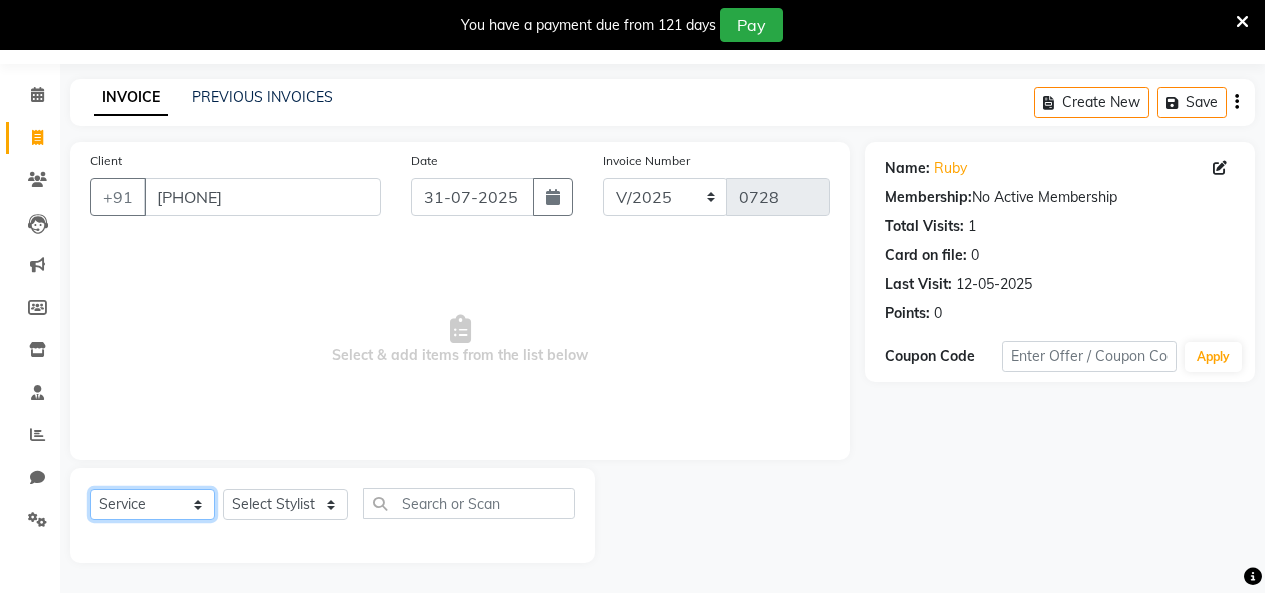 click on "Select  Service  Product  Membership  Package Voucher Prepaid Gift Card" 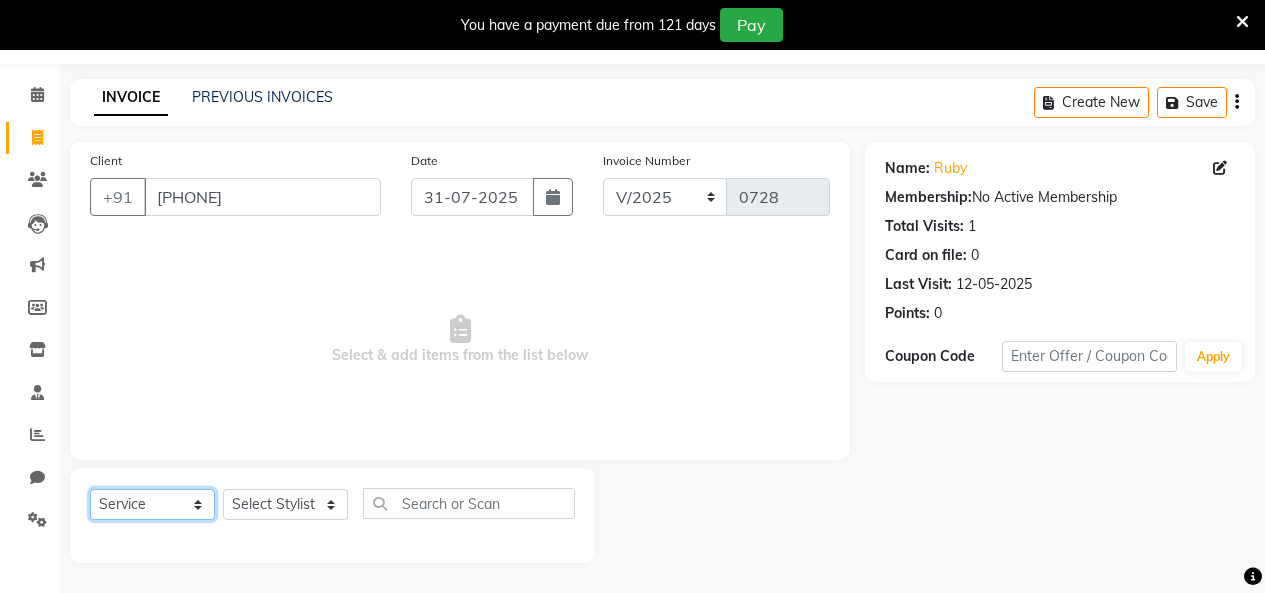 select on "product" 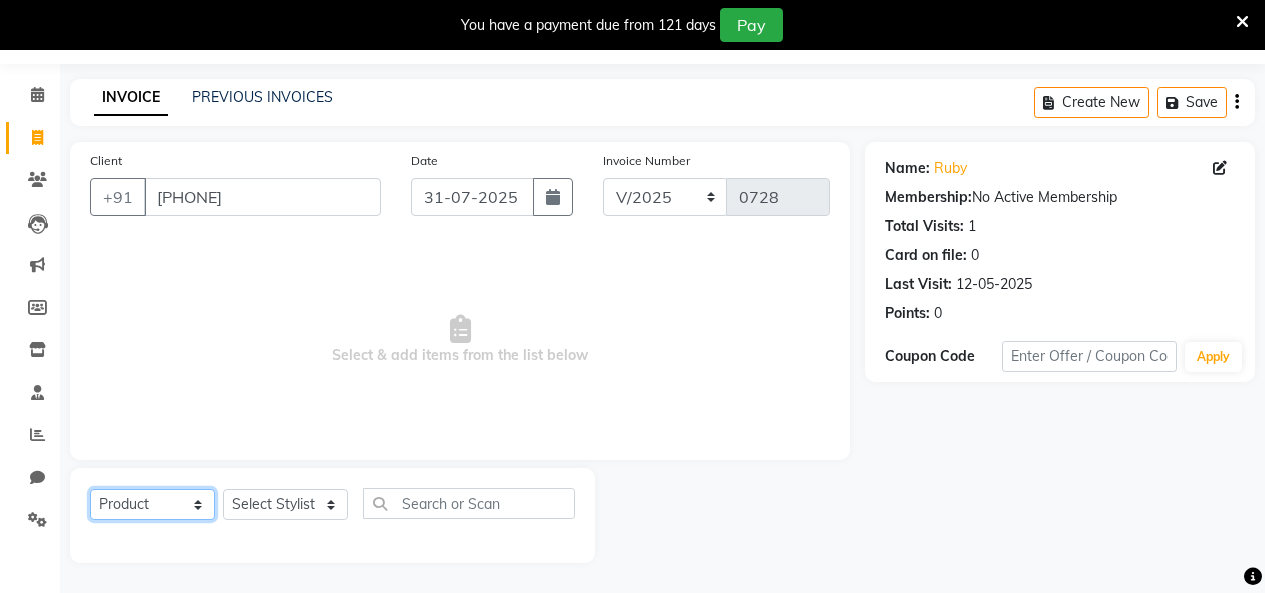 click on "Select  Service  Product  Membership  Package Voucher Prepaid Gift Card" 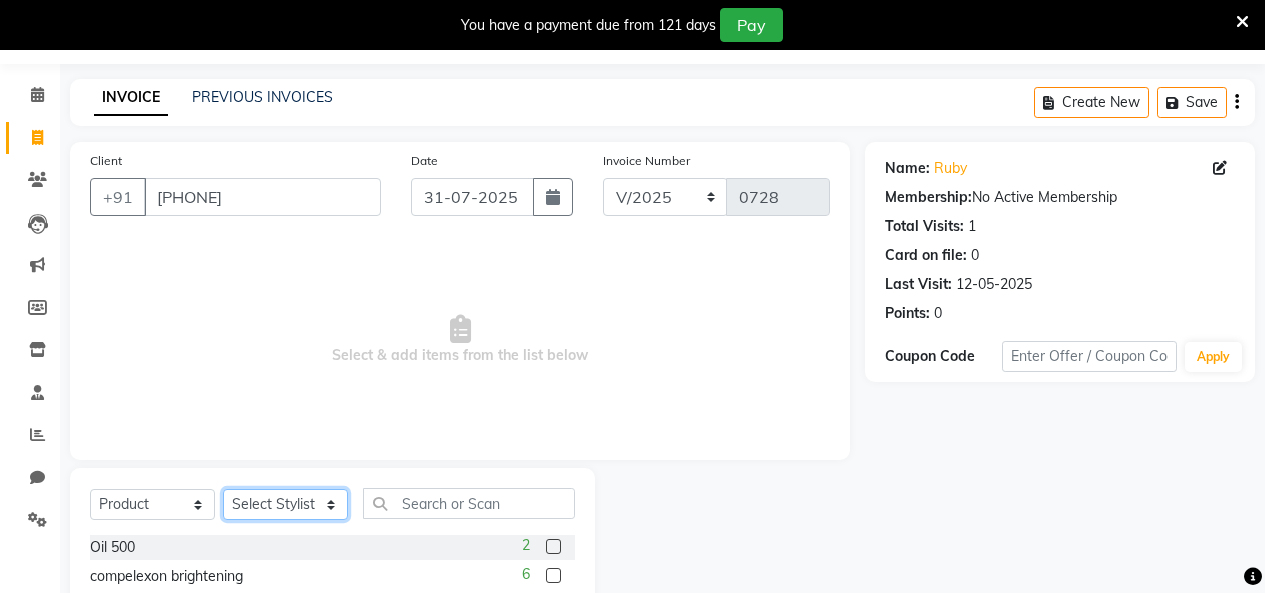 click on "Select Stylist Amita Arti Raut Jagruti Kajal Joshi rita shah menejr Rohini Sangeeta honr" 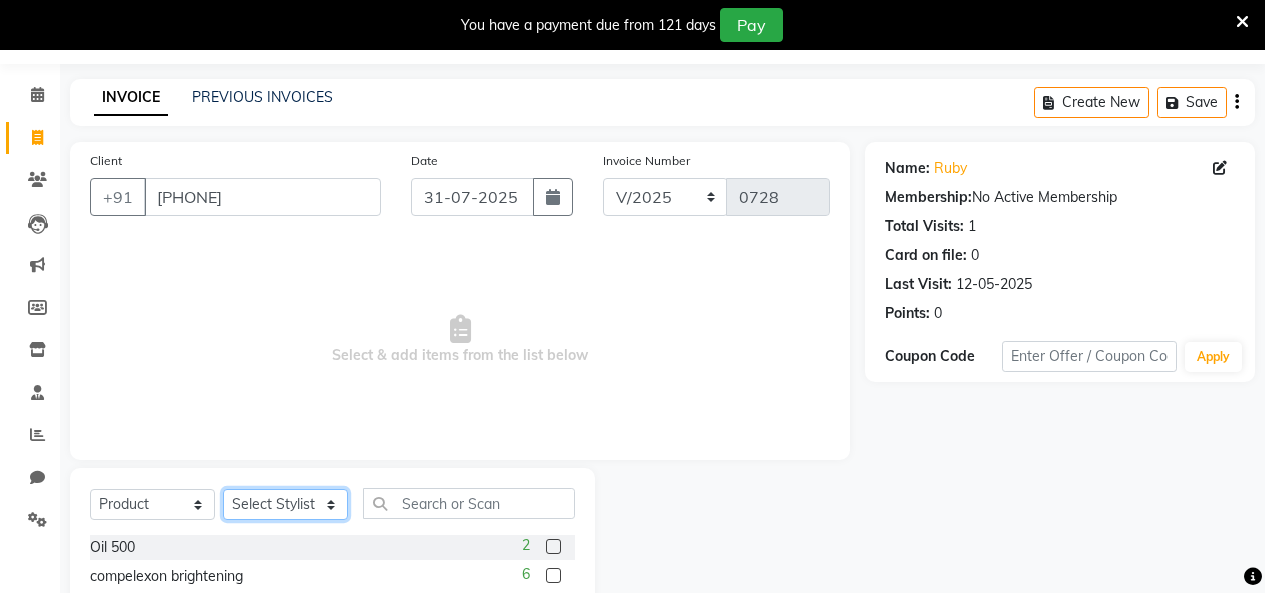 select on "72763" 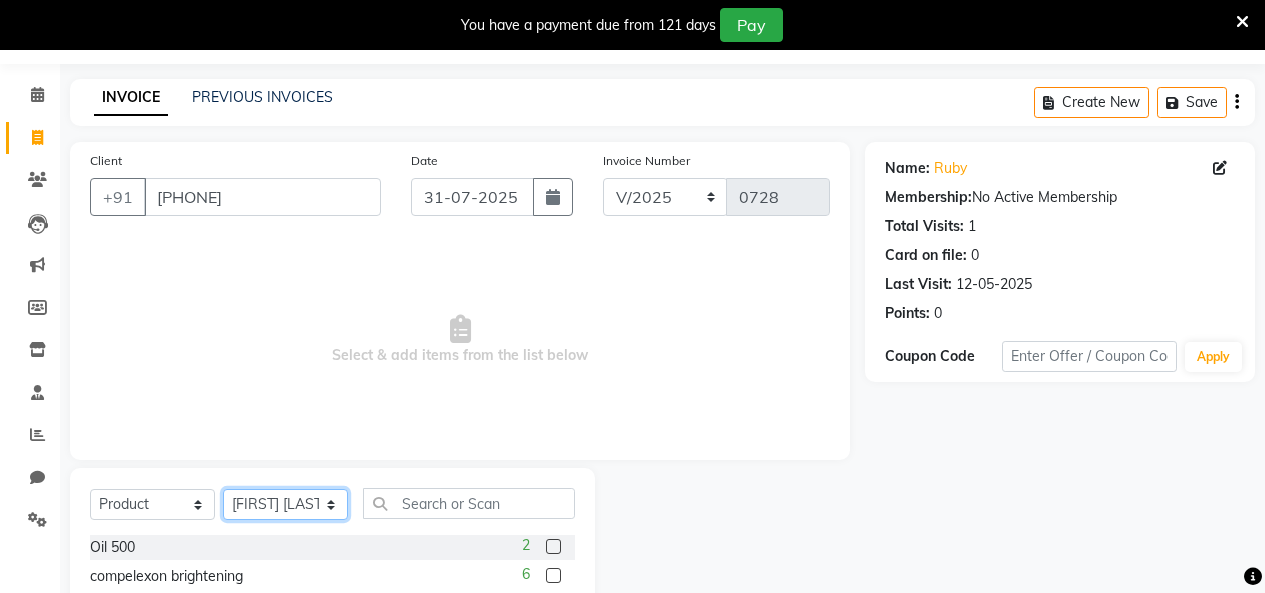 click on "Select Stylist Amita Arti Raut Jagruti Kajal Joshi rita shah menejr Rohini Sangeeta honr" 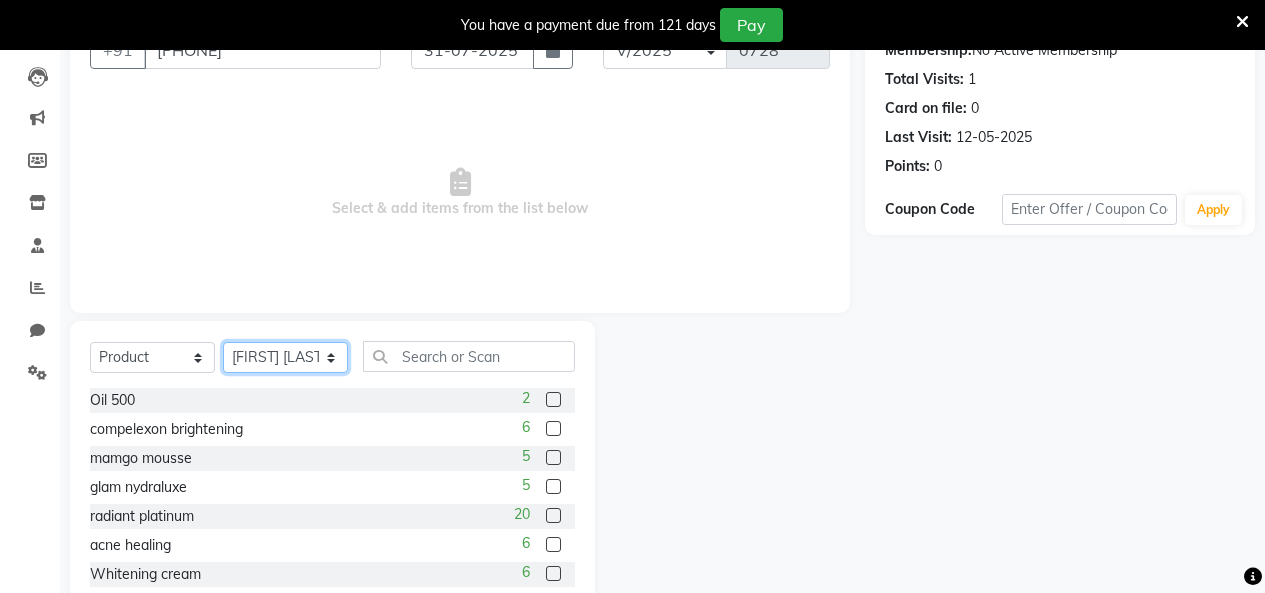 scroll, scrollTop: 207, scrollLeft: 0, axis: vertical 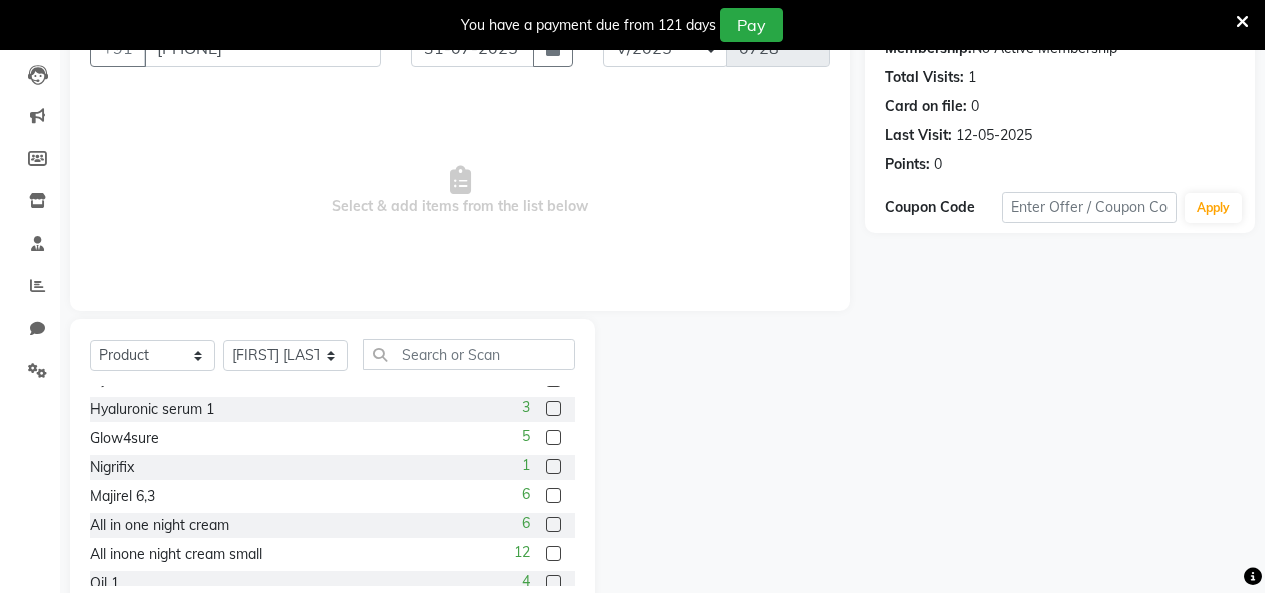 click 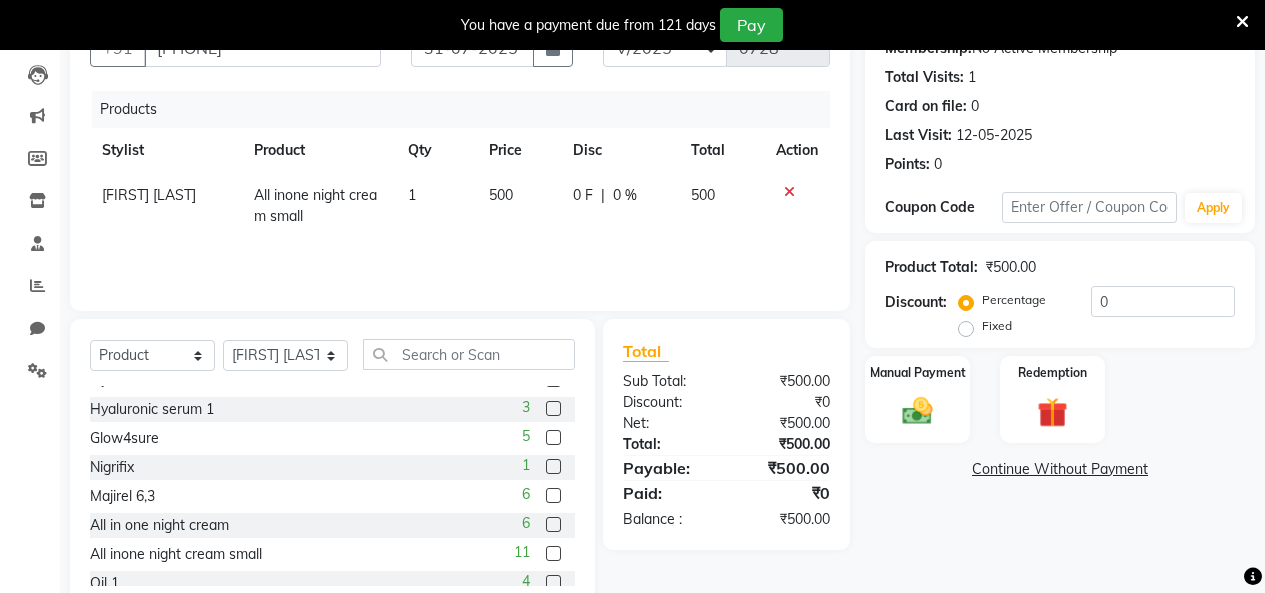 click 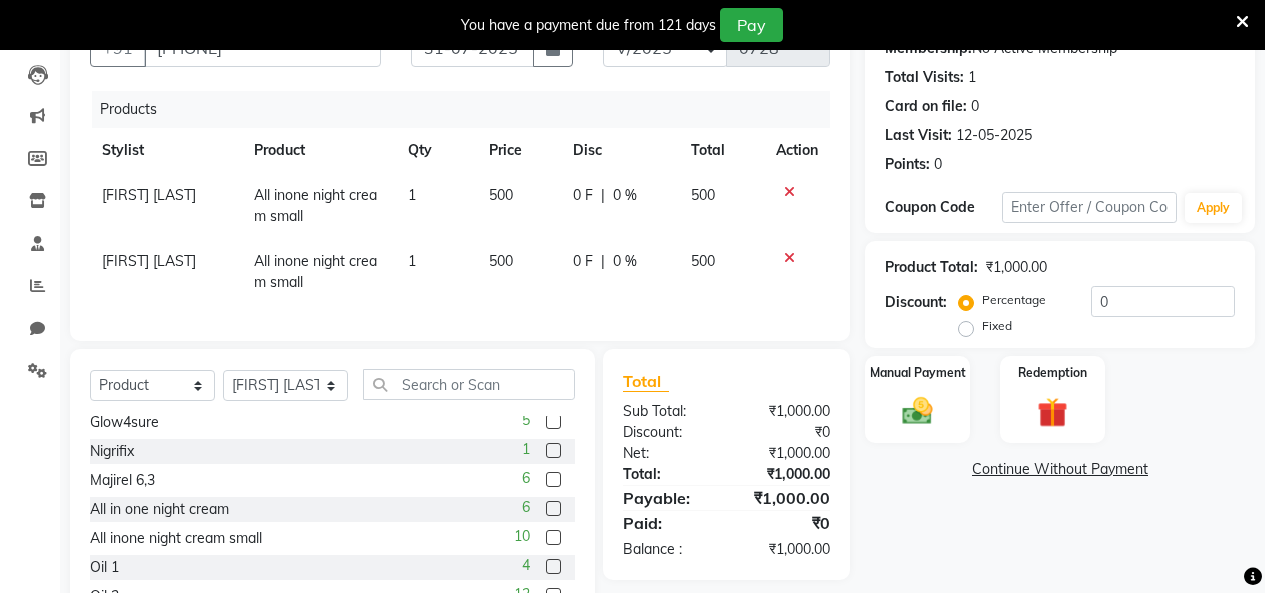 scroll, scrollTop: 277, scrollLeft: 0, axis: vertical 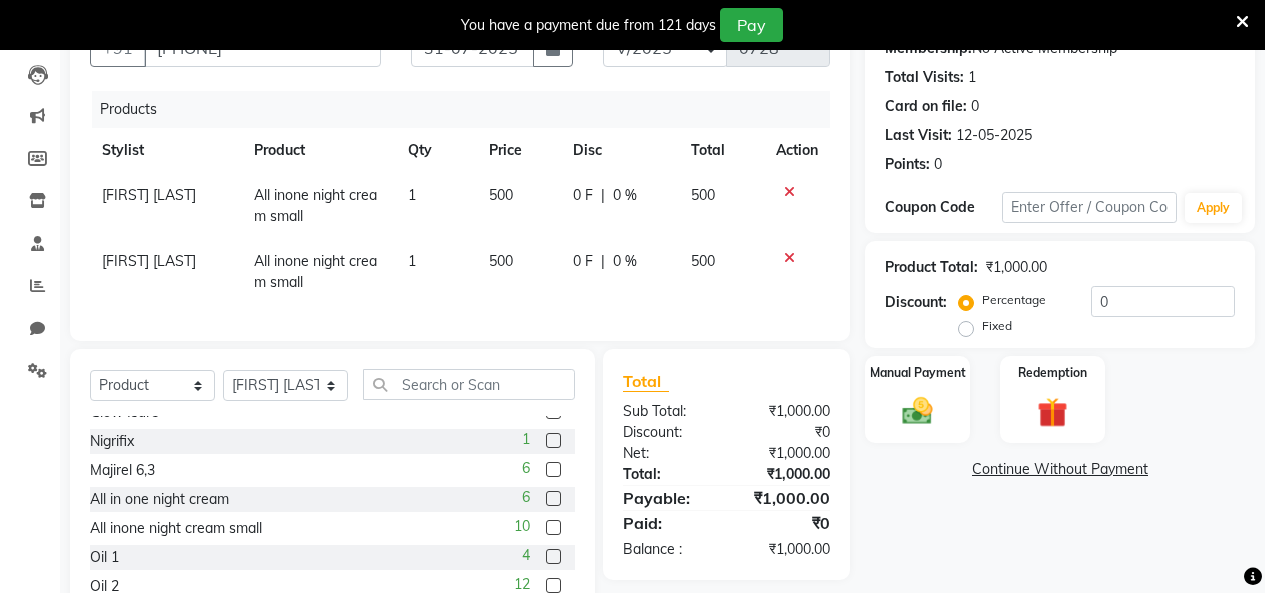 click 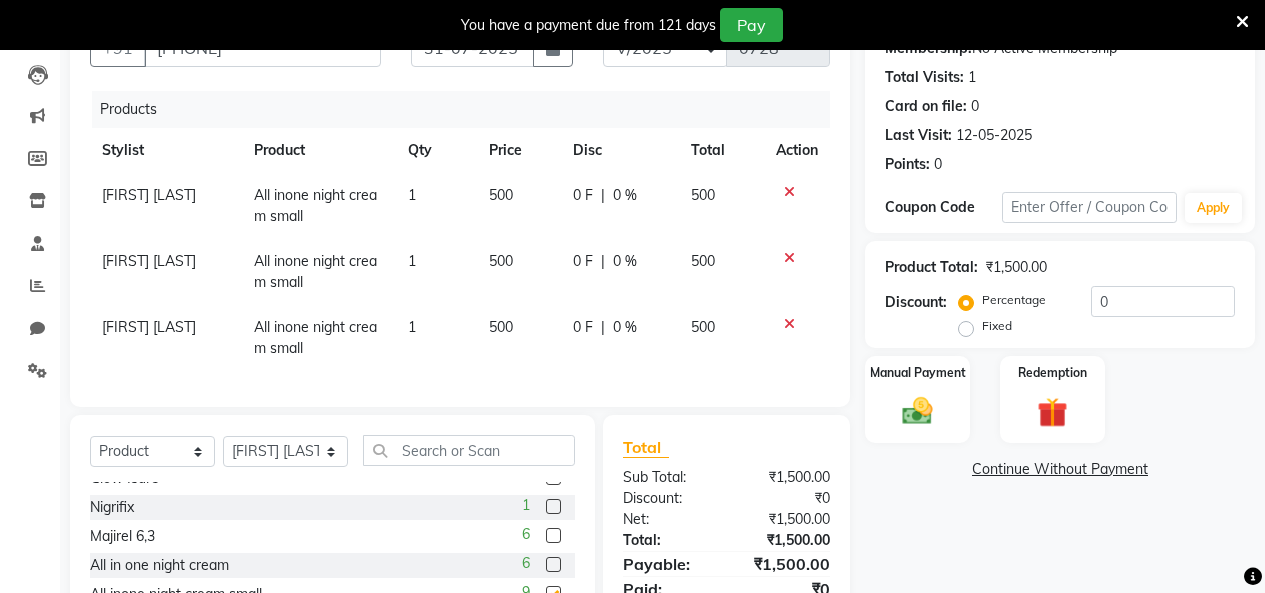 checkbox on "false" 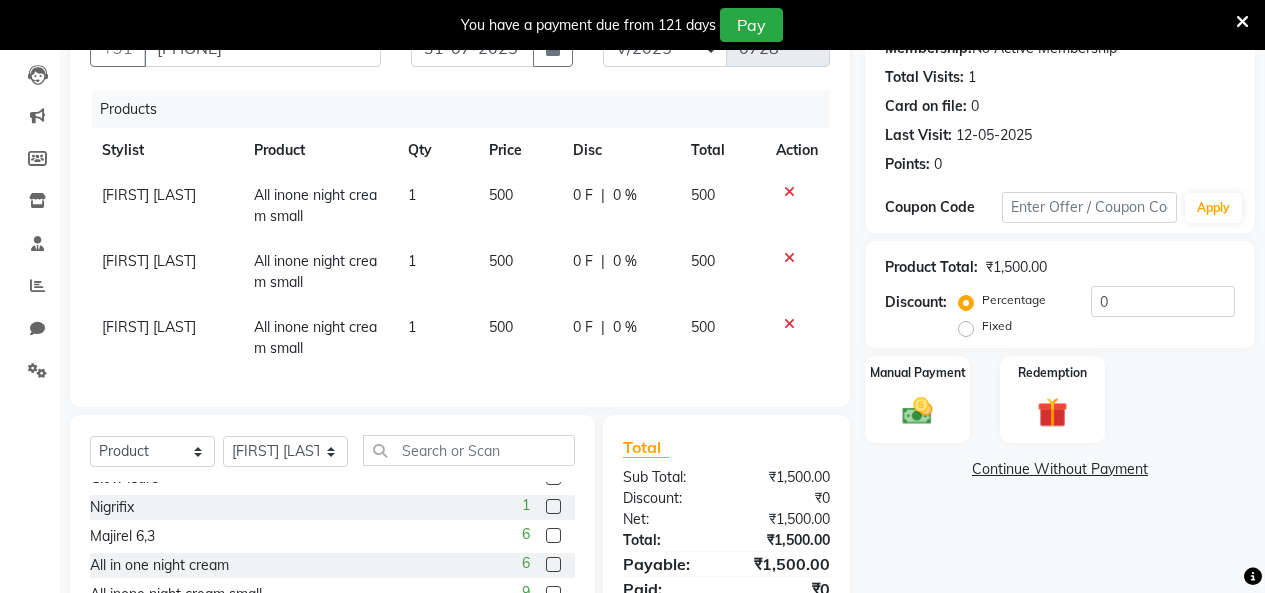 click on "0 %" 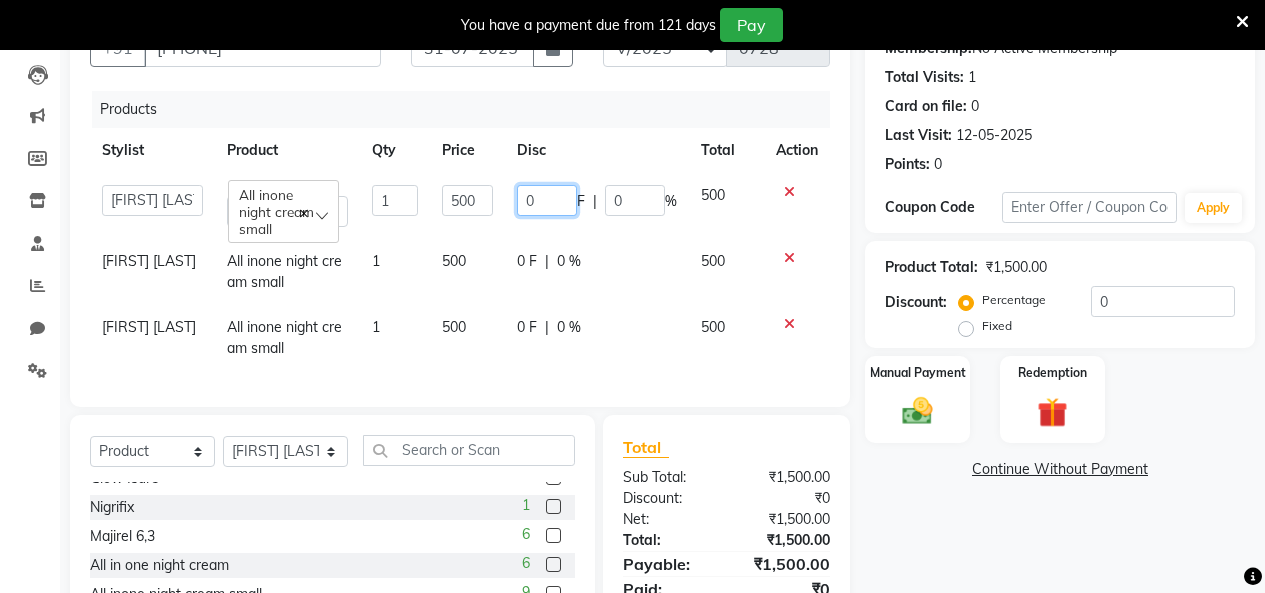 click on "0" 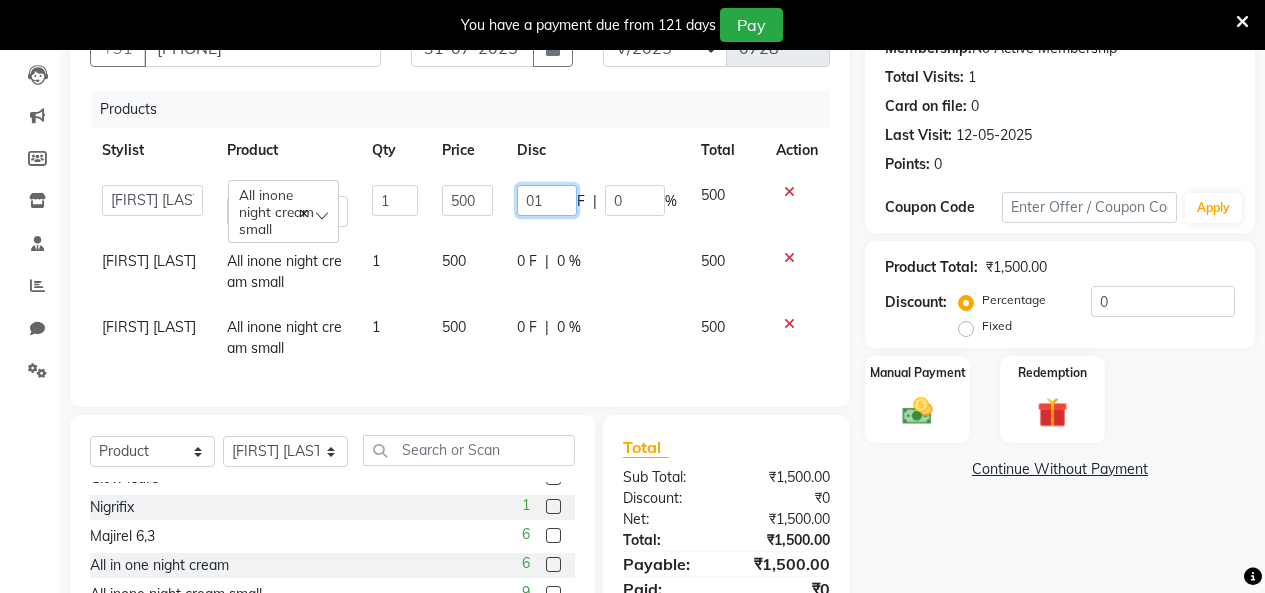 type on "010" 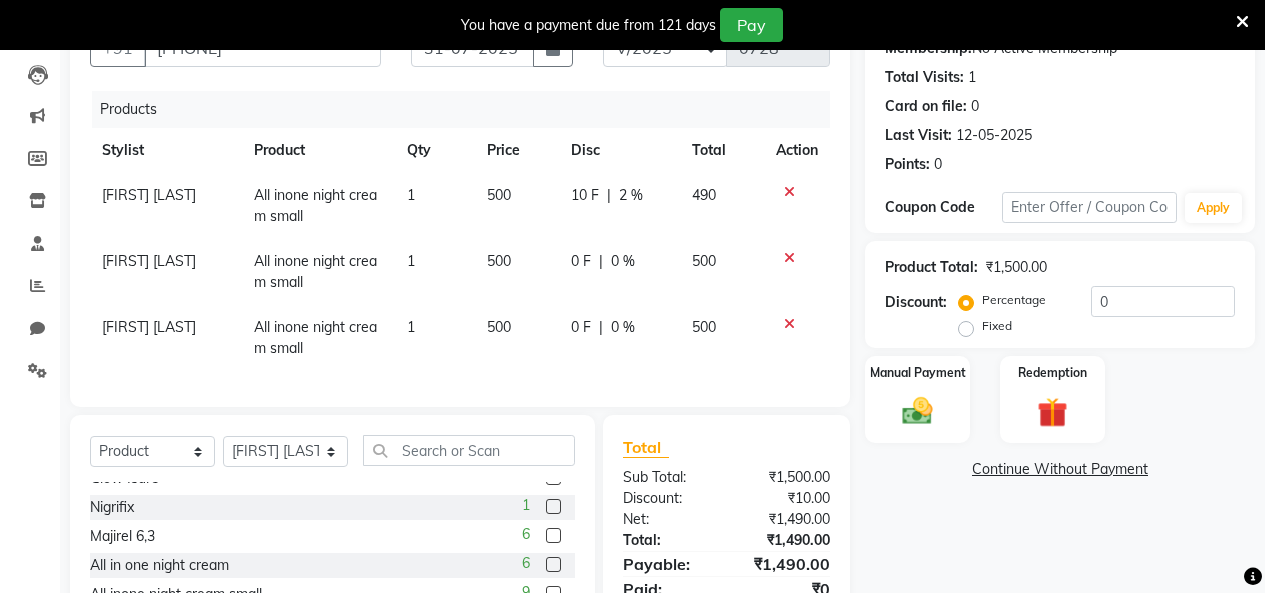 click on "[FIRST] [LAST] All inone night cream small 1 500 0 F | 0 % 500" 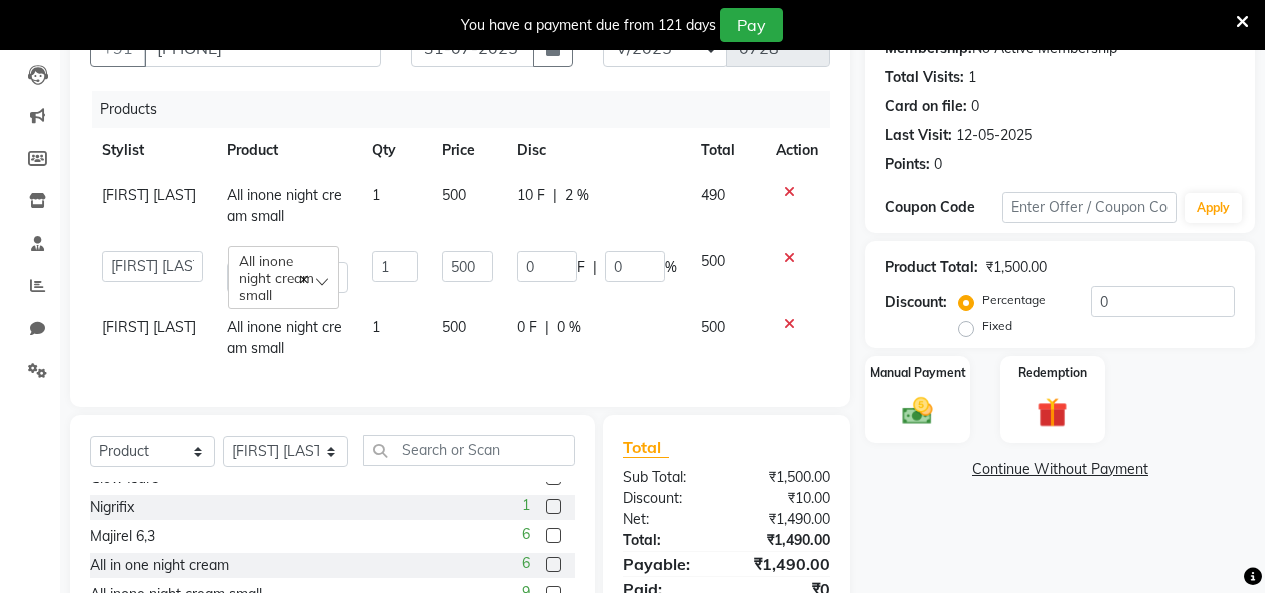 click on "10 F" 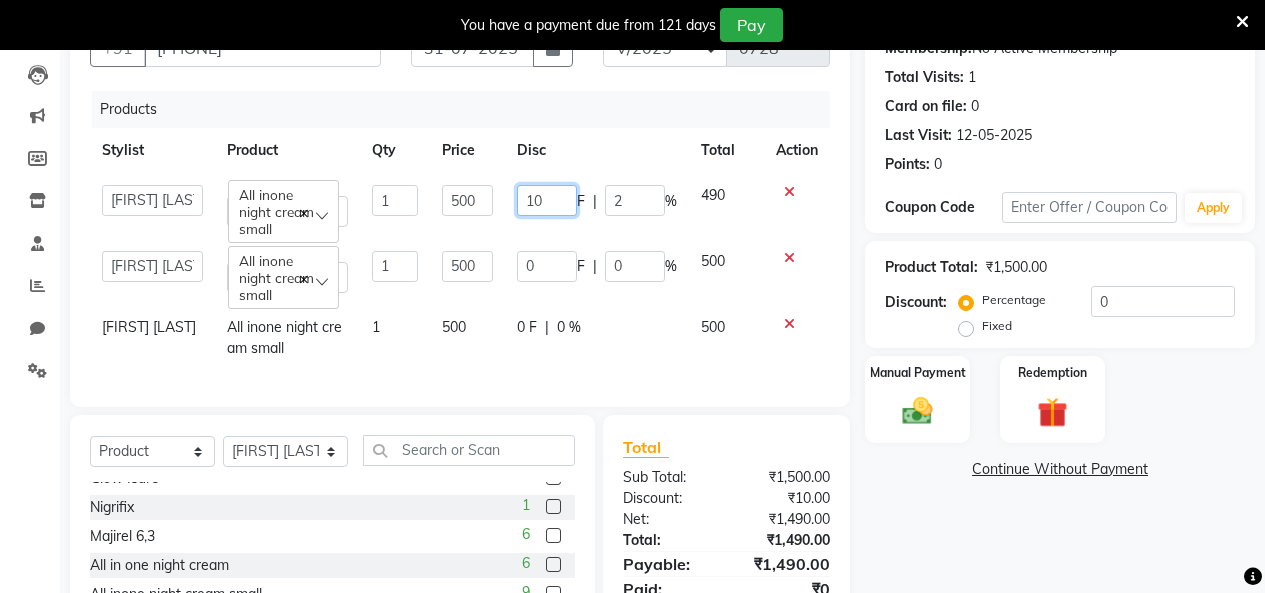 click on "10" 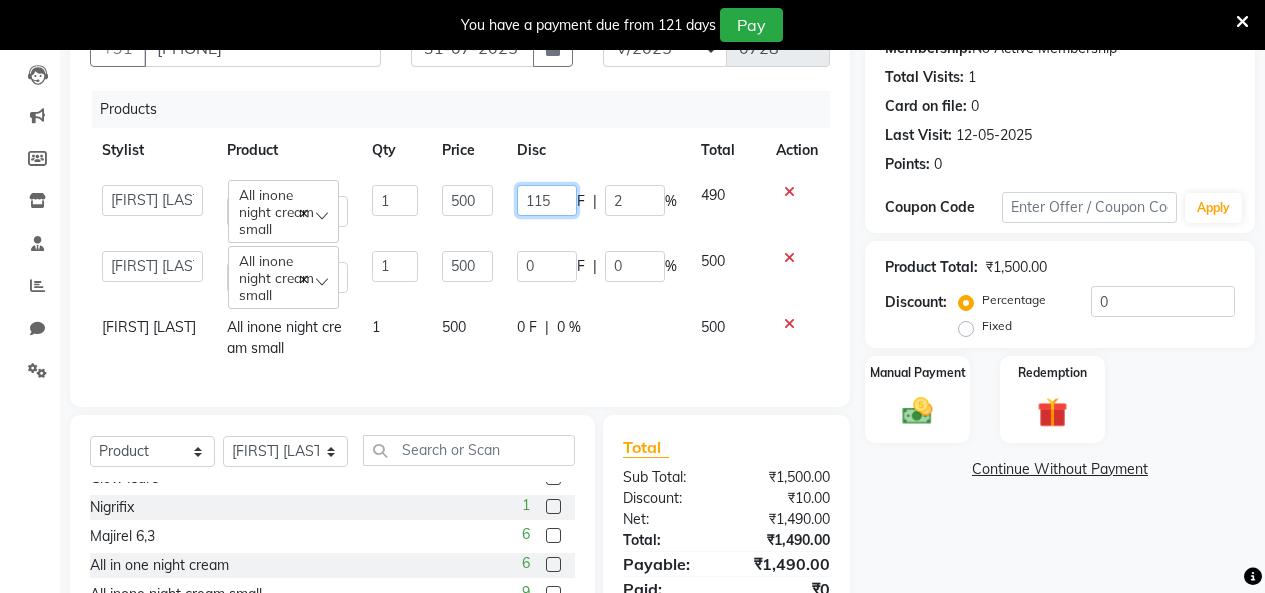 click on "115" 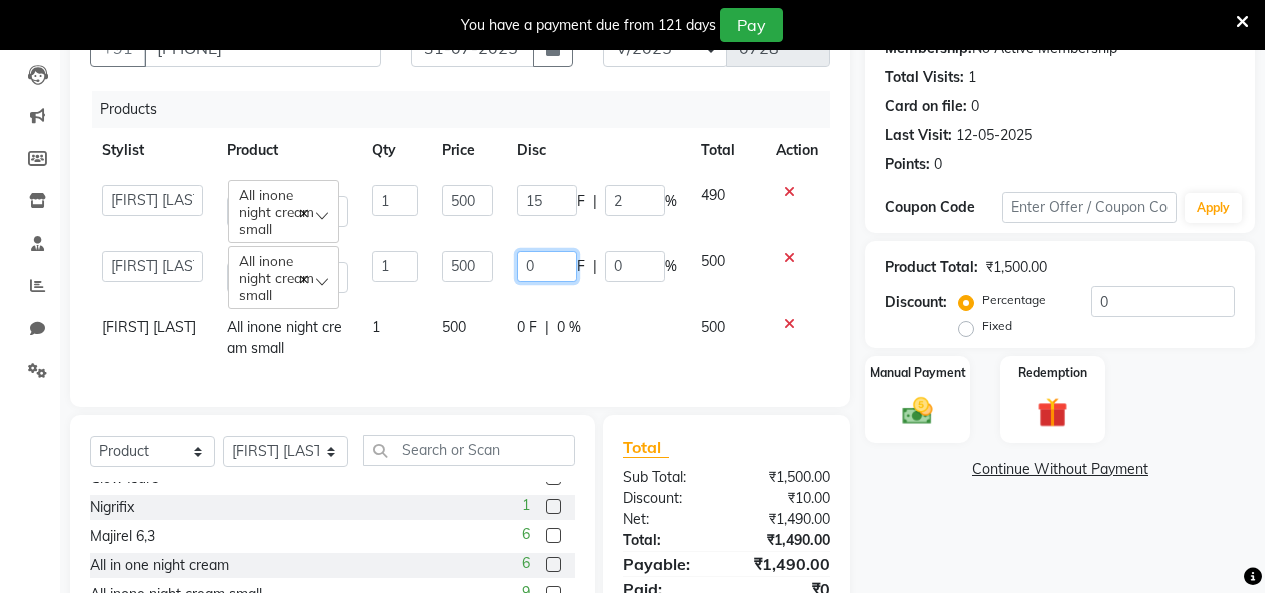 click on "0" 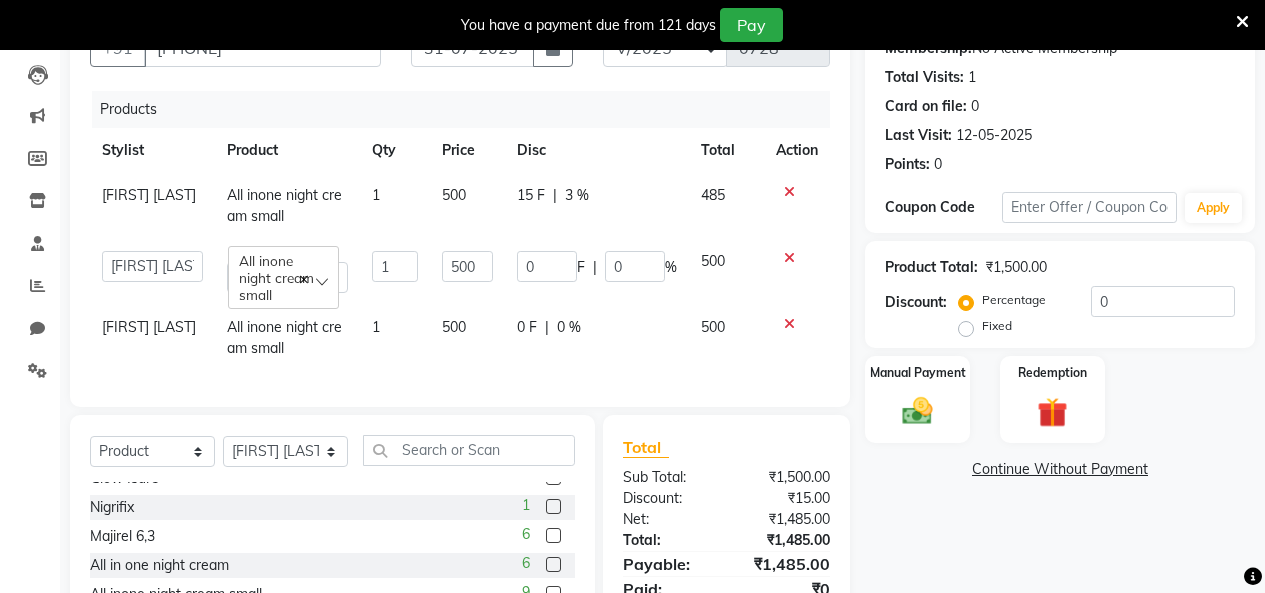 click on "[FIRST] [LAST] All inone night cream small 1 500 0 F | 0 % 500" 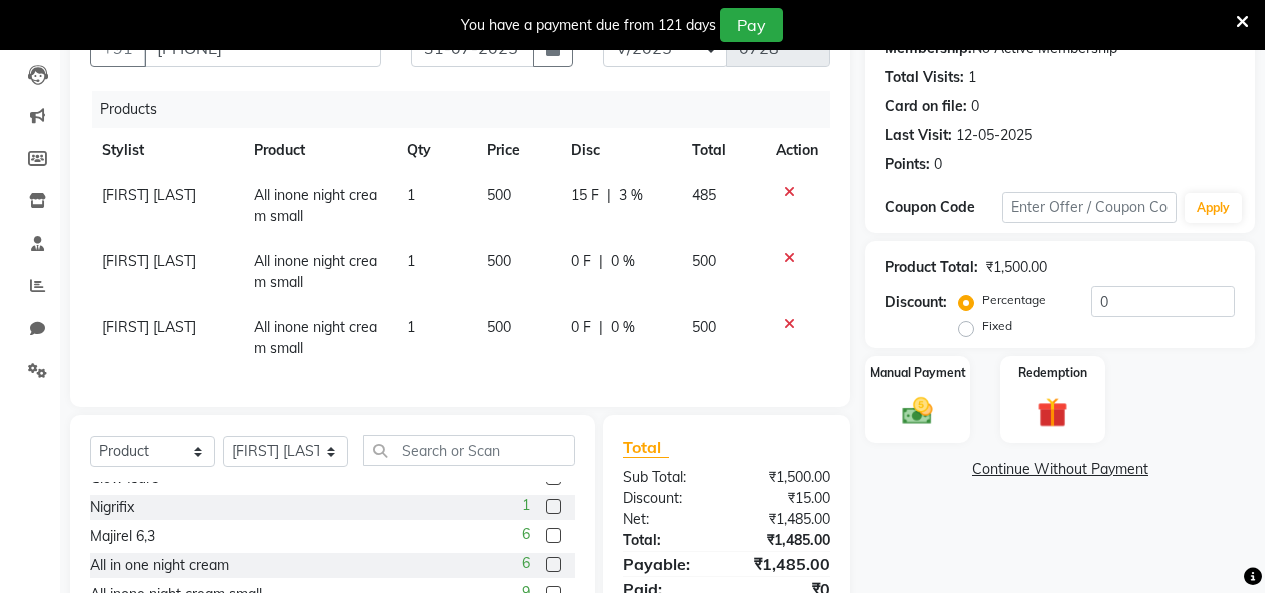 click on "500" 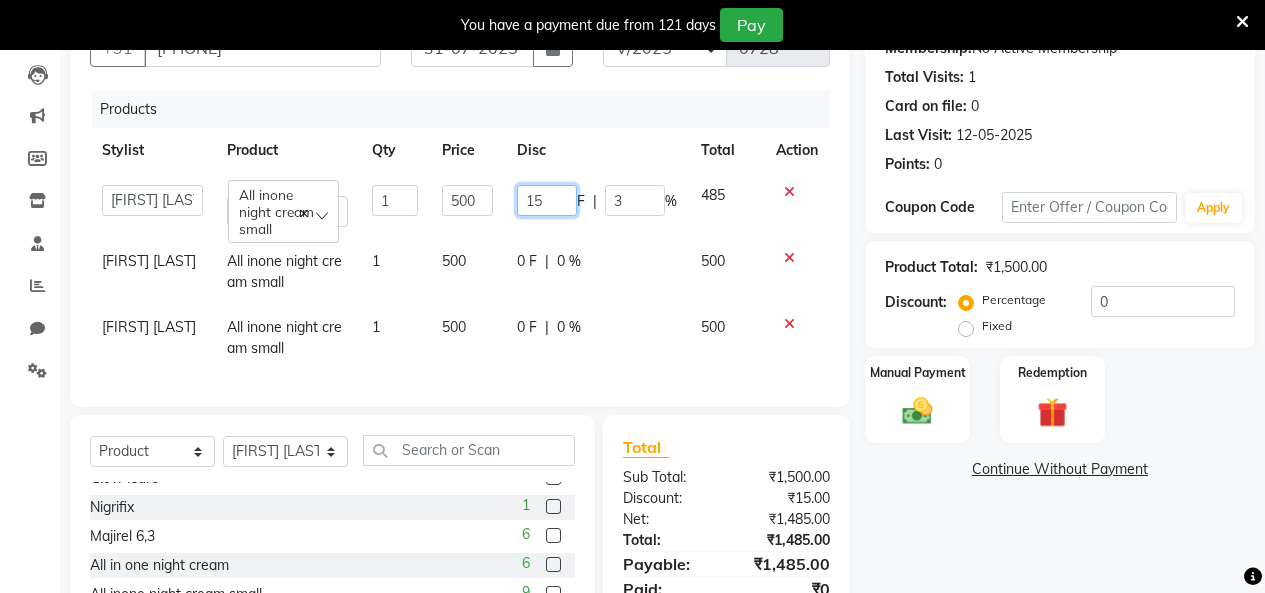 click on "15" 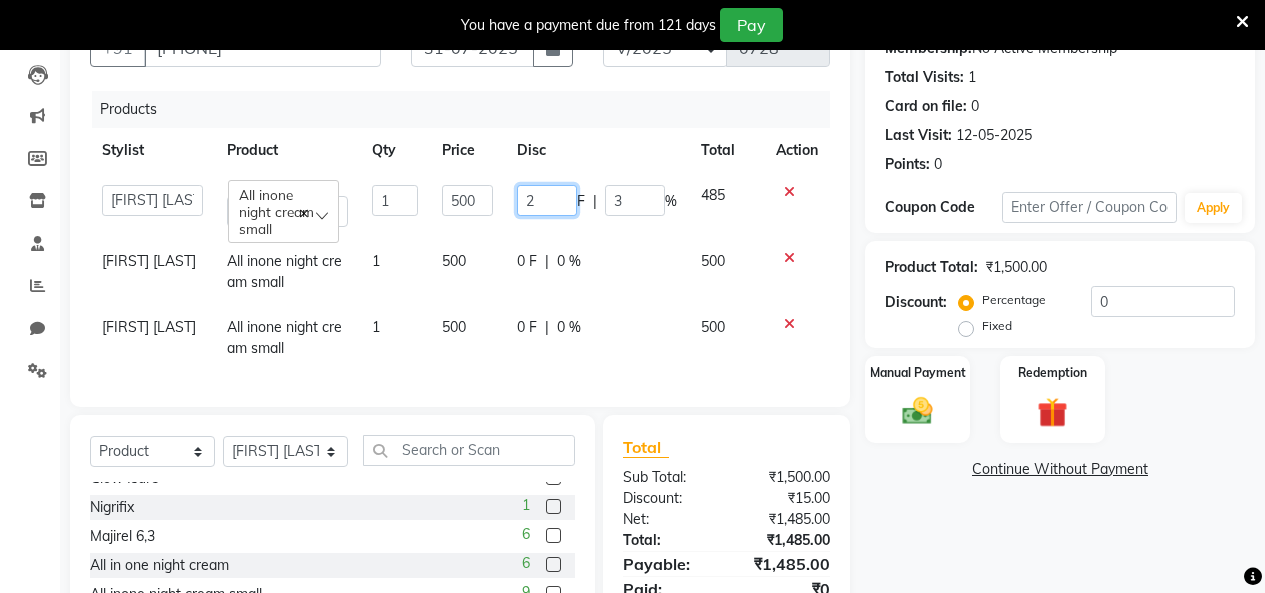 type on "25" 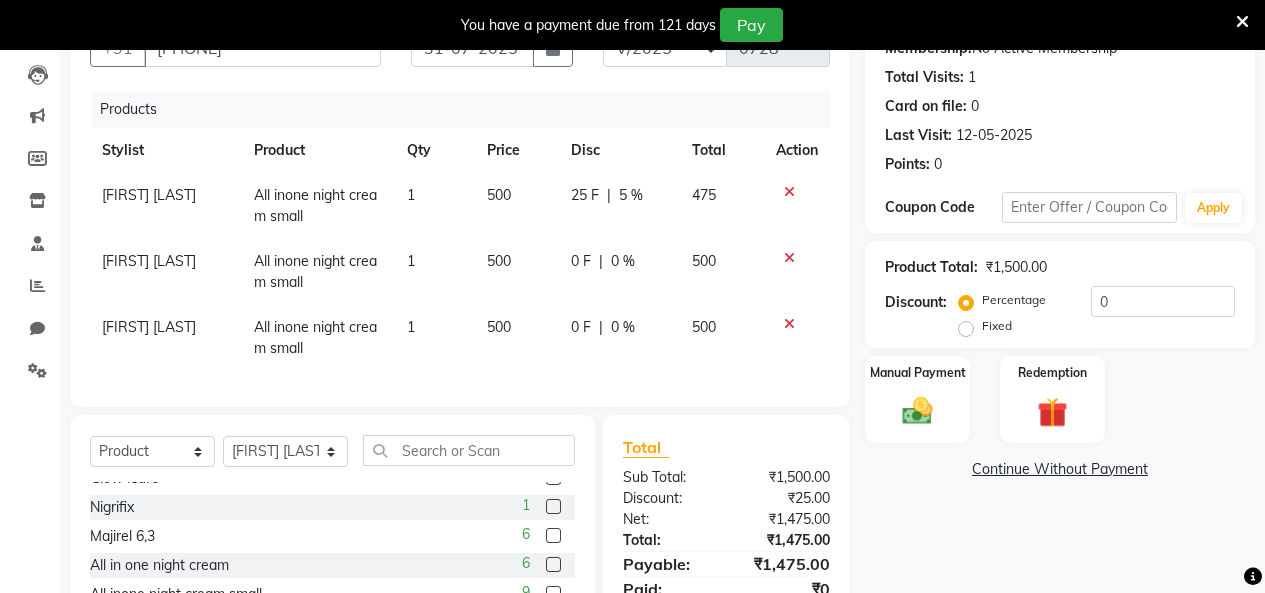 click on "[FIRST] [LAST] All inone night cream small 1 500 0 F | 0 % 500" 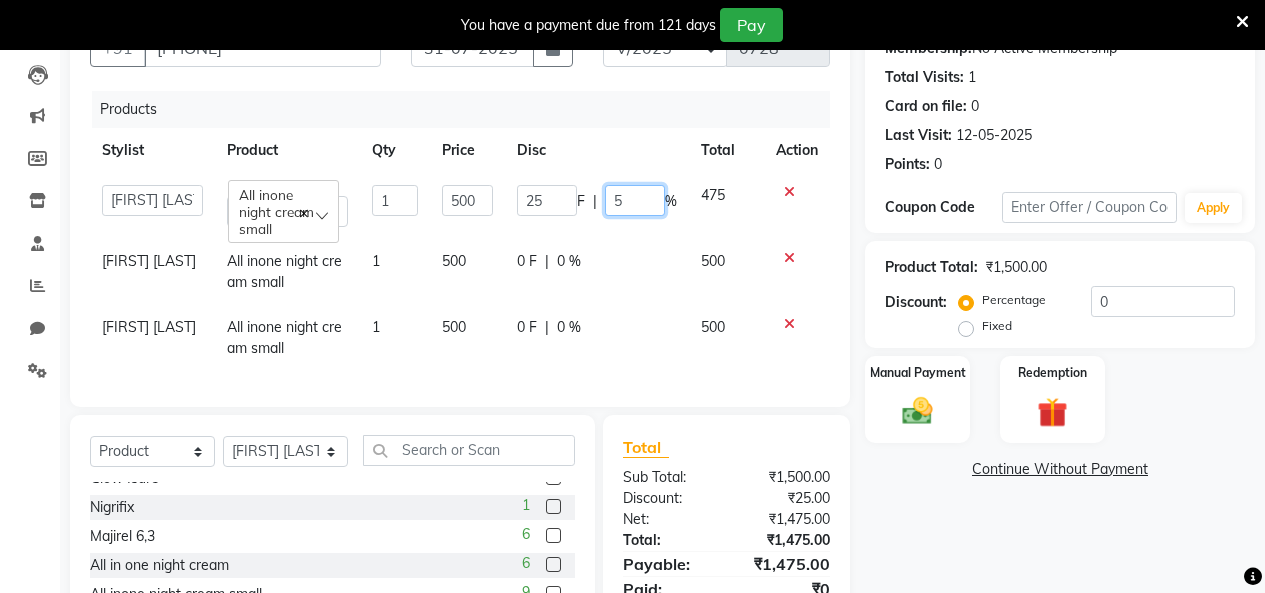 click on "5" 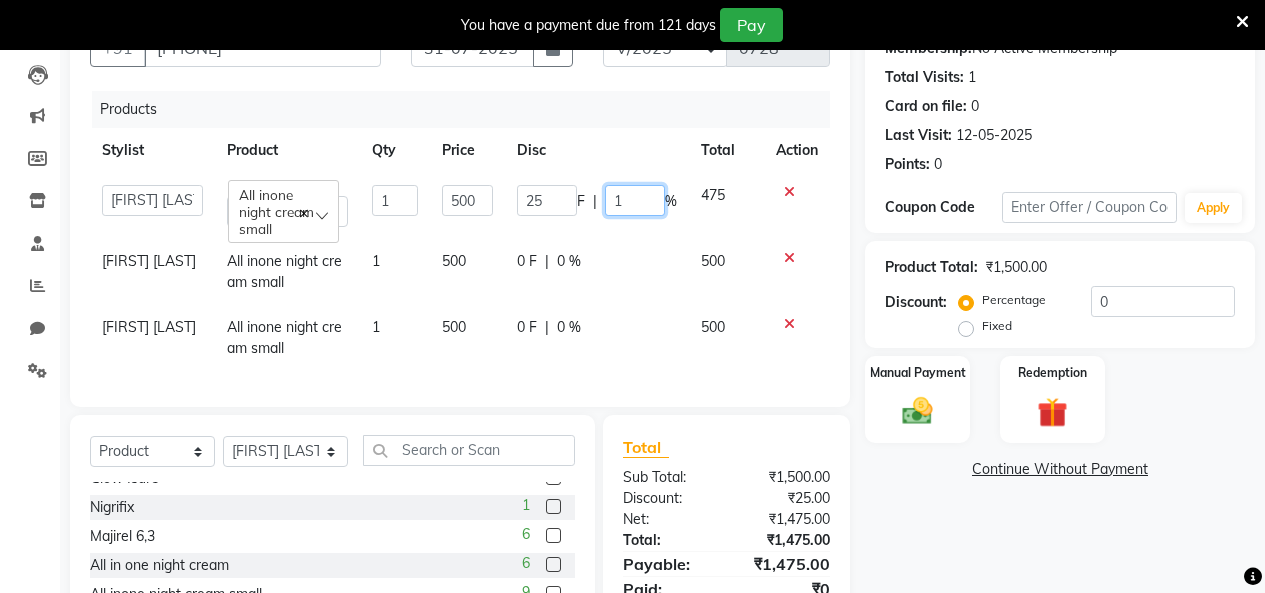 type on "10" 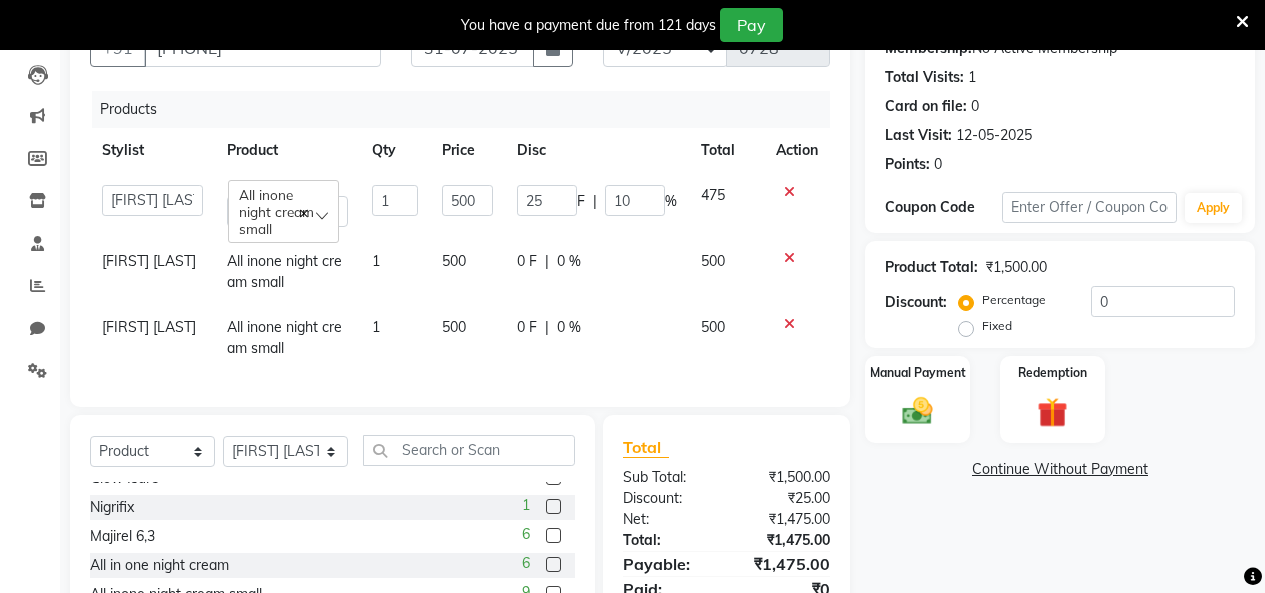 click on "0 F | 0 %" 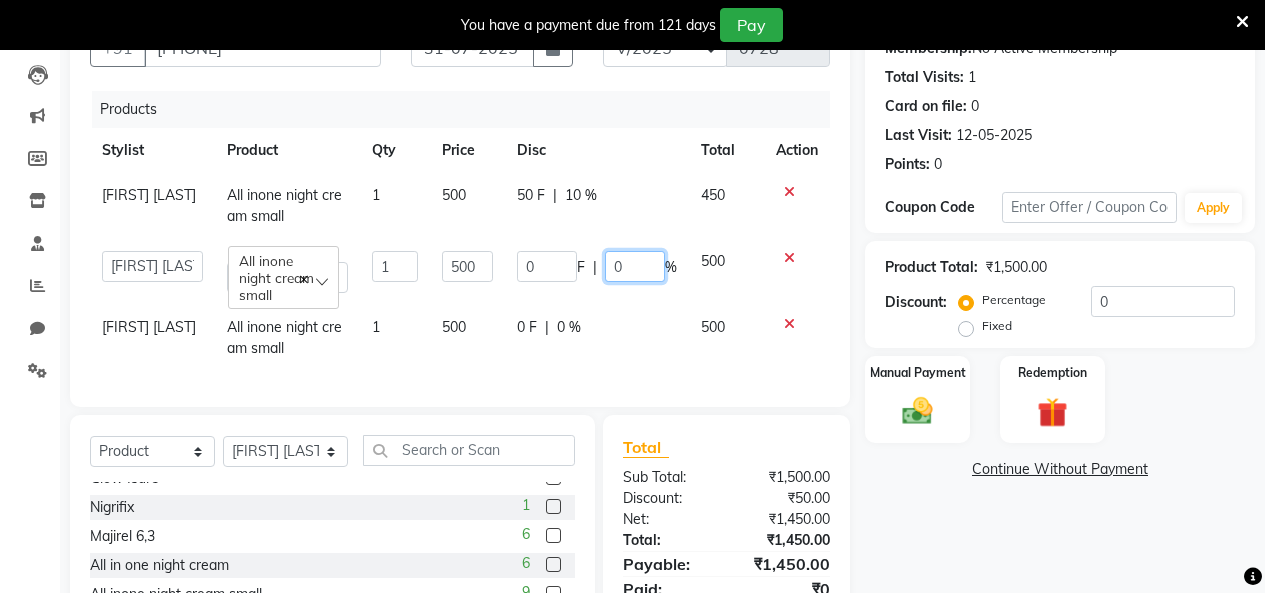 click on "0" 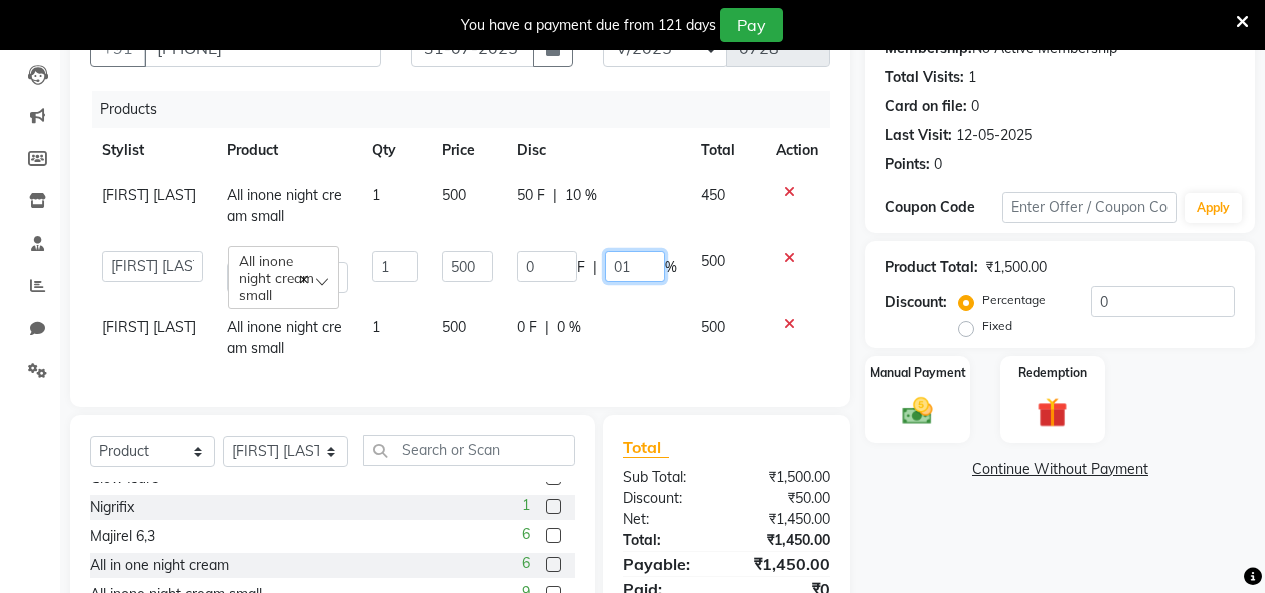 type on "010" 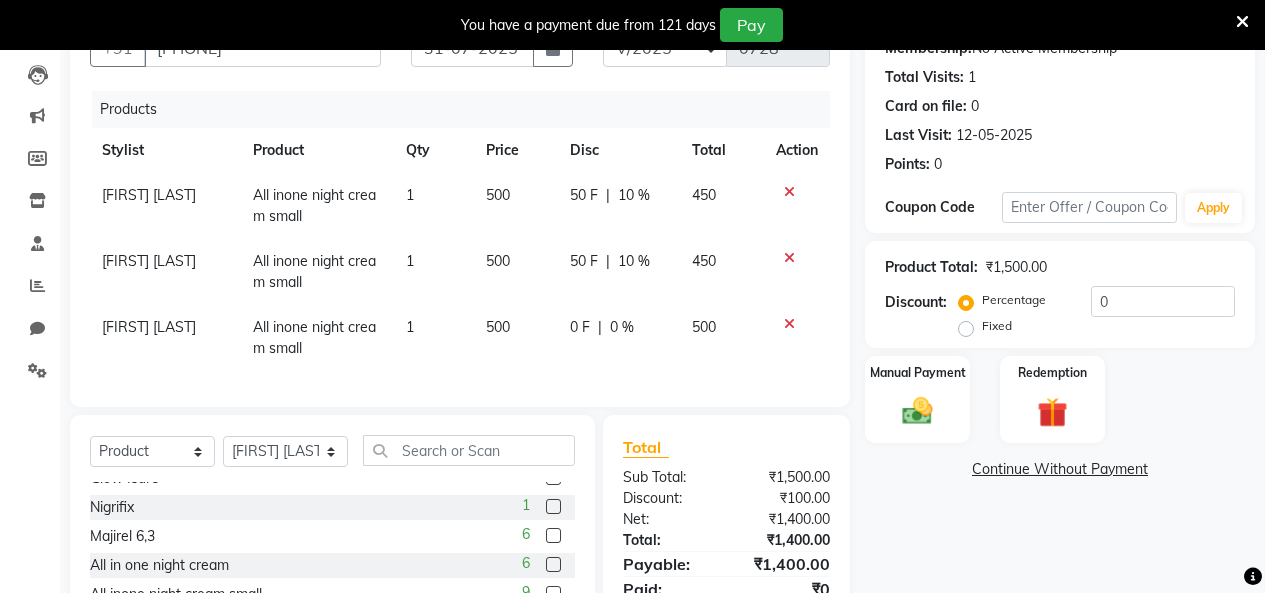 click on "0 F | 0 %" 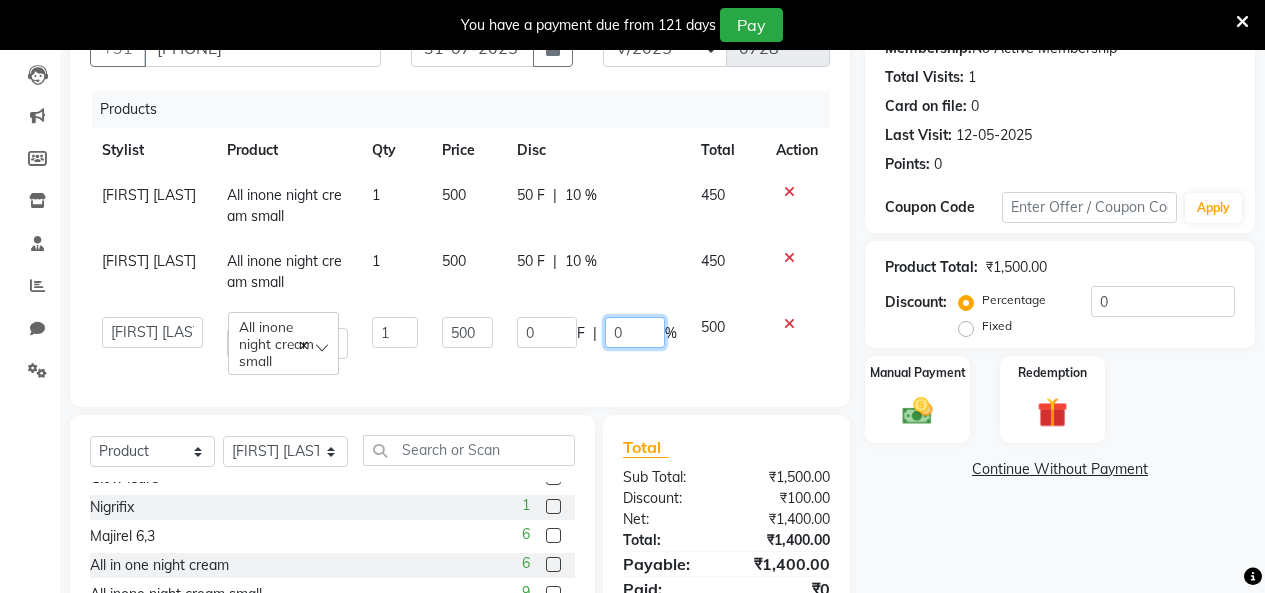 click on "0" 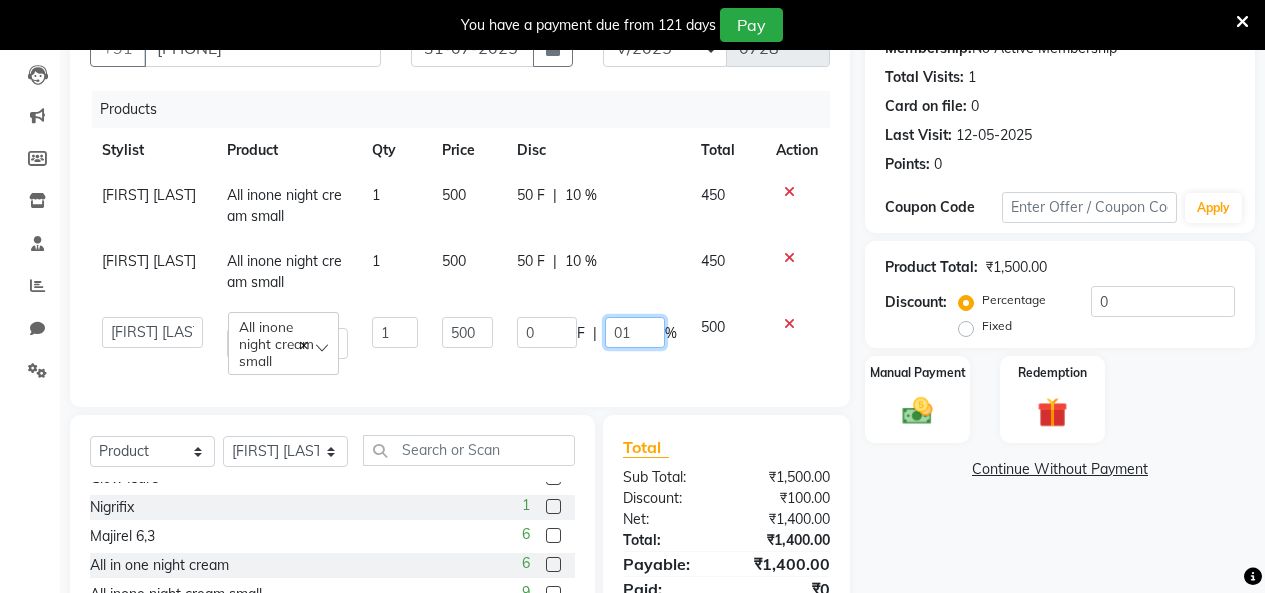 type on "010" 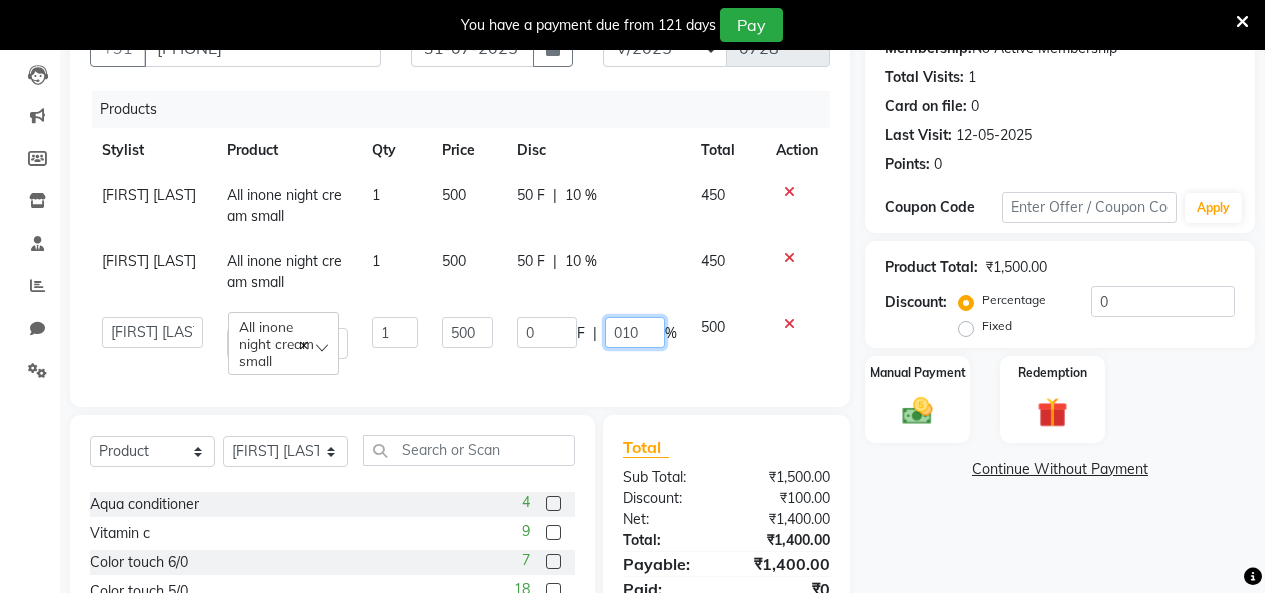 scroll, scrollTop: 1214, scrollLeft: 0, axis: vertical 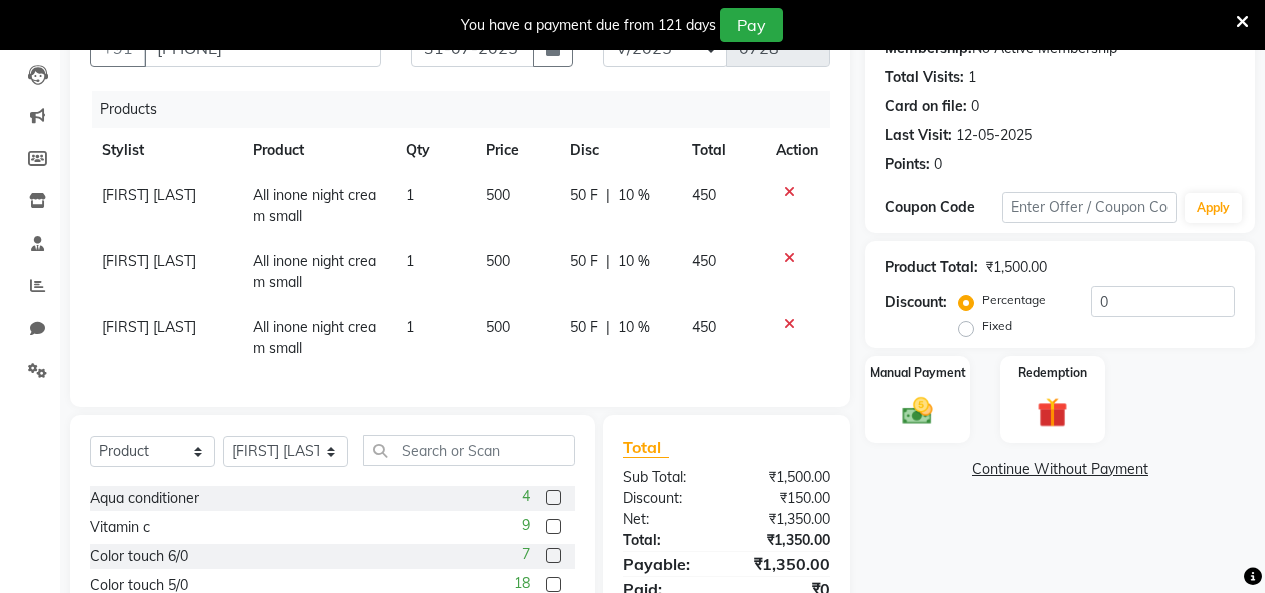 click on "Oil 500 2 compelexon brightening 6 mamgo mousse 5 glam nydraluxe 5 radiant platinum 20 acne healing 6 Whitening cream 6 Hyaluronic serum 4 Hyaluronic serum 1 3 Glow4sure 5 Nigrifix 1 Majirel 6,3 6 All in one night cream 6 All inone night cream small 9 Oil 1 4 Oil 2 12 Japakusum 1 27 Biolage 4 Matrix developer 6 Aqua shampoo 3 Hyaluronic serum 2 3 Japakusum 2 13 D,tan1 3 D,tan 1 Underarm lighting 1 Shadow sun burn gel 1 Pro active mask 4 Pro active conditioner 4 Nutri enrich shampoo 2 Pro active shampoo 5 Argan oil 7 Clean scalp shampoo 4 Senso calm mask 4 Nutri enrich mask 2 Protein fuse shampoo 5 Hair regrowth 2 D tan face mask big 1 Anti Dandruff gel 8 D ten face mask samol 3 Lavender 7 biotin collagen 1 Color touch 4/0 9 Aqua conditioner 4 Vitamin c 9 Color touch 6/0 7 Color touch 5/0 18 Pimples kit 0 Majirel 5 10 Majirel 4 5 Wrinkle face serum 5" 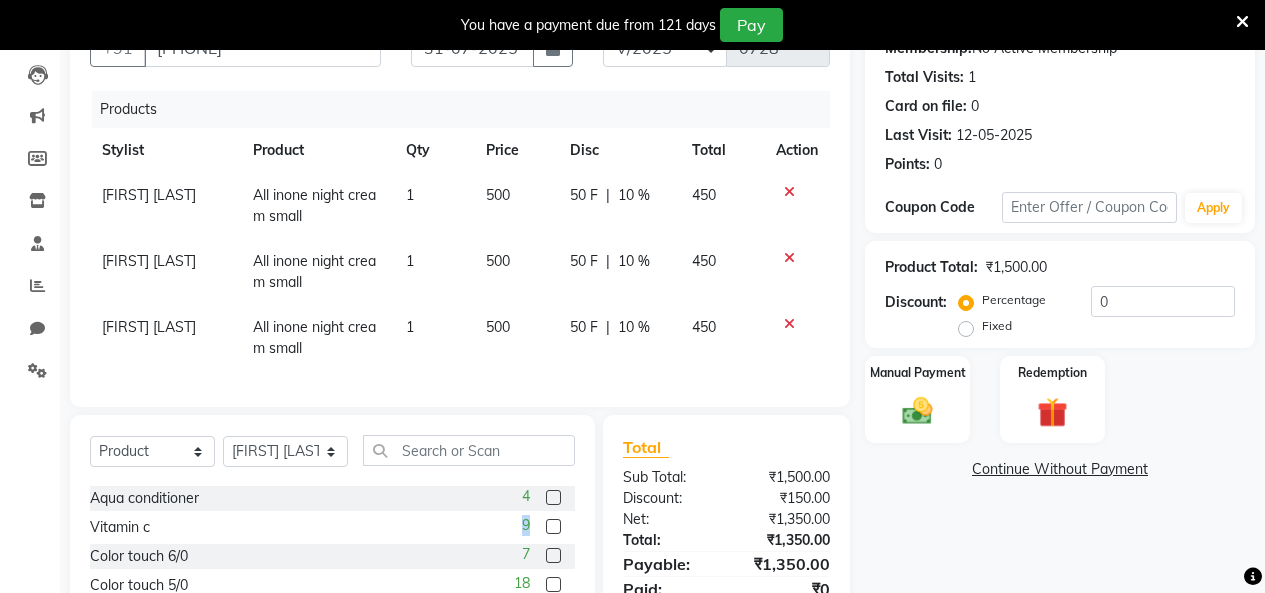 click on "Oil 500 2 compelexon brightening 6 mamgo mousse 5 glam nydraluxe 5 radiant platinum 20 acne healing 6 Whitening cream 6 Hyaluronic serum 4 Hyaluronic serum 1 3 Glow4sure 5 Nigrifix 1 Majirel 6,3 6 All in one night cream 6 All inone night cream small 9 Oil 1 4 Oil 2 12 Japakusum 1 27 Biolage 4 Matrix developer 6 Aqua shampoo 3 Hyaluronic serum 2 3 Japakusum 2 13 D,tan1 3 D,tan 1 Underarm lighting 1 Shadow sun burn gel 1 Pro active mask 4 Pro active conditioner 4 Nutri enrich shampoo 2 Pro active shampoo 5 Argan oil 7 Clean scalp shampoo 4 Senso calm mask 4 Nutri enrich mask 2 Protein fuse shampoo 5 Hair regrowth 2 D tan face mask big 1 Anti Dandruff gel 8 D ten face mask samol 3 Lavender 7 biotin collagen 1 Color touch 4/0 9 Aqua conditioner 4 Vitamin c 9 Color touch 6/0 7 Color touch 5/0 18 Pimples kit 0 Majirel 5 10 Majirel 4 5 Wrinkle face serum 5" 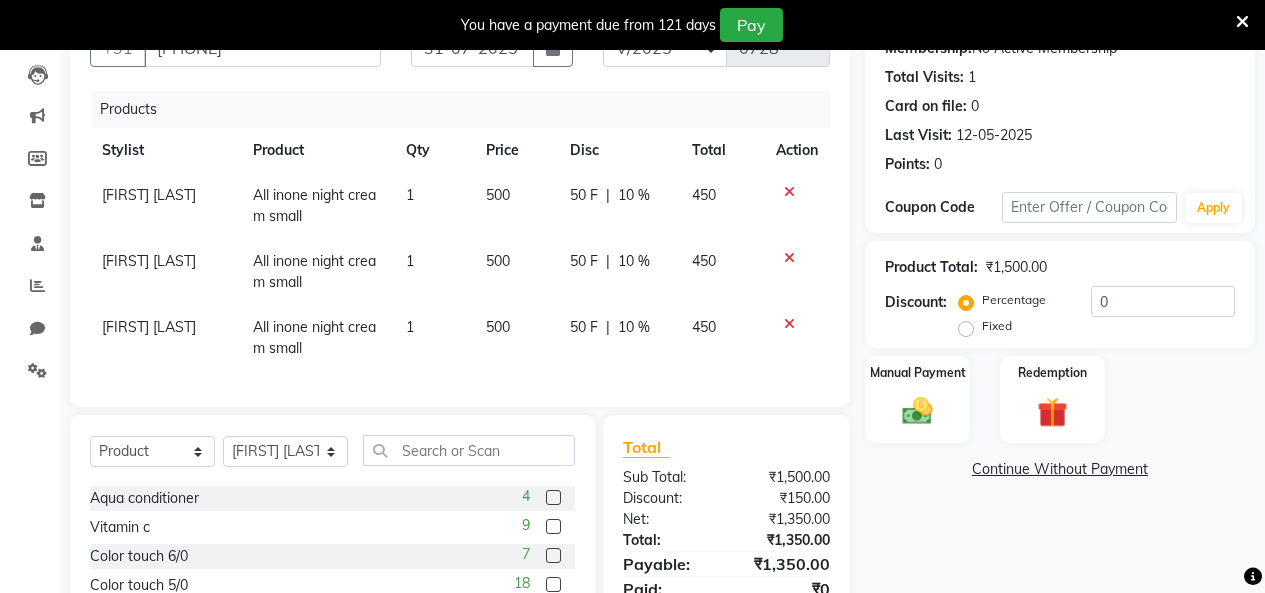 click 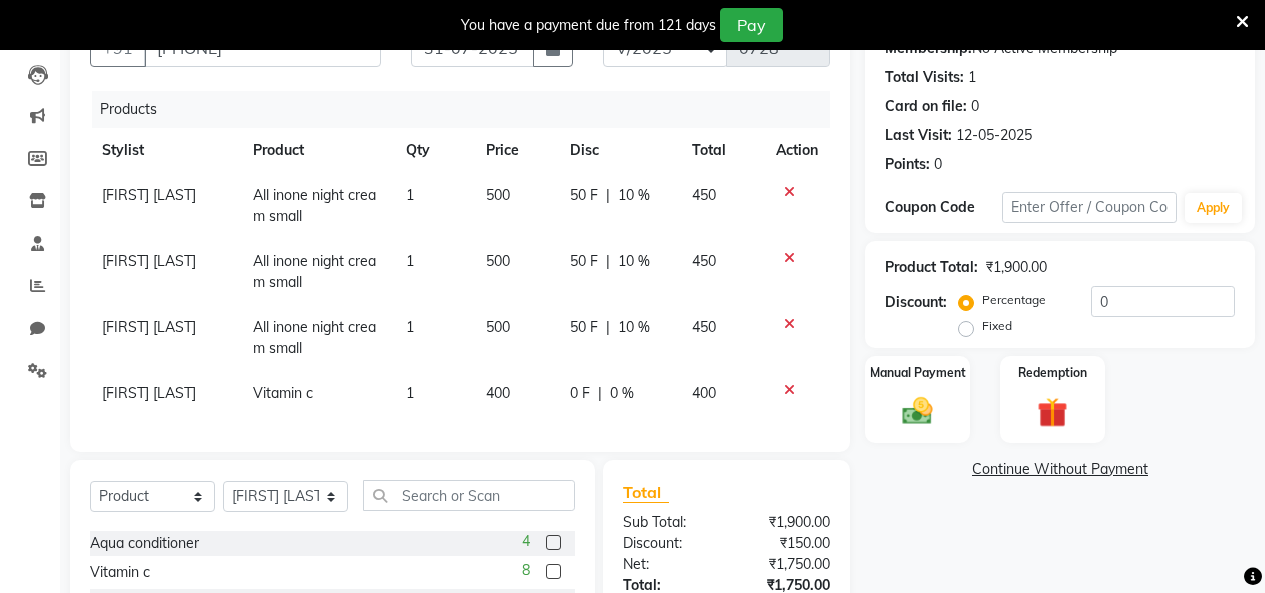 click 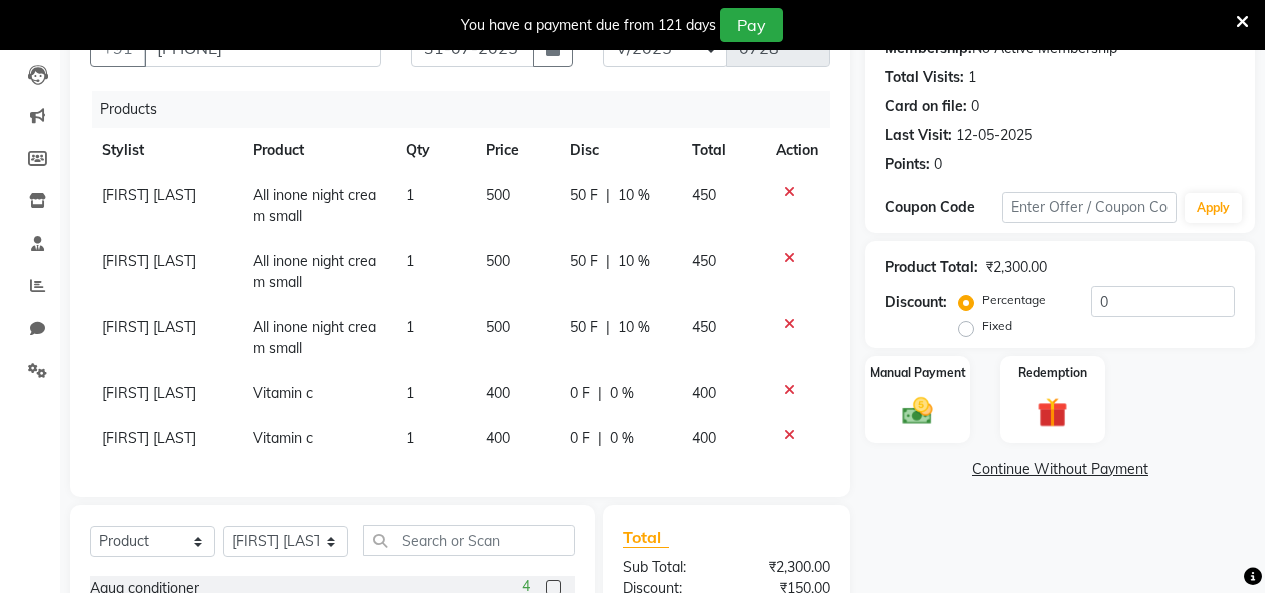 checkbox on "false" 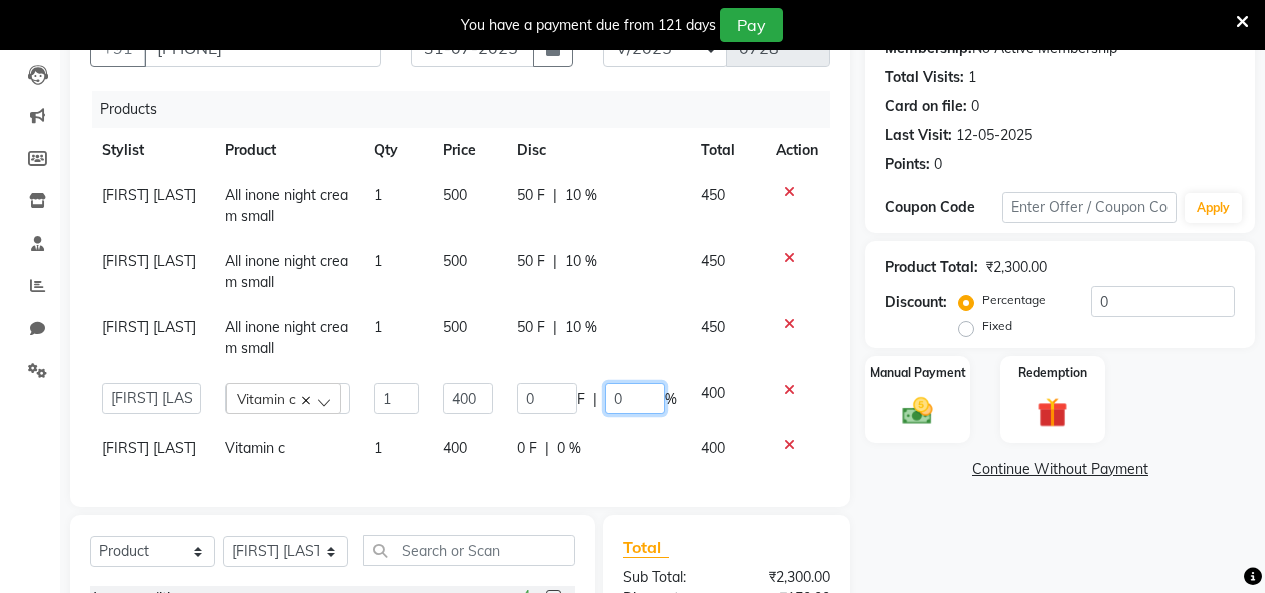 click on "0" 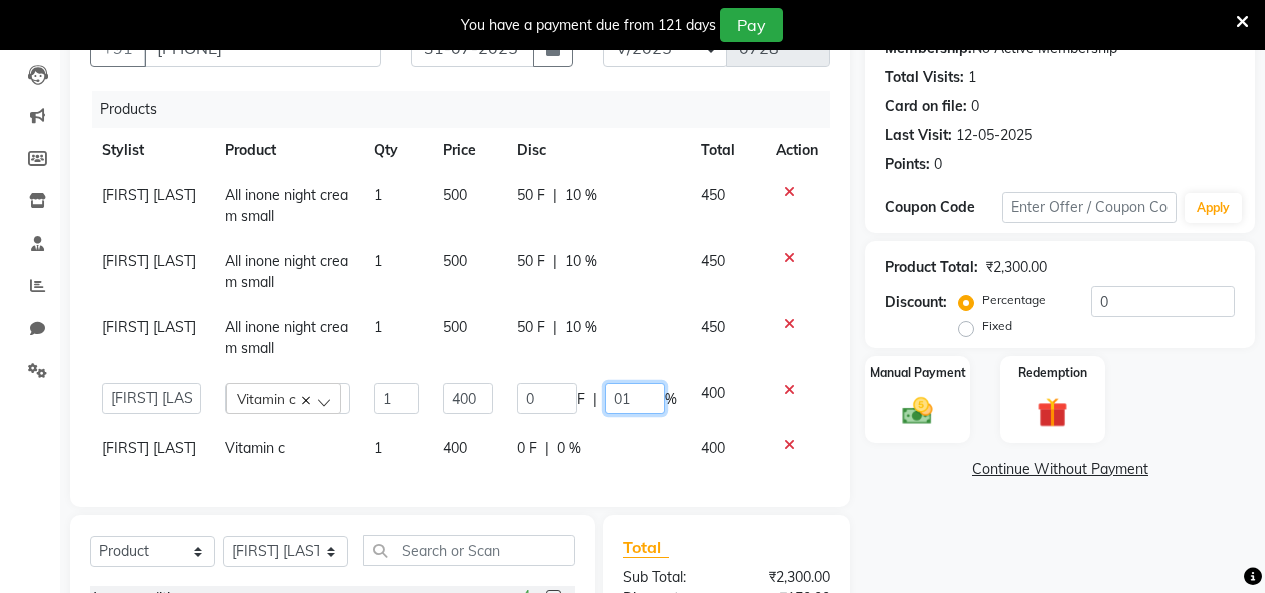 type on "012" 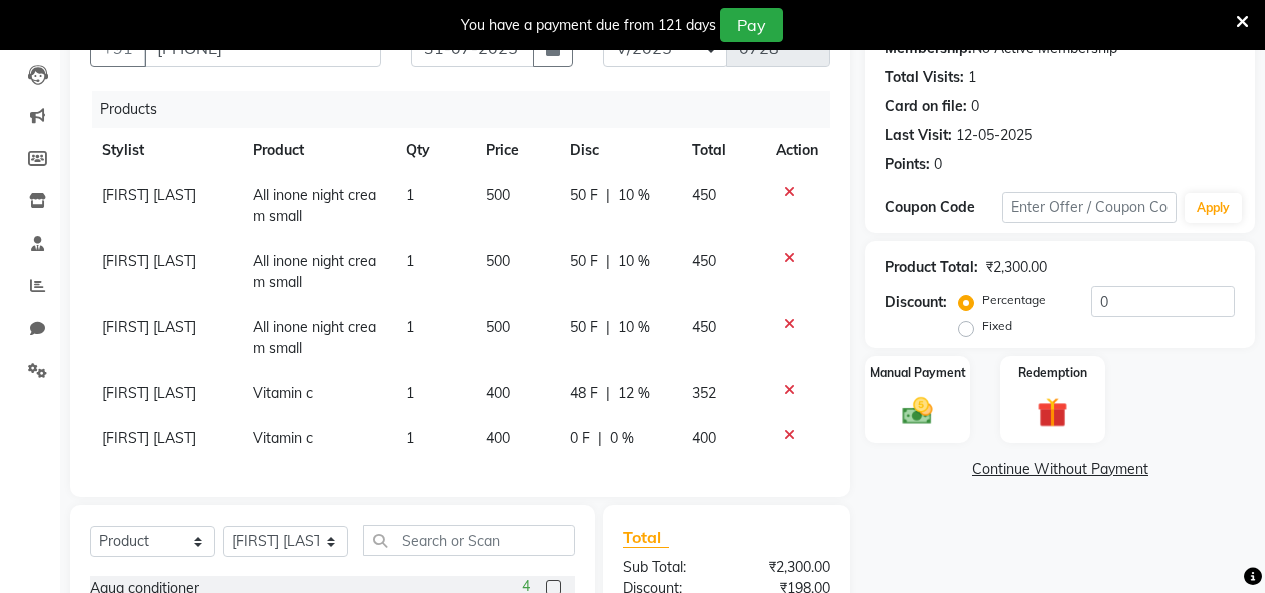 click on "0 F | 0 %" 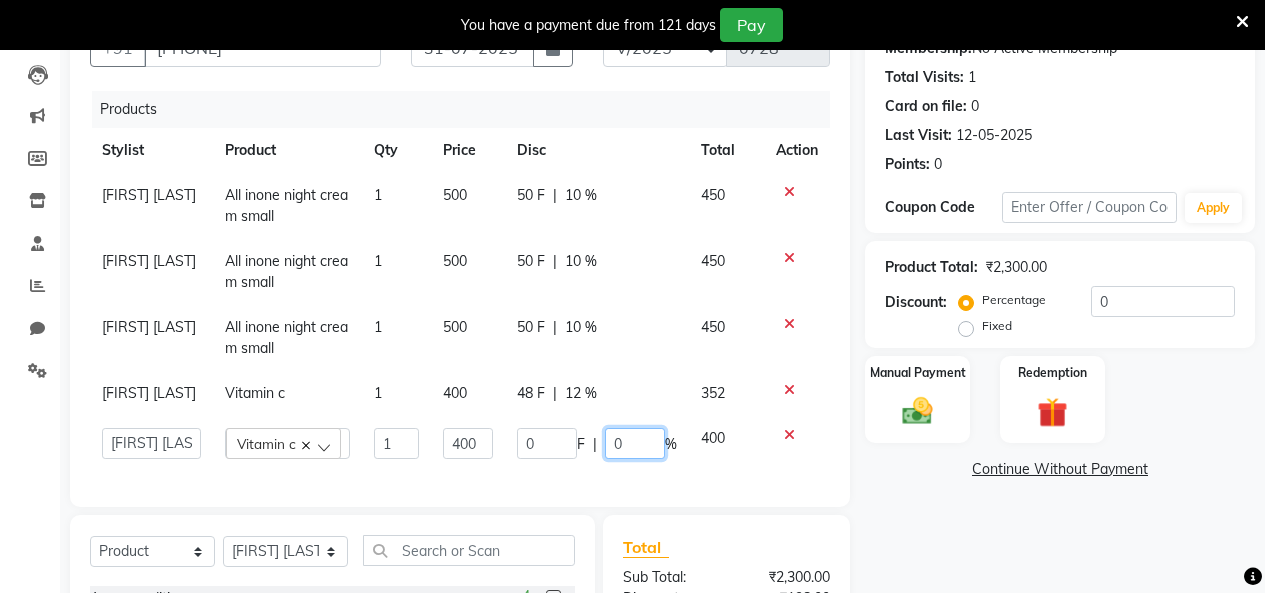 click on "0" 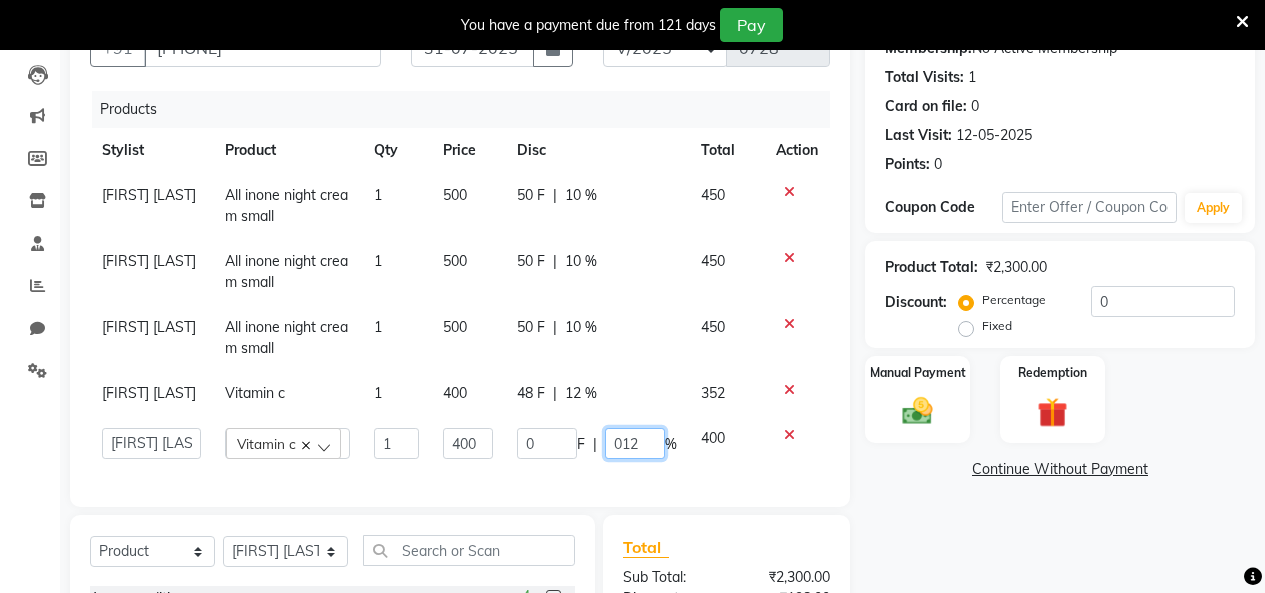 type on "012.5" 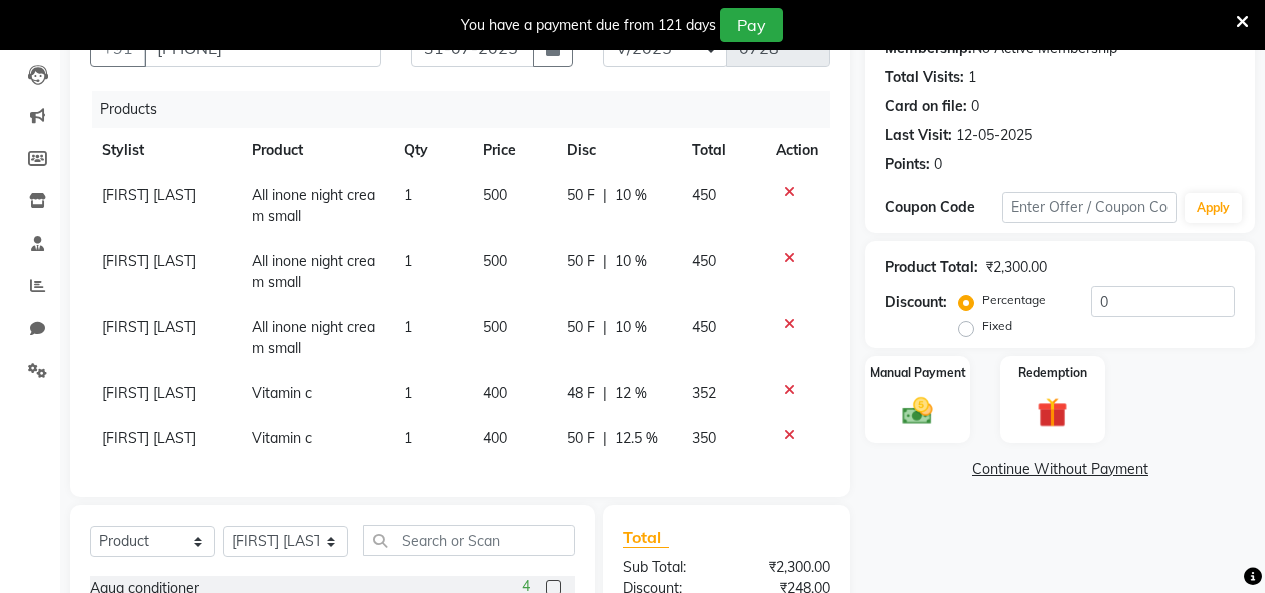 click on "48 F | 12 %" 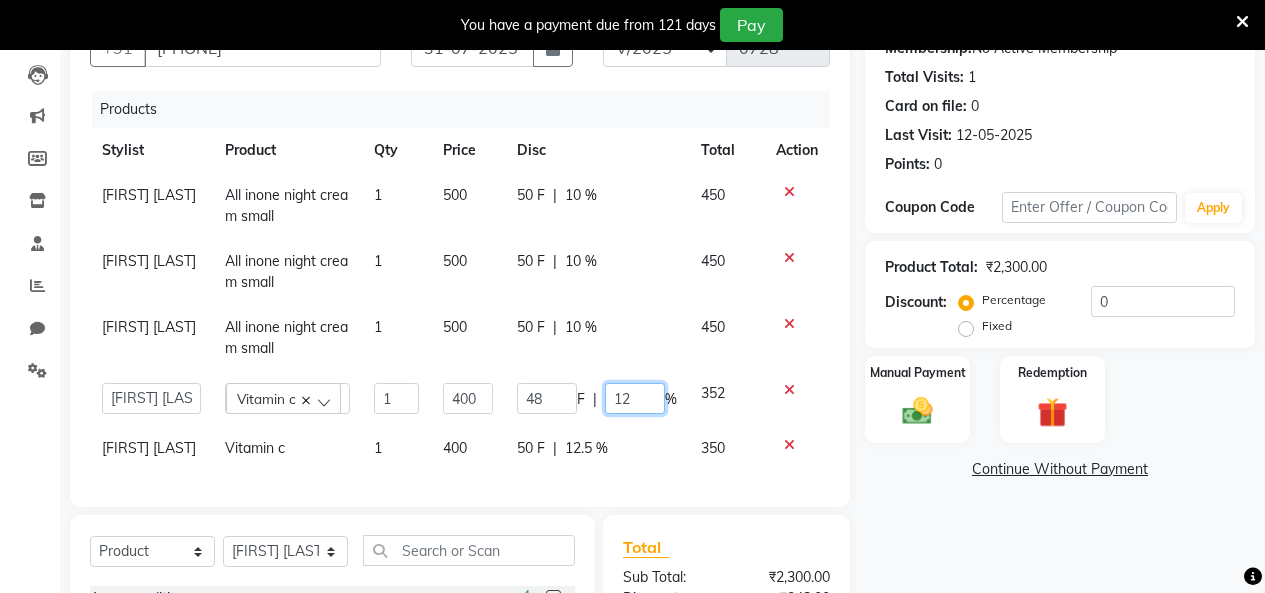 click on "12" 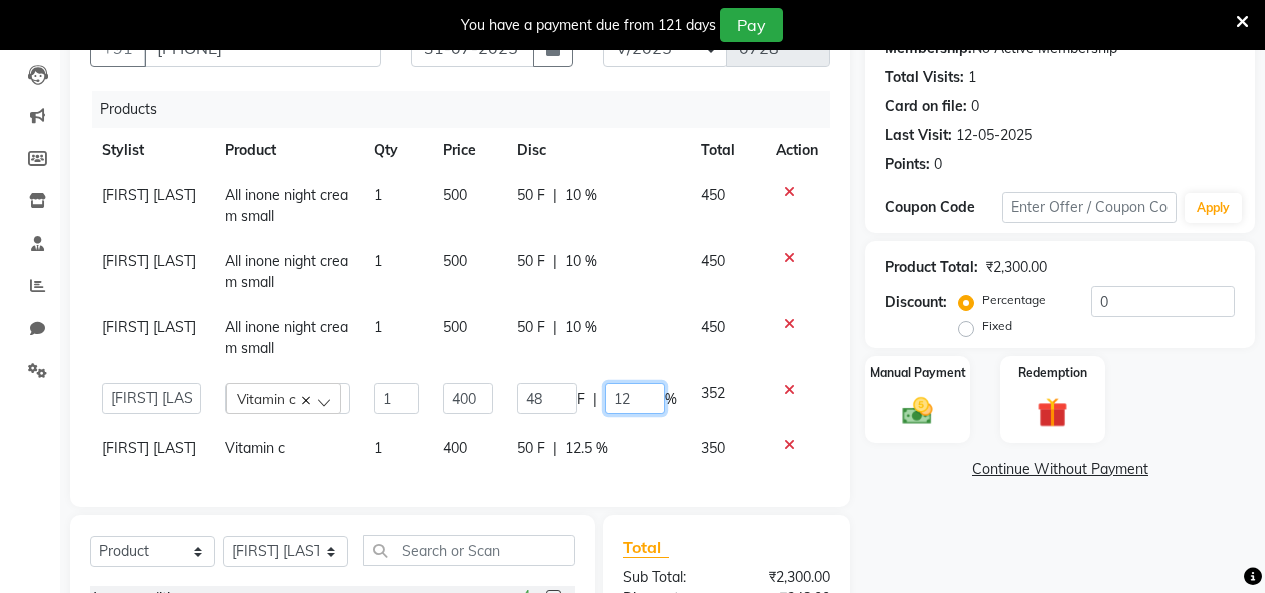 type on "12.5" 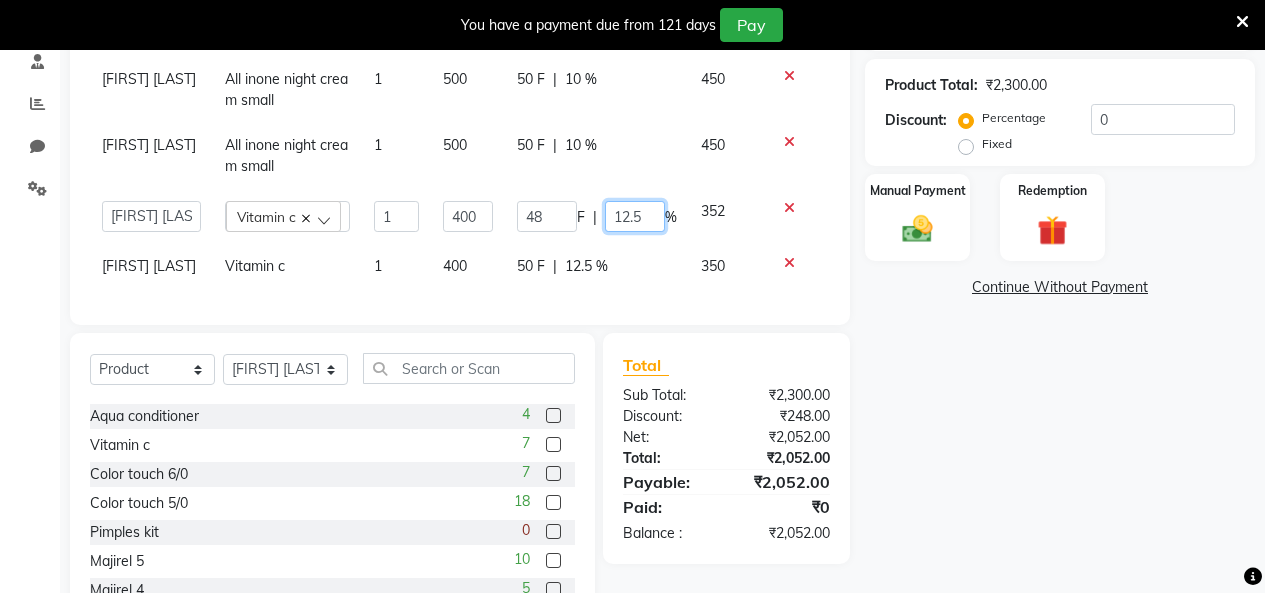 scroll, scrollTop: 390, scrollLeft: 0, axis: vertical 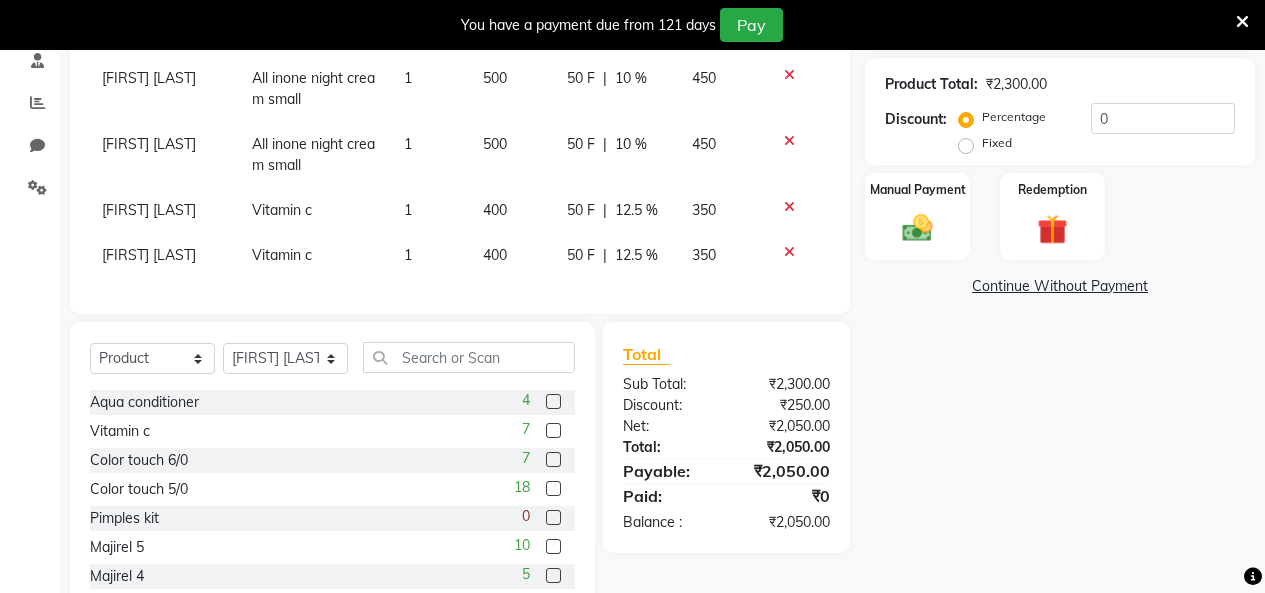 click 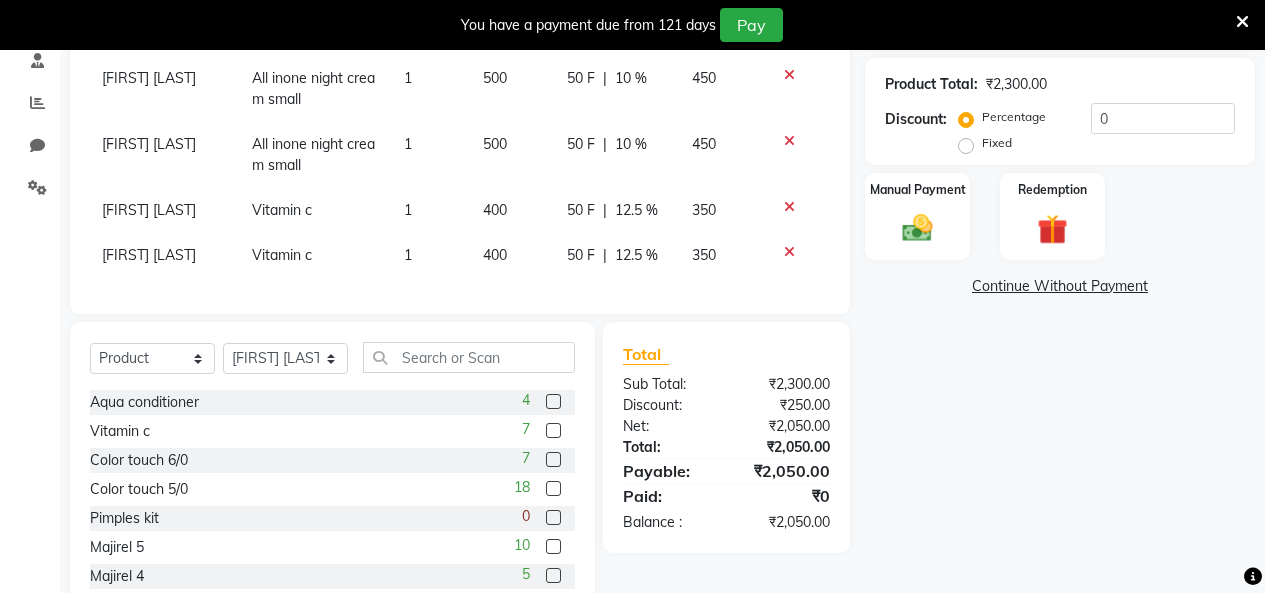 click 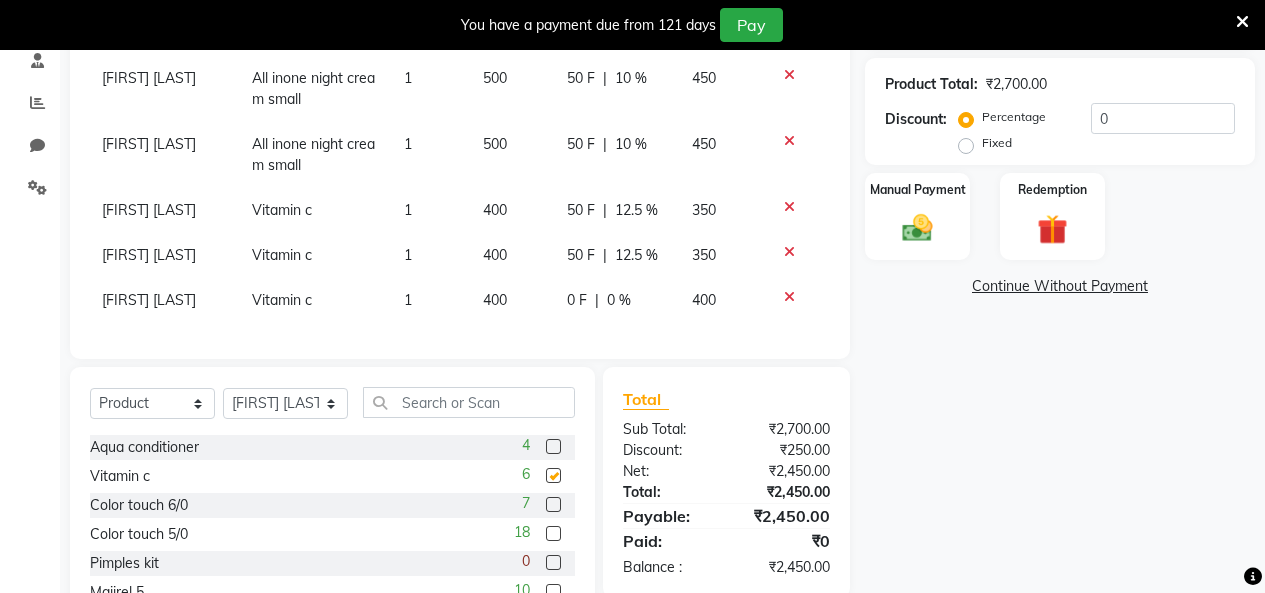 checkbox on "false" 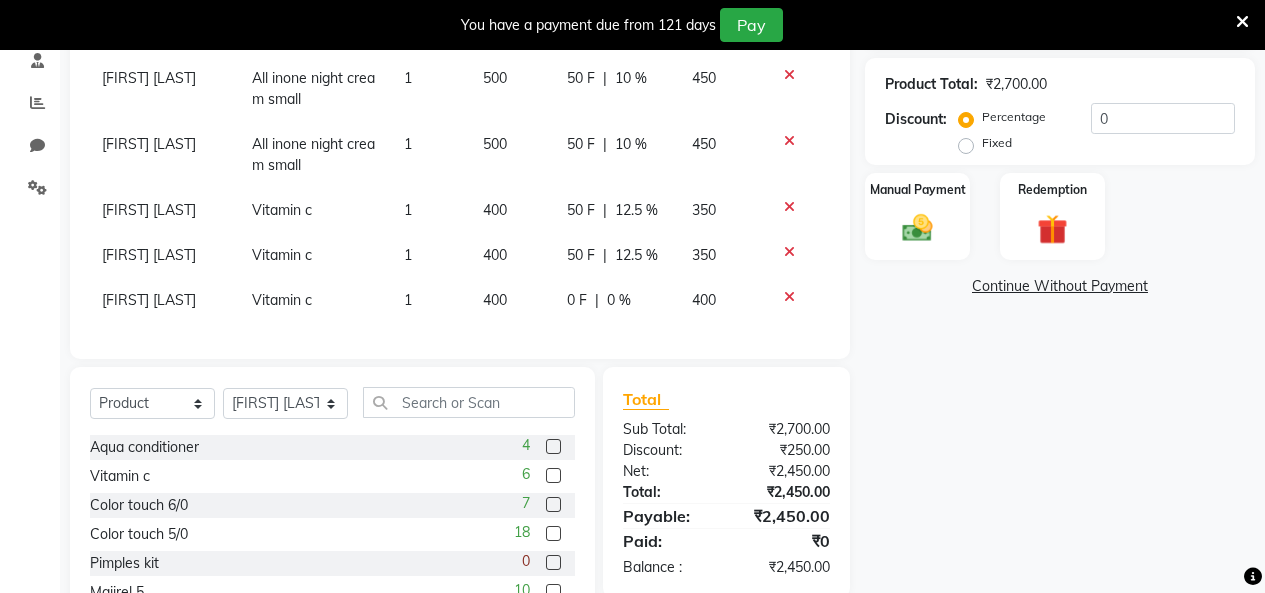 click on "0 F | 0 %" 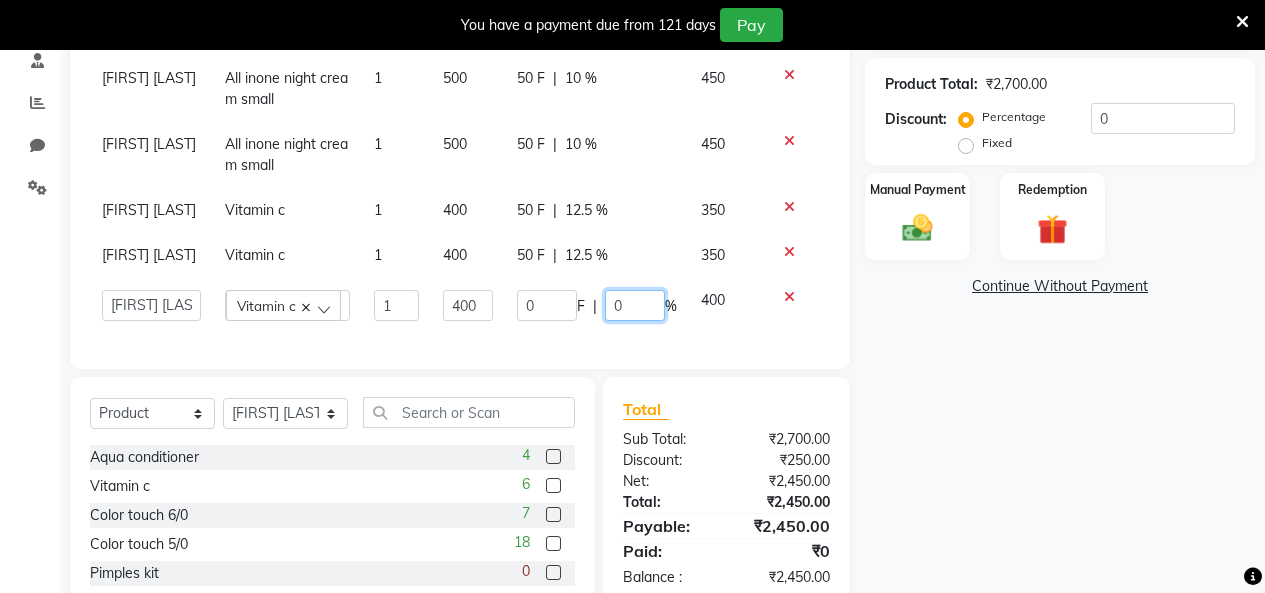 click on "0" 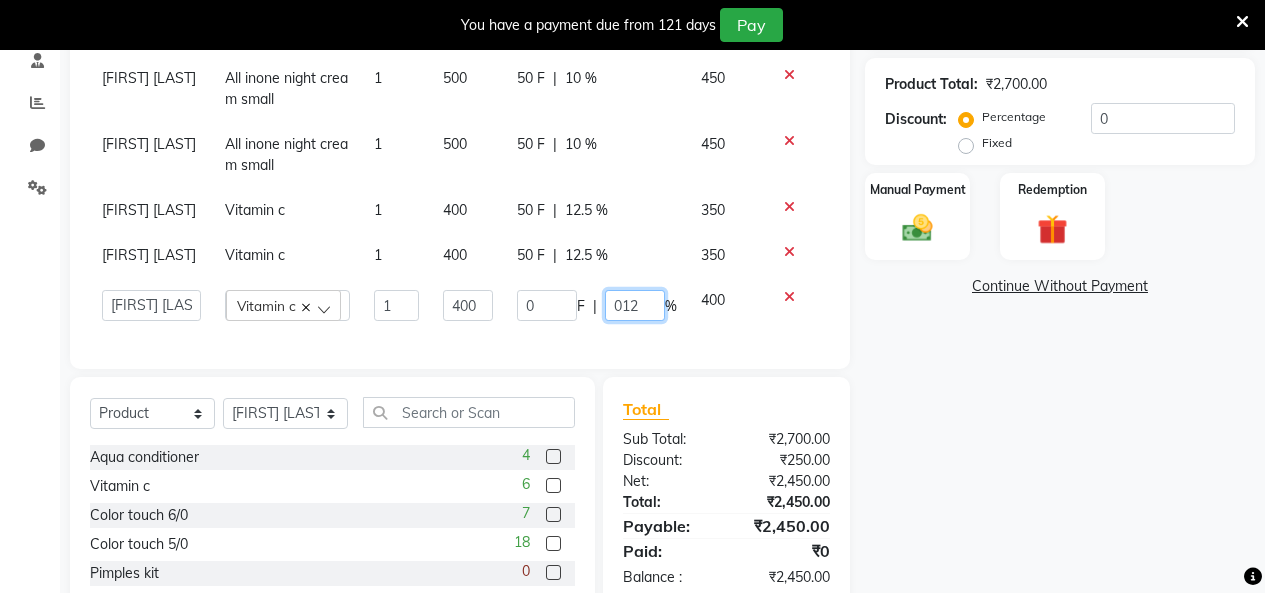 type on "012.5" 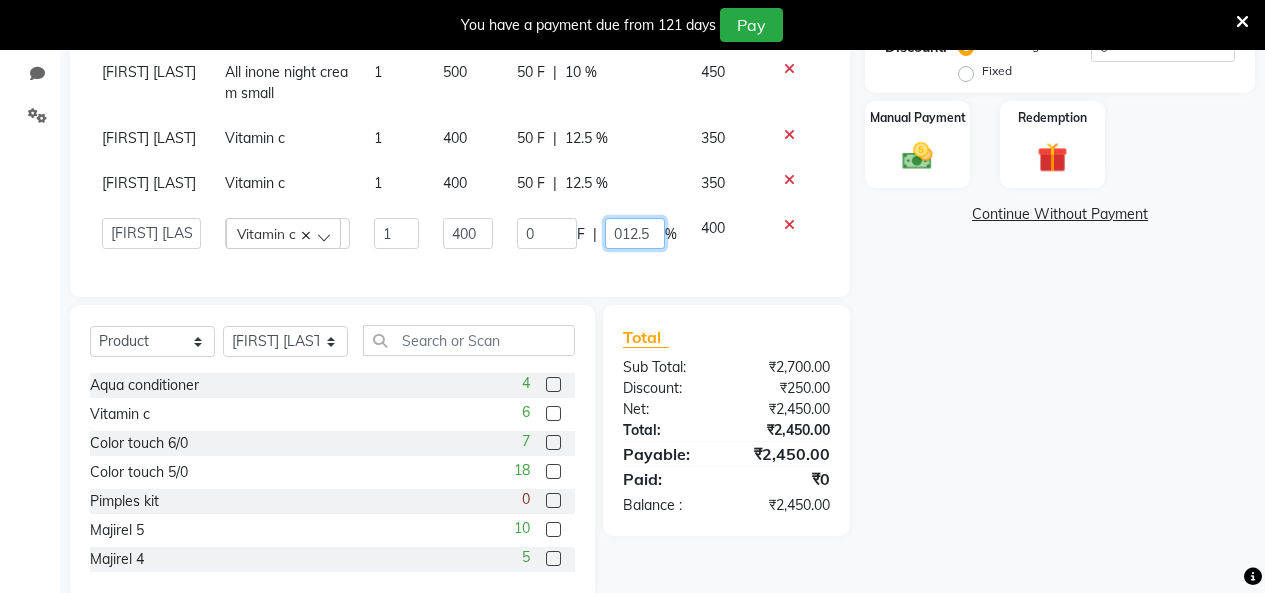 scroll, scrollTop: 464, scrollLeft: 0, axis: vertical 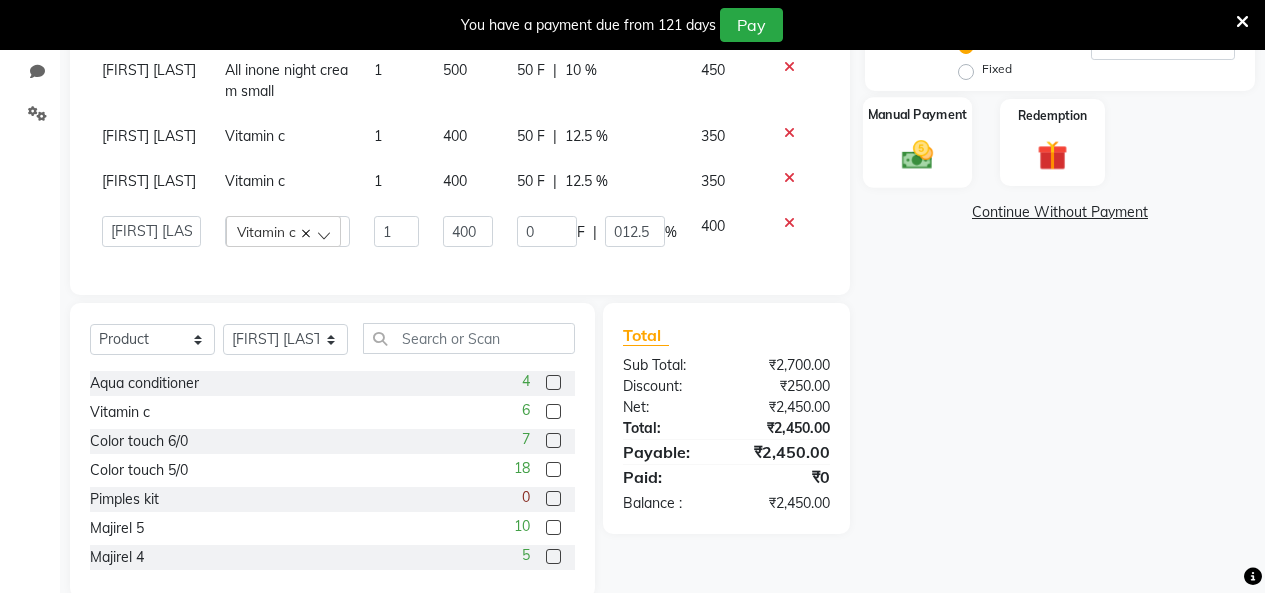 click 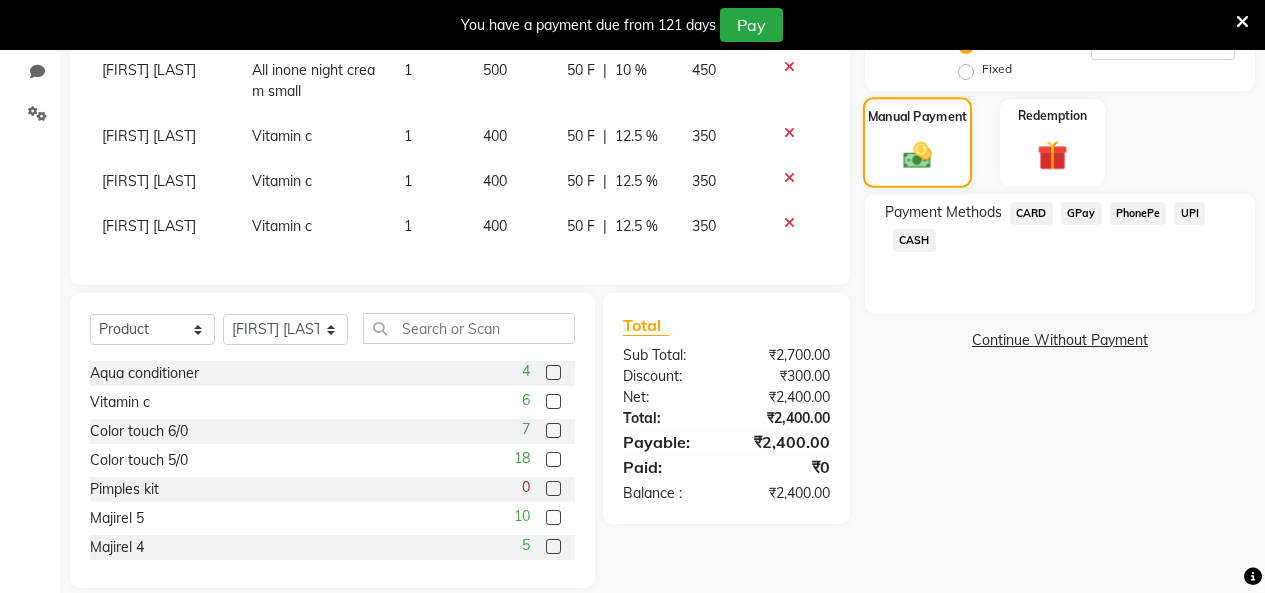 click 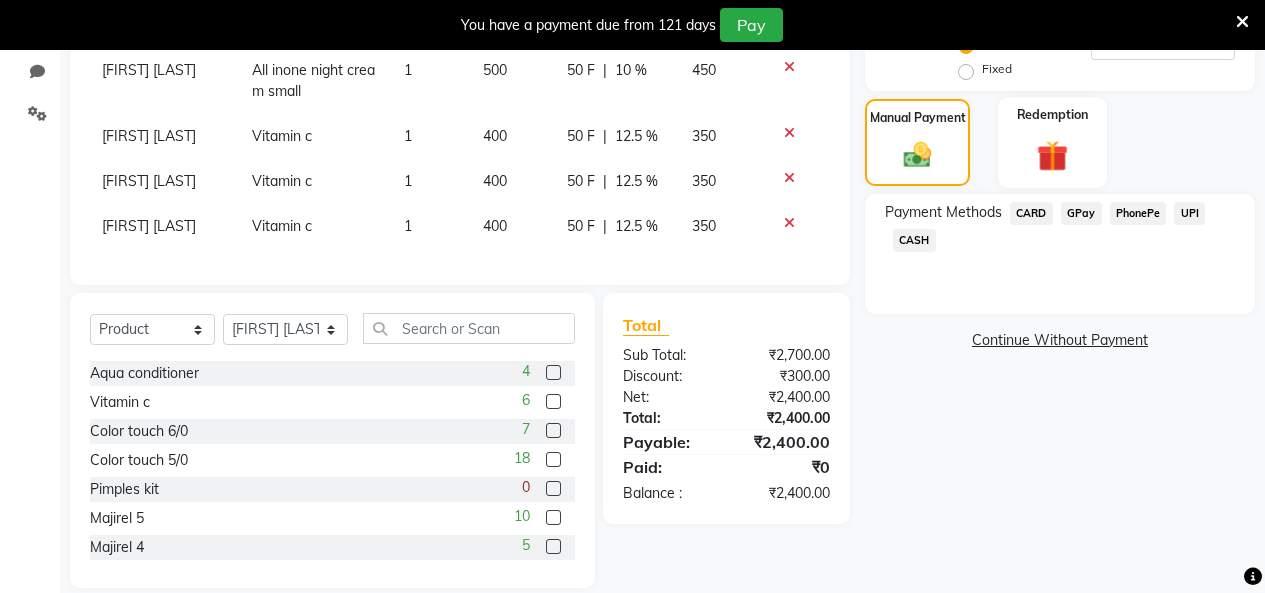 click 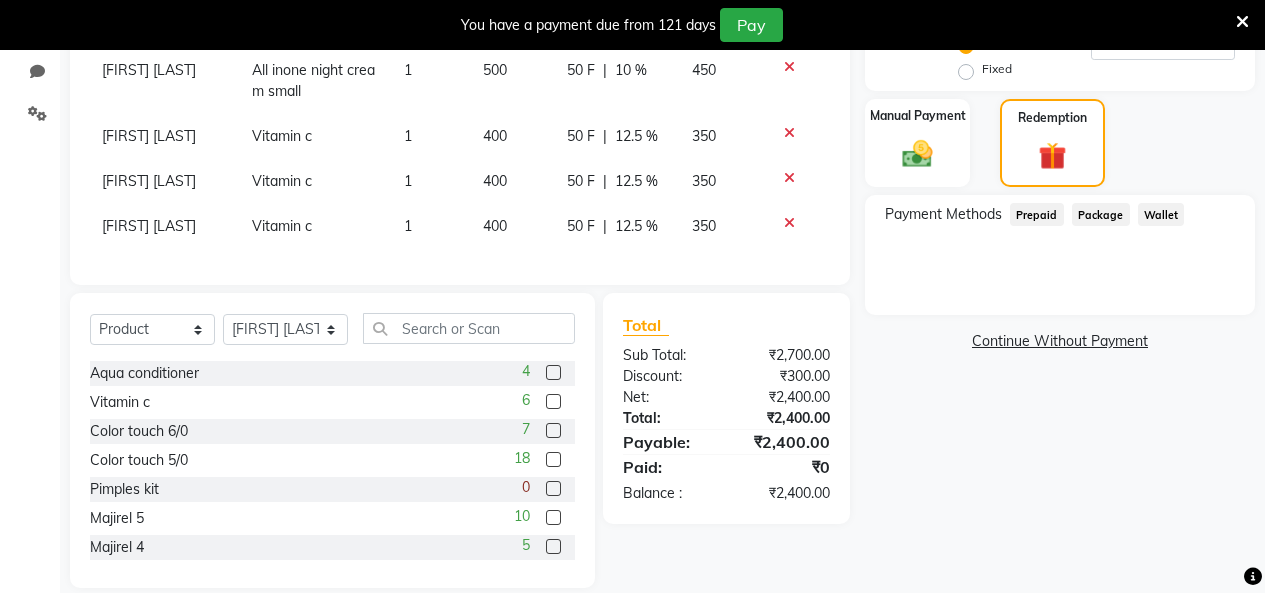 click on "Wallet" 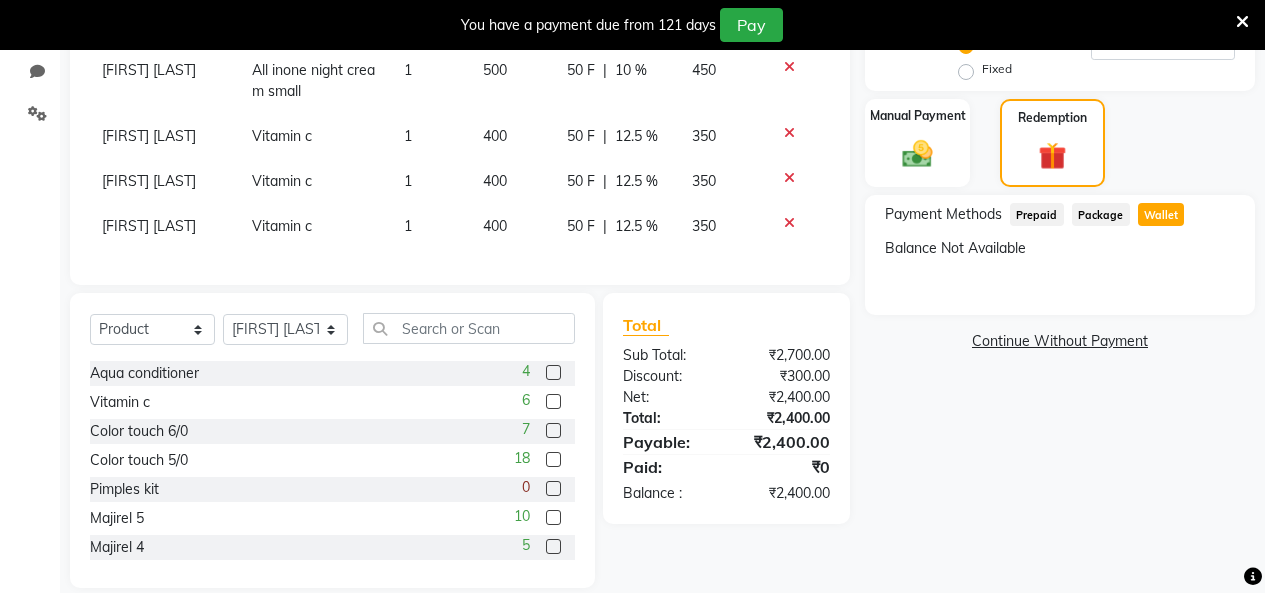 click on "Wallet" 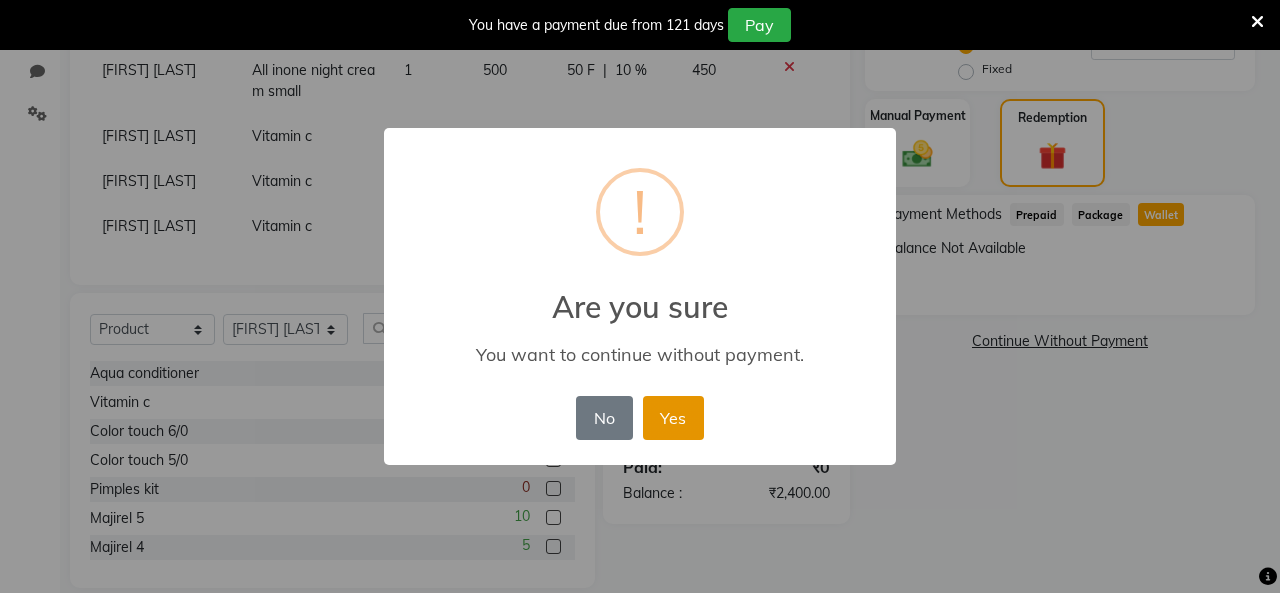 click on "Yes" at bounding box center [673, 418] 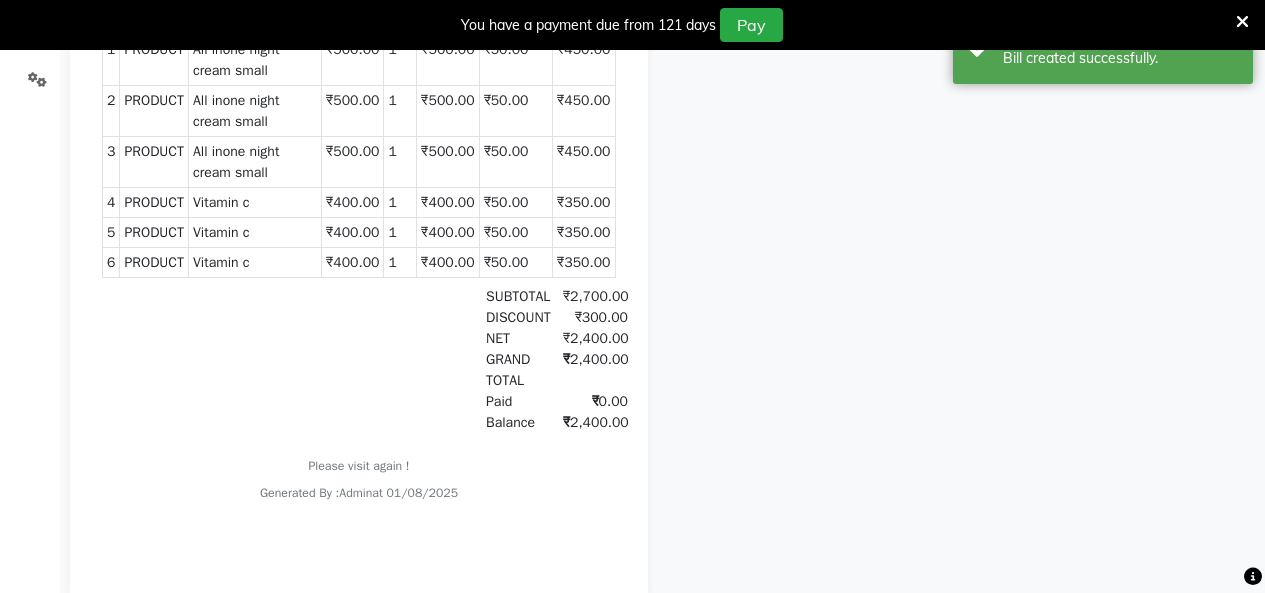 scroll, scrollTop: 499, scrollLeft: 0, axis: vertical 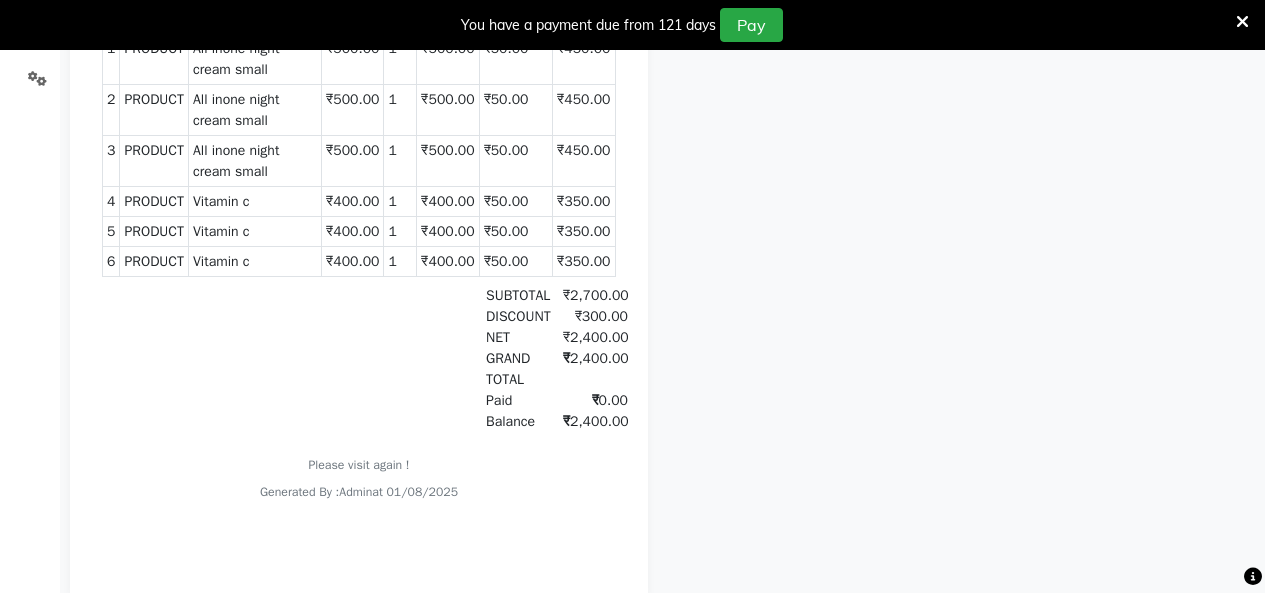 click on "Ruby Prebook Invoice Unpaid Pay Download Print Email Invoice Send Message Feedback" 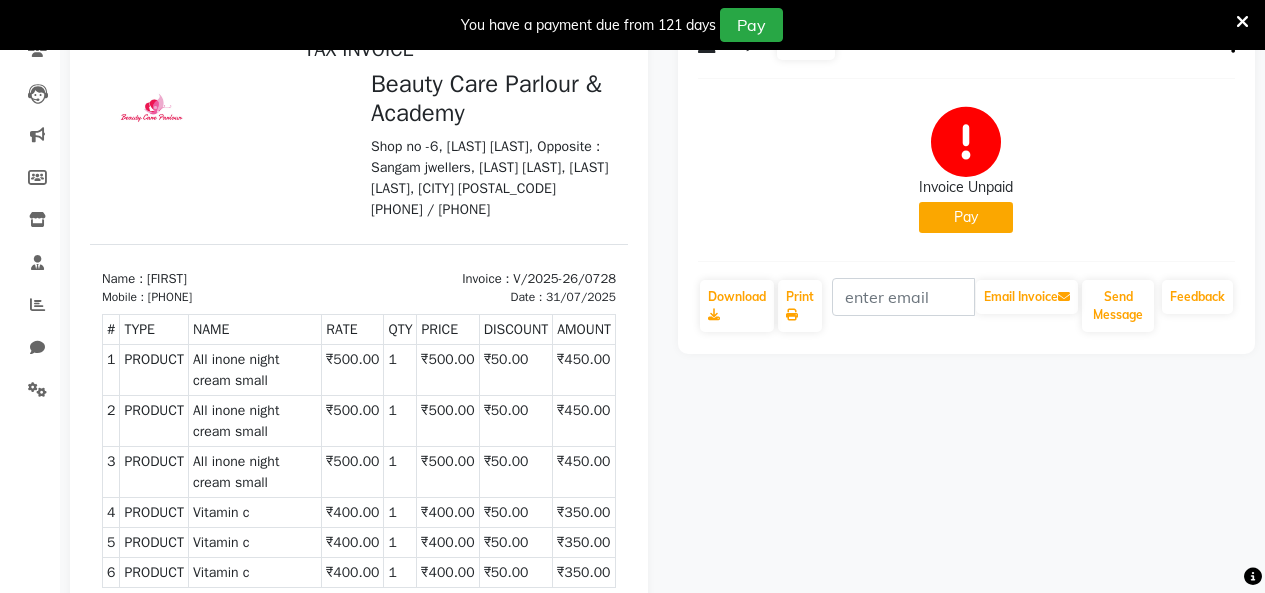 scroll, scrollTop: 190, scrollLeft: 0, axis: vertical 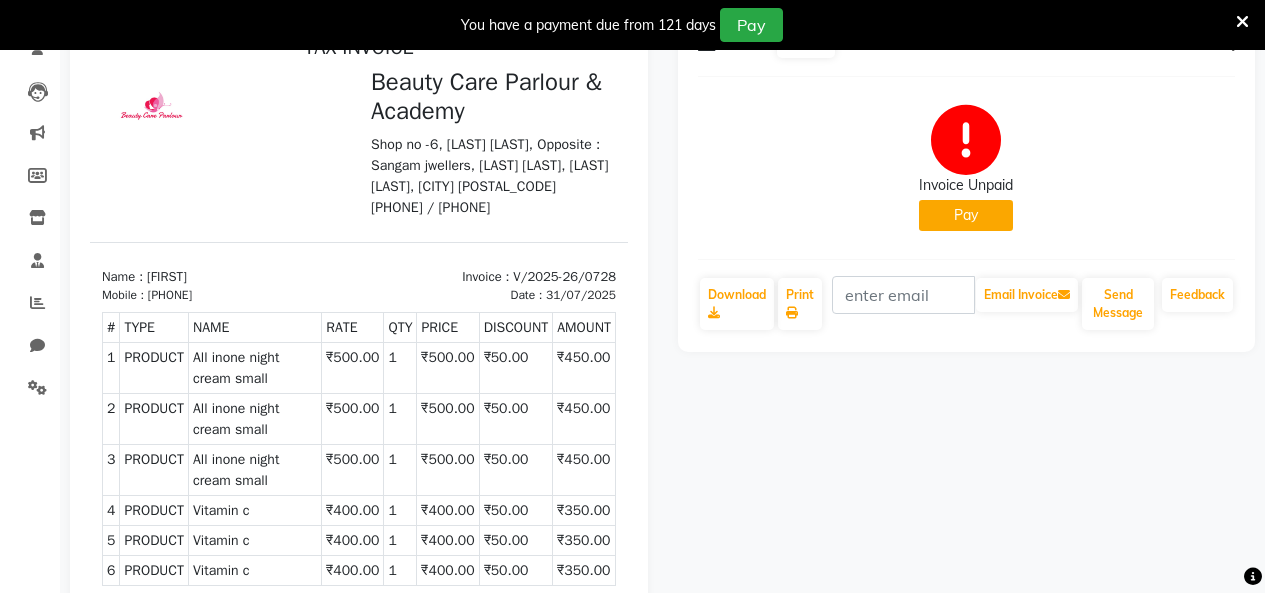 click on "Invoice Unpaid   Pay" 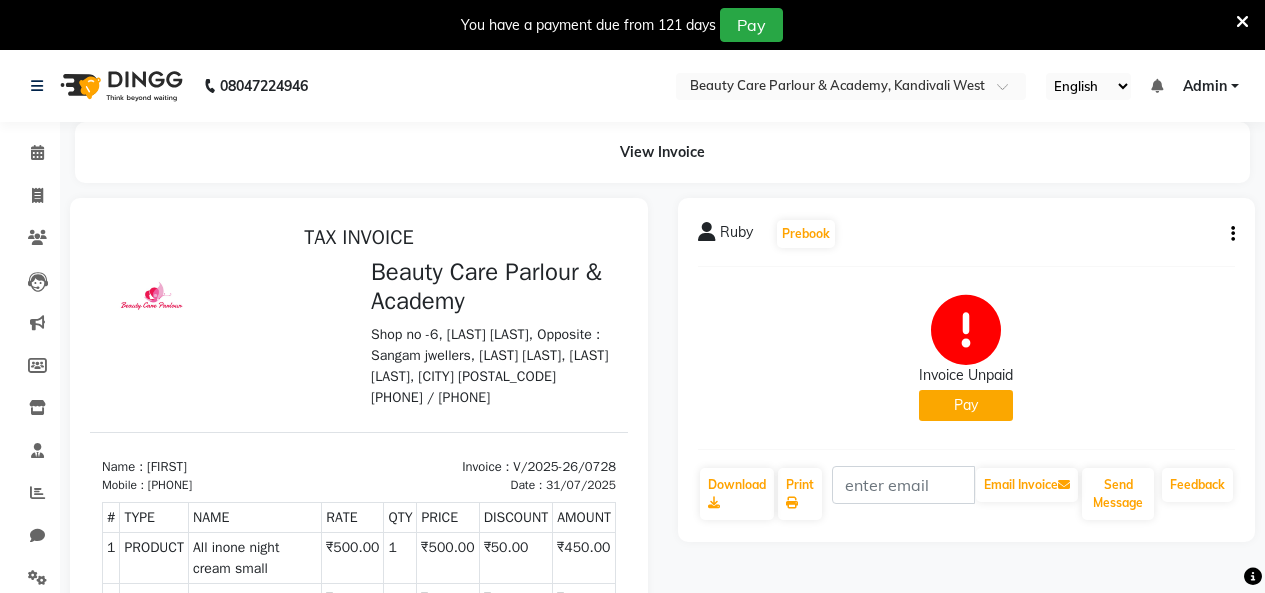 scroll, scrollTop: 5, scrollLeft: 0, axis: vertical 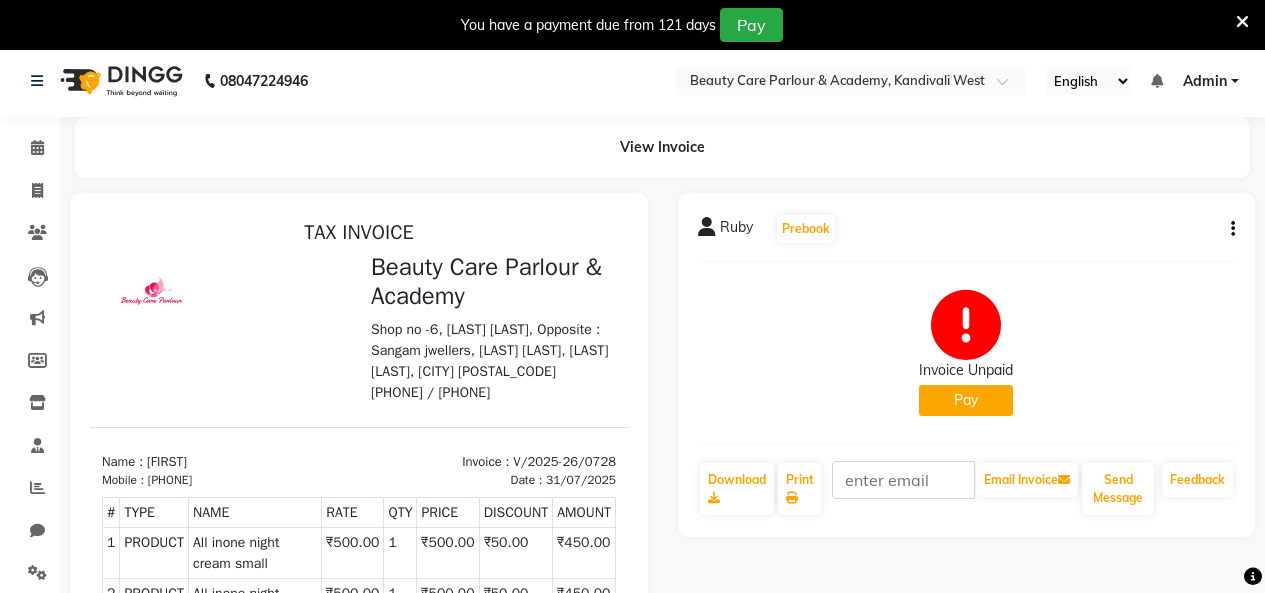 click 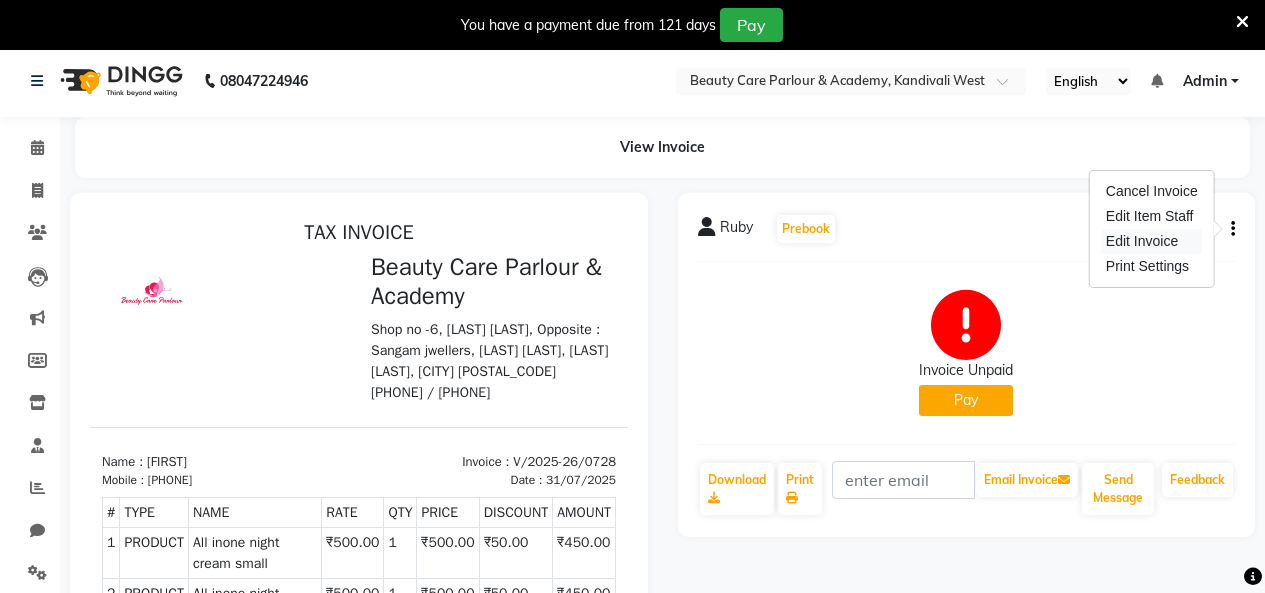 click on "Edit Invoice" at bounding box center (1152, 241) 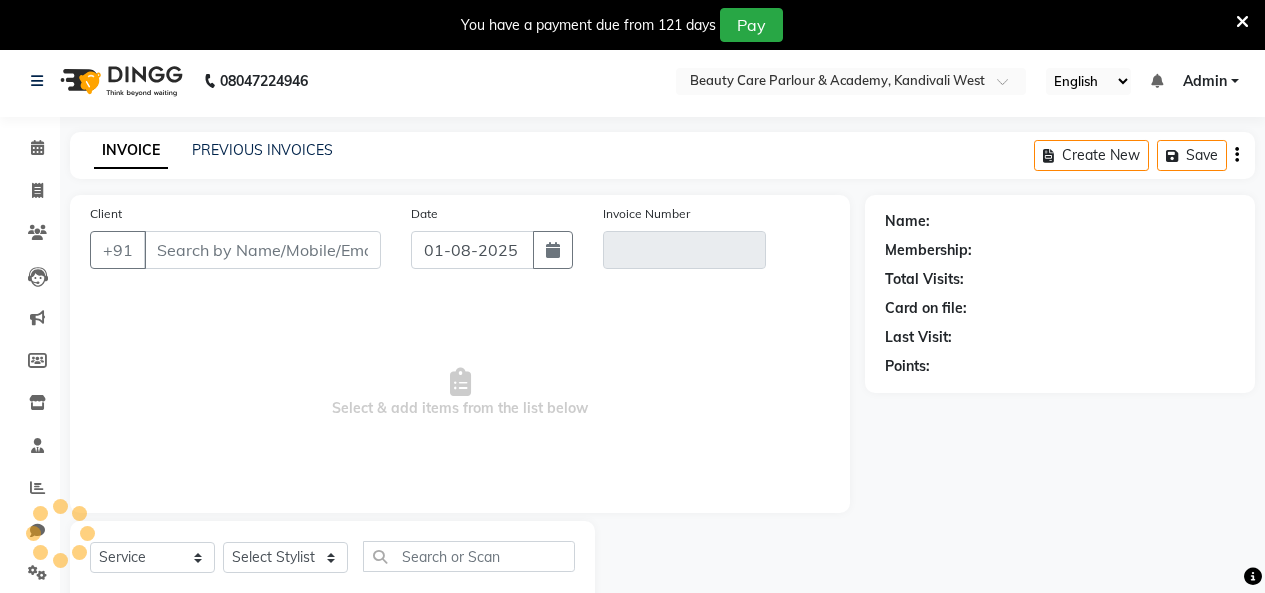 scroll, scrollTop: 58, scrollLeft: 0, axis: vertical 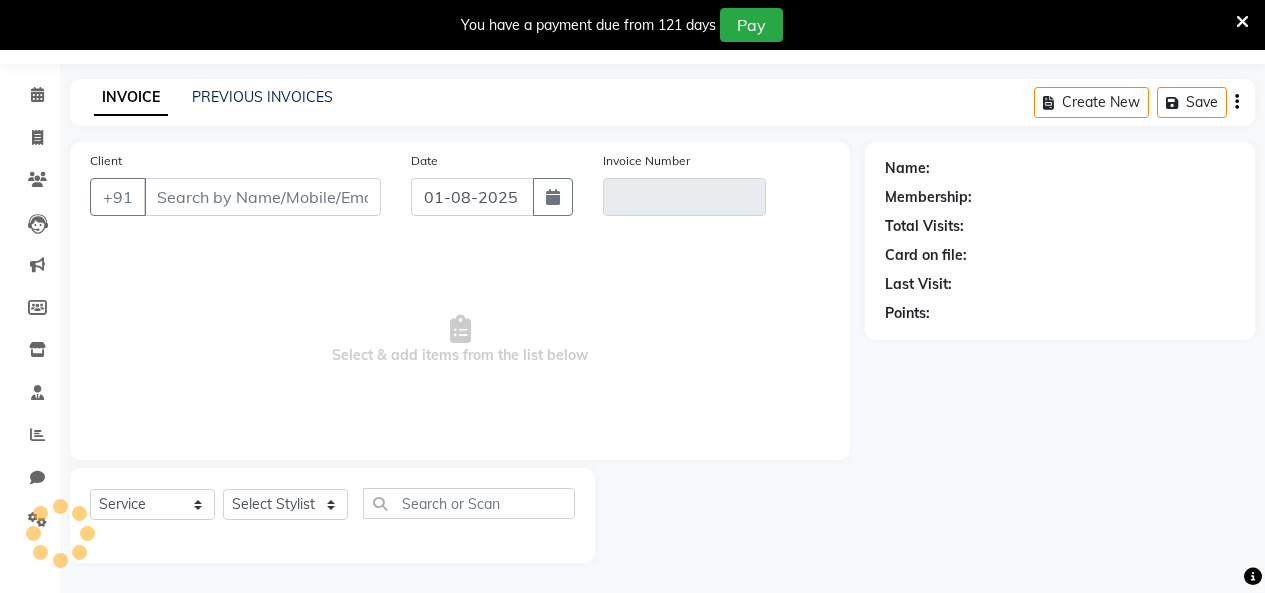 type on "[PHONE]" 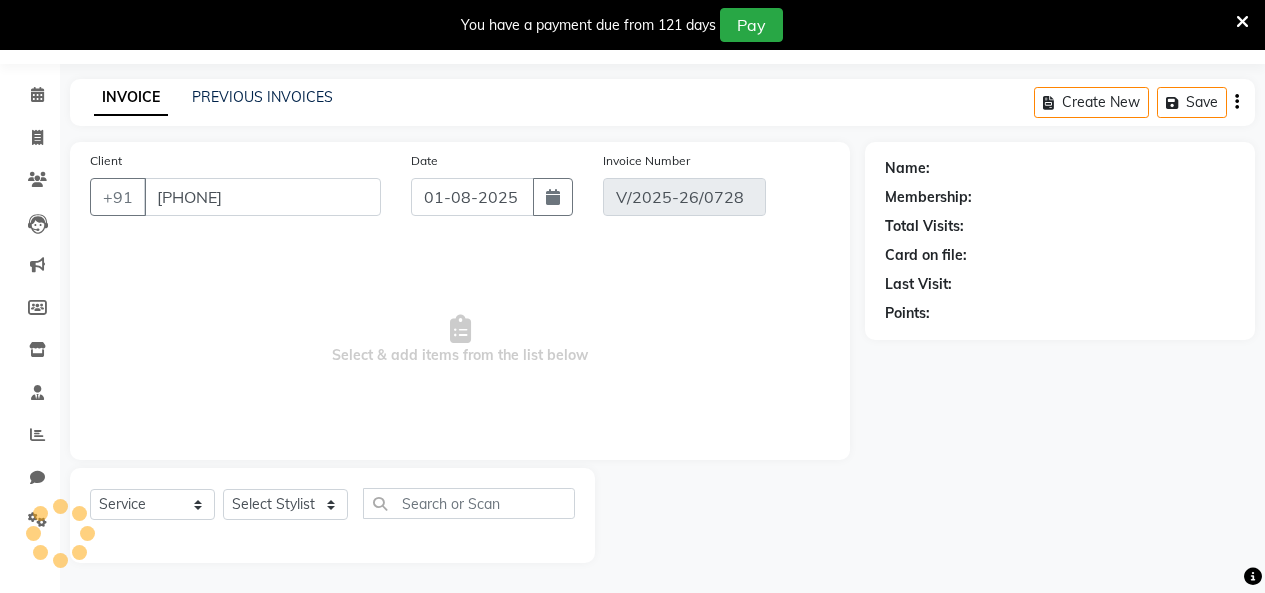 type on "31-07-2025" 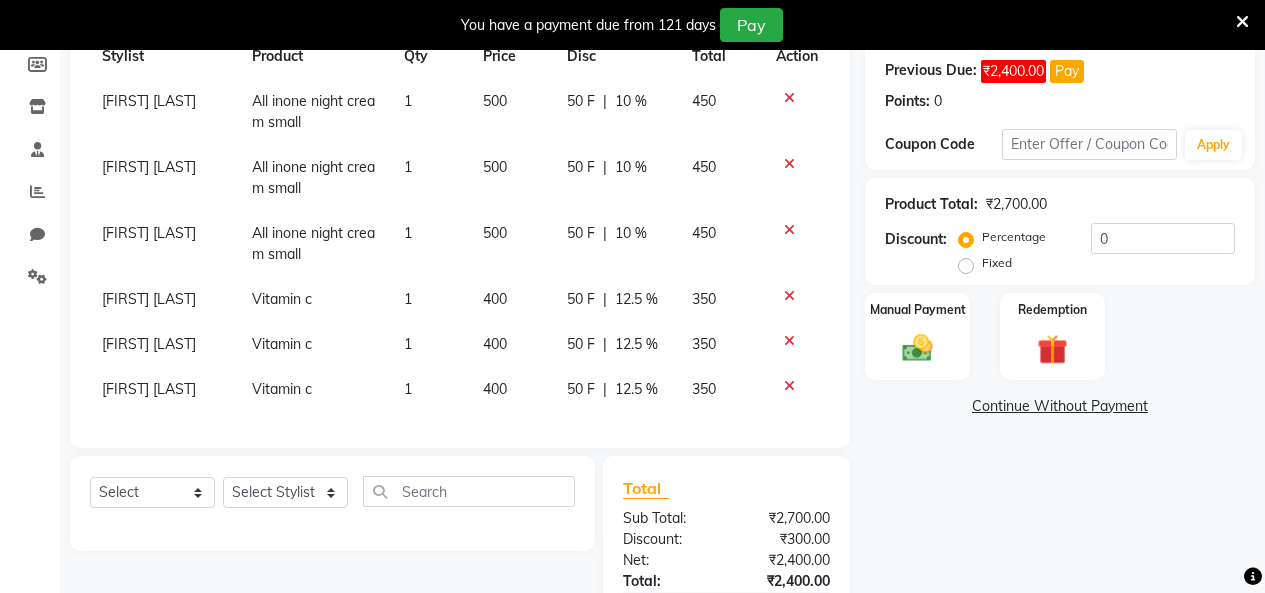 scroll, scrollTop: 308, scrollLeft: 0, axis: vertical 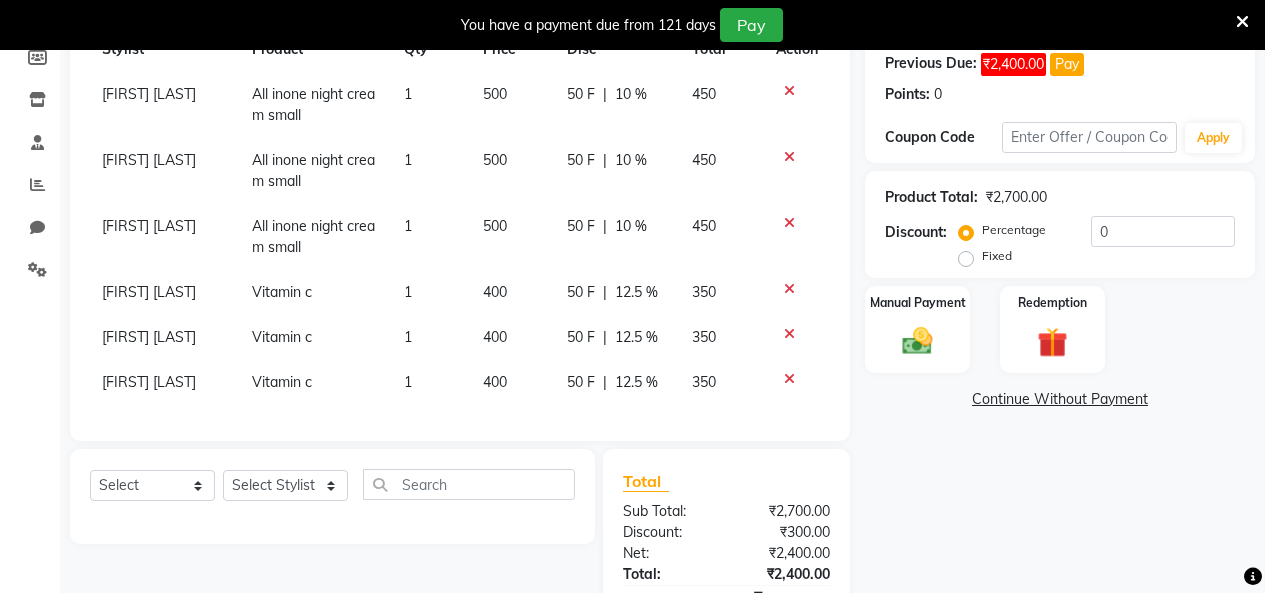 click on "12.5 %" 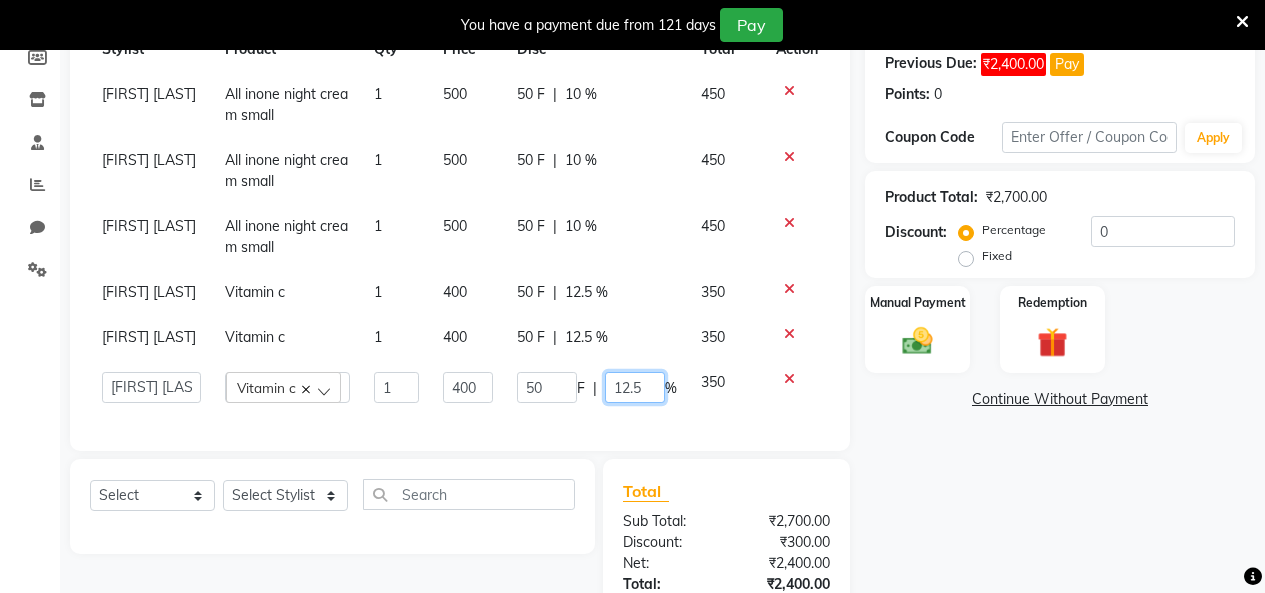 click on "12.5" 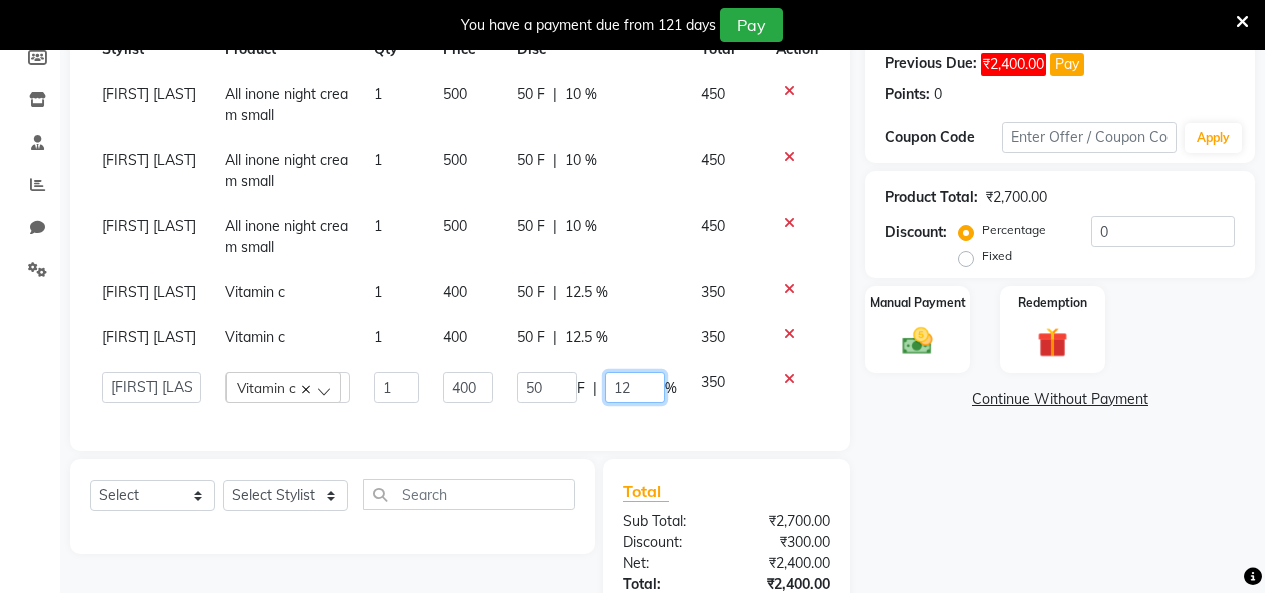type on "1" 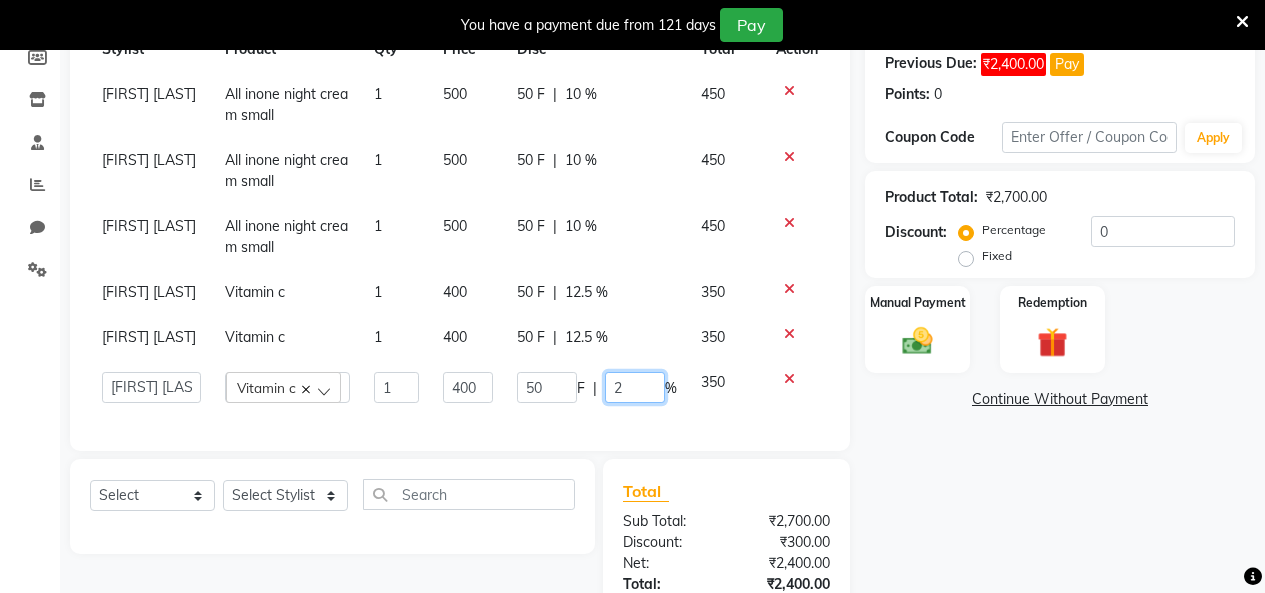 type on "25" 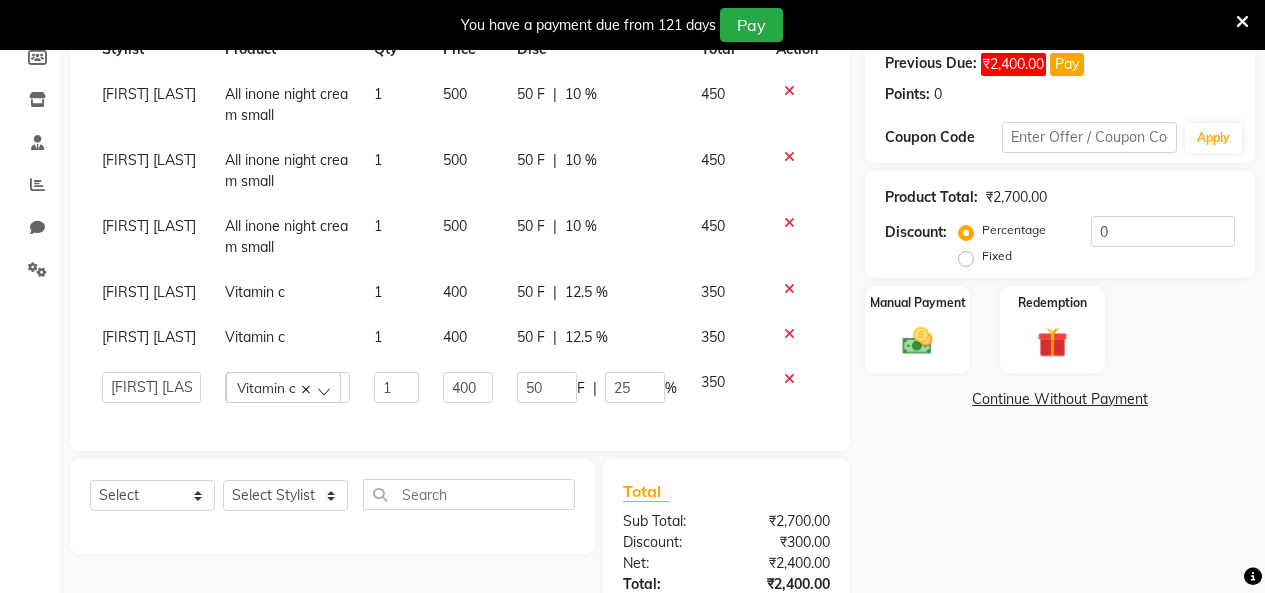 click on "50 F | 12.5 %" 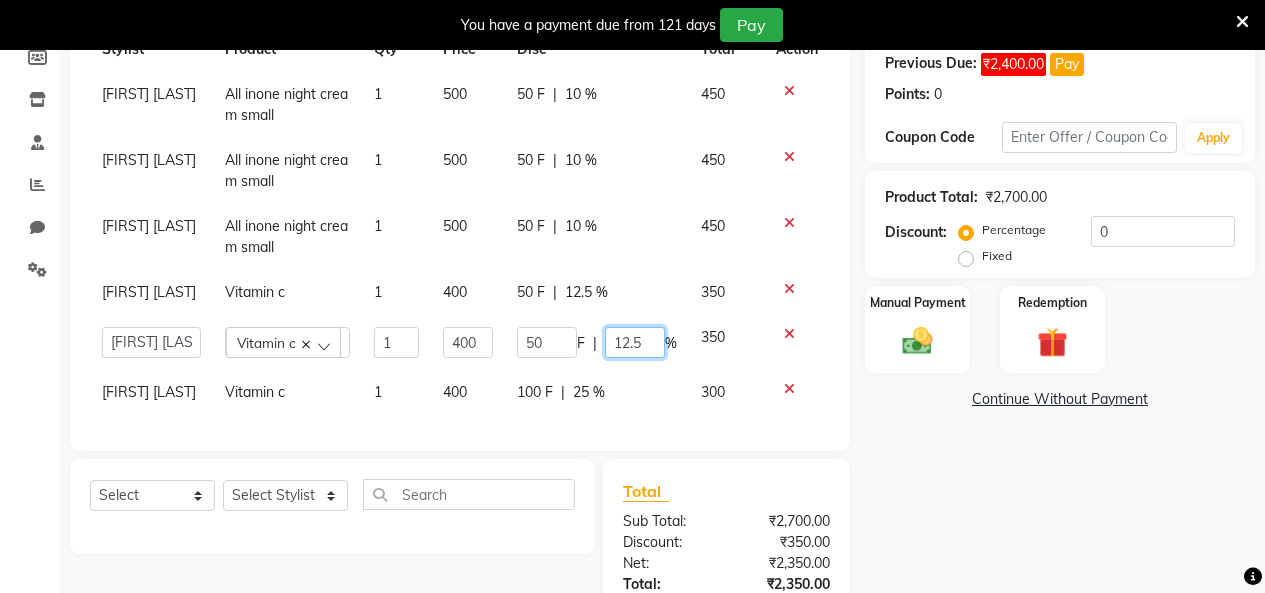 click on "12.5" 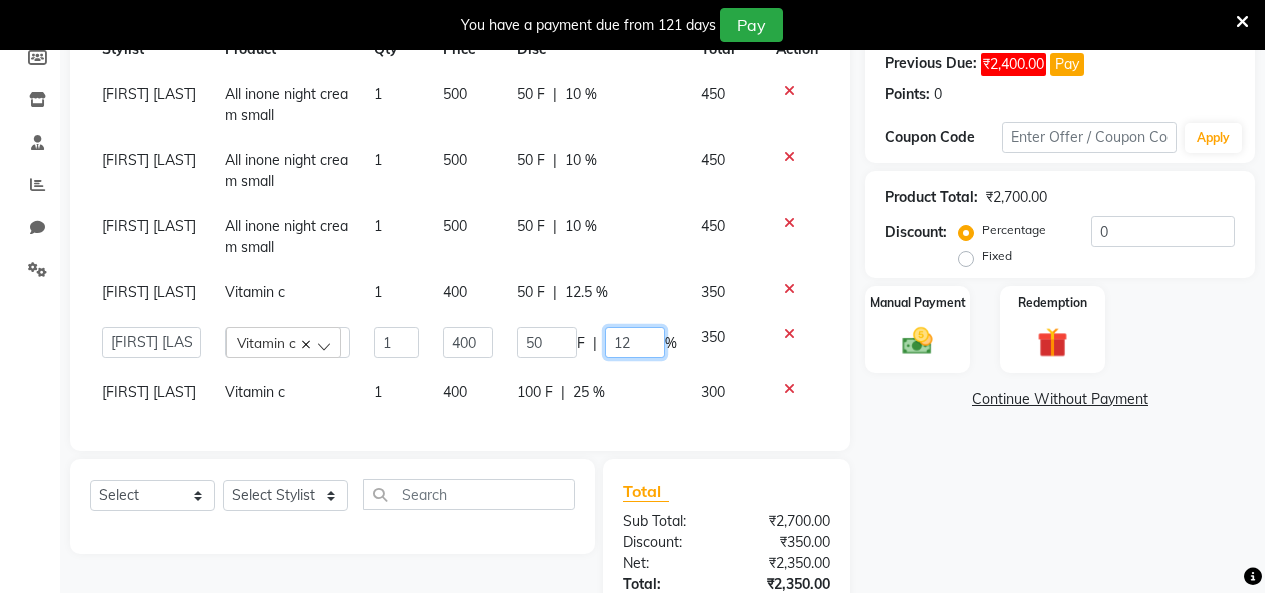 type on "1" 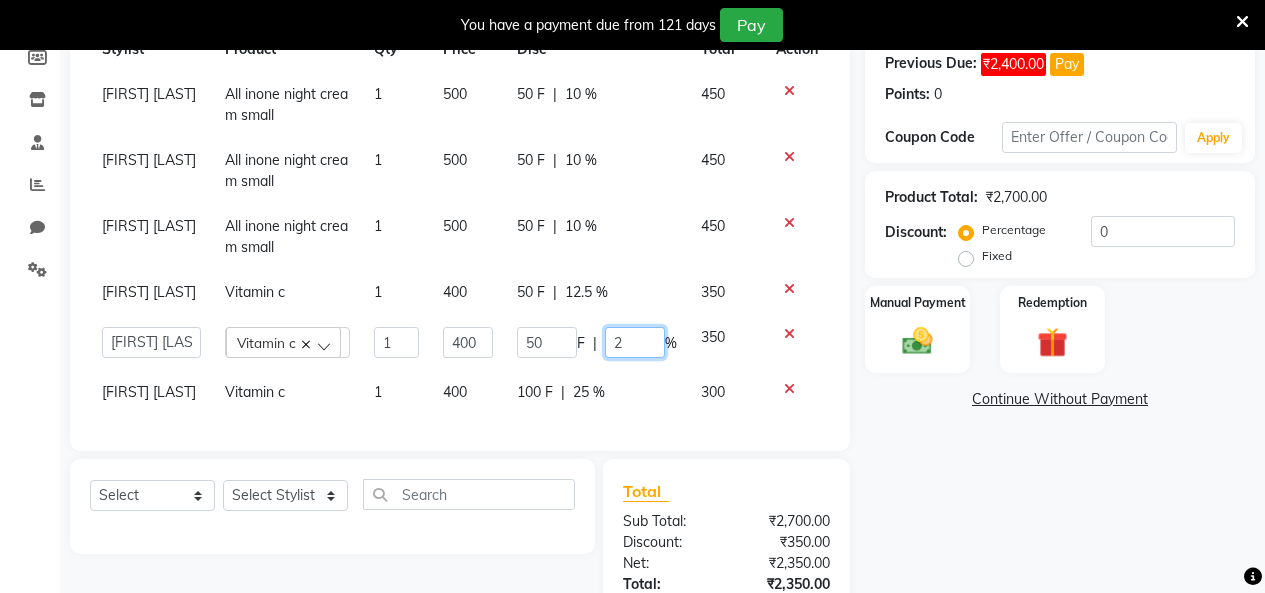 type on "25" 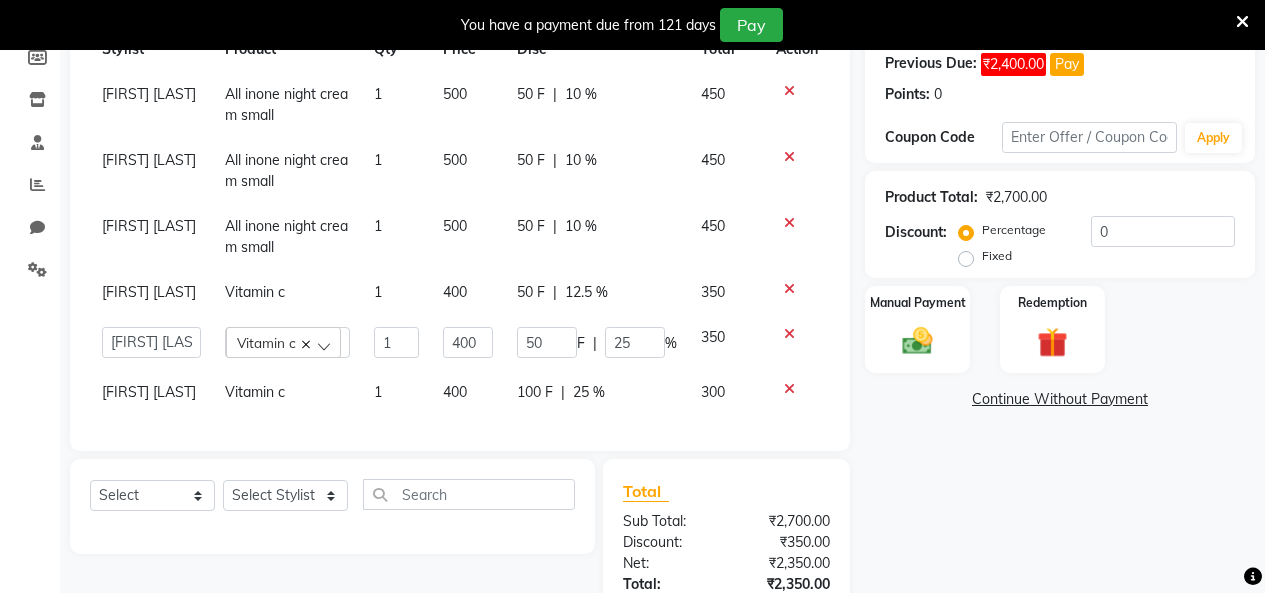 click on "50 F | 12.5 %" 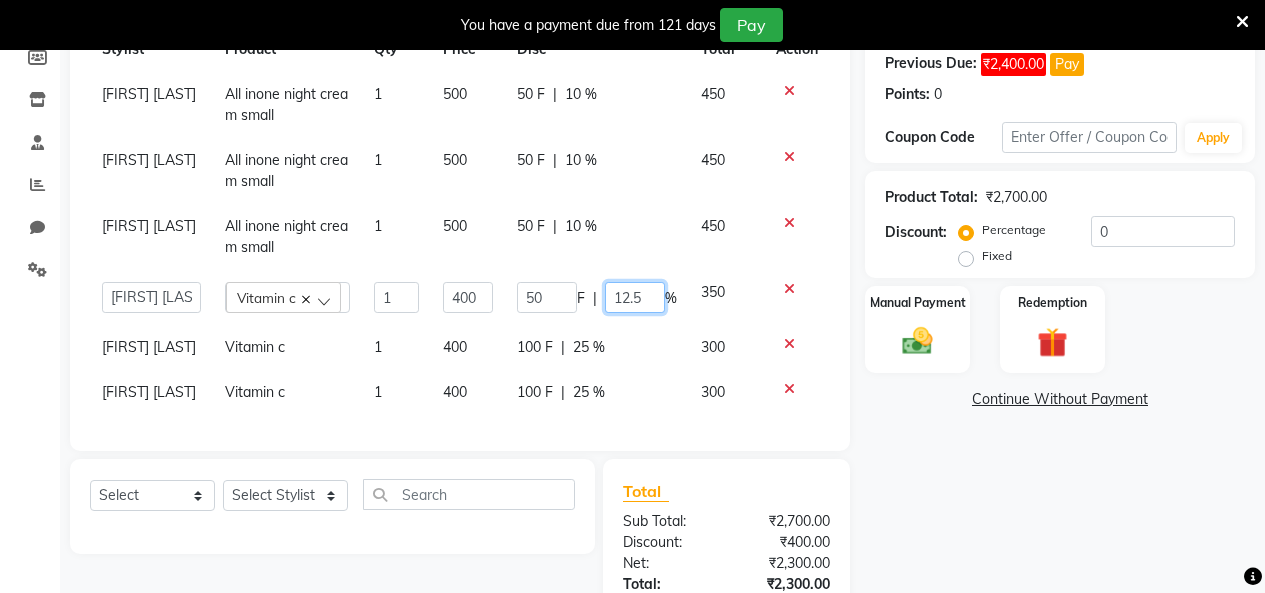 click on "12.5" 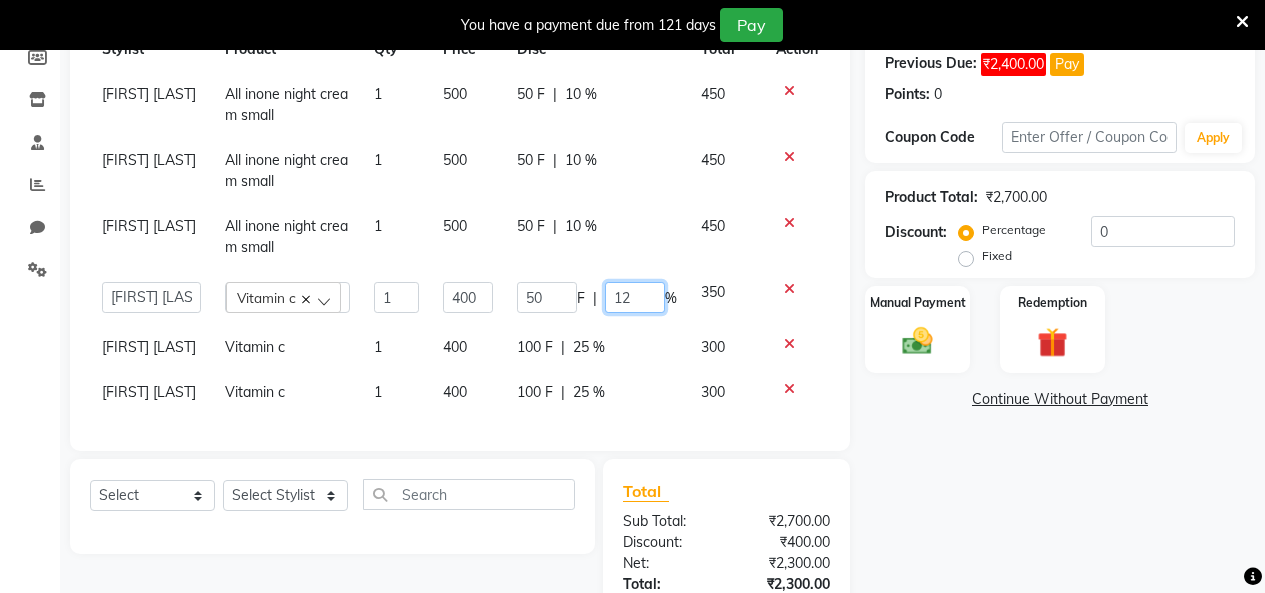 type on "1" 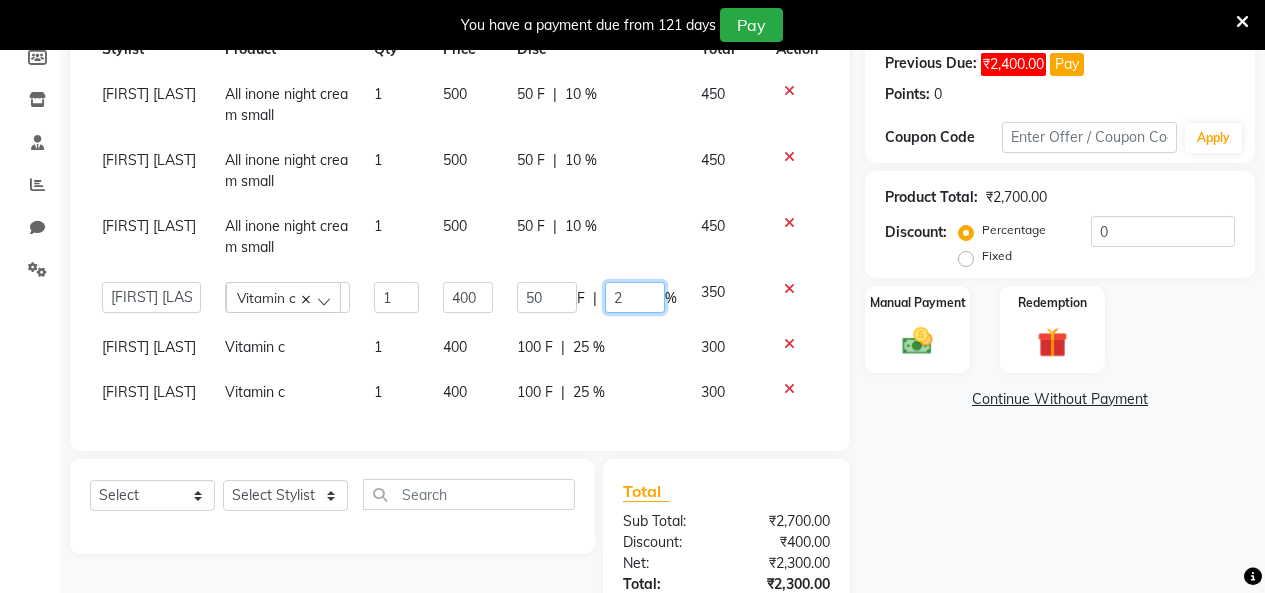 type on "25" 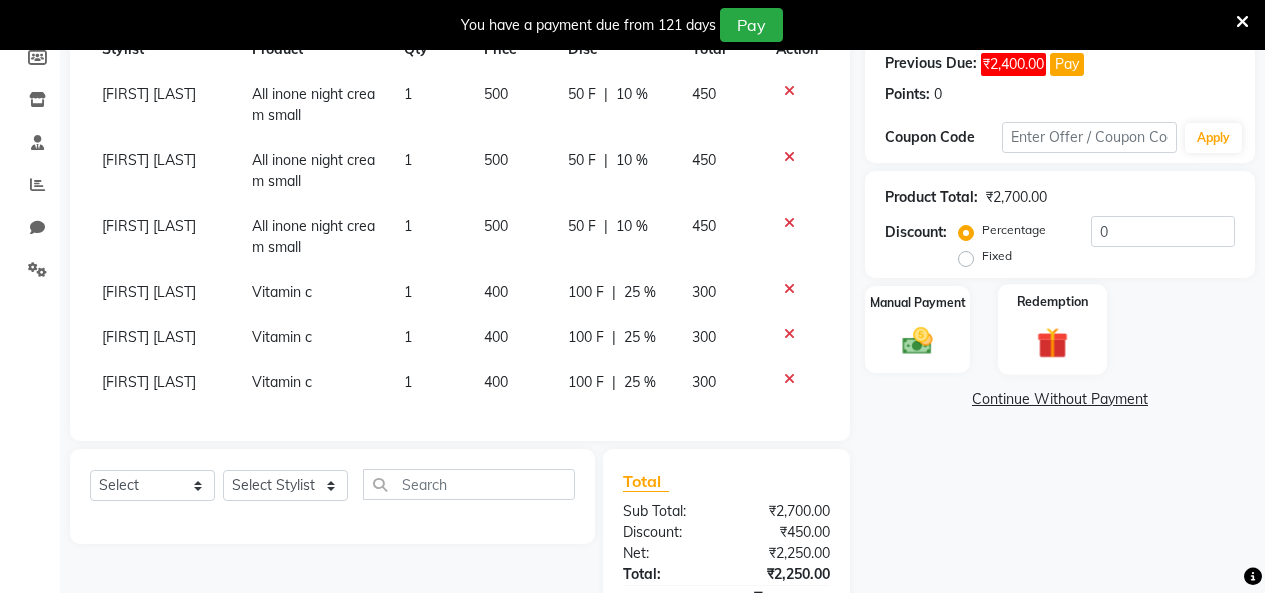 click 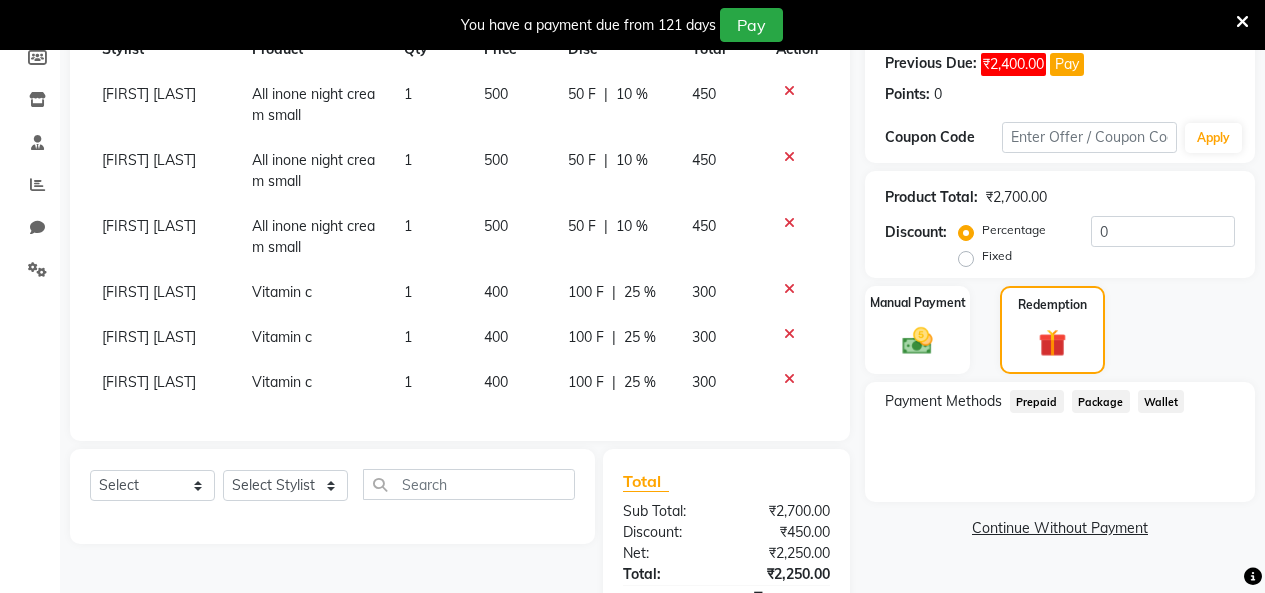 click on "Wallet" 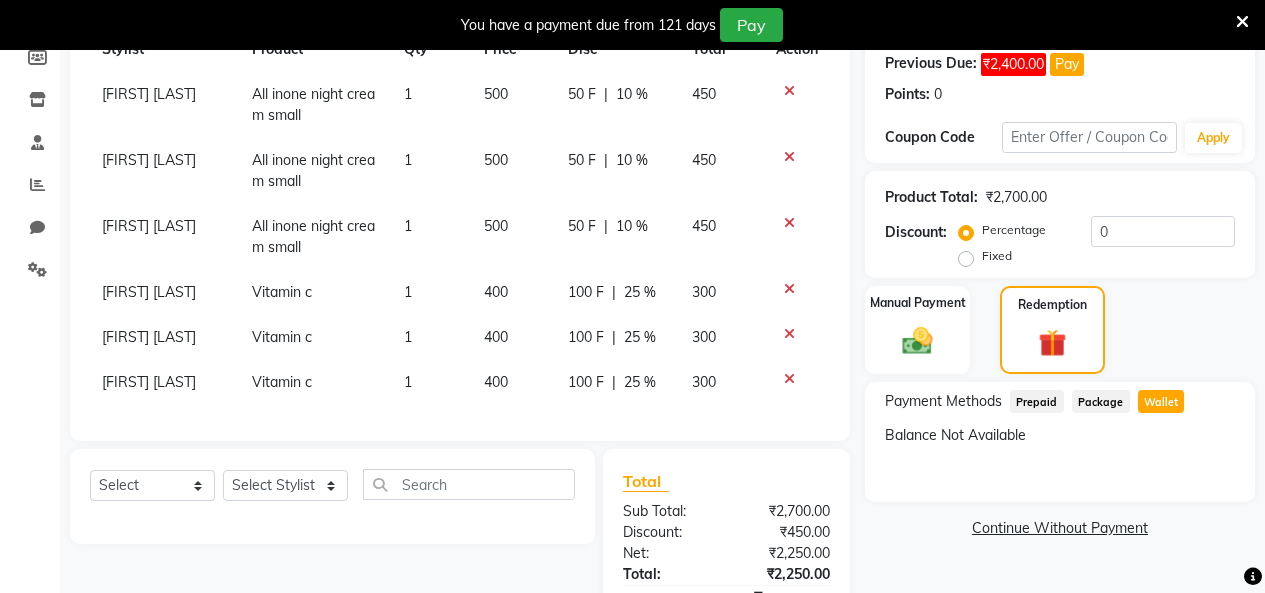 click on "Continue Without Payment" 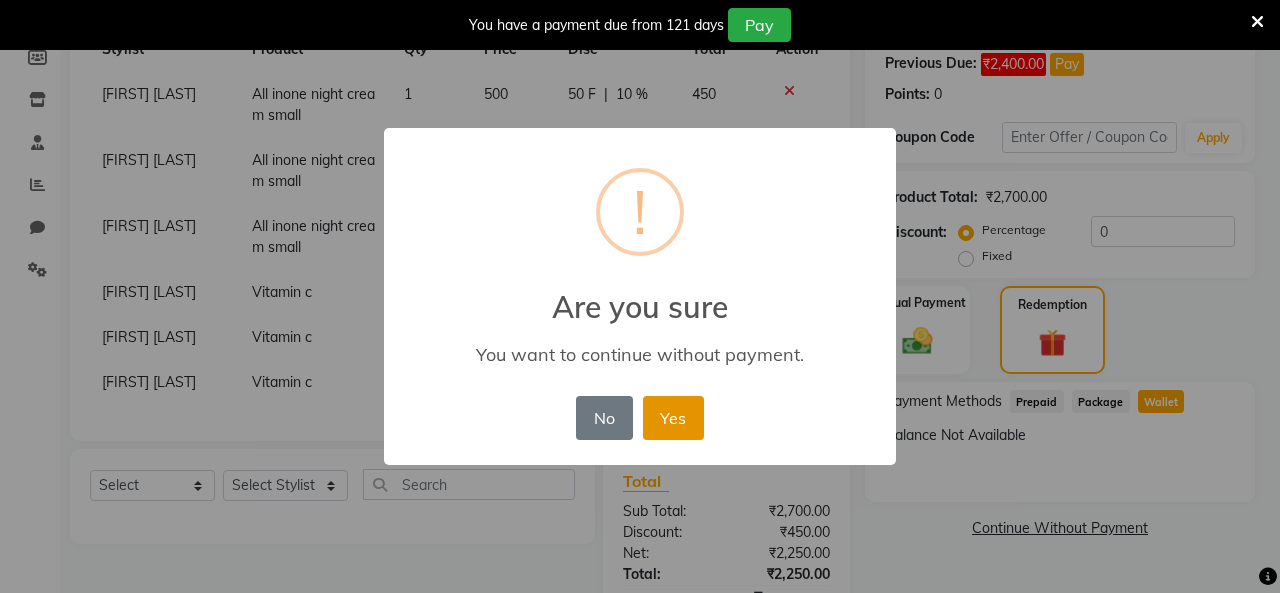 click on "Yes" at bounding box center [673, 418] 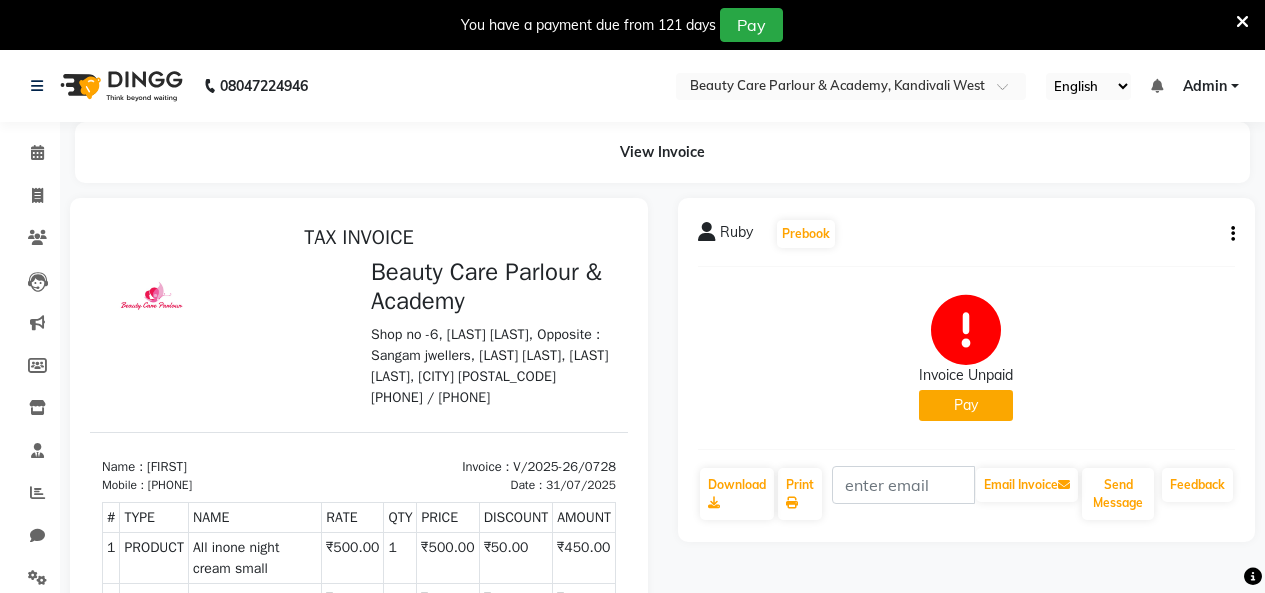 scroll, scrollTop: 3, scrollLeft: 0, axis: vertical 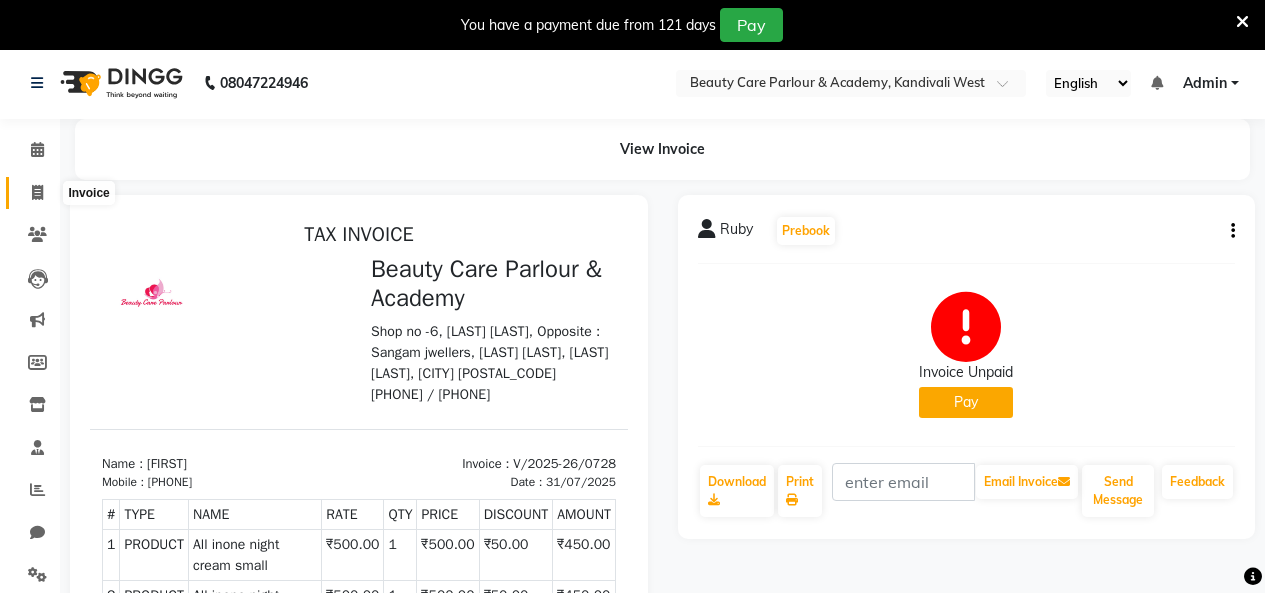 click 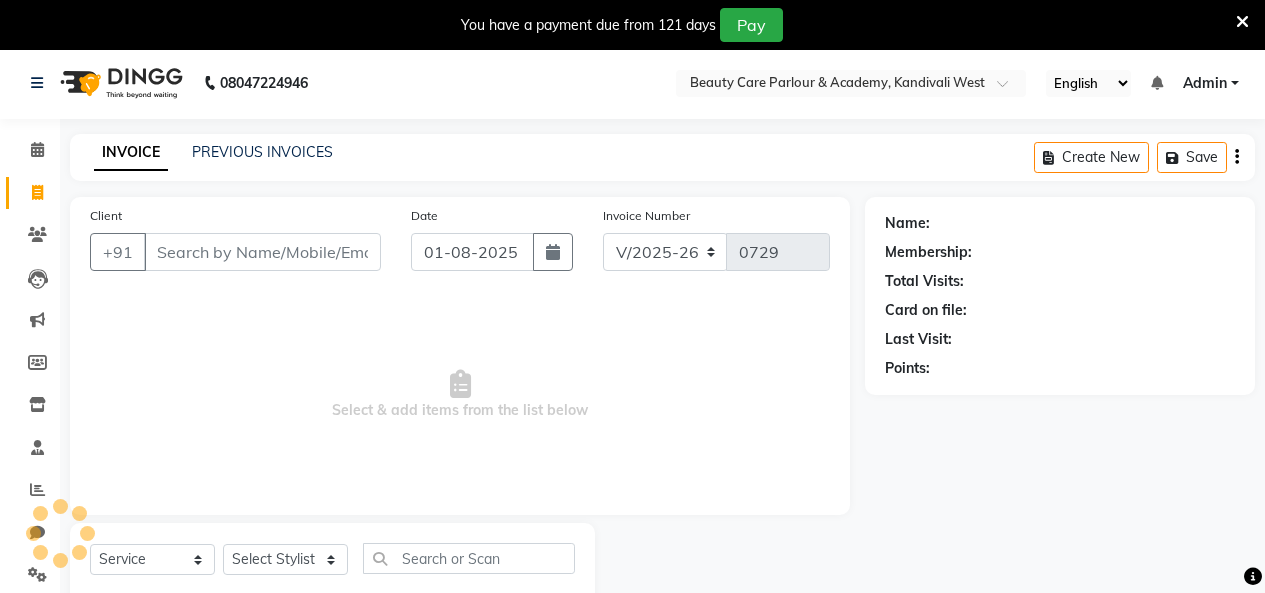 scroll, scrollTop: 58, scrollLeft: 0, axis: vertical 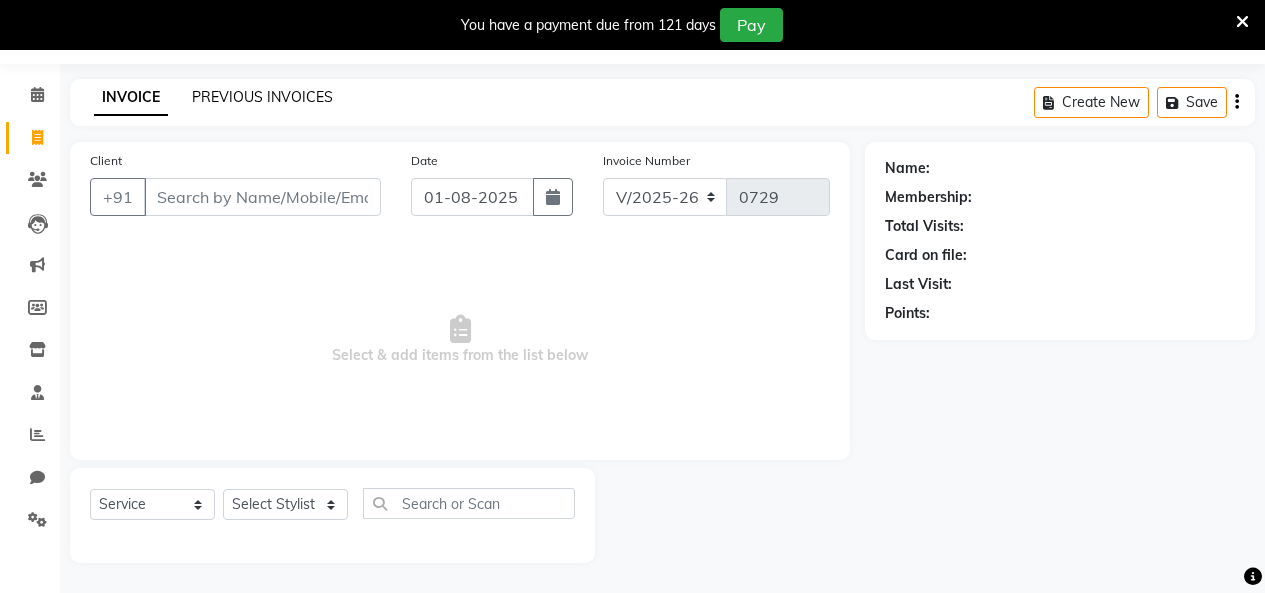 click on "PREVIOUS INVOICES" 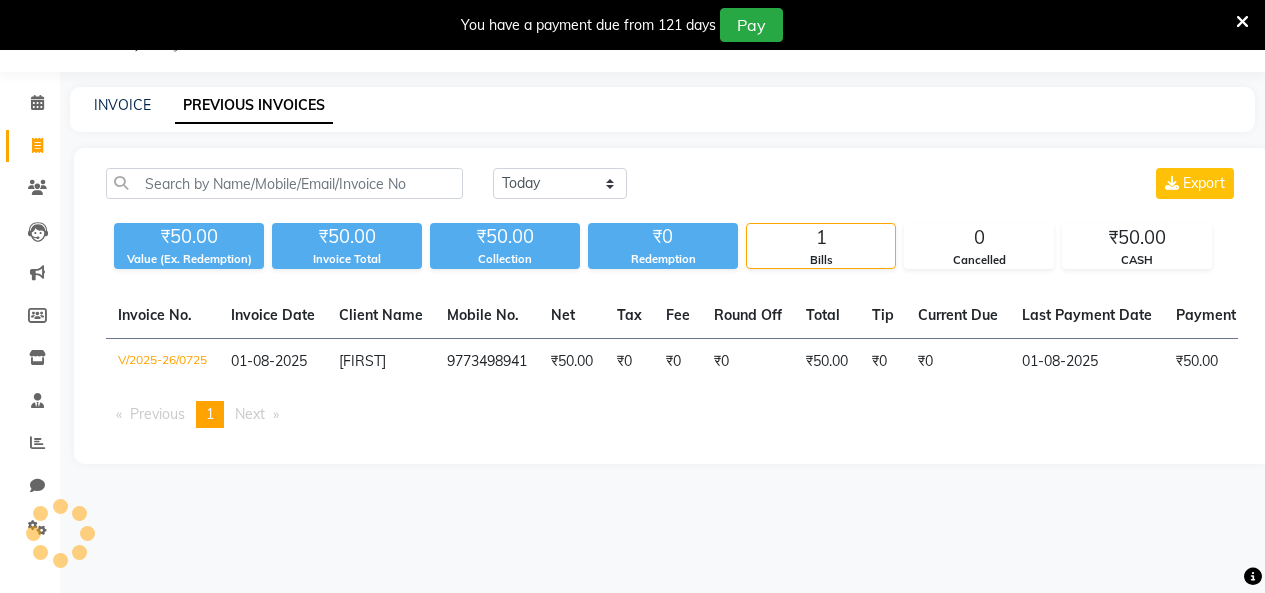 scroll, scrollTop: 50, scrollLeft: 0, axis: vertical 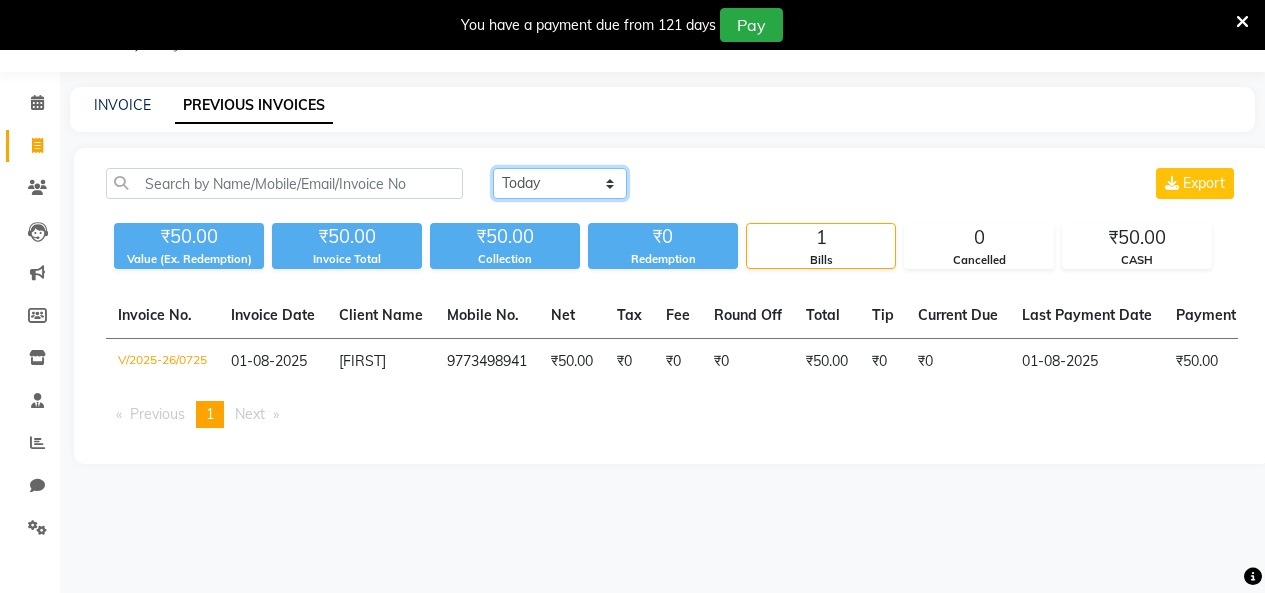 click on "Today Yesterday Custom Range" 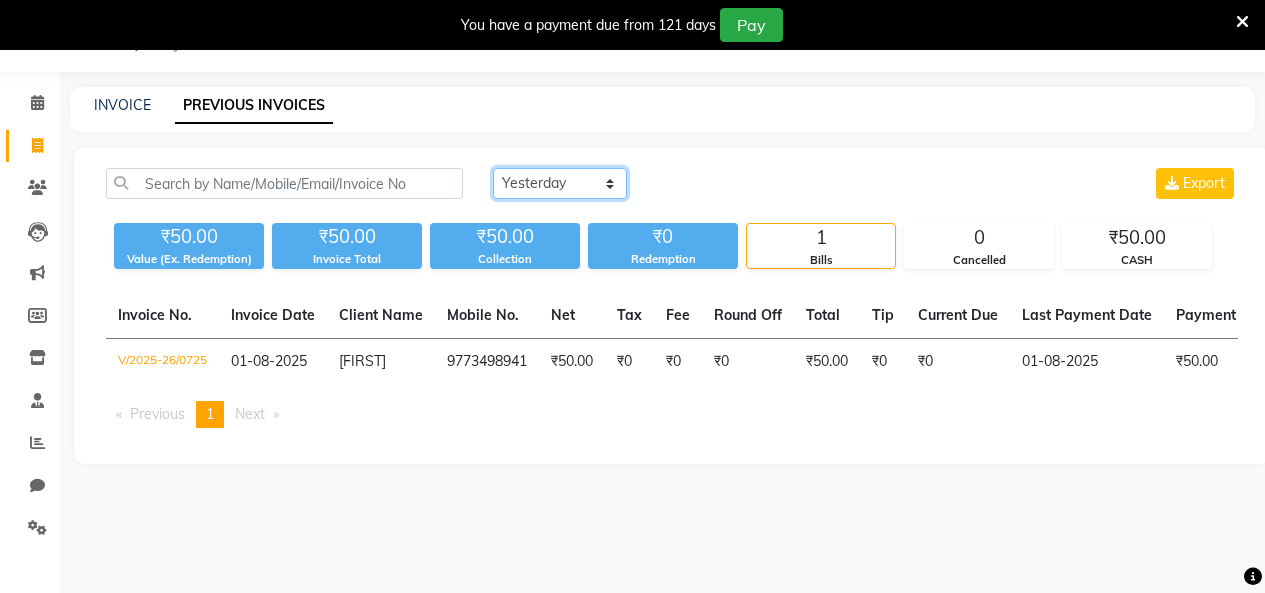 click on "Today Yesterday Custom Range" 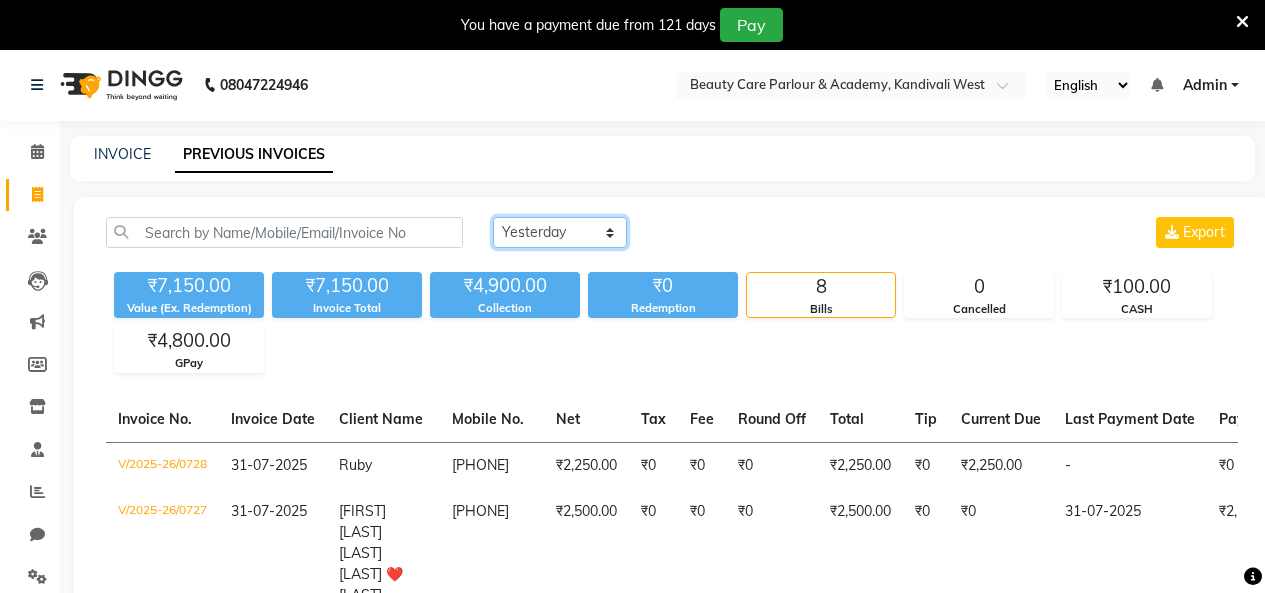 scroll, scrollTop: 0, scrollLeft: 0, axis: both 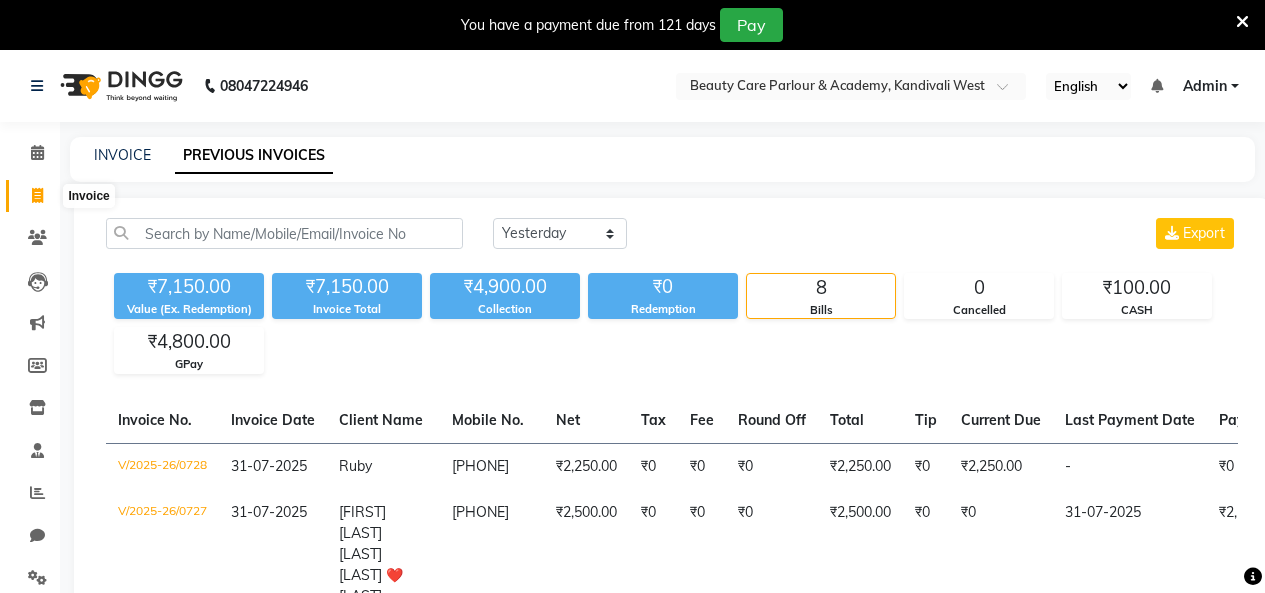click 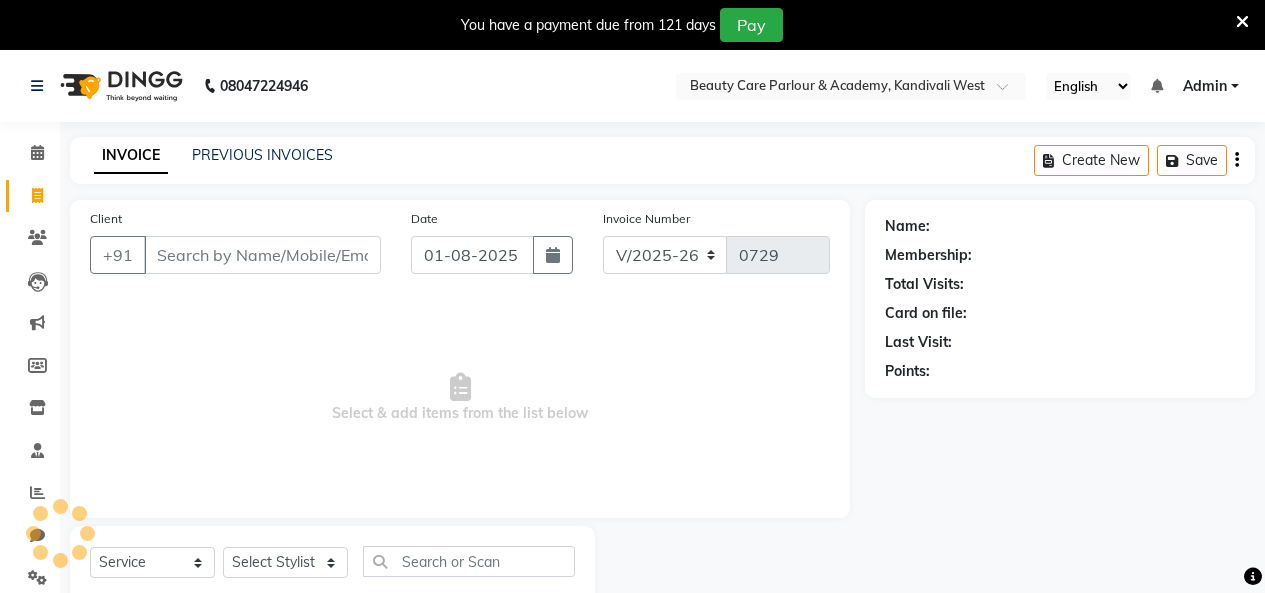 scroll, scrollTop: 58, scrollLeft: 0, axis: vertical 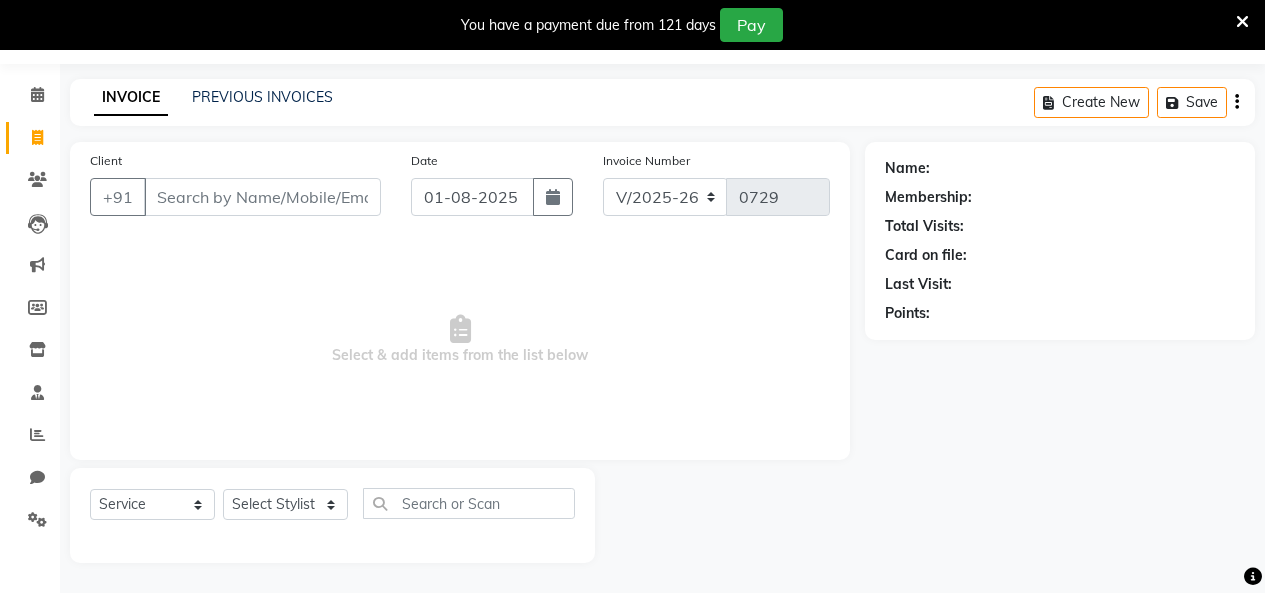 click on "Client" at bounding box center (262, 197) 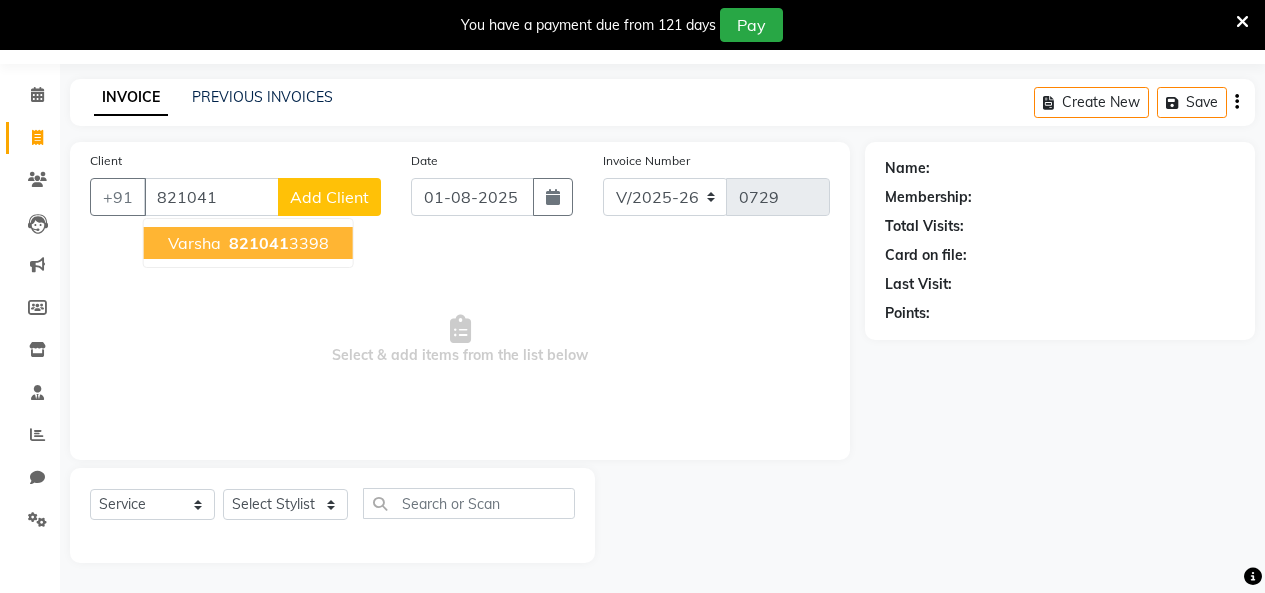 click on "Varsha" at bounding box center (194, 243) 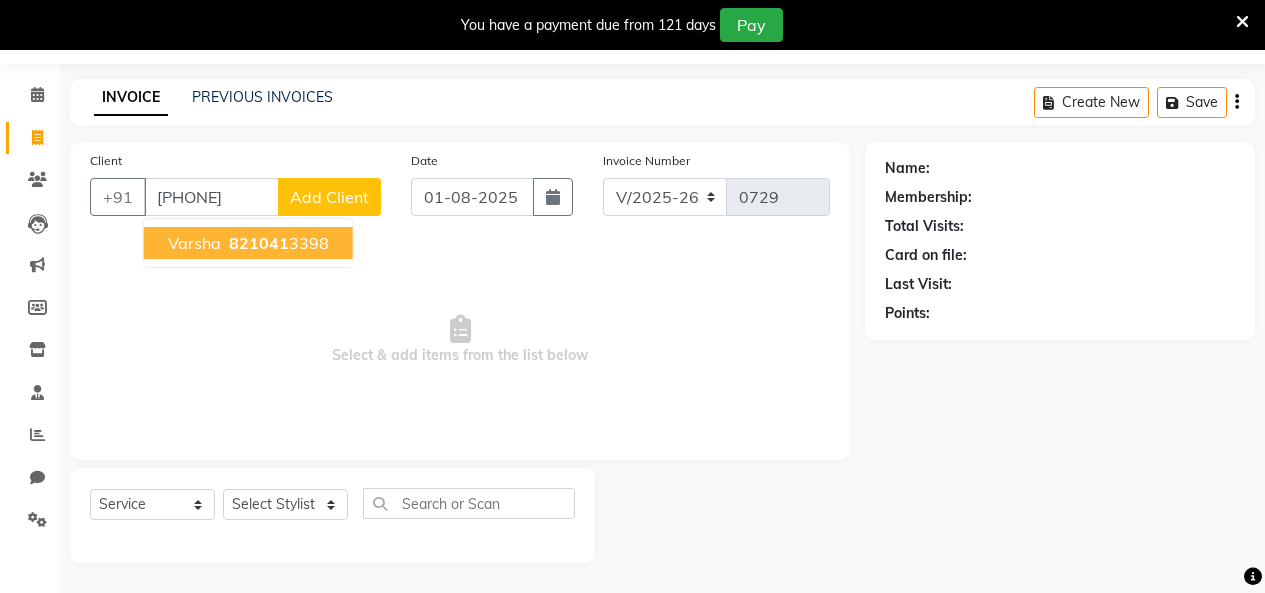 type on "[PHONE]" 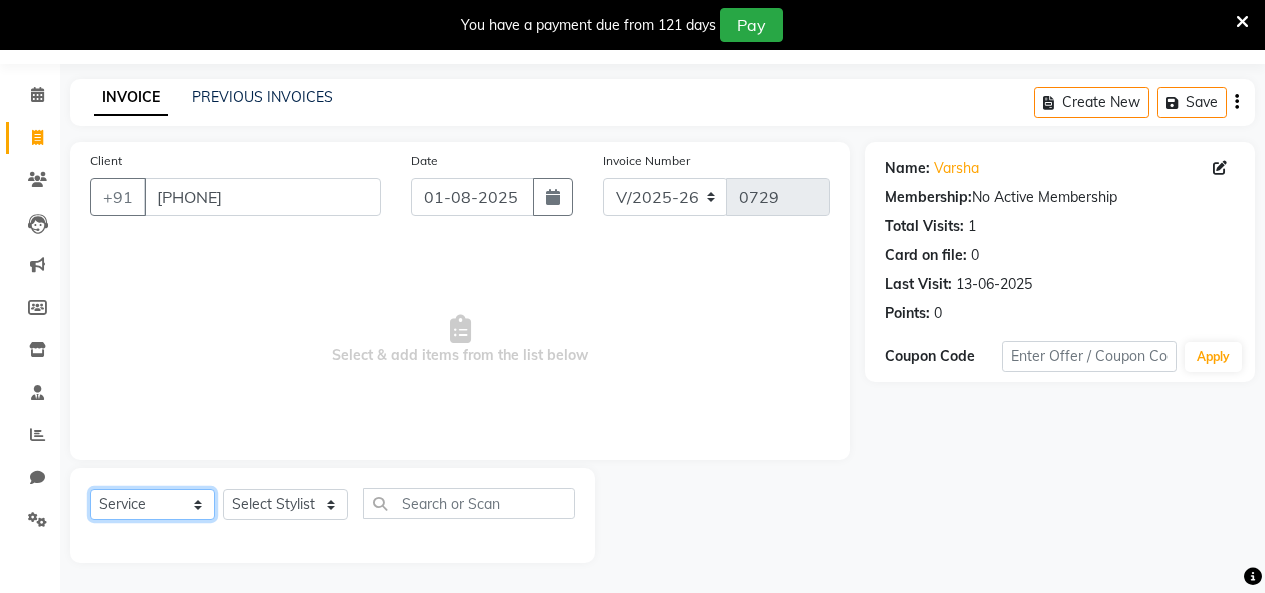 click on "Select  Service  Product  Membership  Package Voucher Prepaid Gift Card" 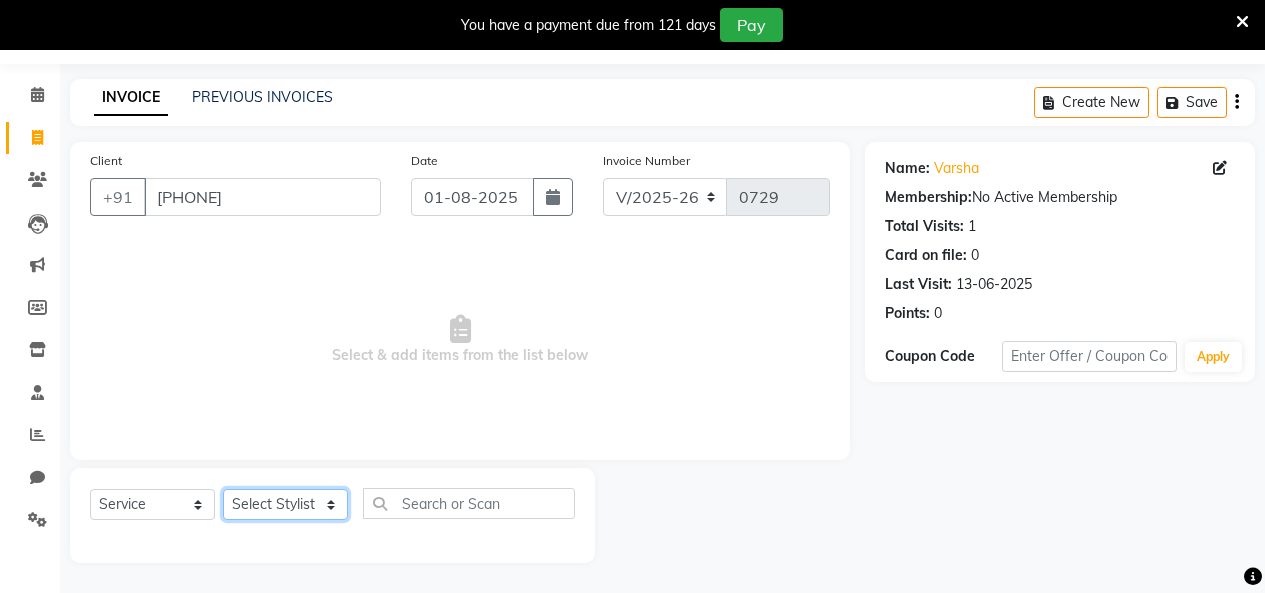 click on "Select Stylist Amita Arti Raut Jagruti Kajal Joshi rita shah menejr Rohini Sangeeta honr" 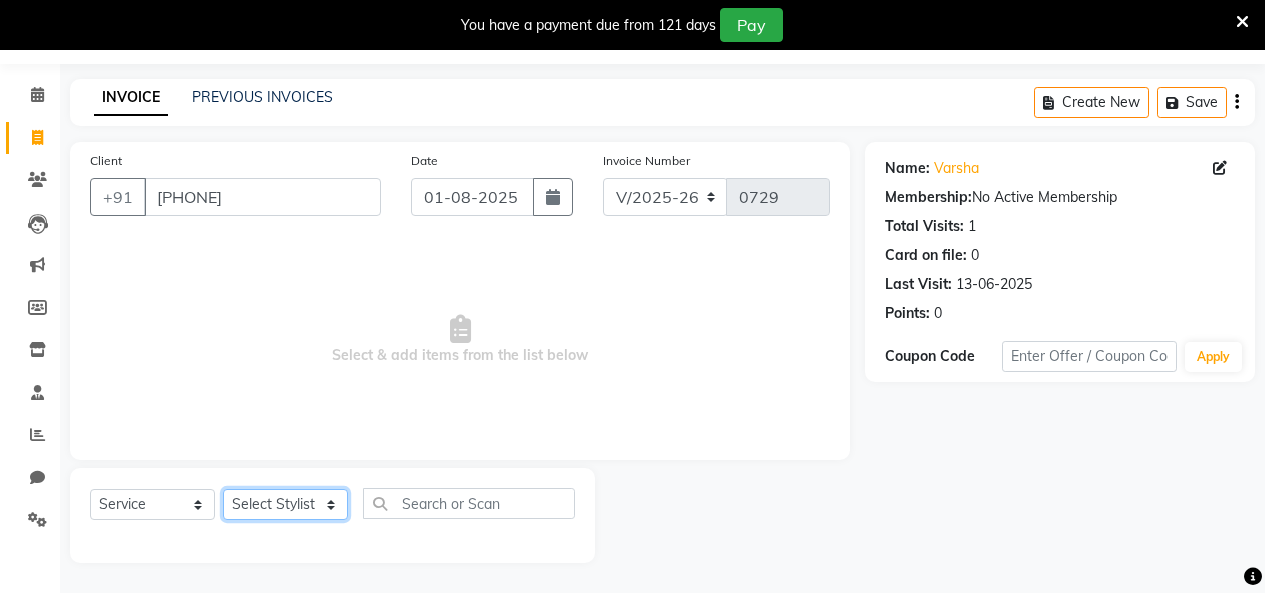 click on "Select Stylist Amita Arti Raut Jagruti Kajal Joshi rita shah menejr Rohini Sangeeta honr" 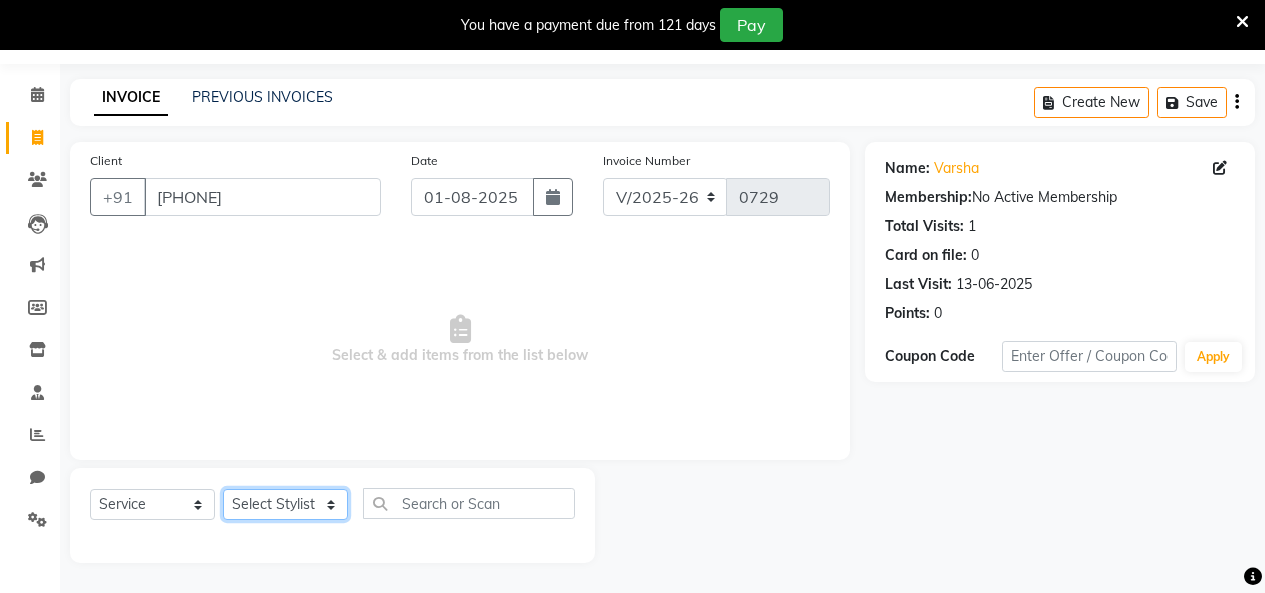 select on "72763" 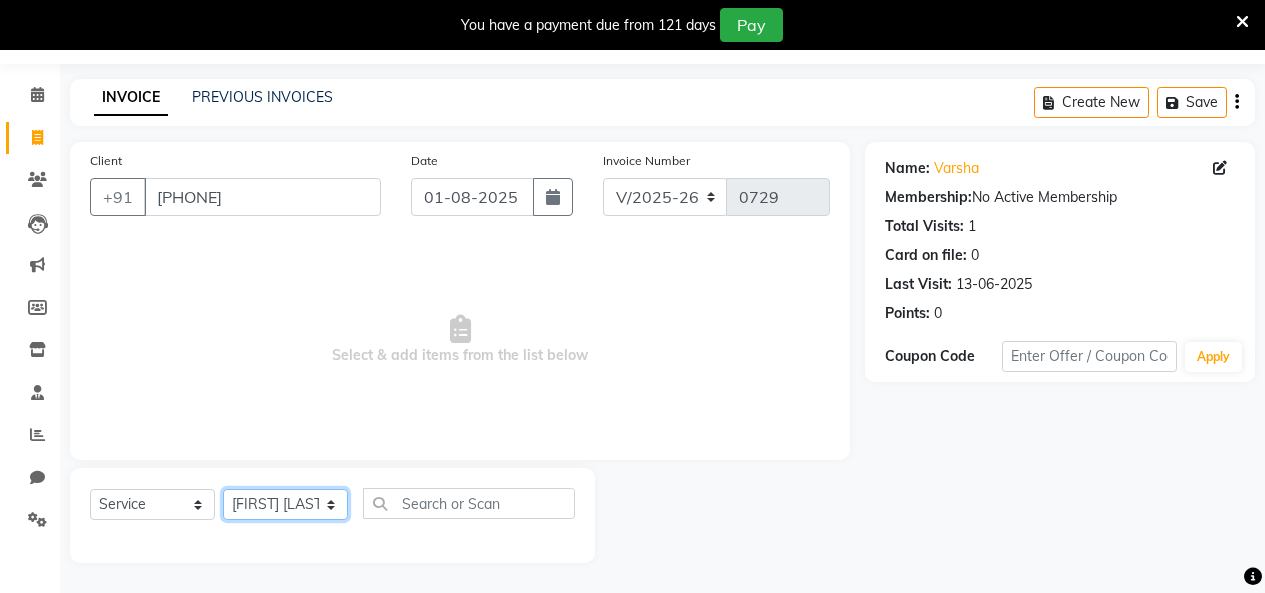 click on "Select Stylist Amita Arti Raut Jagruti Kajal Joshi rita shah menejr Rohini Sangeeta honr" 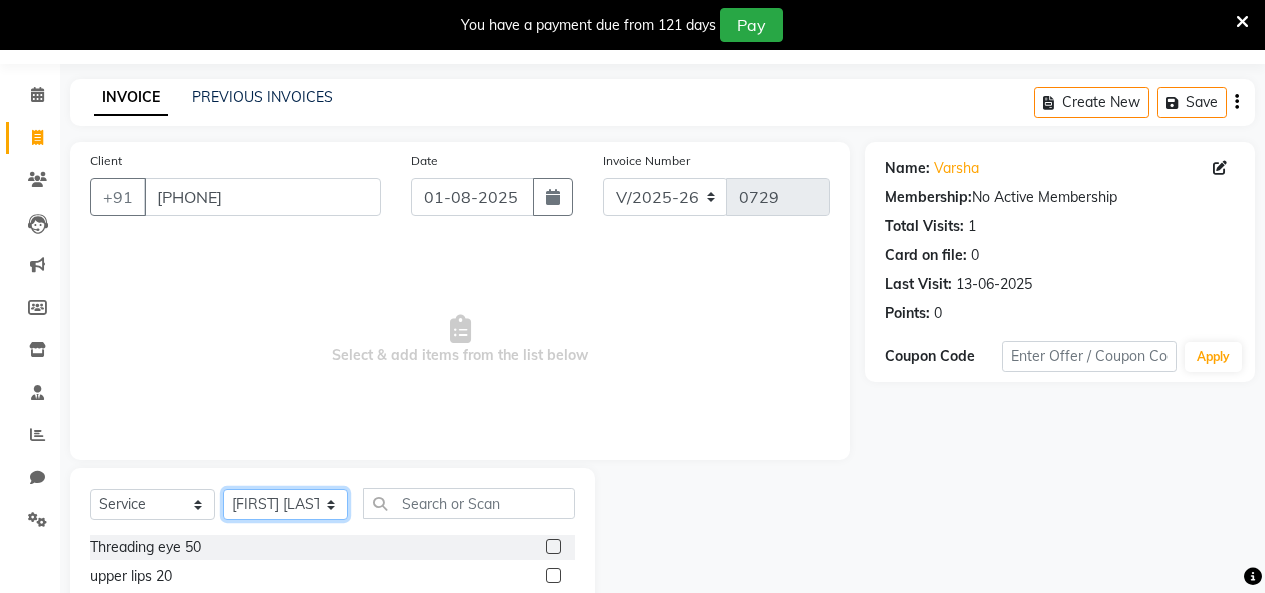 scroll, scrollTop: 1, scrollLeft: 0, axis: vertical 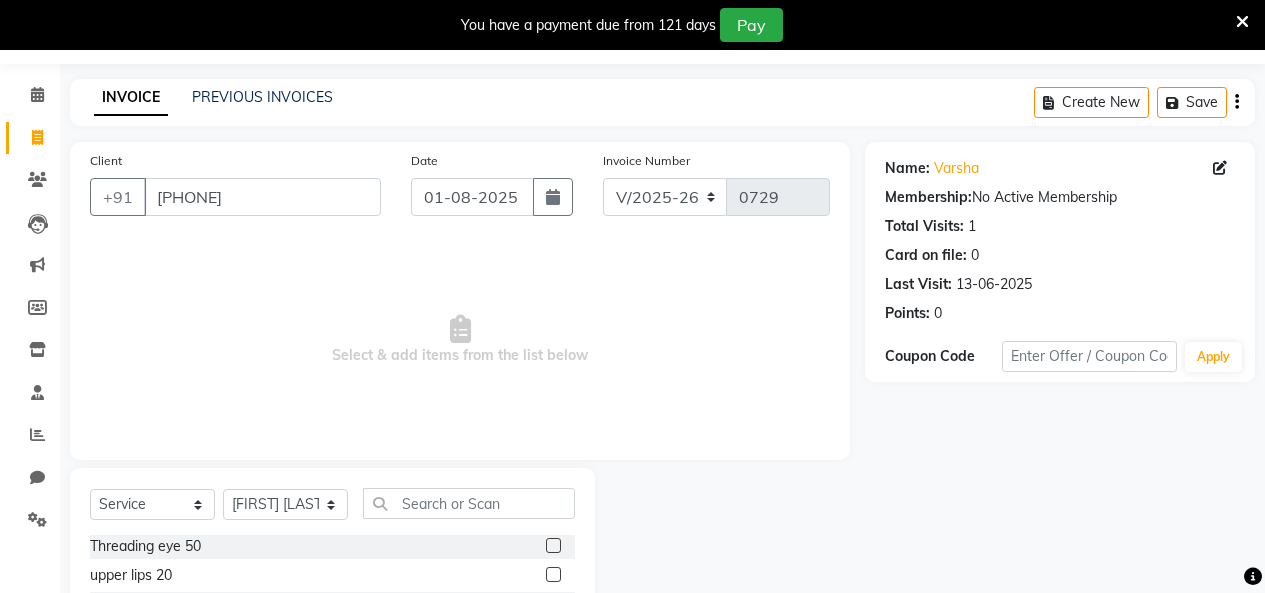 click 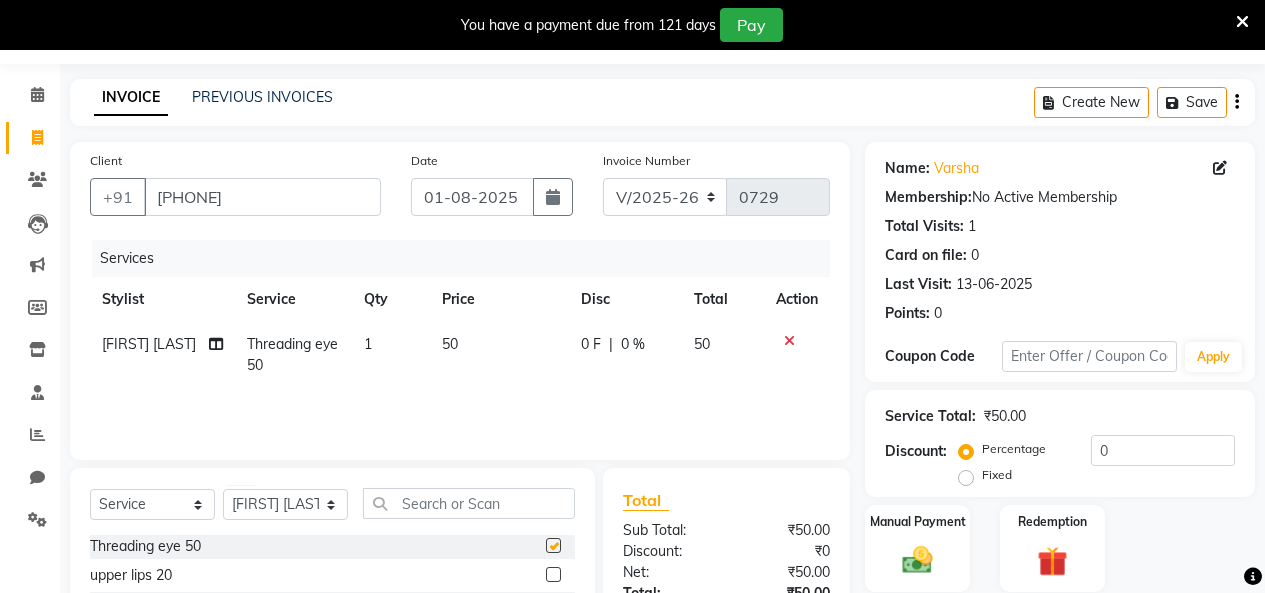 checkbox on "false" 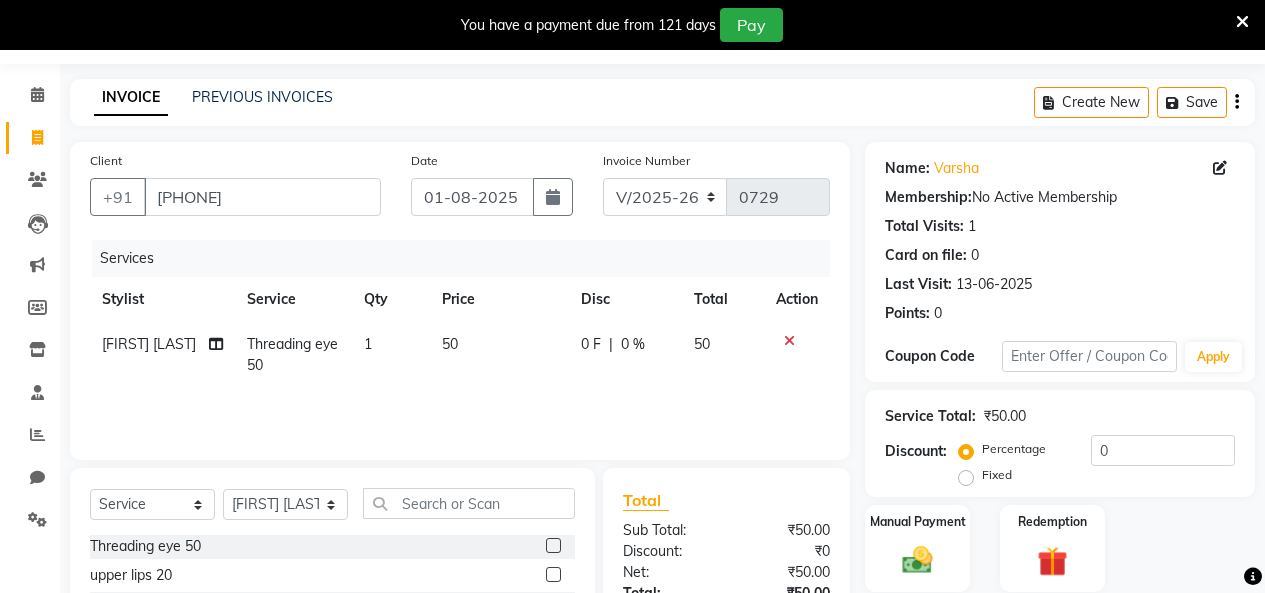 click 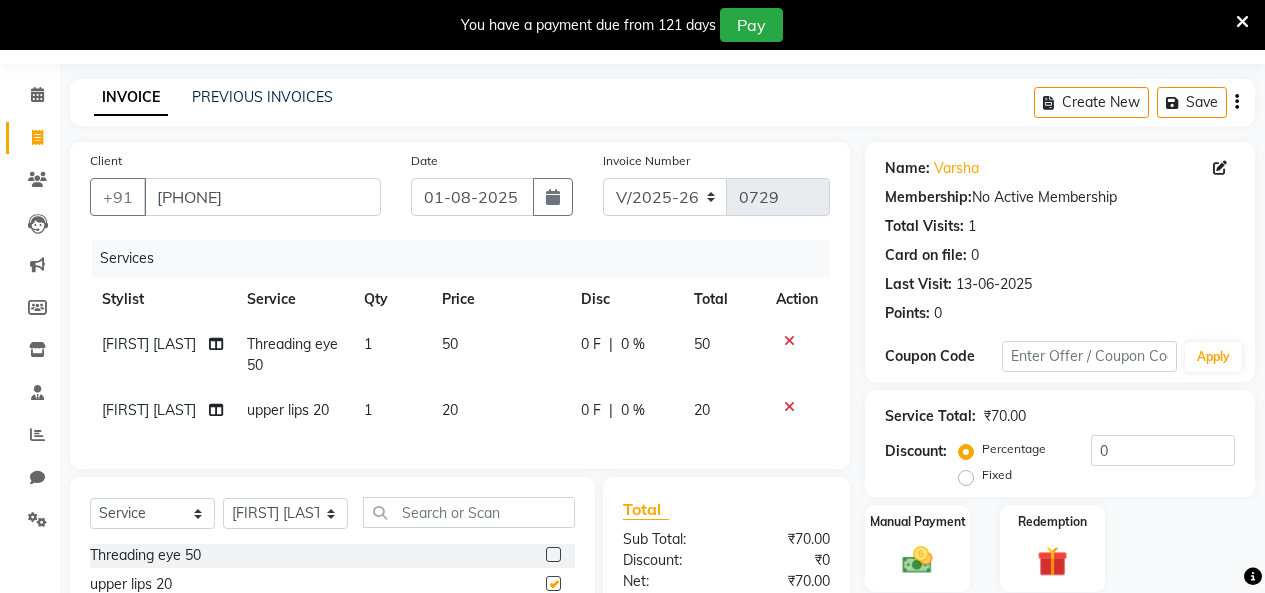 checkbox on "false" 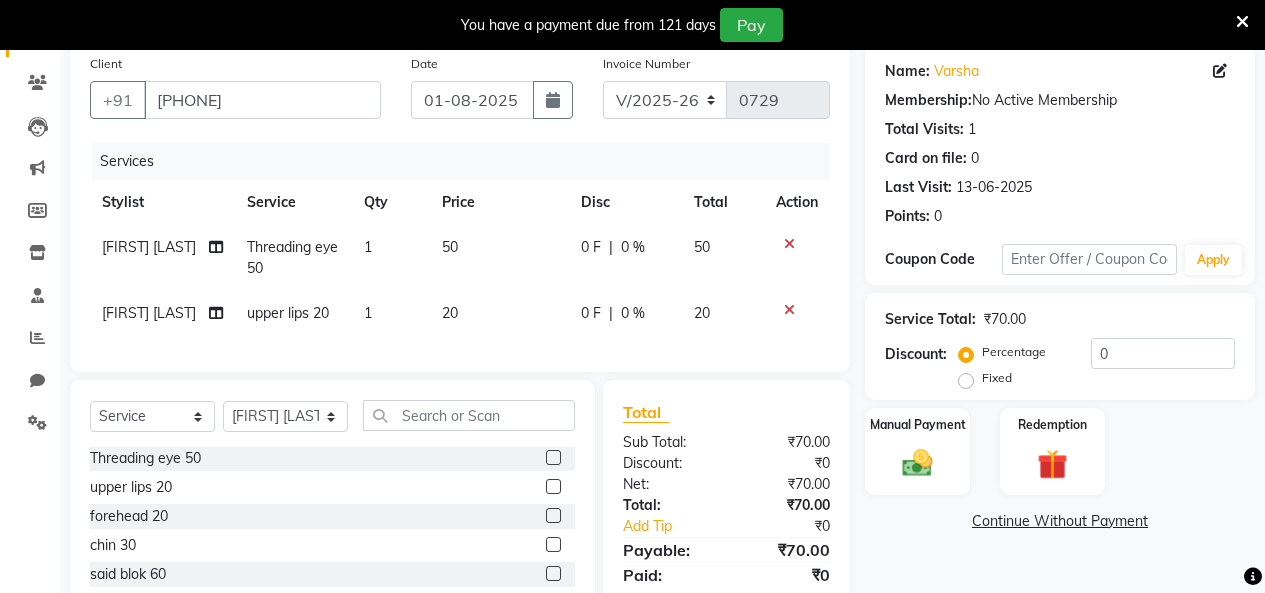 scroll, scrollTop: 163, scrollLeft: 0, axis: vertical 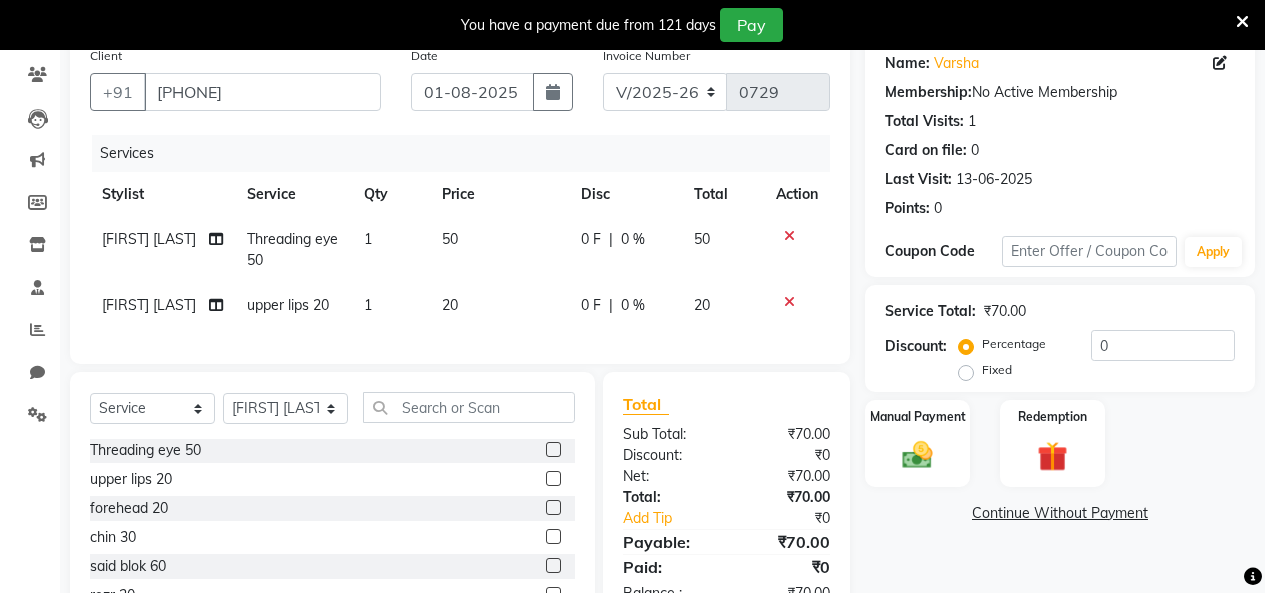 click 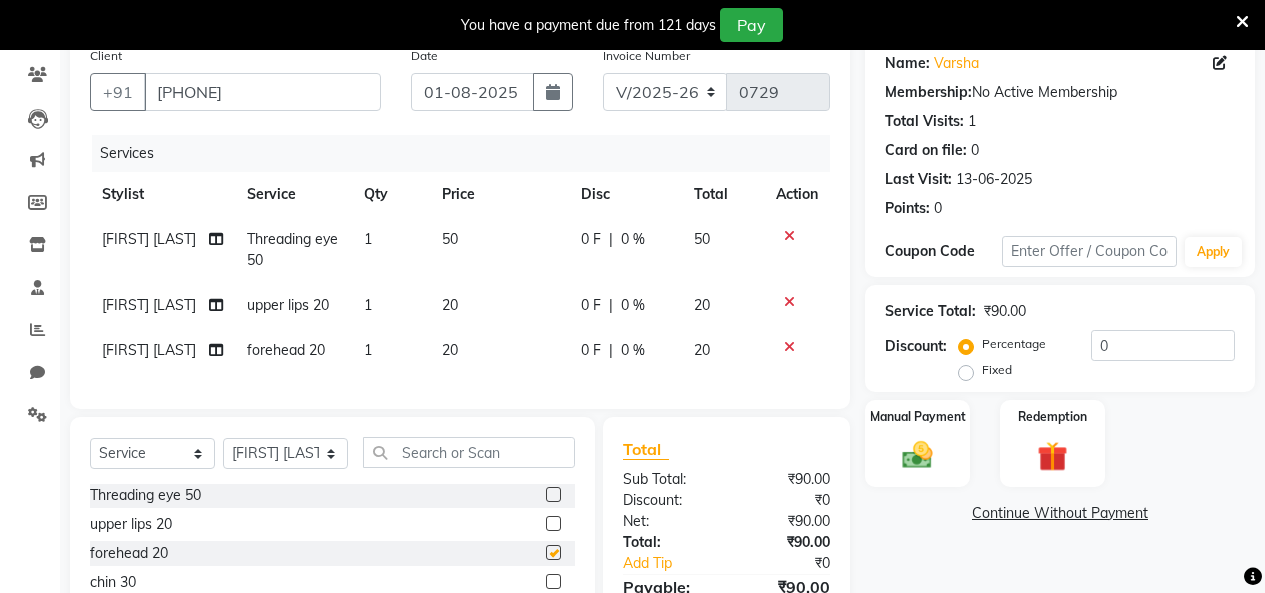 checkbox on "false" 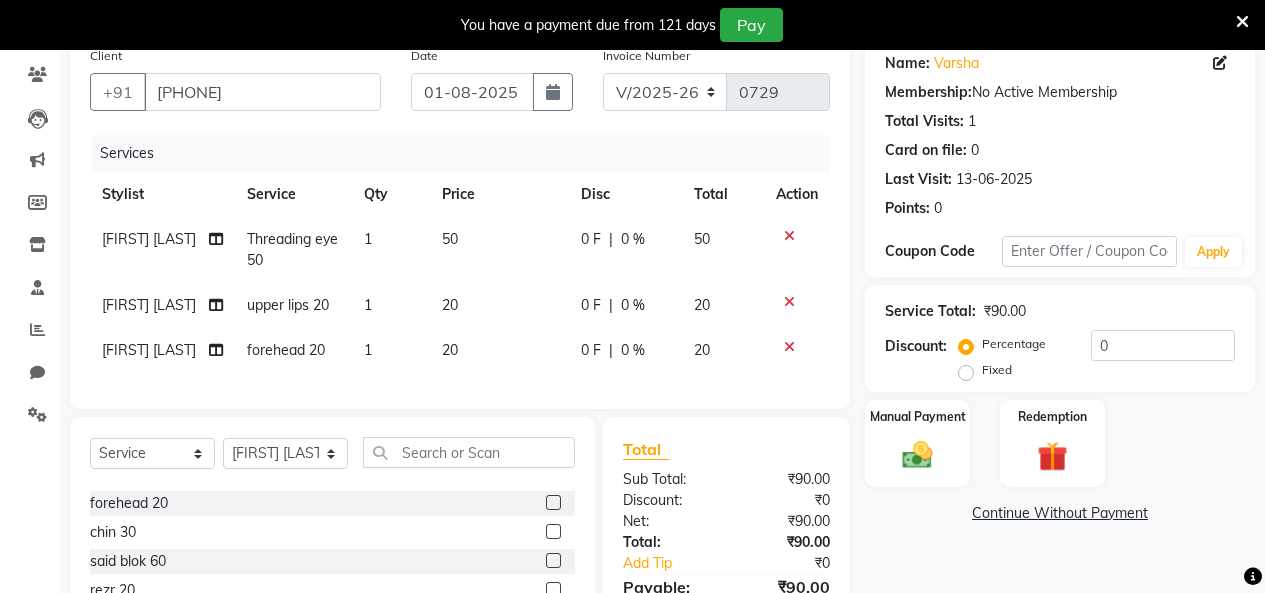 scroll, scrollTop: 49, scrollLeft: 0, axis: vertical 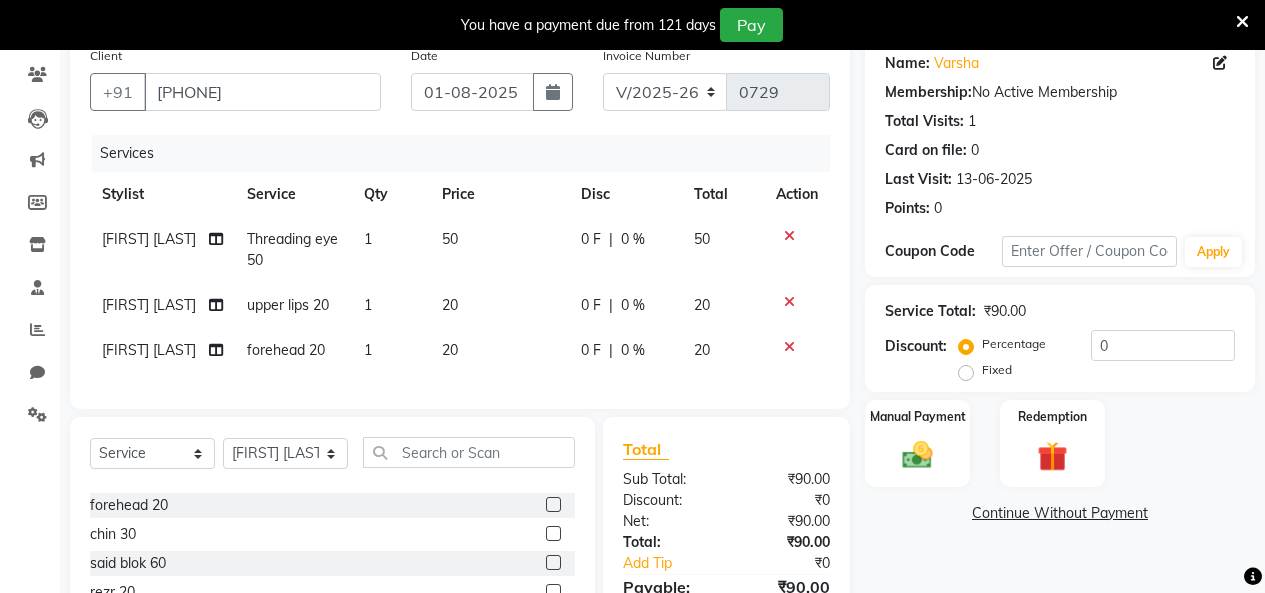 click 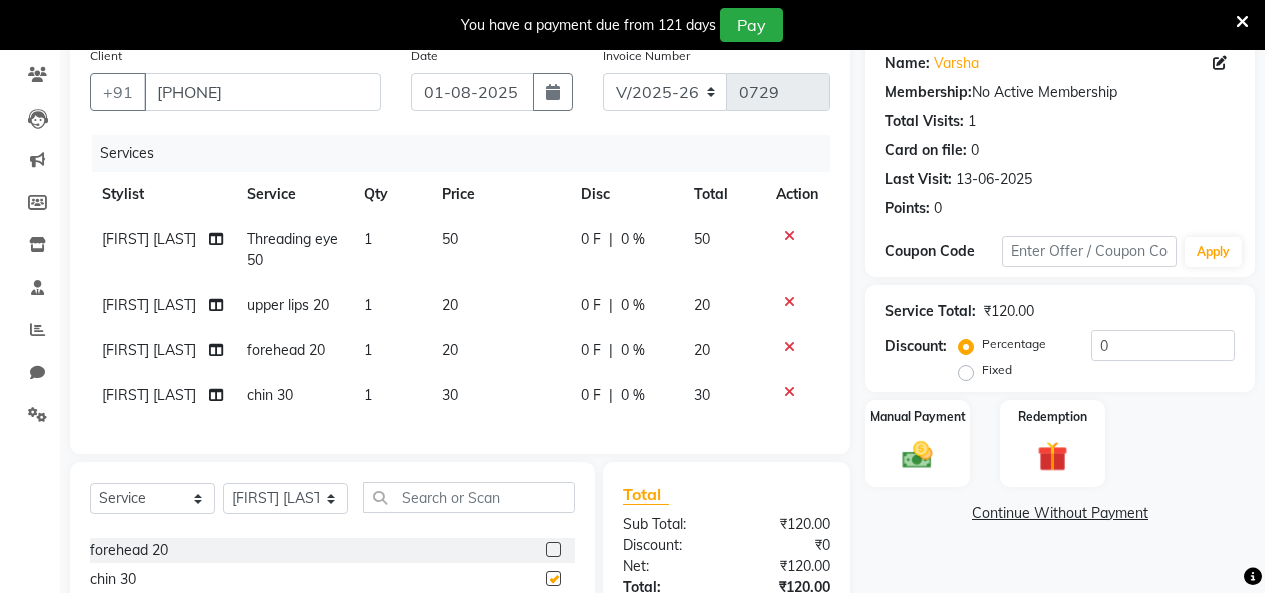 checkbox on "false" 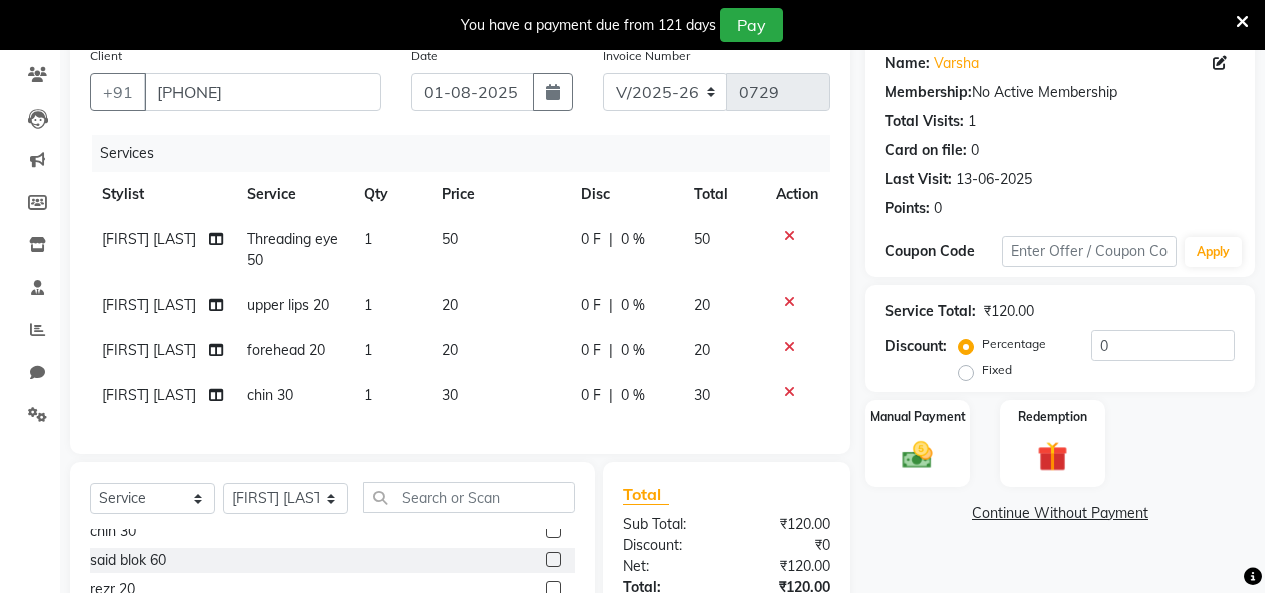 scroll, scrollTop: 99, scrollLeft: 0, axis: vertical 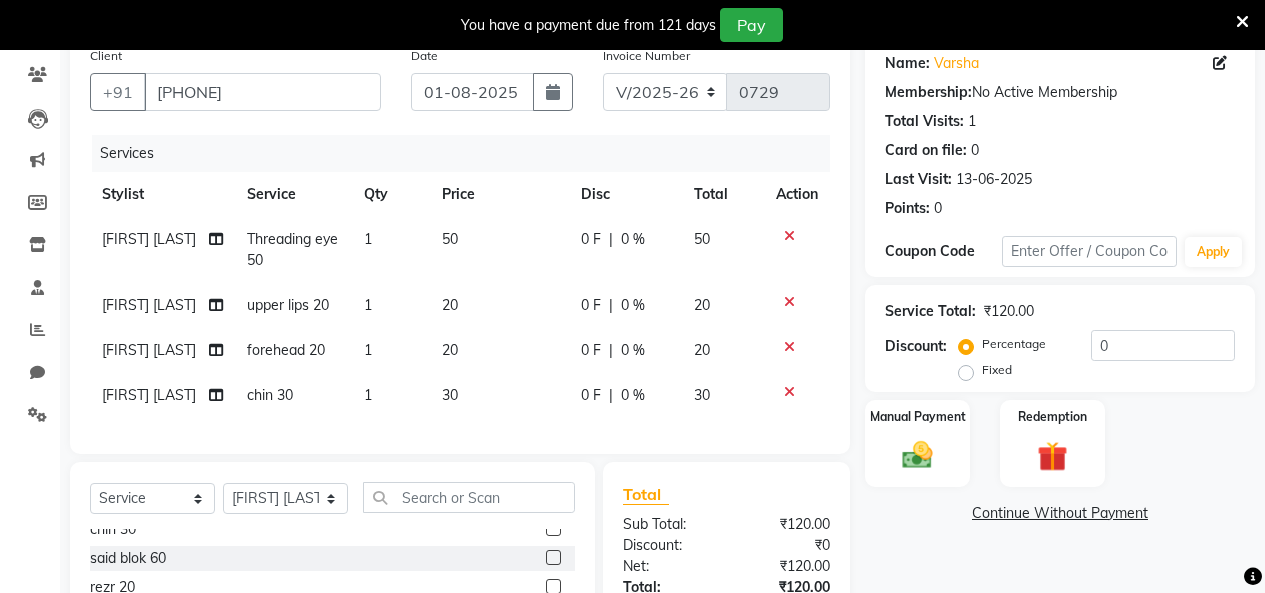 click 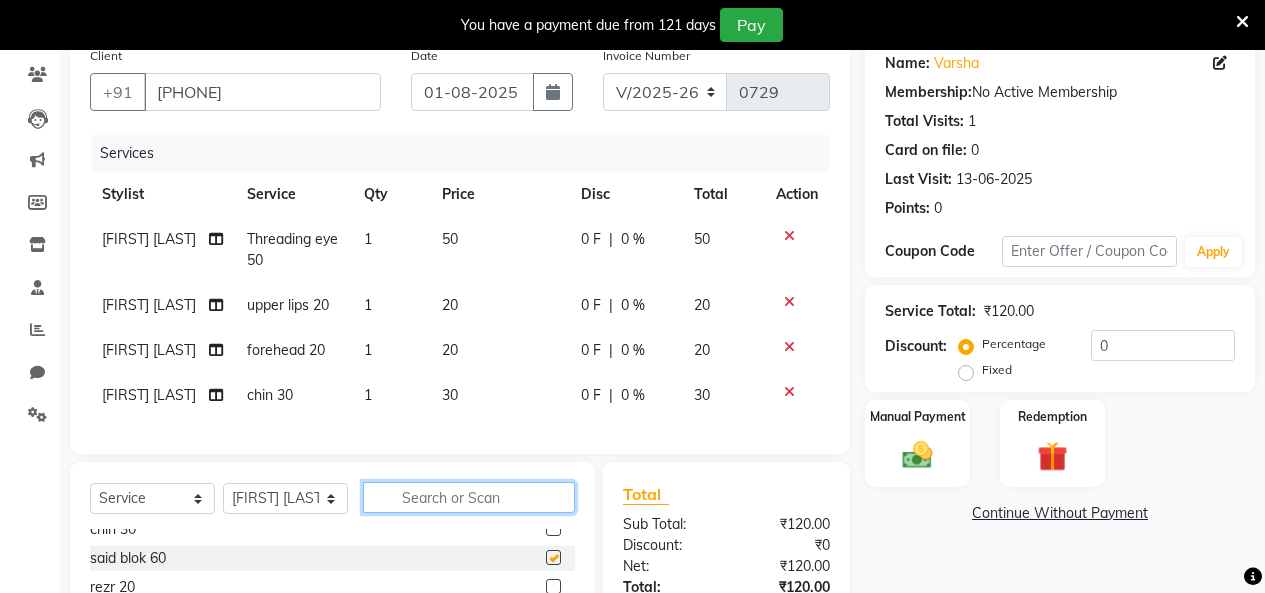 click 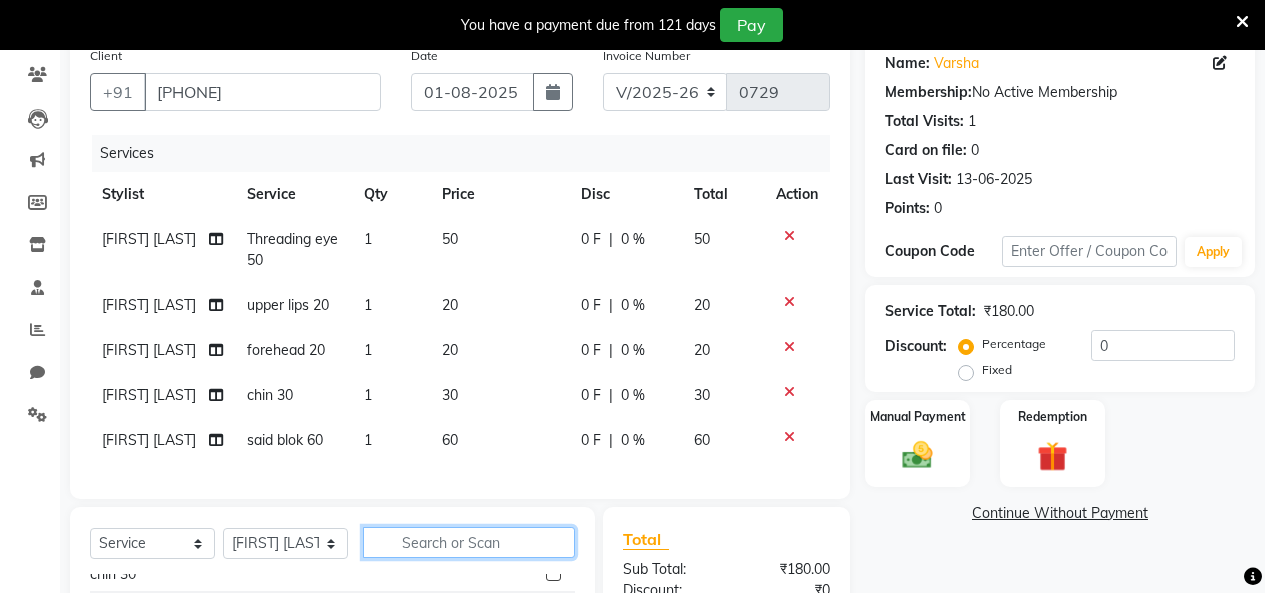 checkbox on "false" 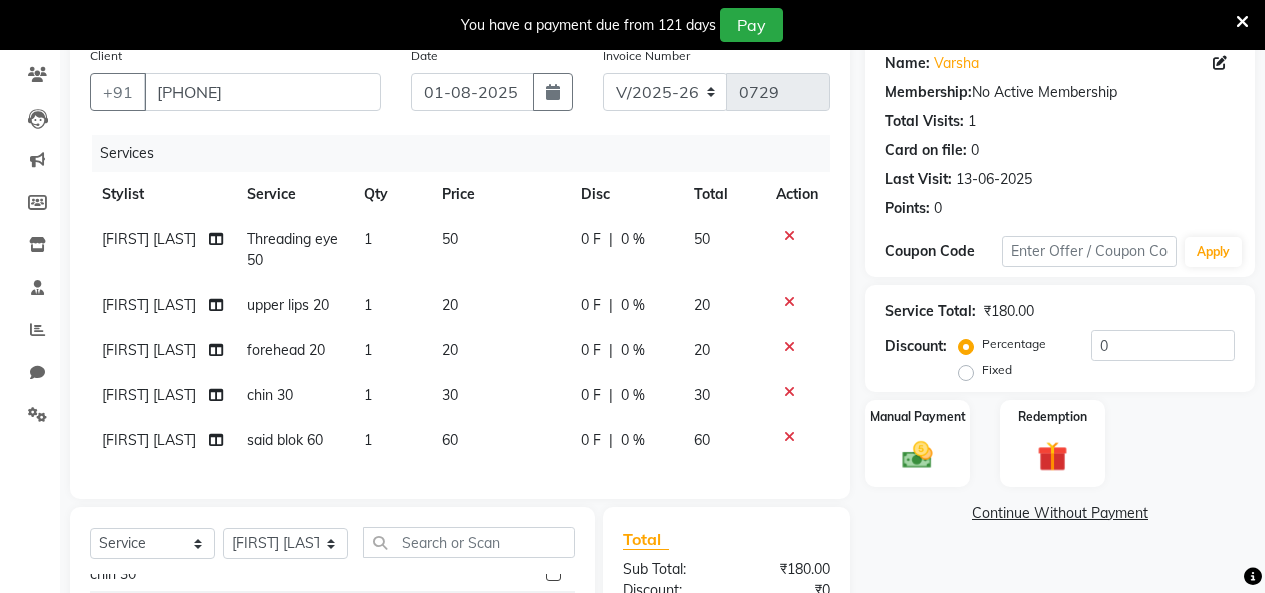 click 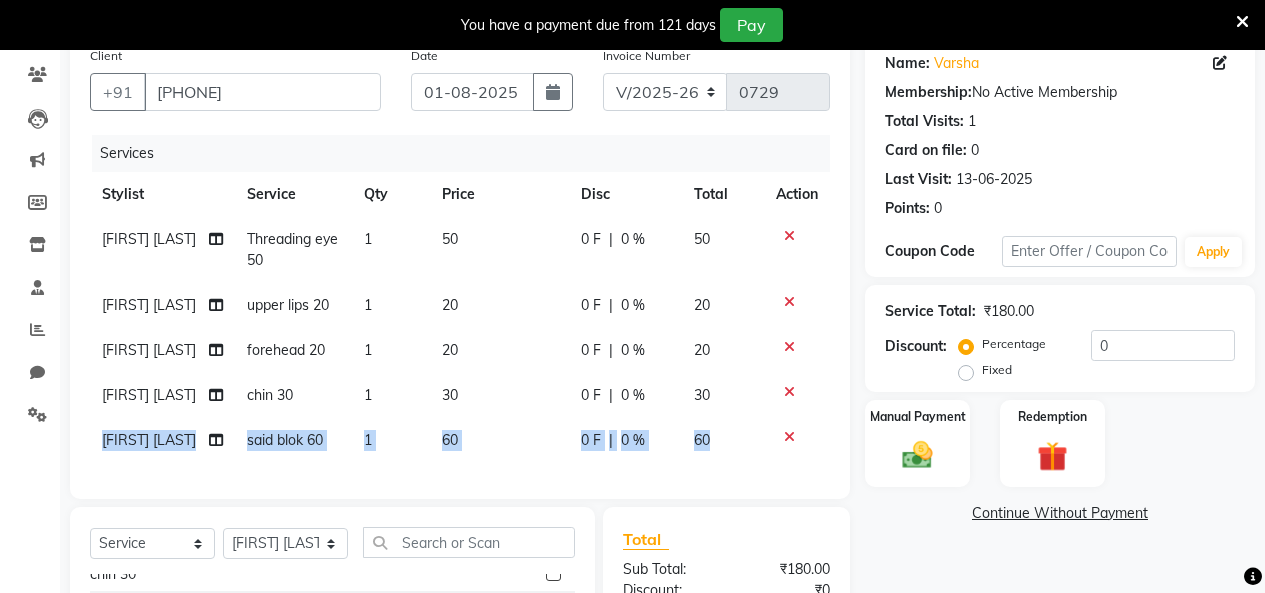 click on "Services Stylist Service Qty Price Disc Total Action [FIRST] [LAST] Threading eye 50 1 50 0 F | 0 % 50 [FIRST] [LAST] upper lips 20 1 20 0 F | 0 % 20 [FIRST] [LAST] forehead 20 1 20 0 F | 0 % 20 [FIRST] [LAST] chin 30 1 30 0 F | 0 % 30 [FIRST] [LAST] said blok 60 1 60 0 F | 0 % 60" 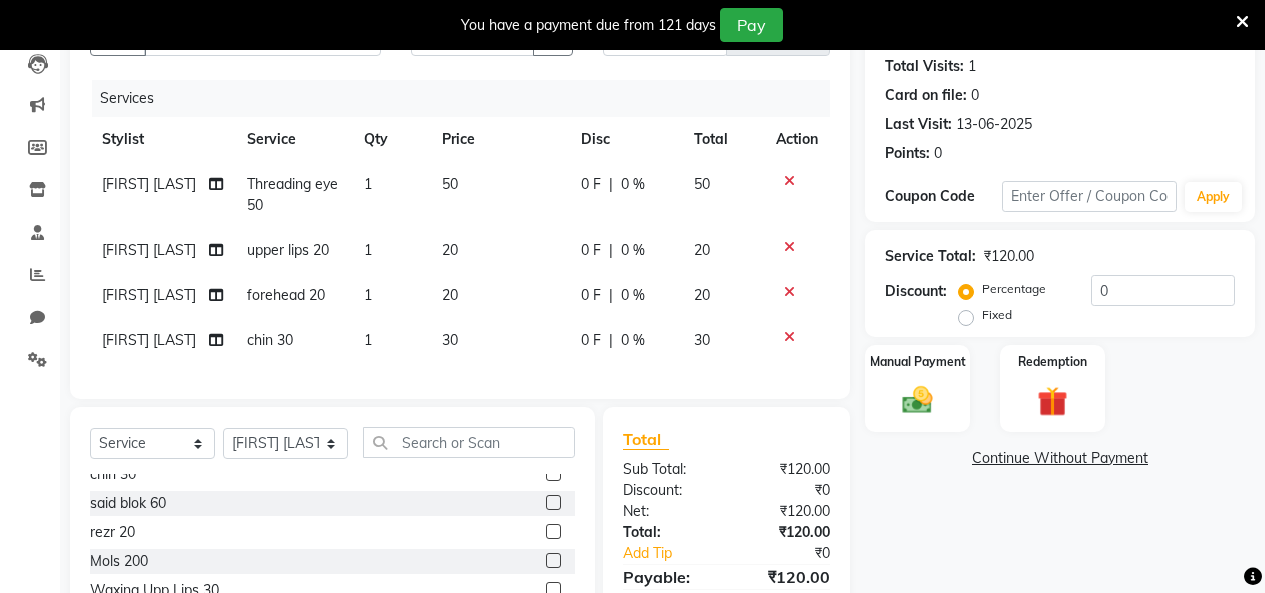 scroll, scrollTop: 224, scrollLeft: 0, axis: vertical 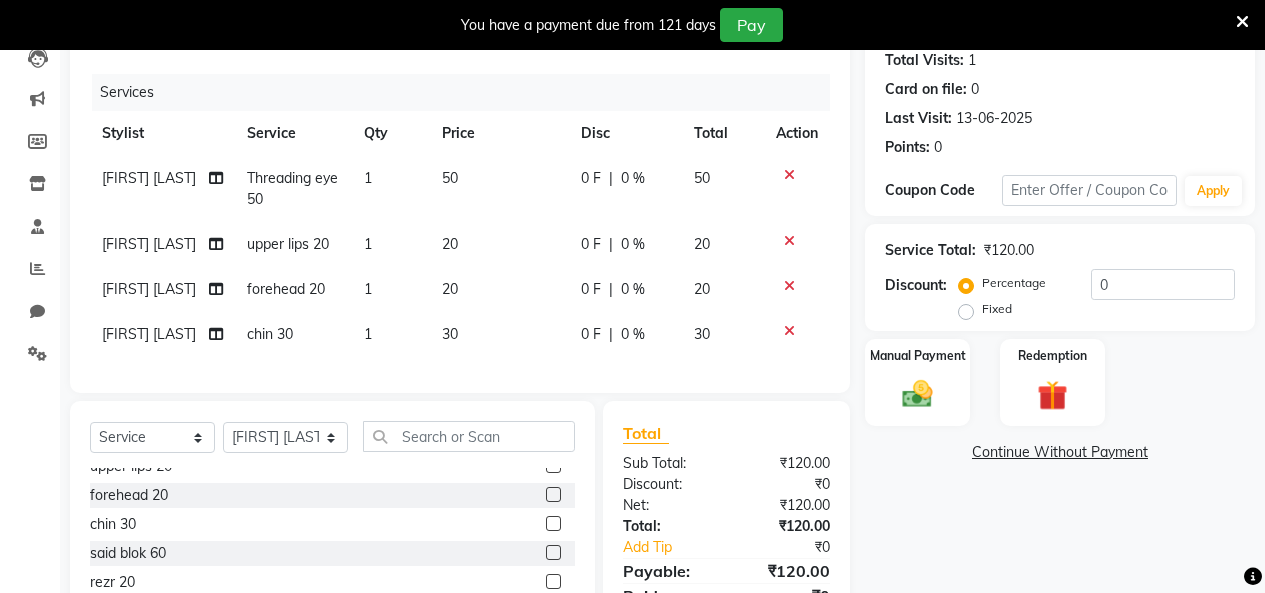 click 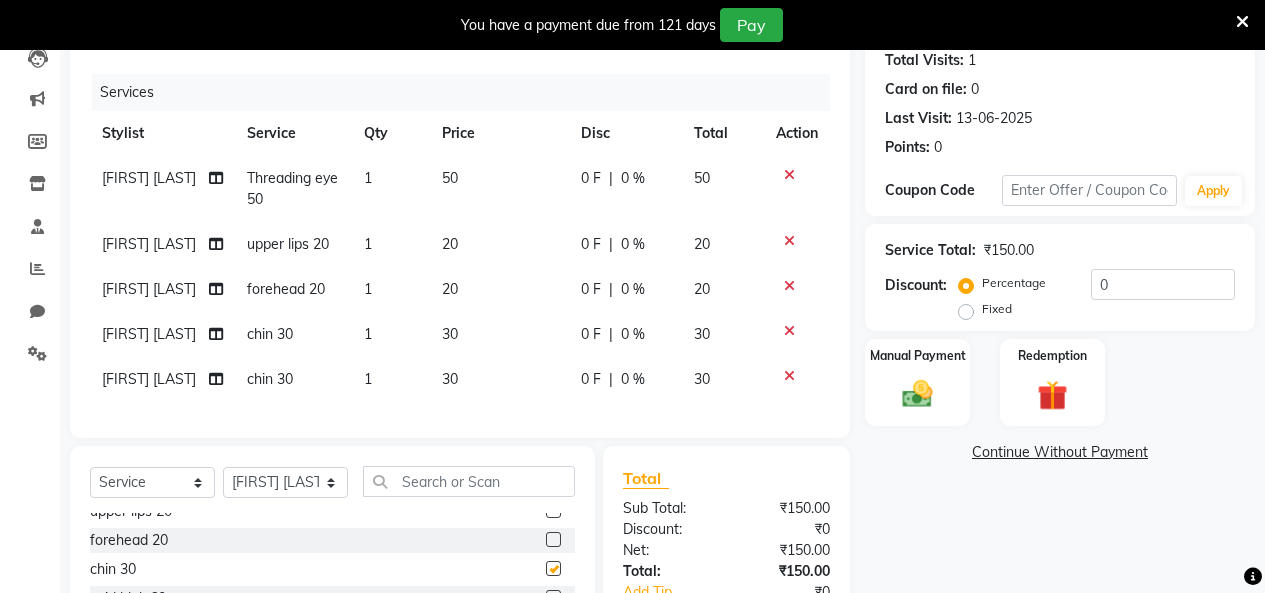 checkbox on "false" 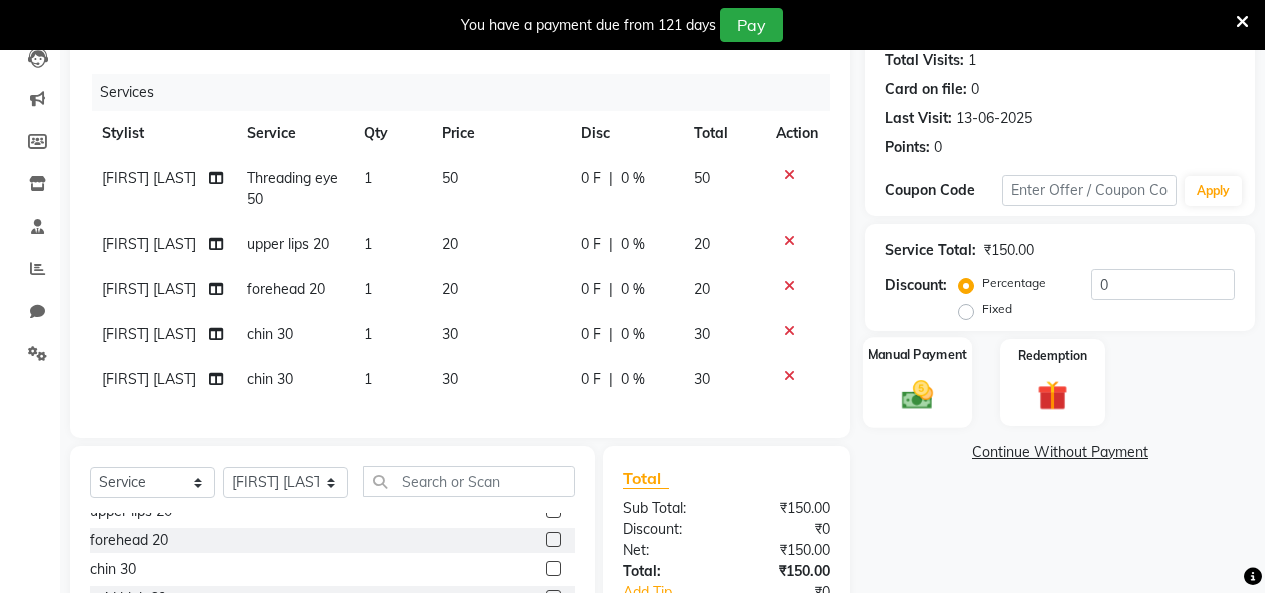 click 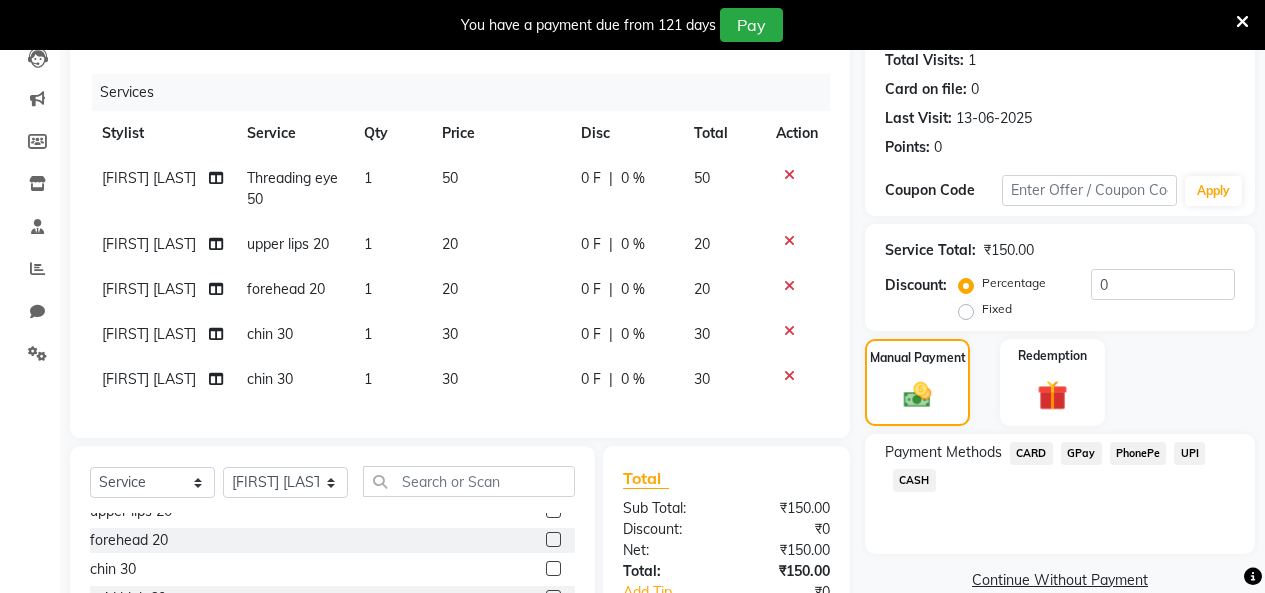 click on "GPay" 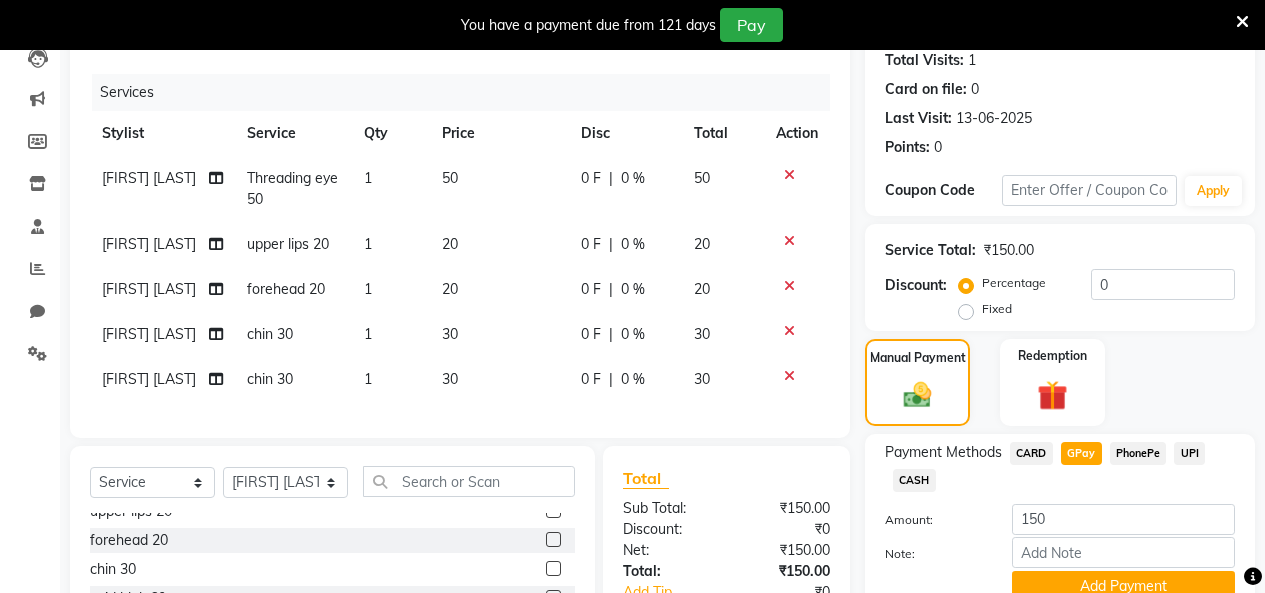 scroll, scrollTop: 363, scrollLeft: 0, axis: vertical 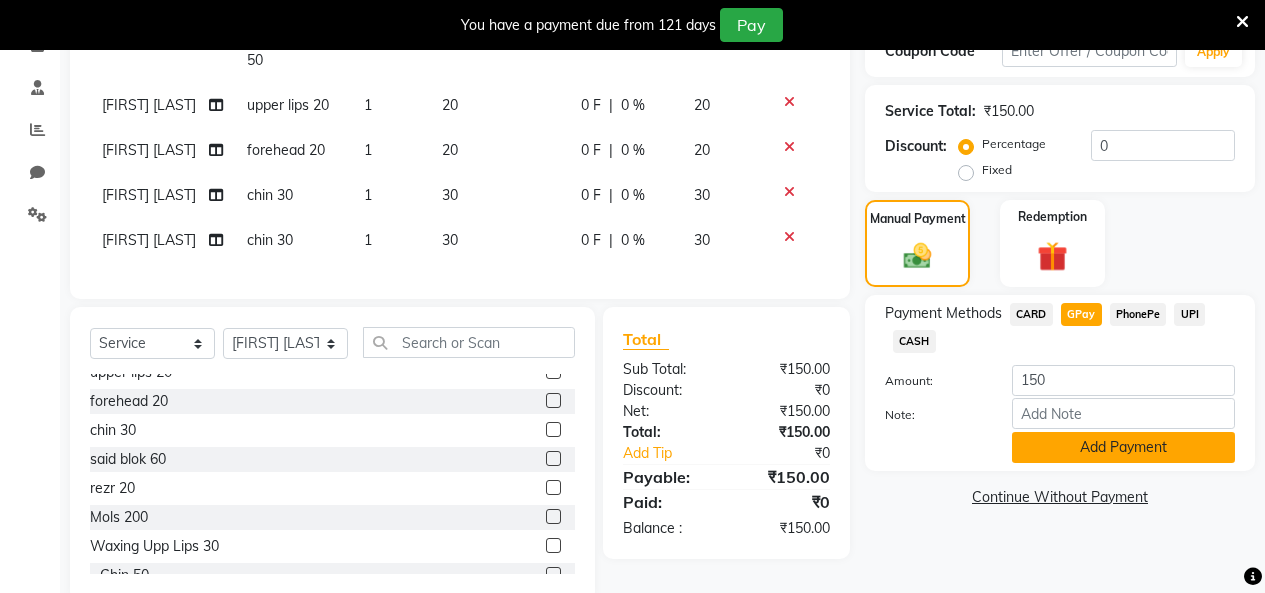 click on "Add Payment" 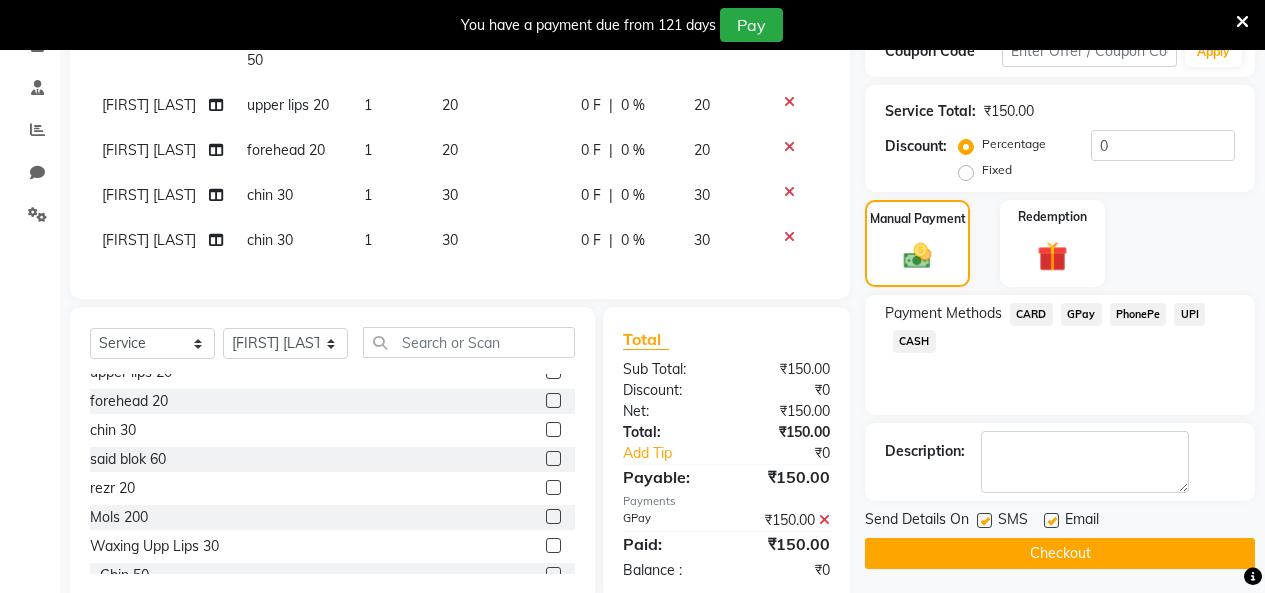 scroll, scrollTop: 417, scrollLeft: 0, axis: vertical 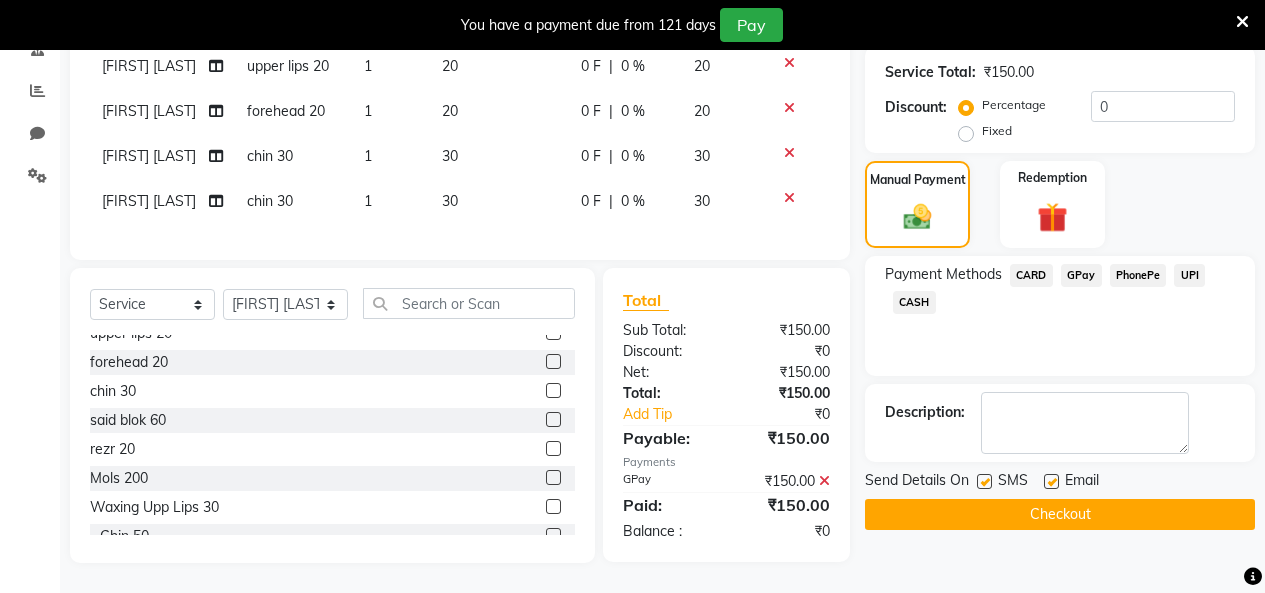 click on "Checkout" 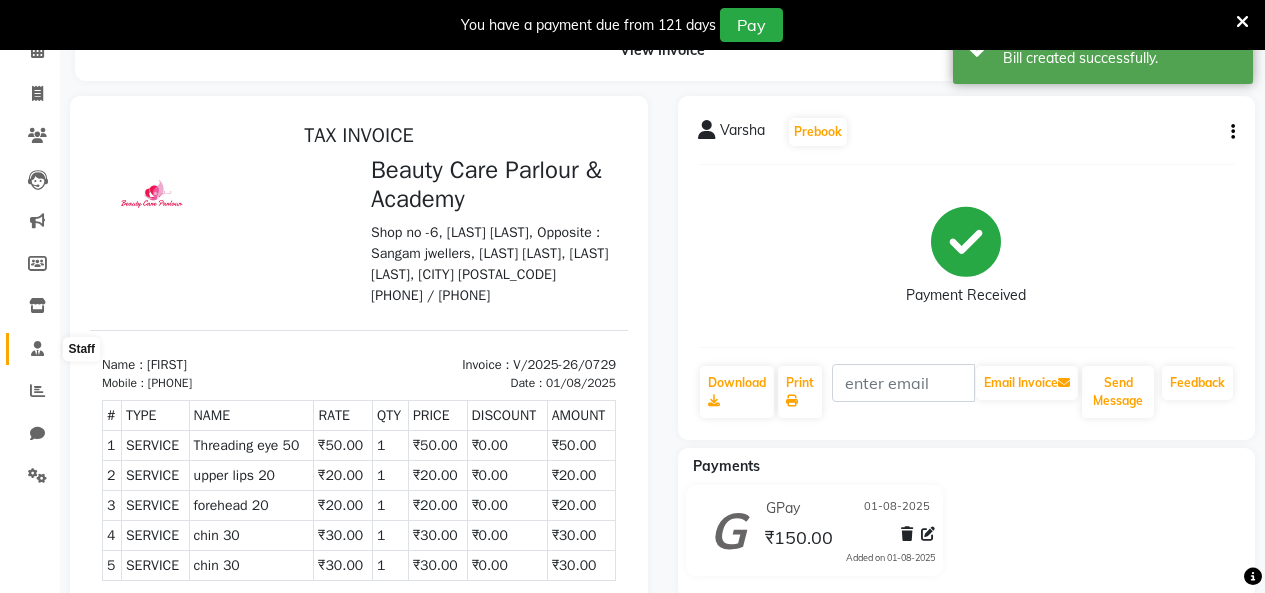 scroll, scrollTop: 0, scrollLeft: 0, axis: both 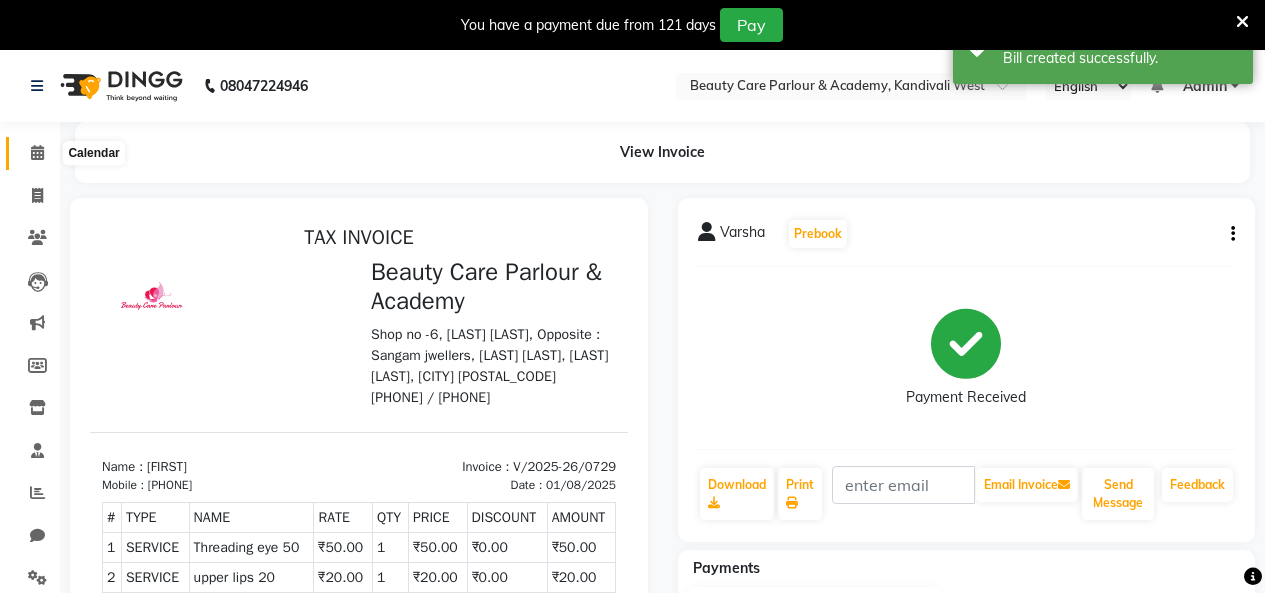 click 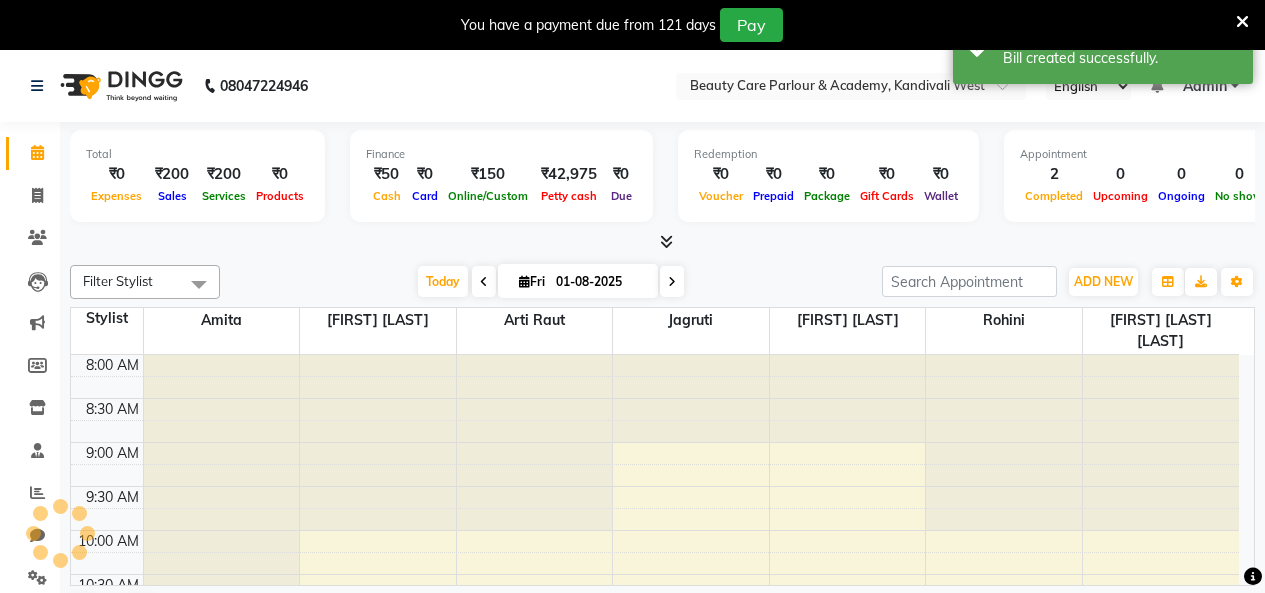 scroll, scrollTop: 265, scrollLeft: 0, axis: vertical 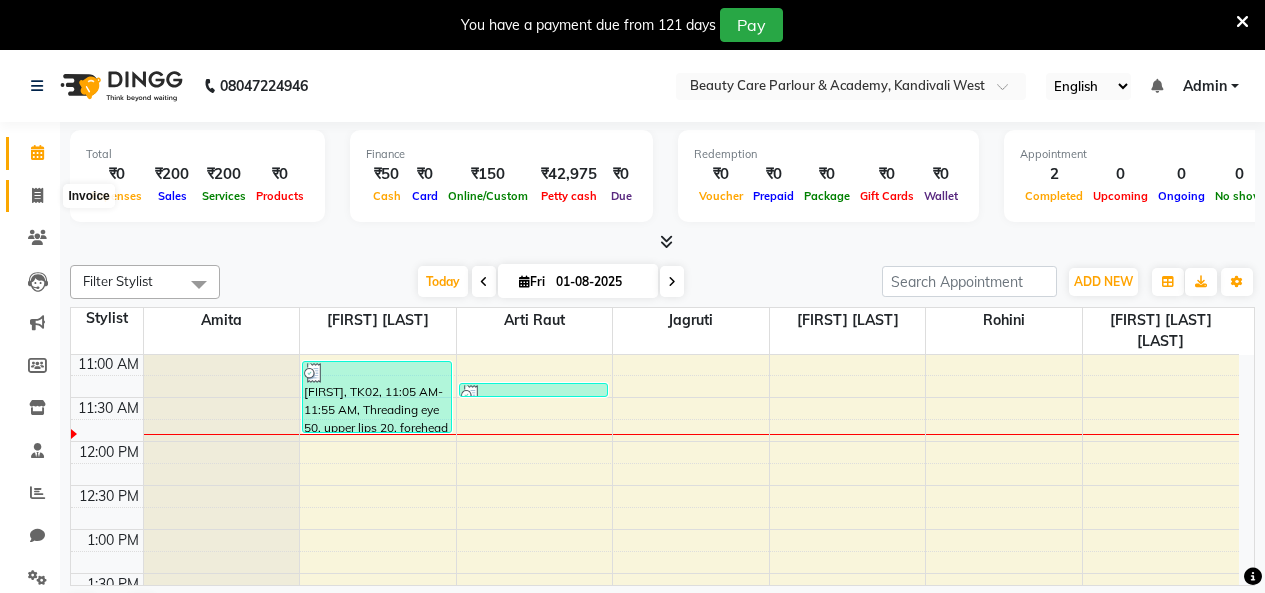 click 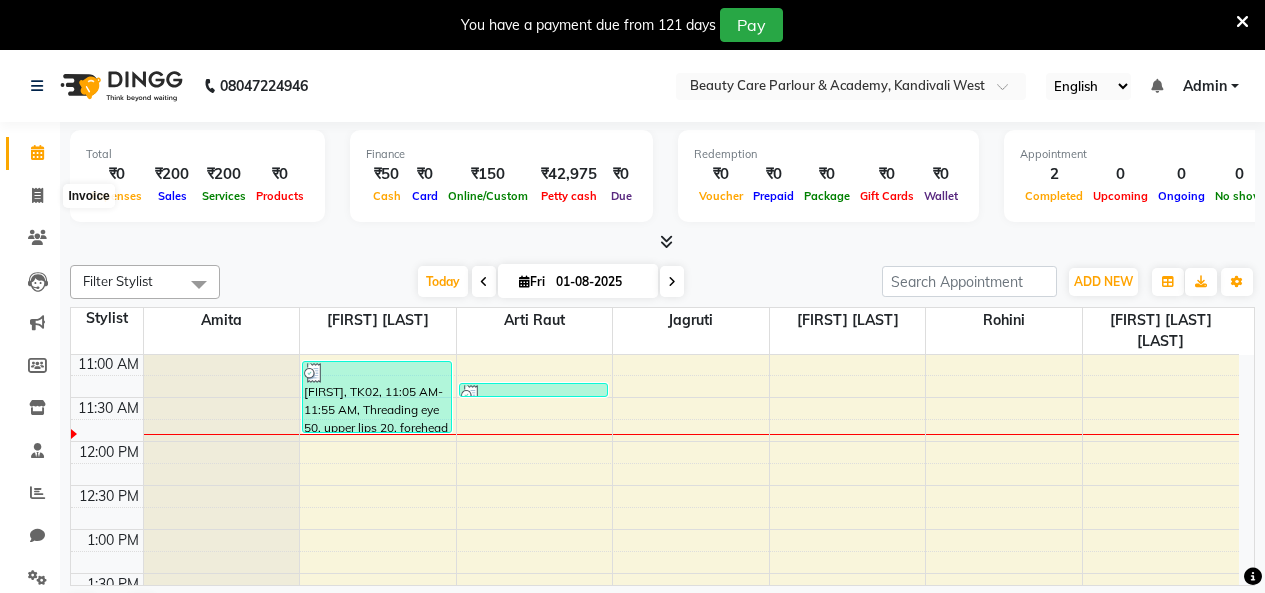 select on "8049" 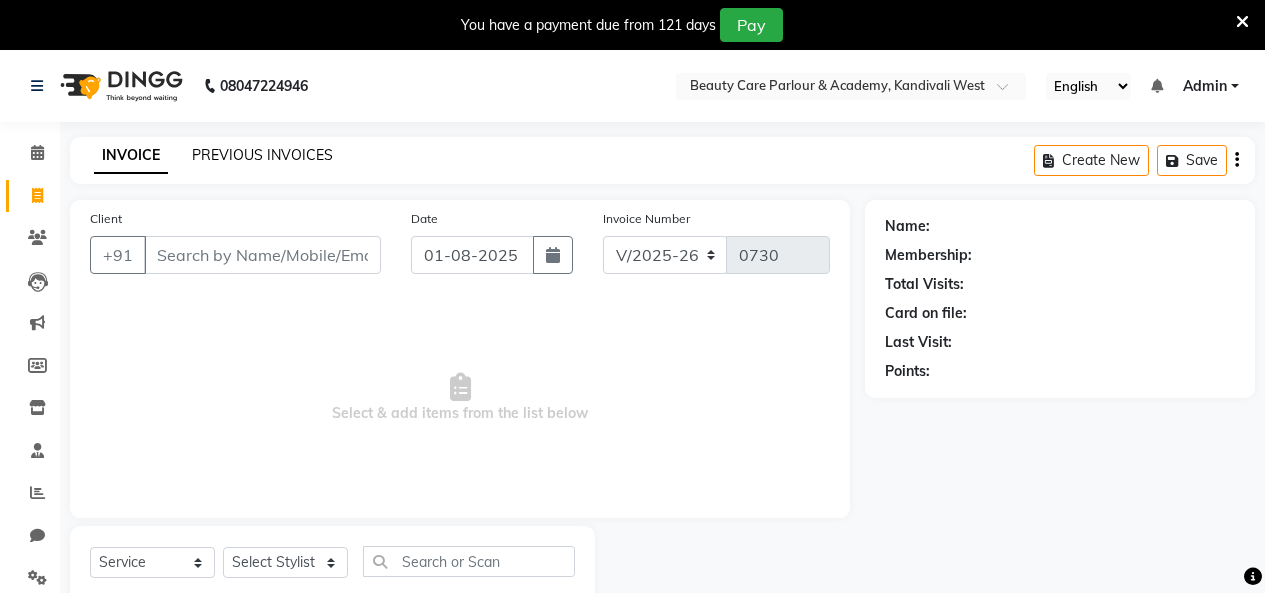 click on "PREVIOUS INVOICES" 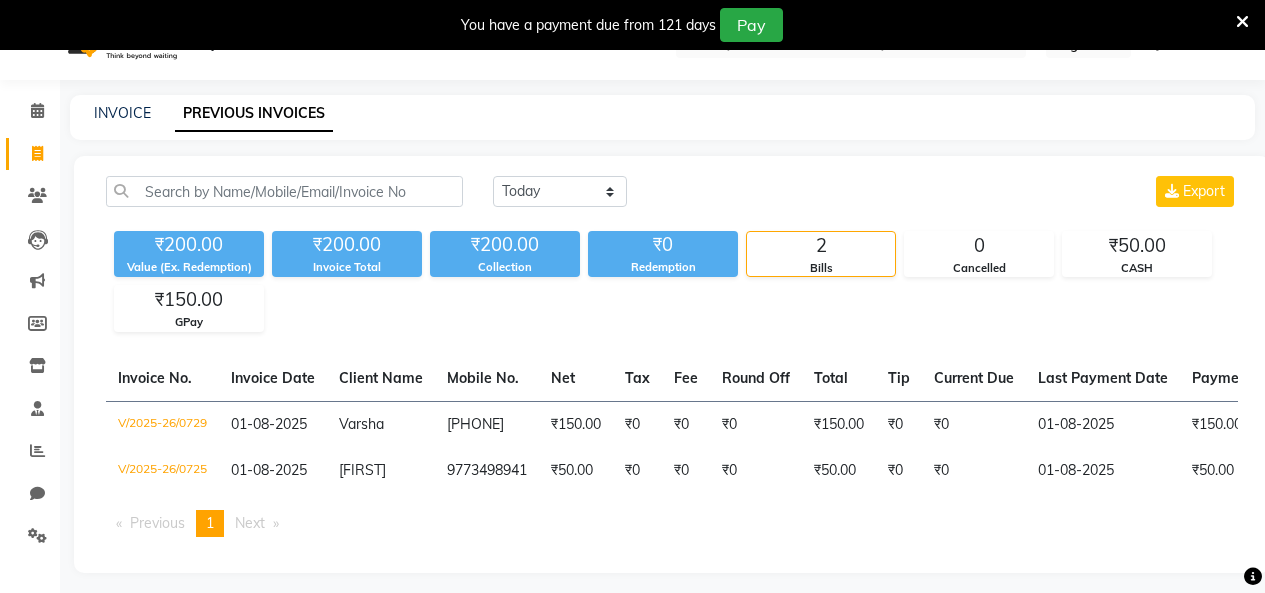 scroll, scrollTop: 42, scrollLeft: 0, axis: vertical 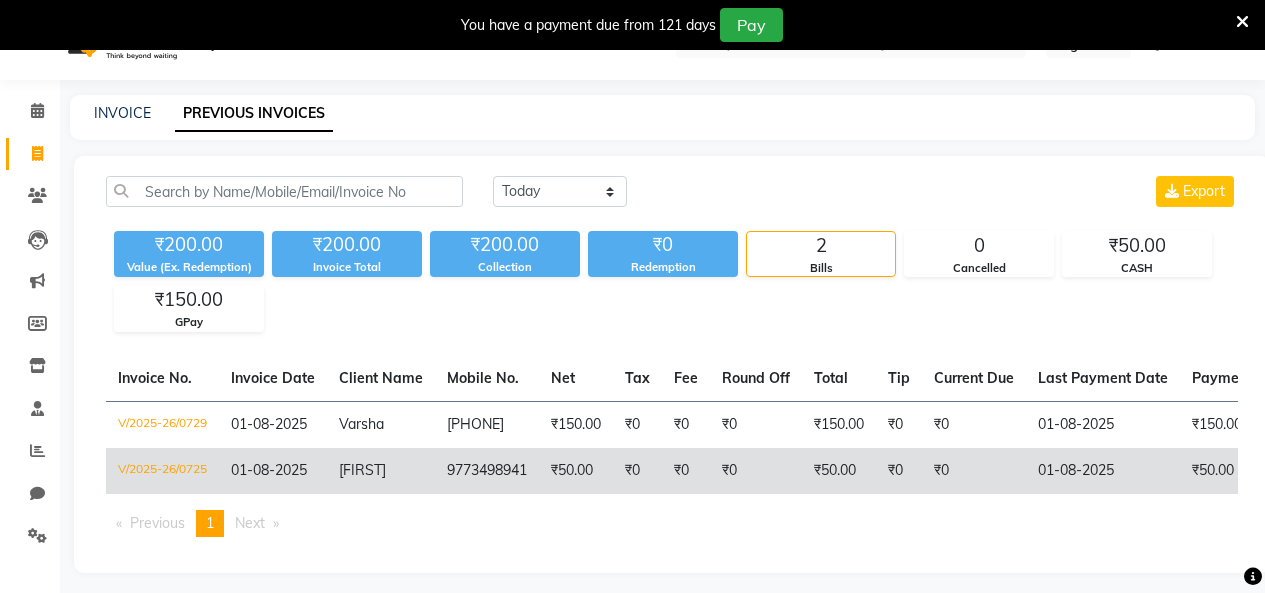 click on "₹50.00" 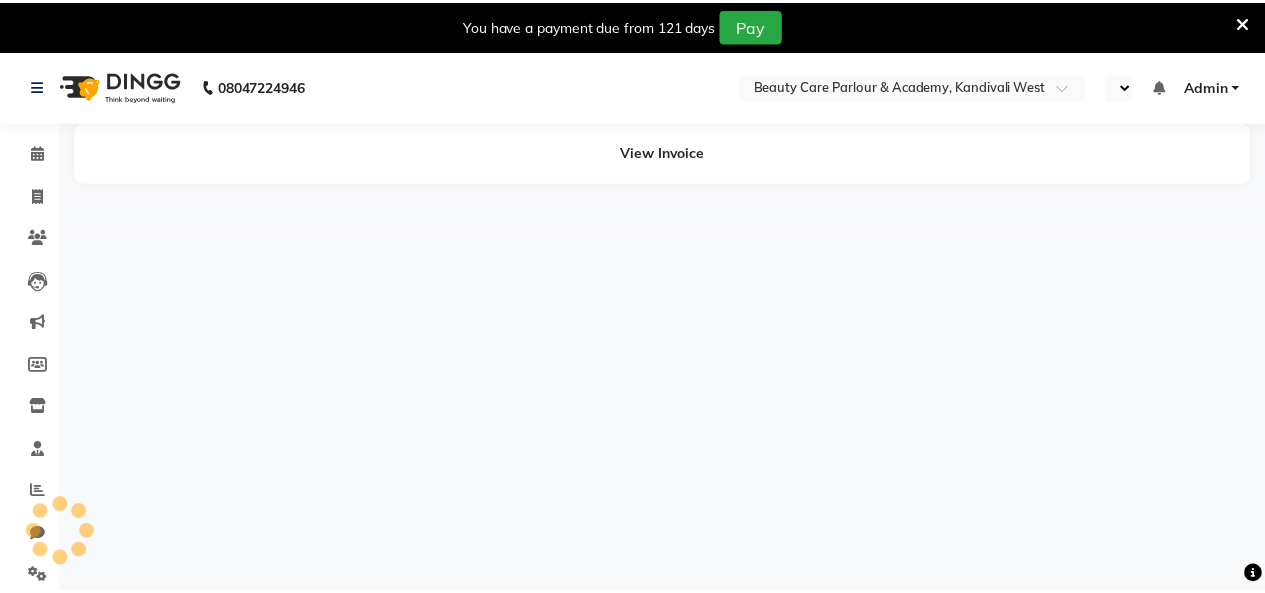 scroll, scrollTop: 0, scrollLeft: 0, axis: both 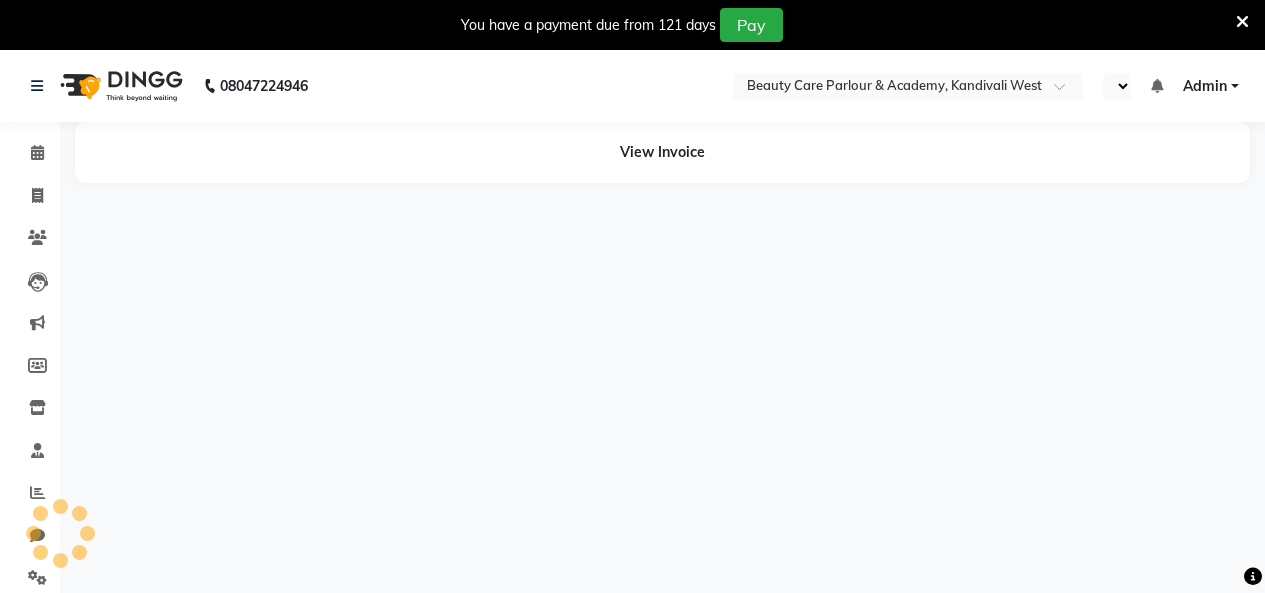 select on "en" 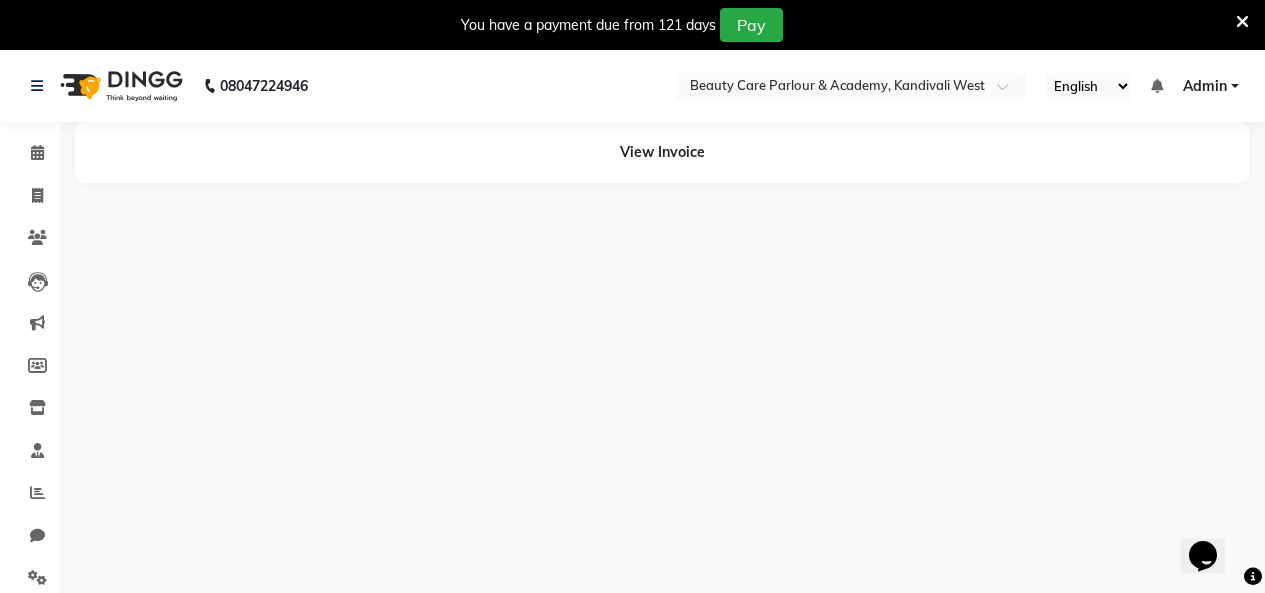scroll, scrollTop: 0, scrollLeft: 0, axis: both 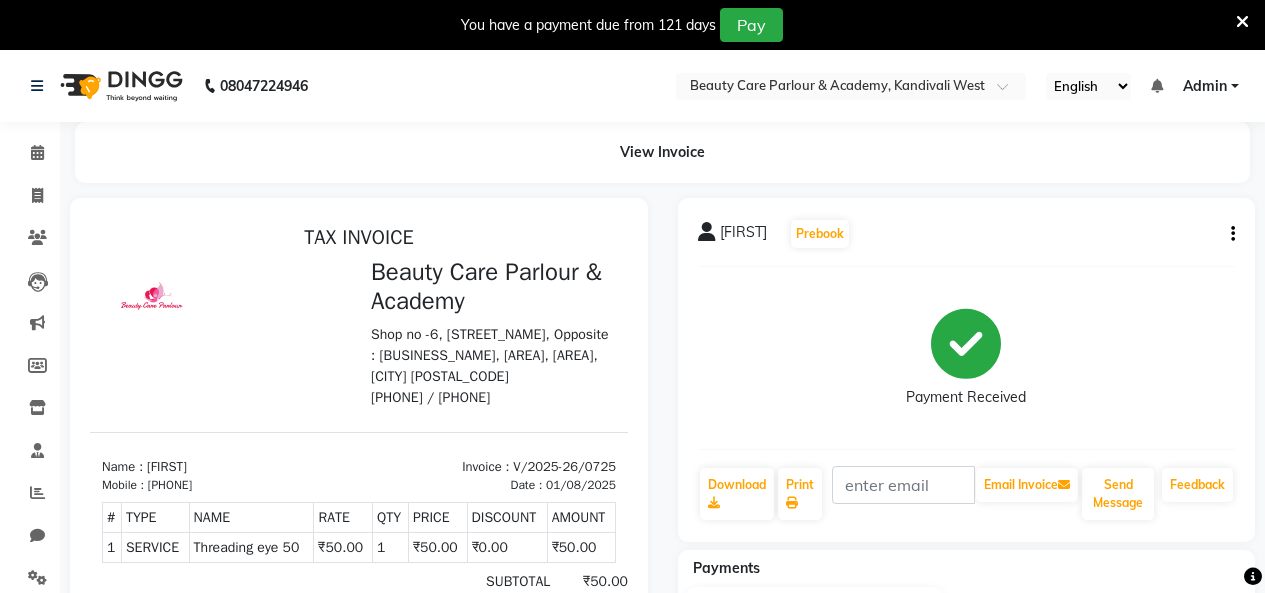 click 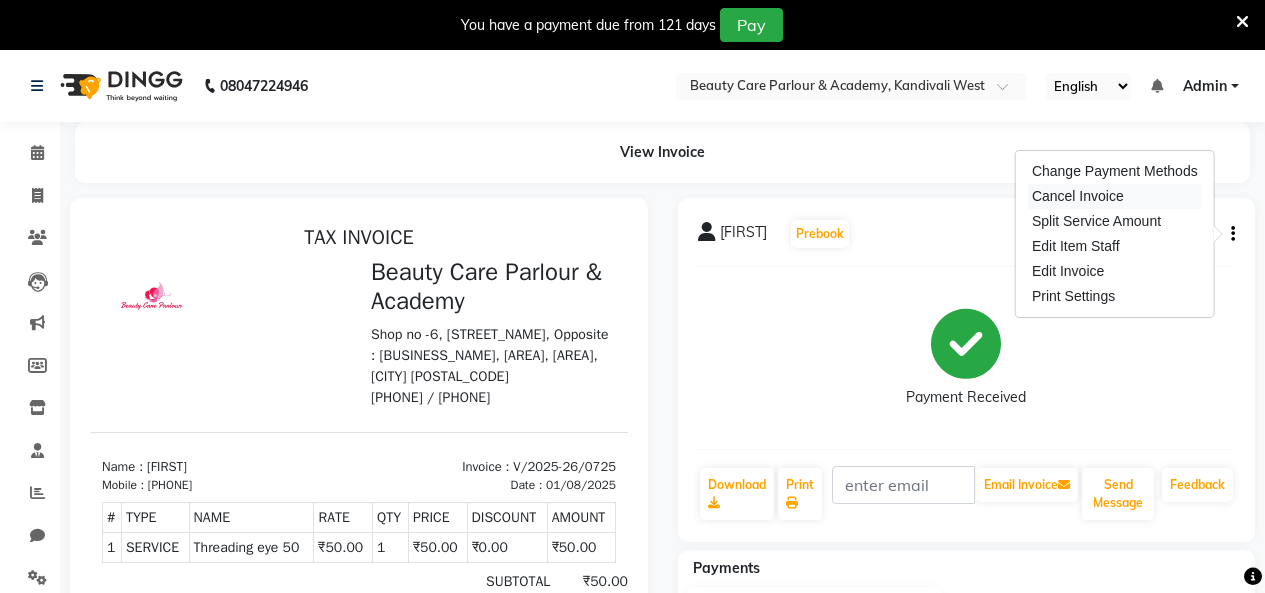 click on "Cancel Invoice" at bounding box center (1115, 196) 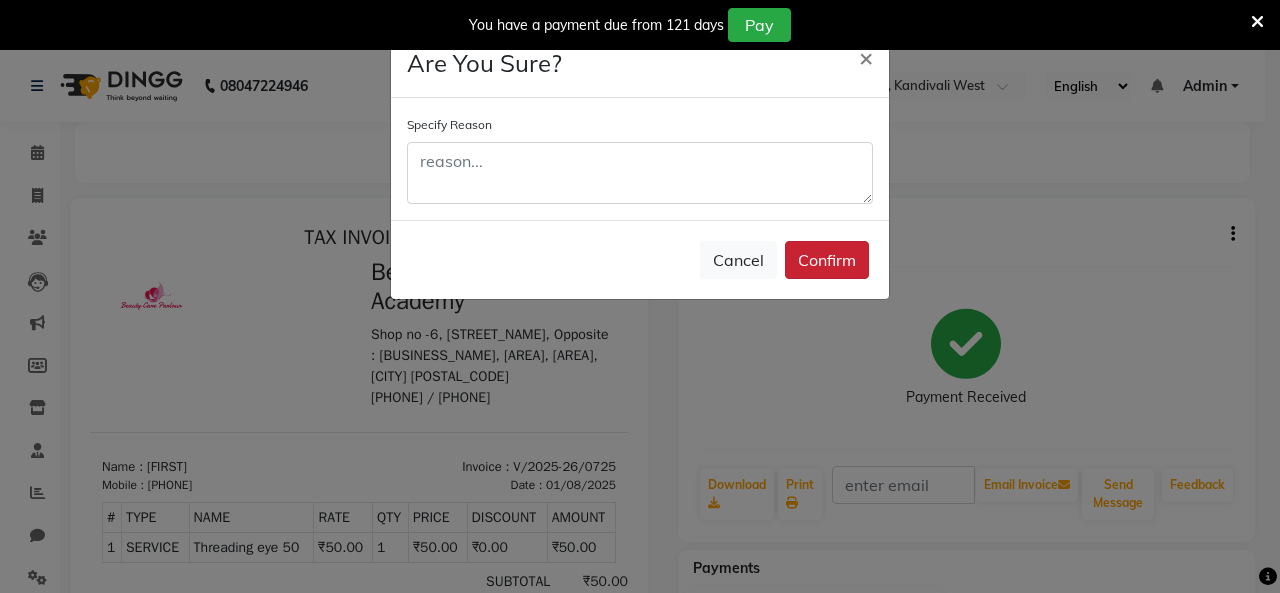 click on "Confirm" 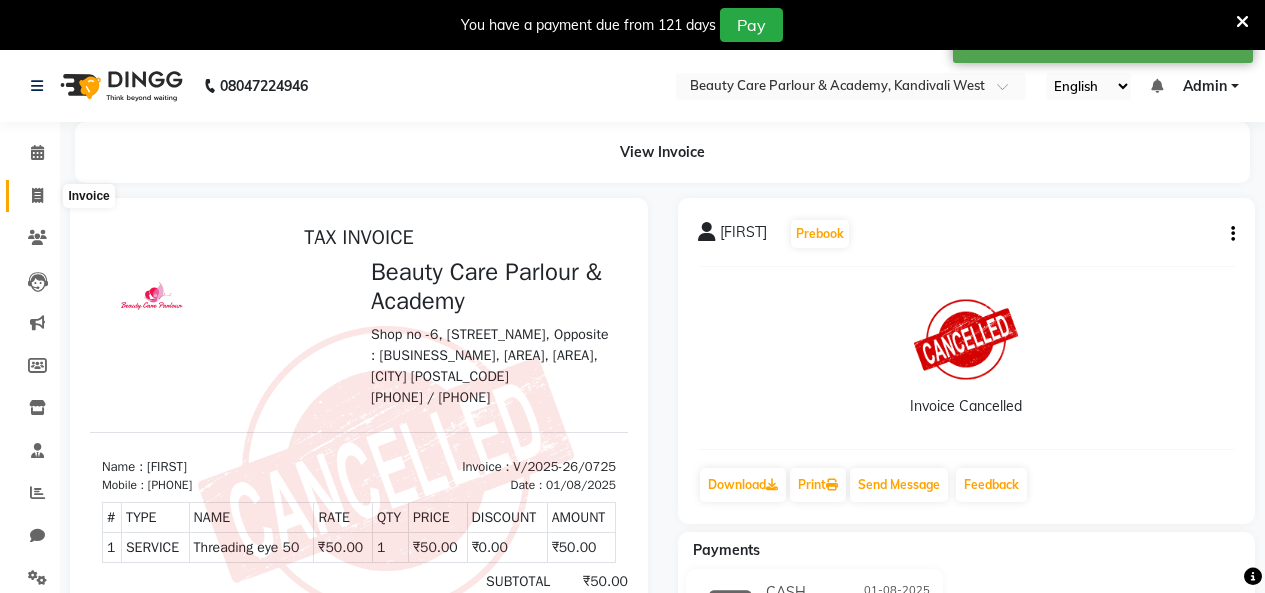 click 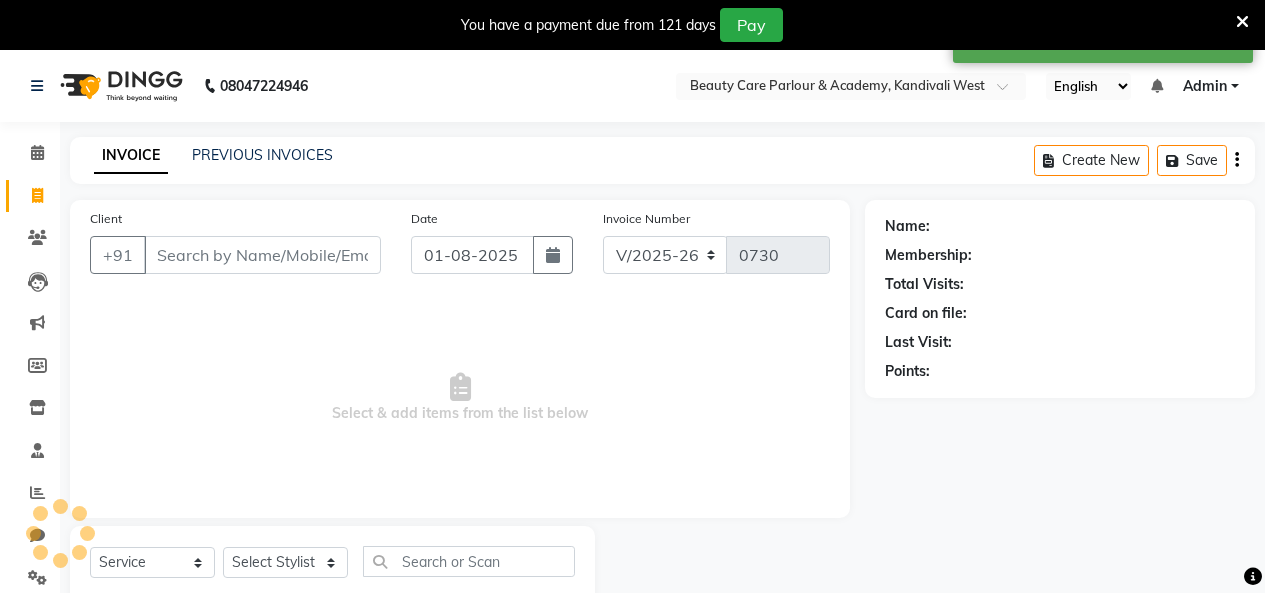 scroll, scrollTop: 58, scrollLeft: 0, axis: vertical 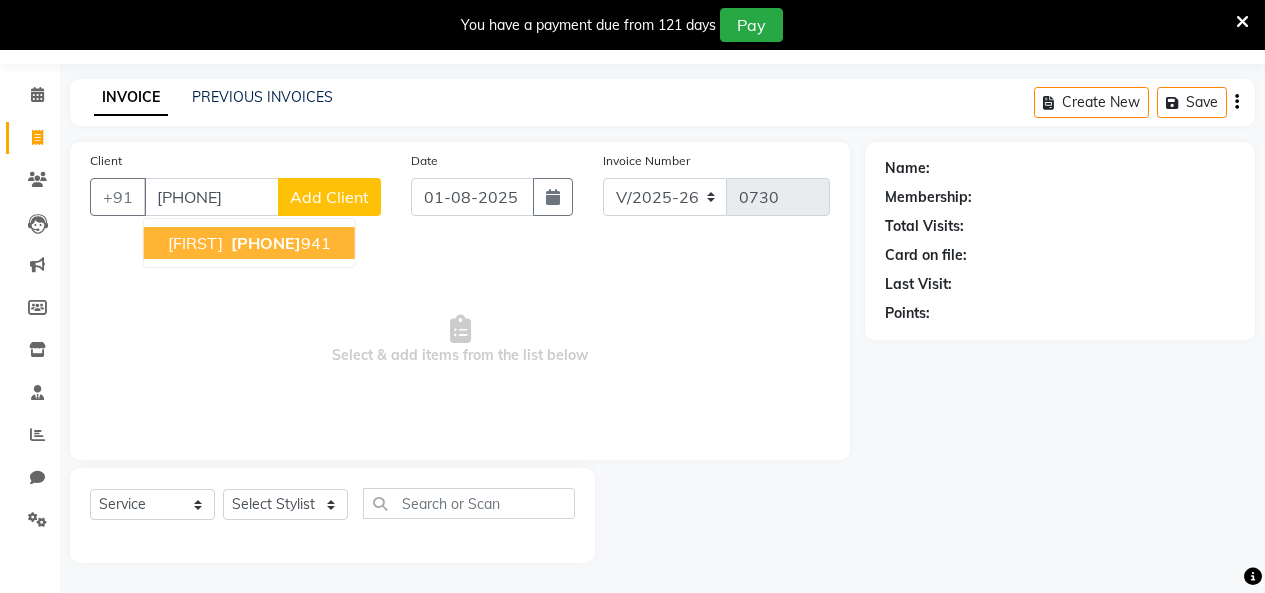 click on "[FIRST]" at bounding box center (195, 243) 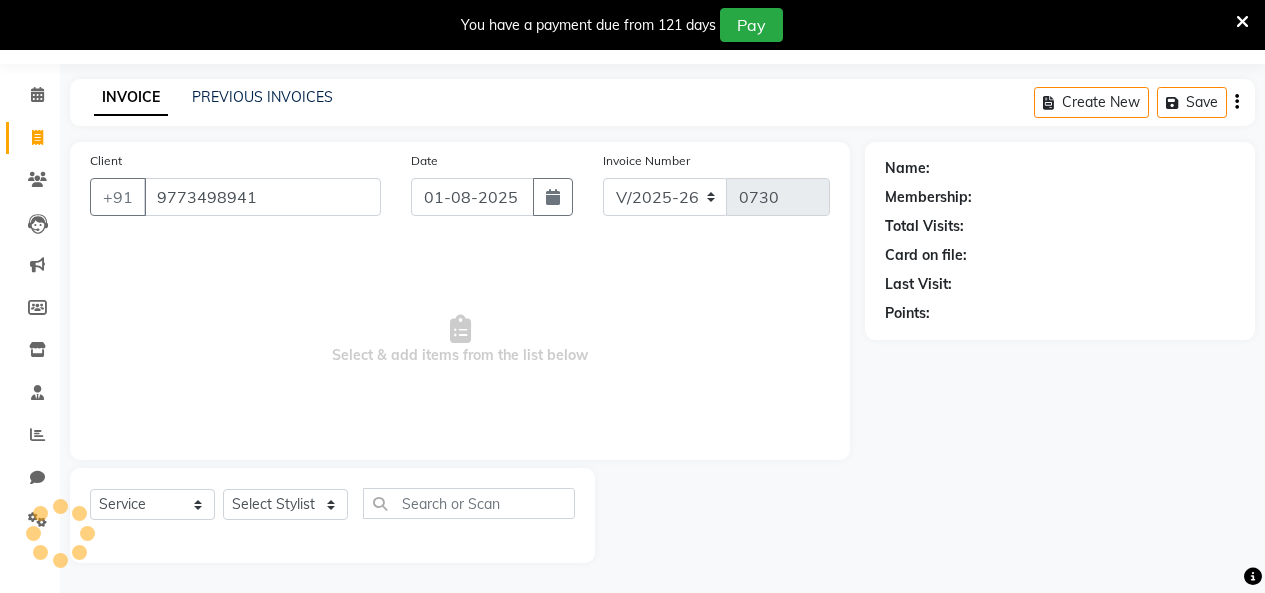 type on "9773498941" 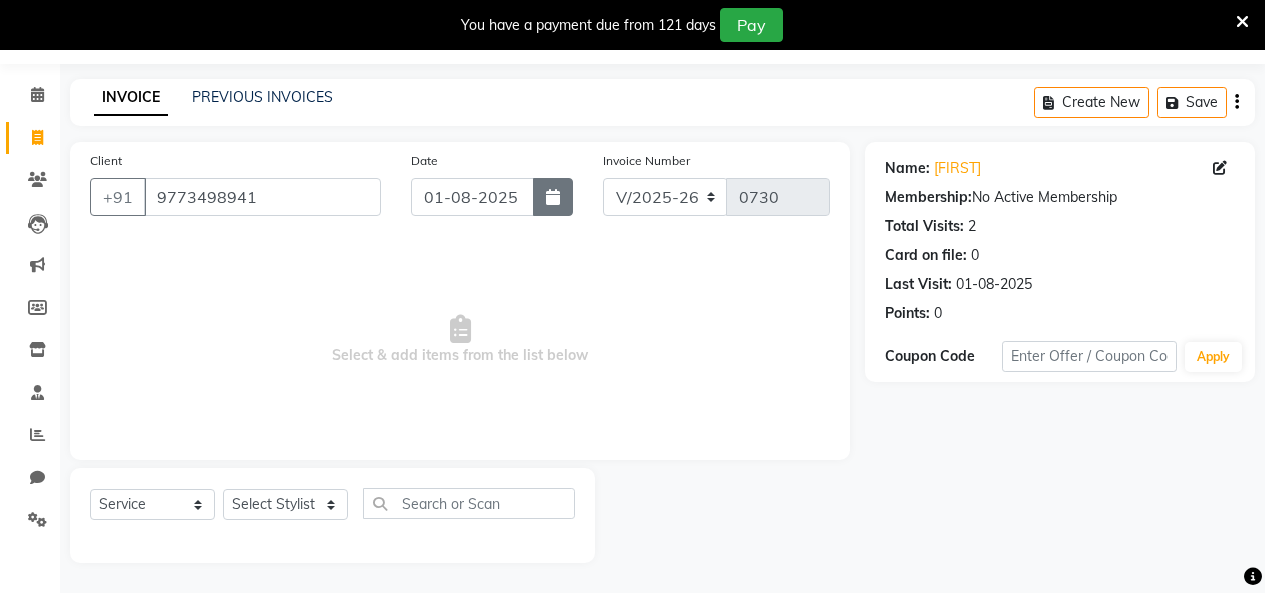 click 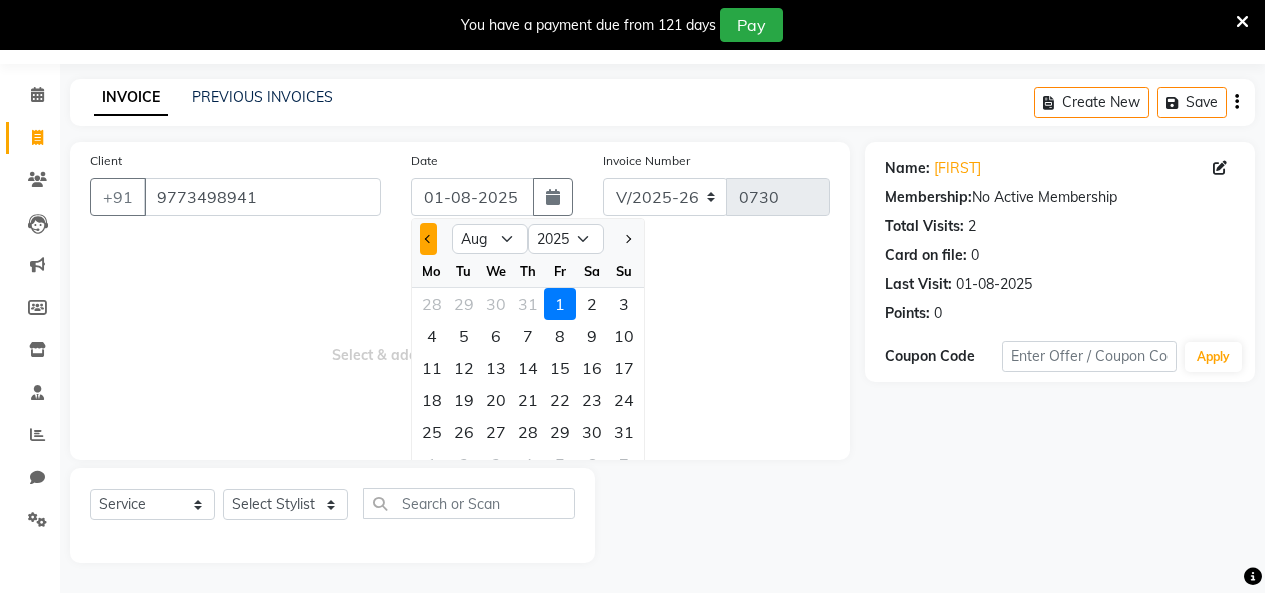 click 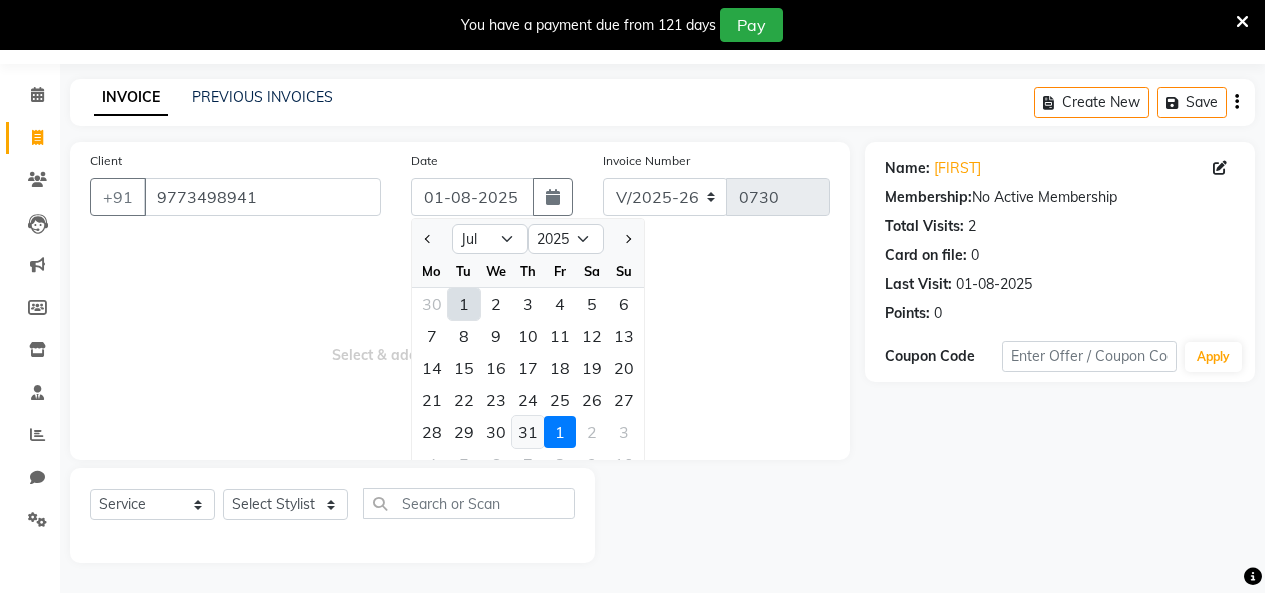 click on "31" 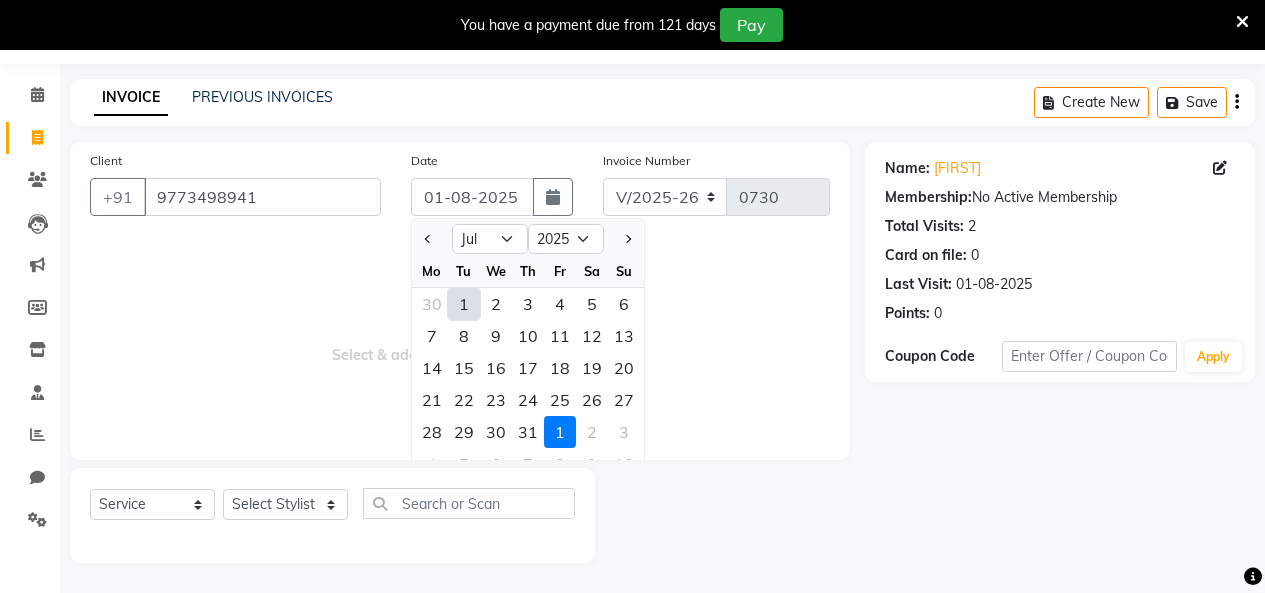 type on "31-07-2025" 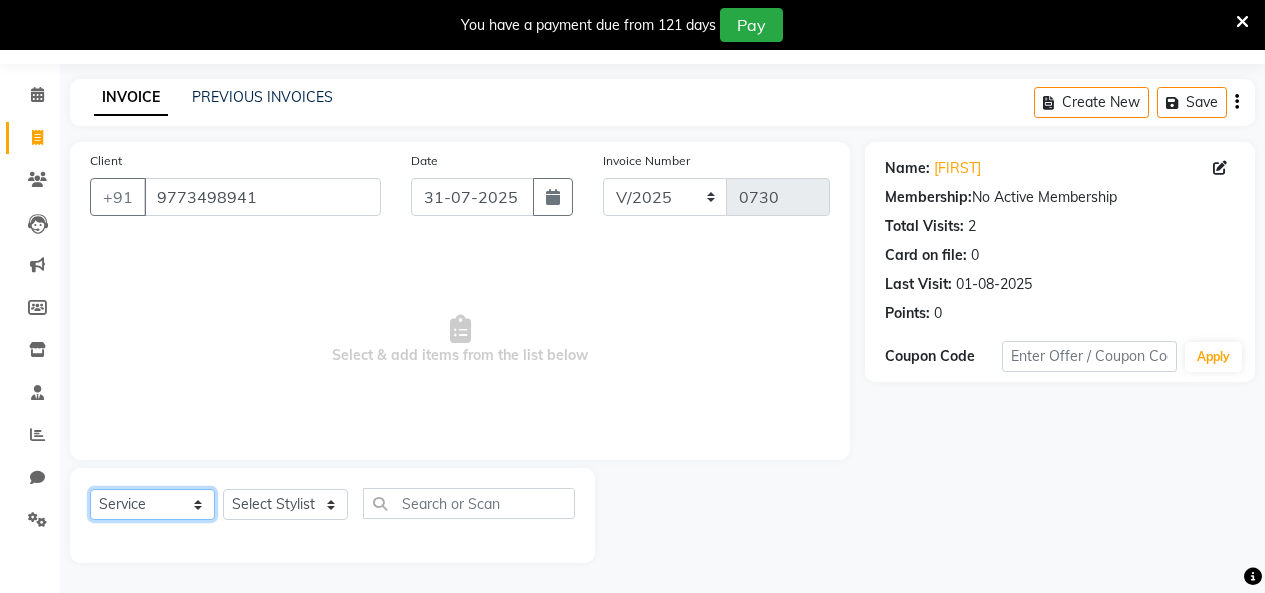 click on "Select  Service  Product  Membership  Package Voucher Prepaid Gift Card" 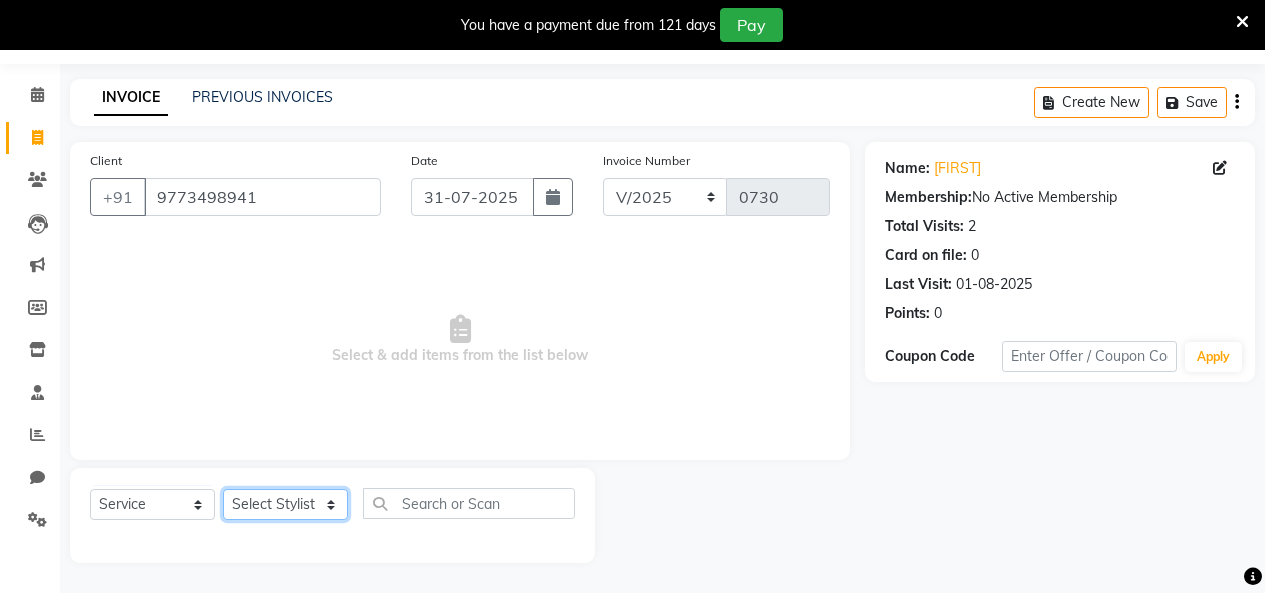 click on "Select Stylist Amita Arti Raut Jagruti Kajal Joshi rita shah menejr Rohini Sangeeta honr" 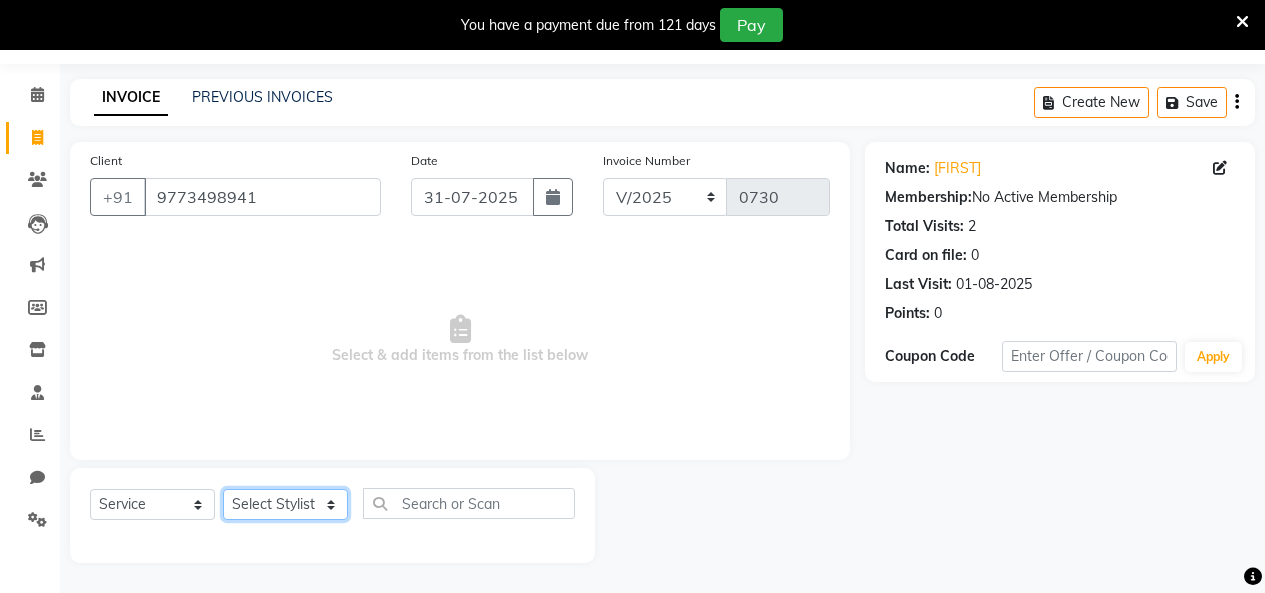 select on "76923" 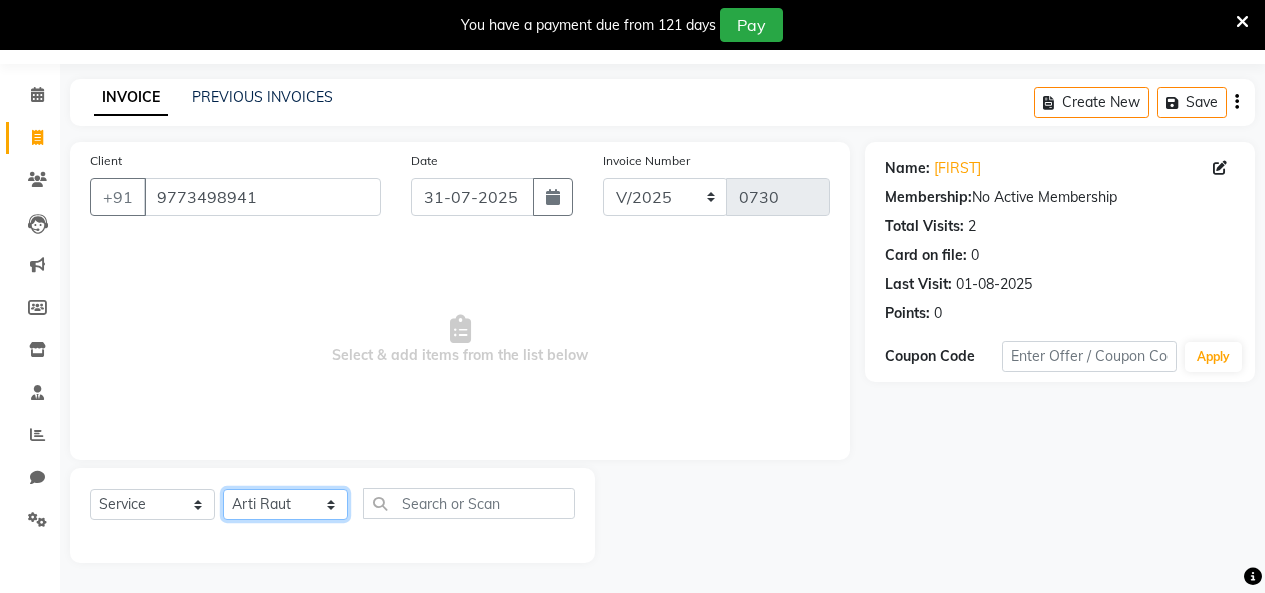 click on "Select Stylist Amita Arti Raut Jagruti Kajal Joshi rita shah menejr Rohini Sangeeta honr" 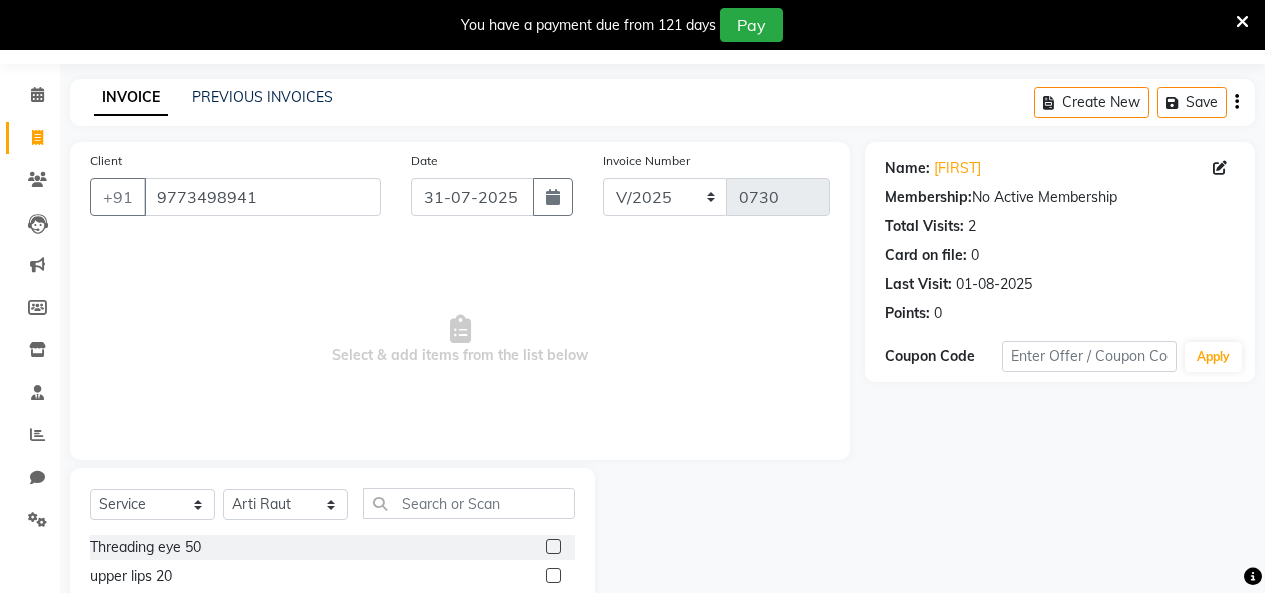 click 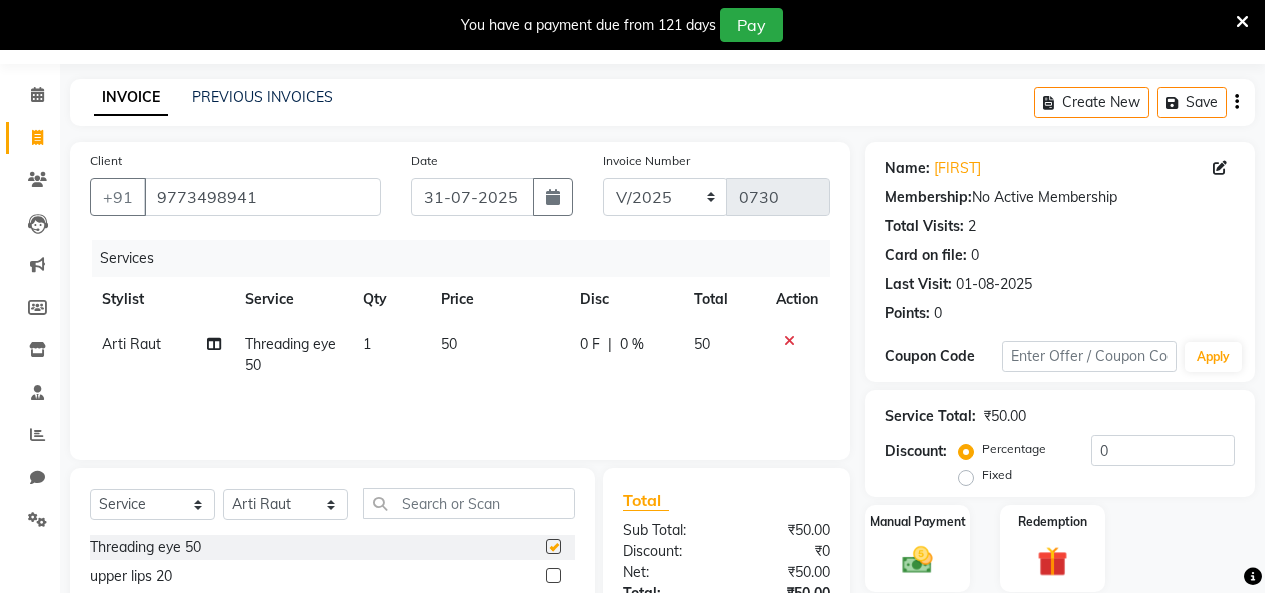 checkbox on "false" 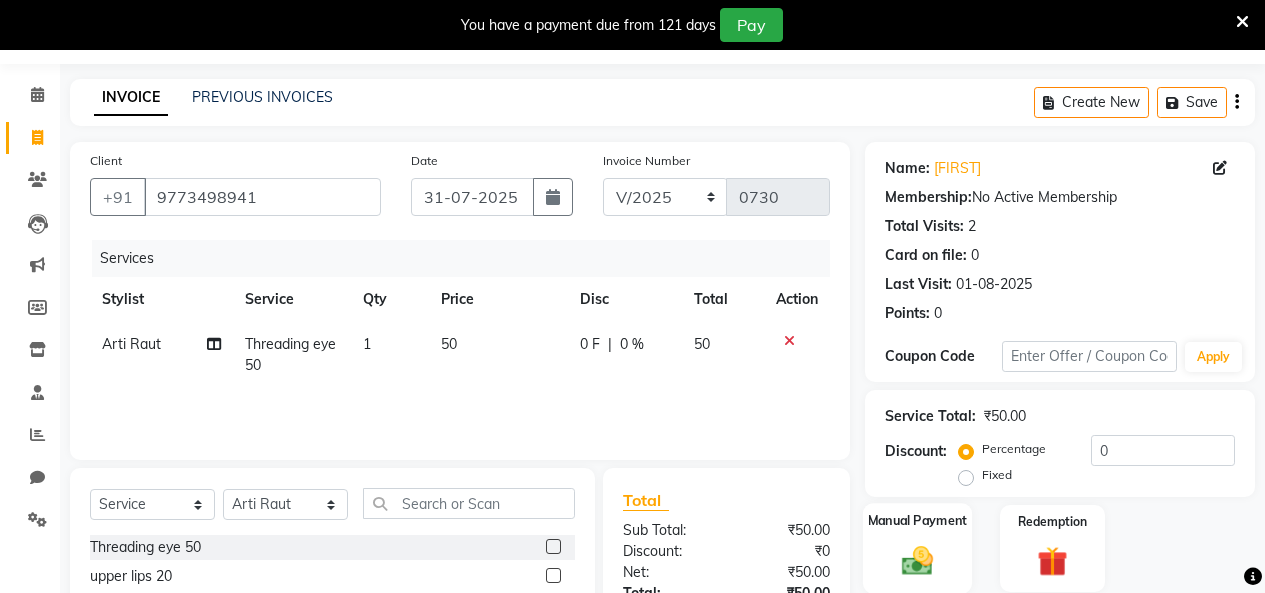 click 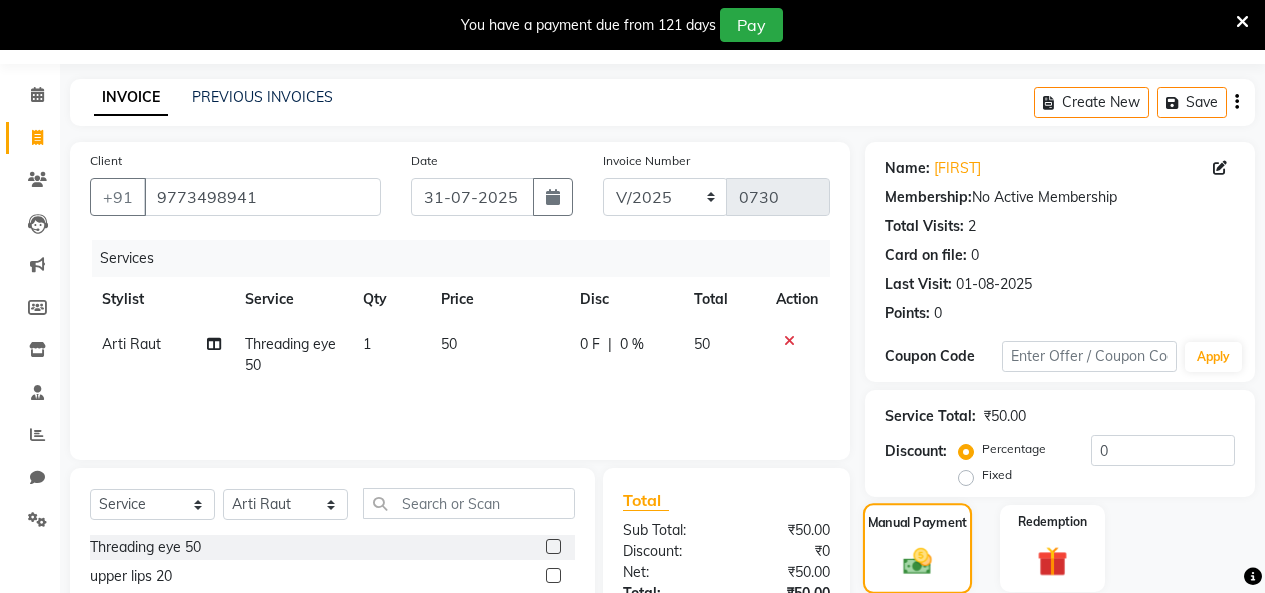 scroll, scrollTop: 258, scrollLeft: 0, axis: vertical 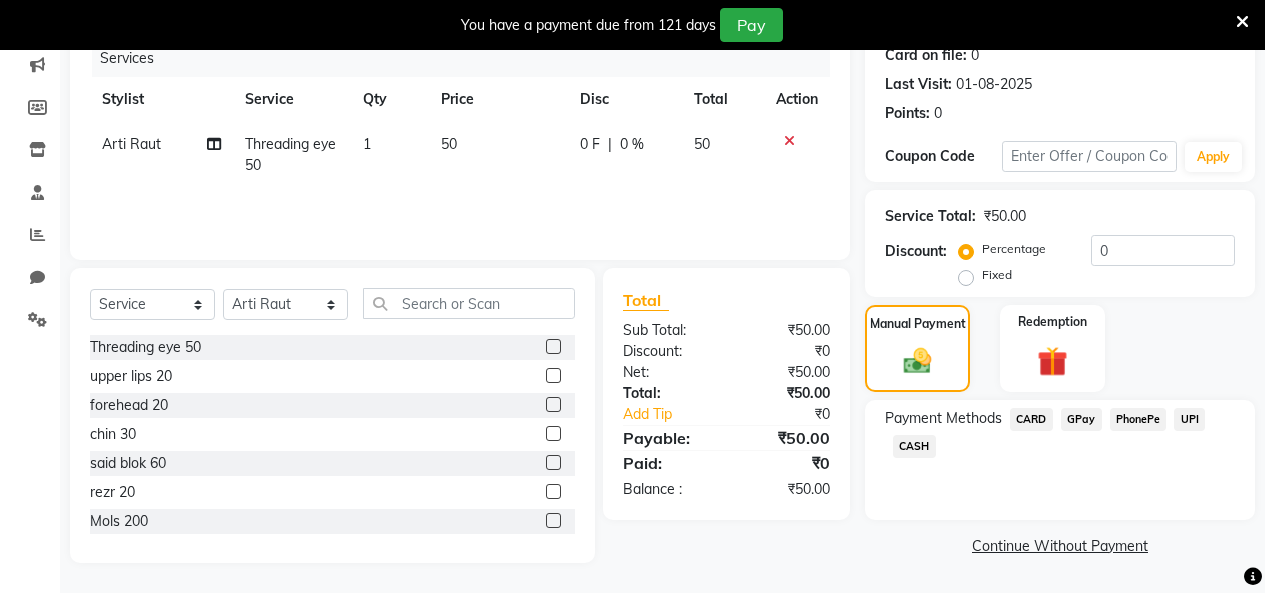 click on "CASH" 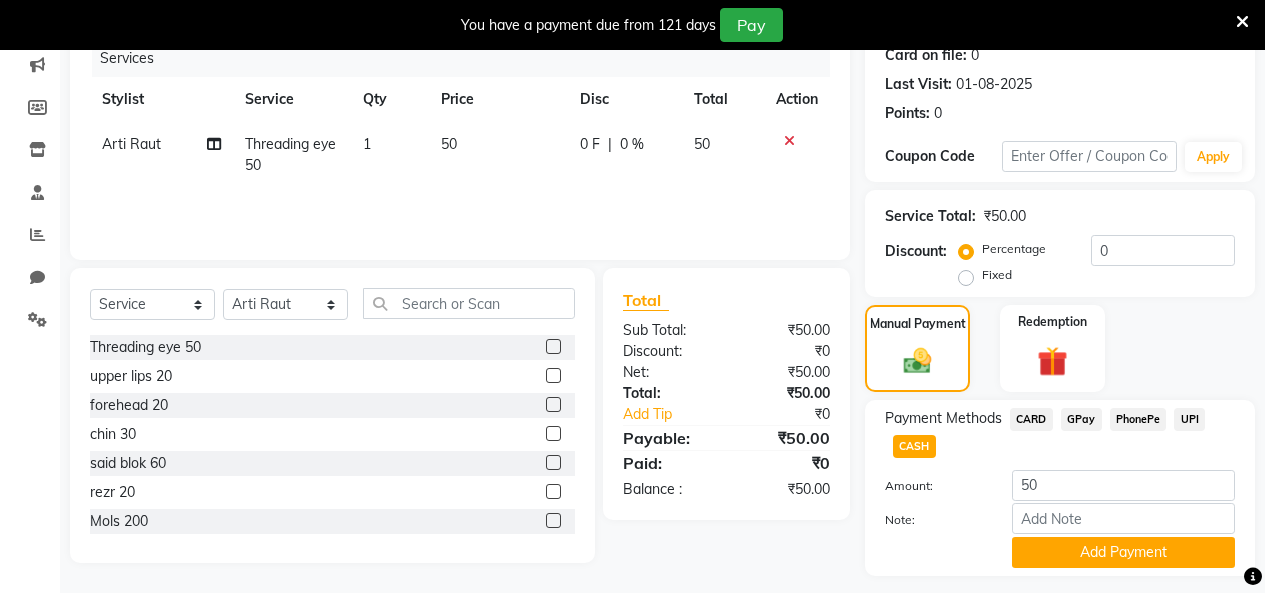 scroll, scrollTop: 312, scrollLeft: 0, axis: vertical 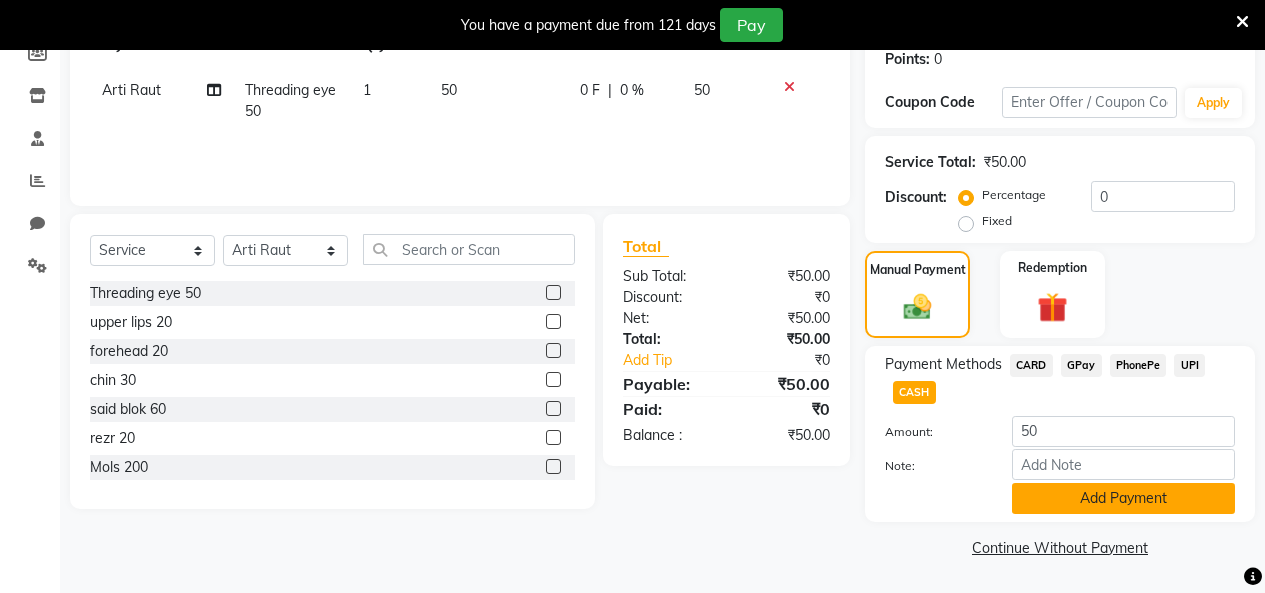 click on "Add Payment" 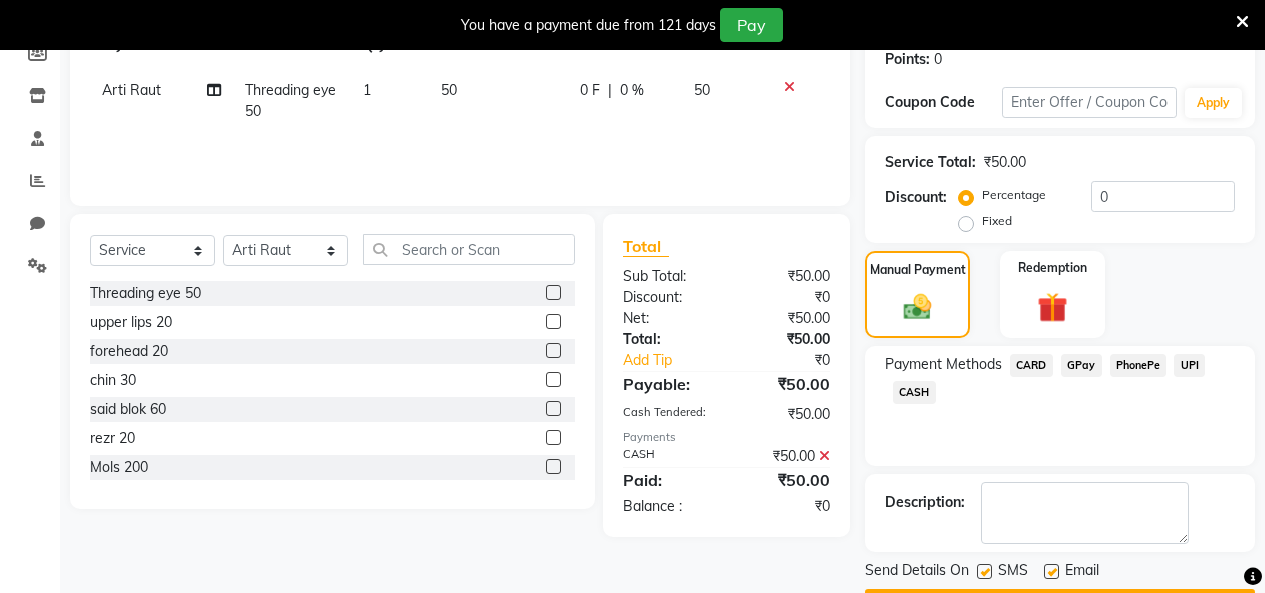 scroll, scrollTop: 369, scrollLeft: 0, axis: vertical 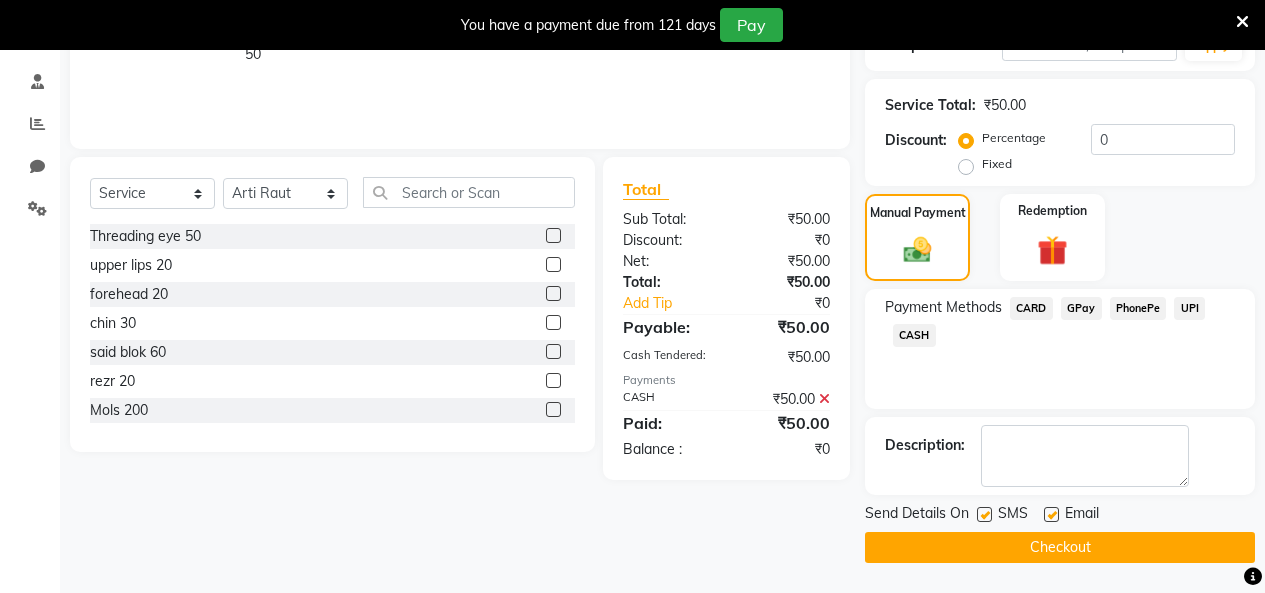 click on "Checkout" 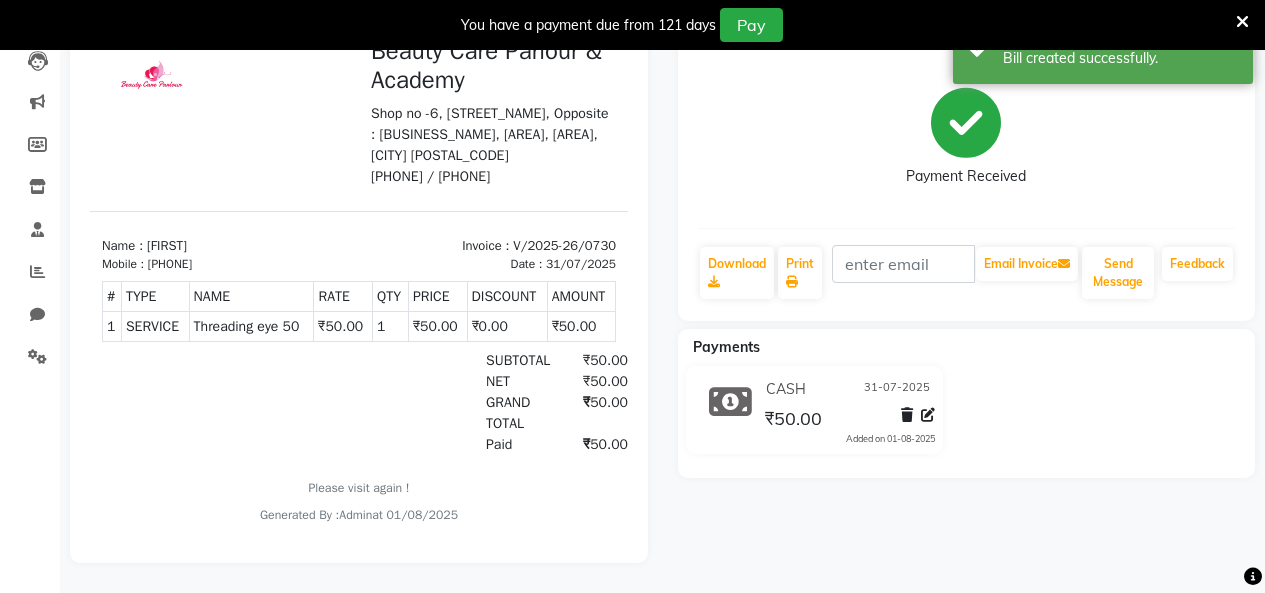 scroll, scrollTop: 0, scrollLeft: 0, axis: both 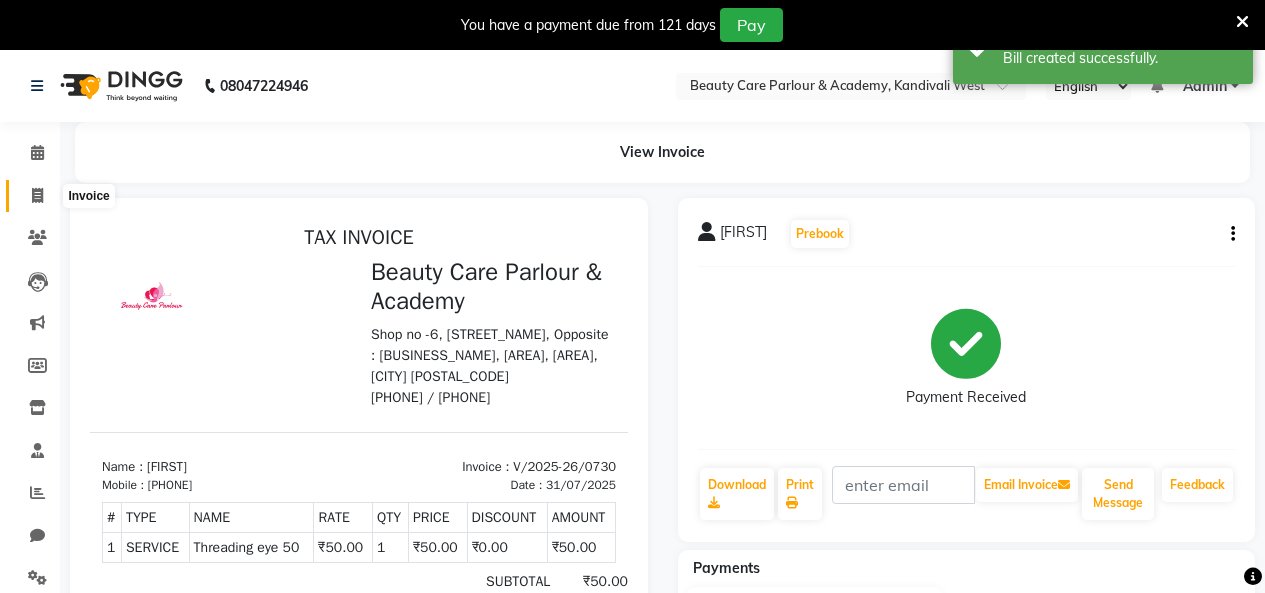 click 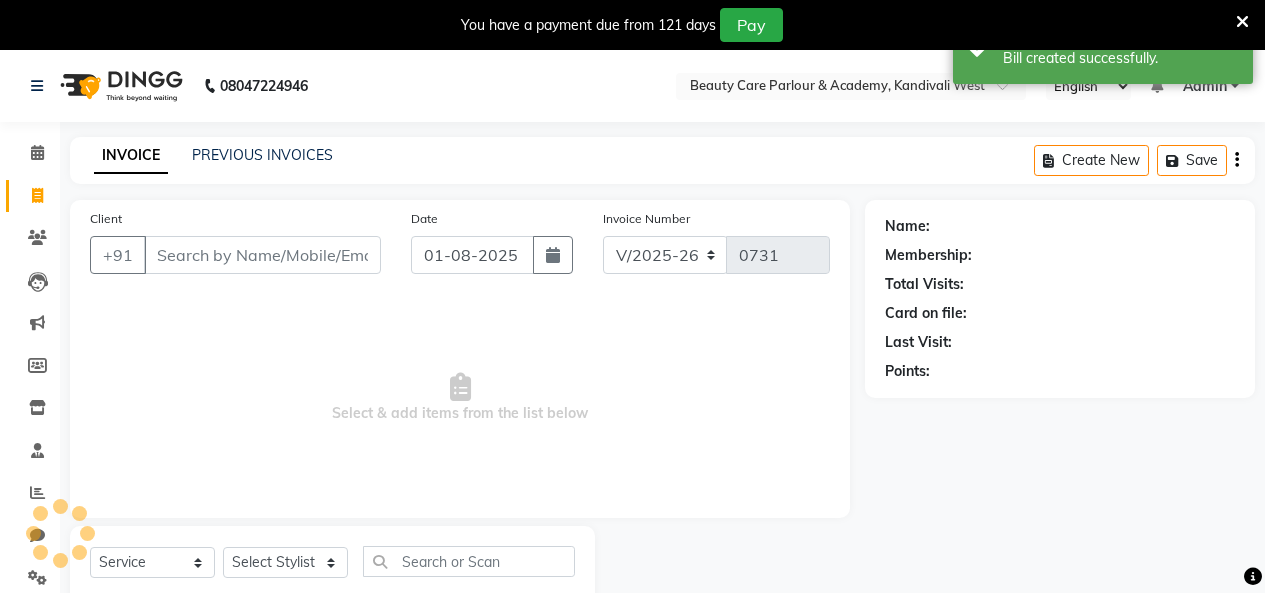 scroll, scrollTop: 58, scrollLeft: 0, axis: vertical 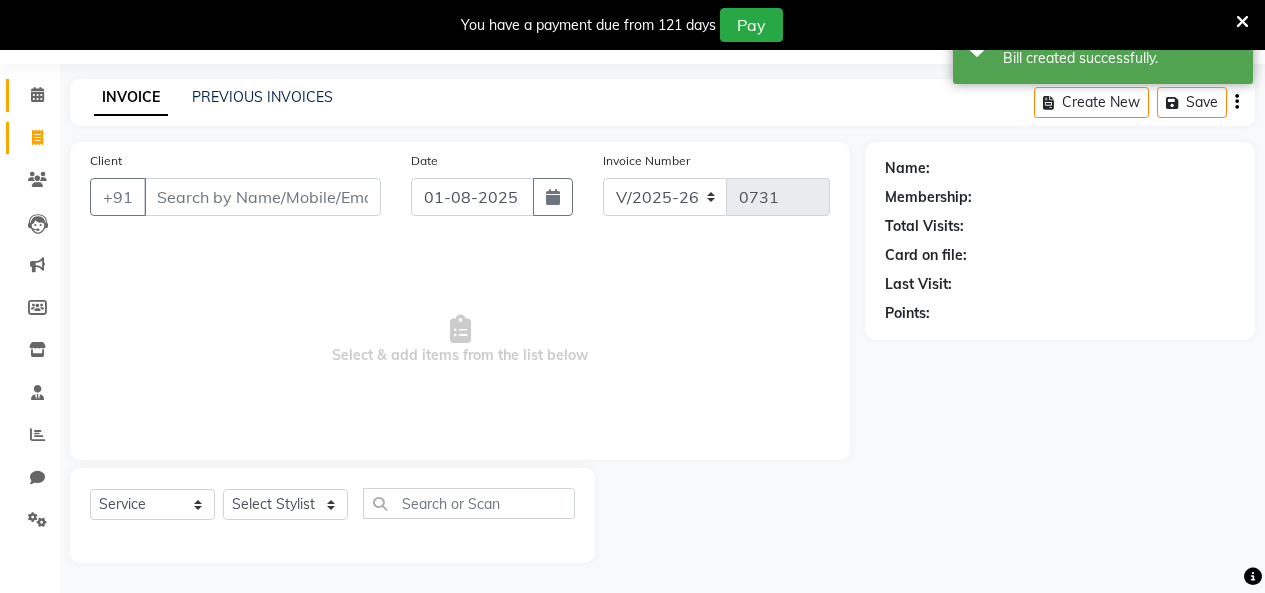 click 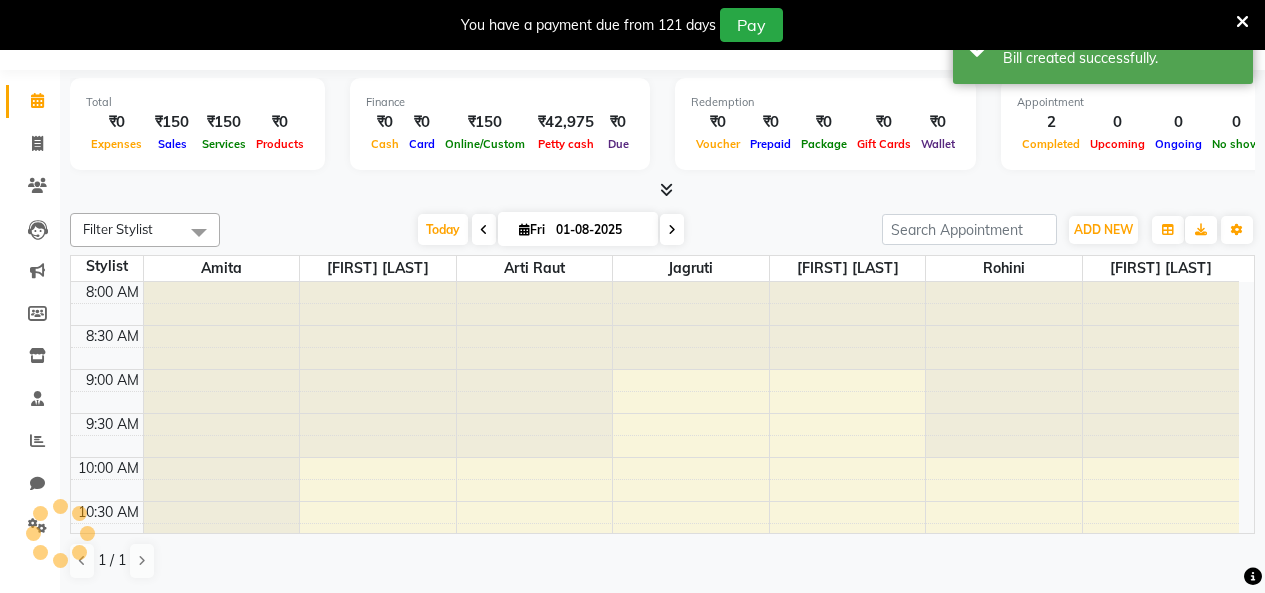 scroll, scrollTop: 50, scrollLeft: 0, axis: vertical 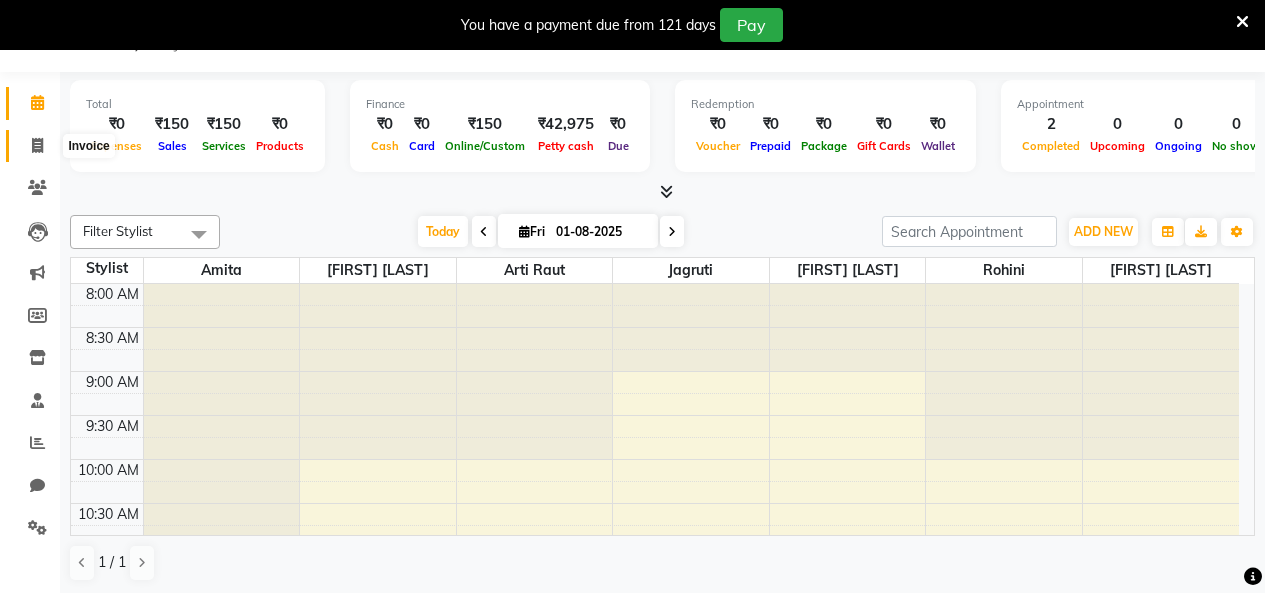 click 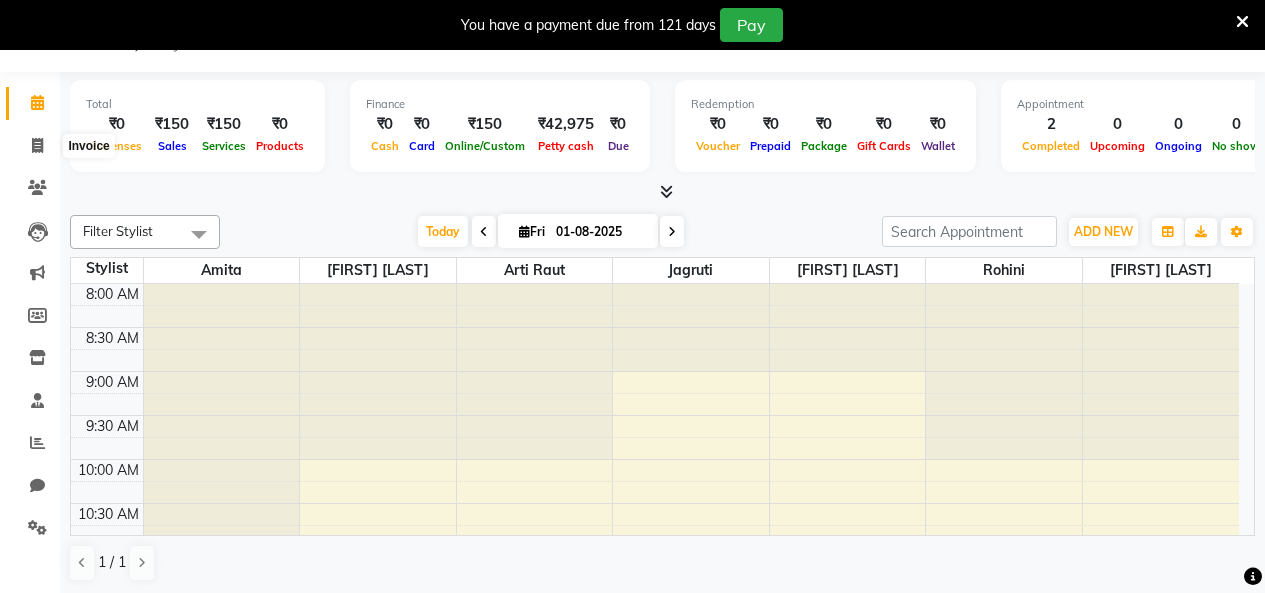 select on "8049" 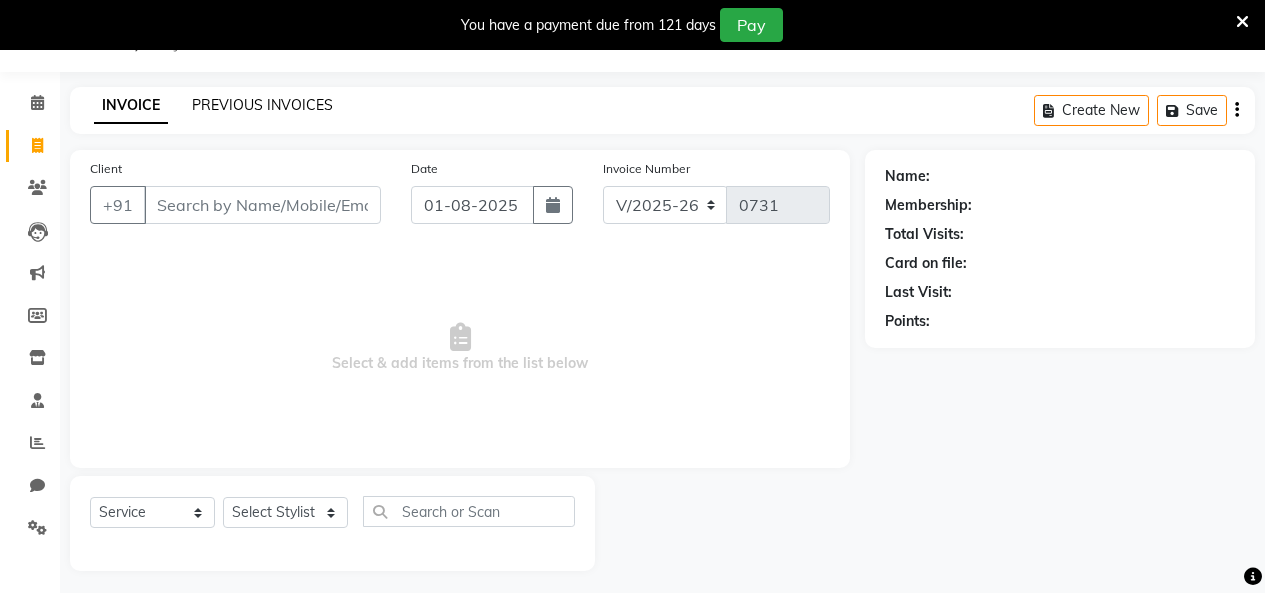 click on "PREVIOUS INVOICES" 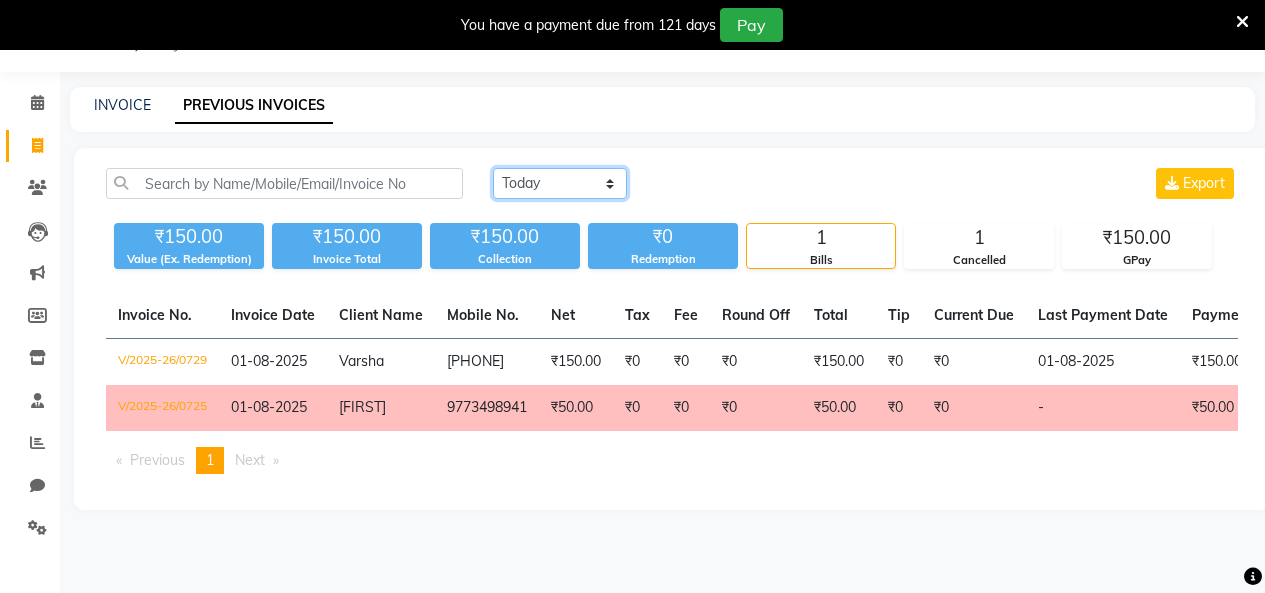 click on "Today Yesterday Custom Range" 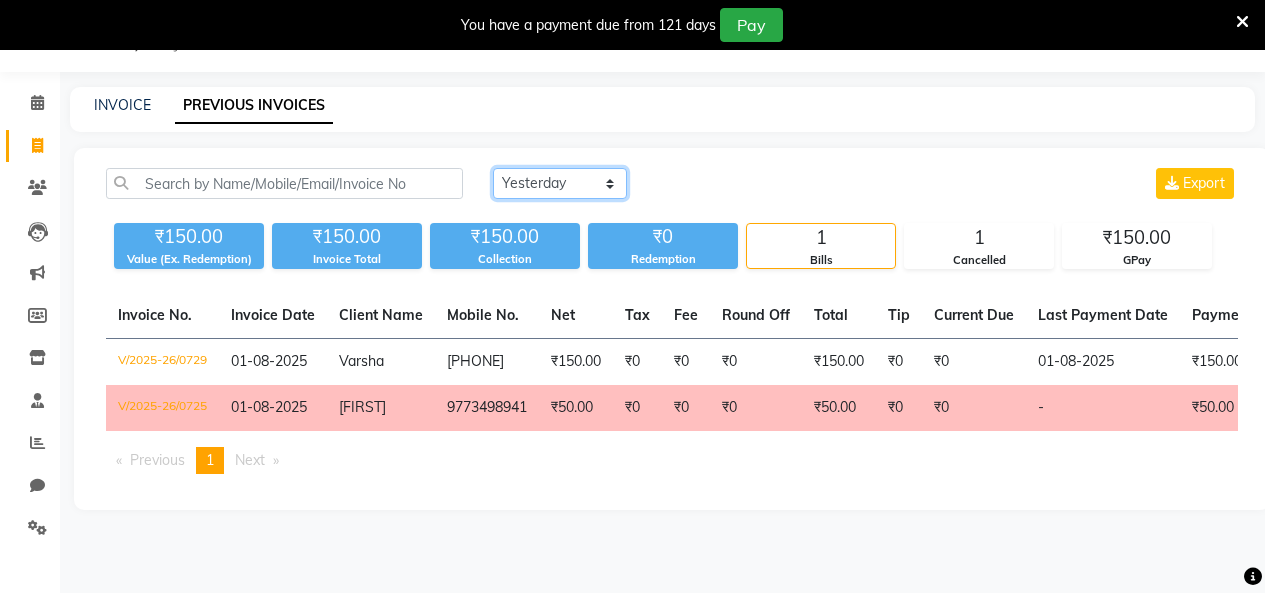 click on "Today Yesterday Custom Range" 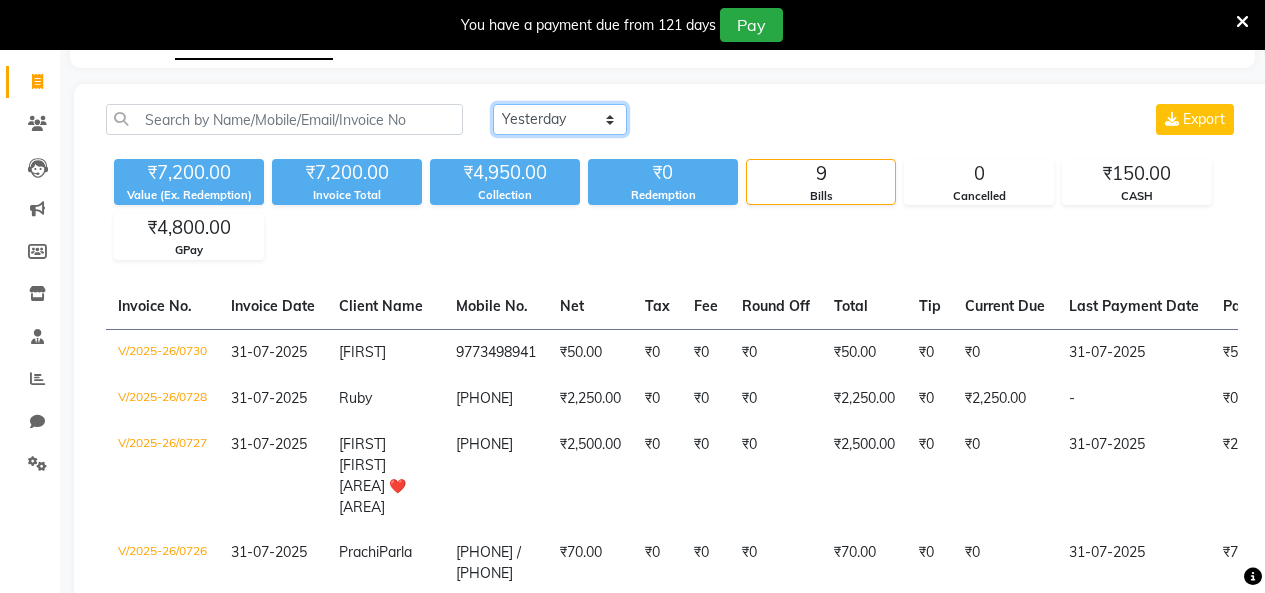 scroll, scrollTop: 0, scrollLeft: 0, axis: both 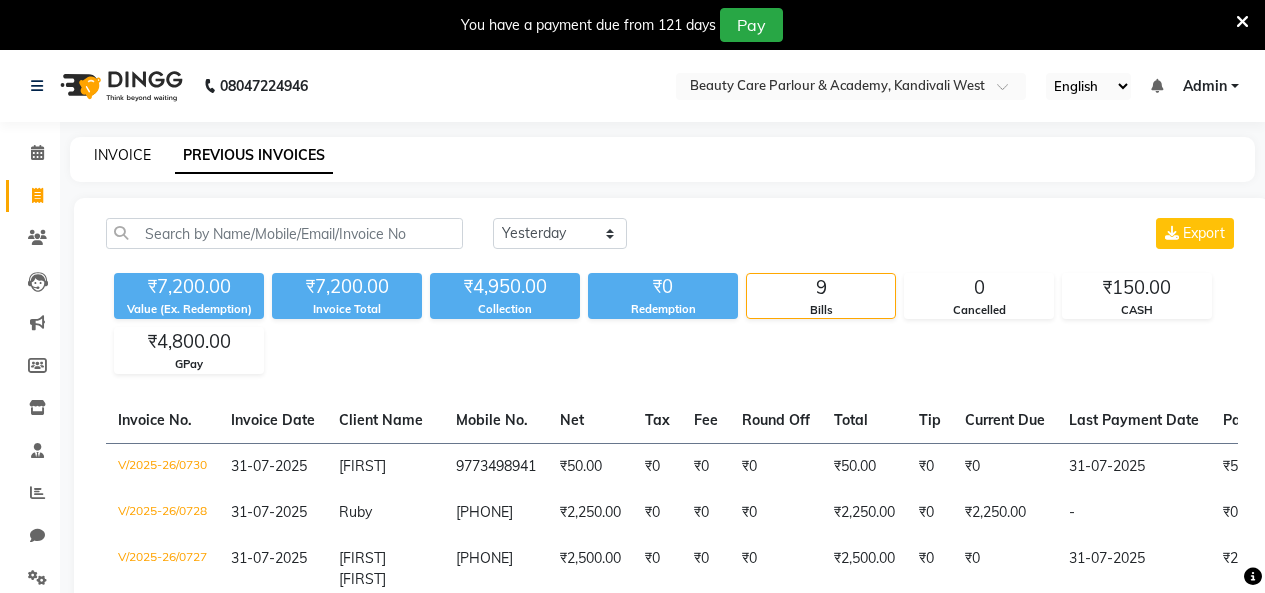 click on "INVOICE" 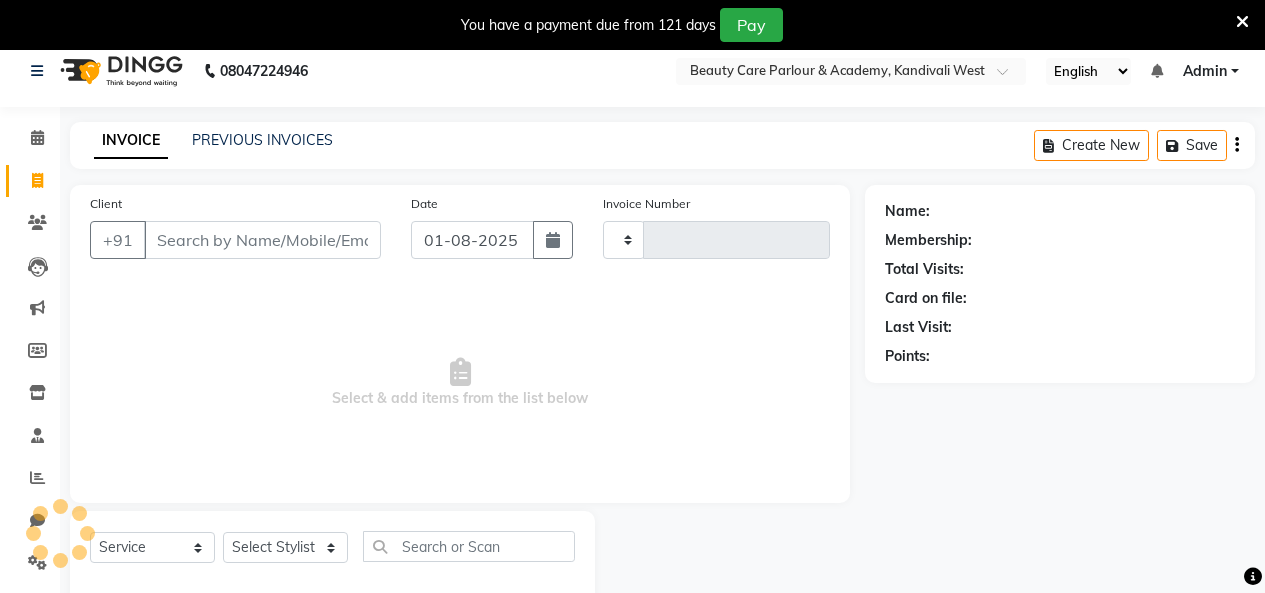type on "0731" 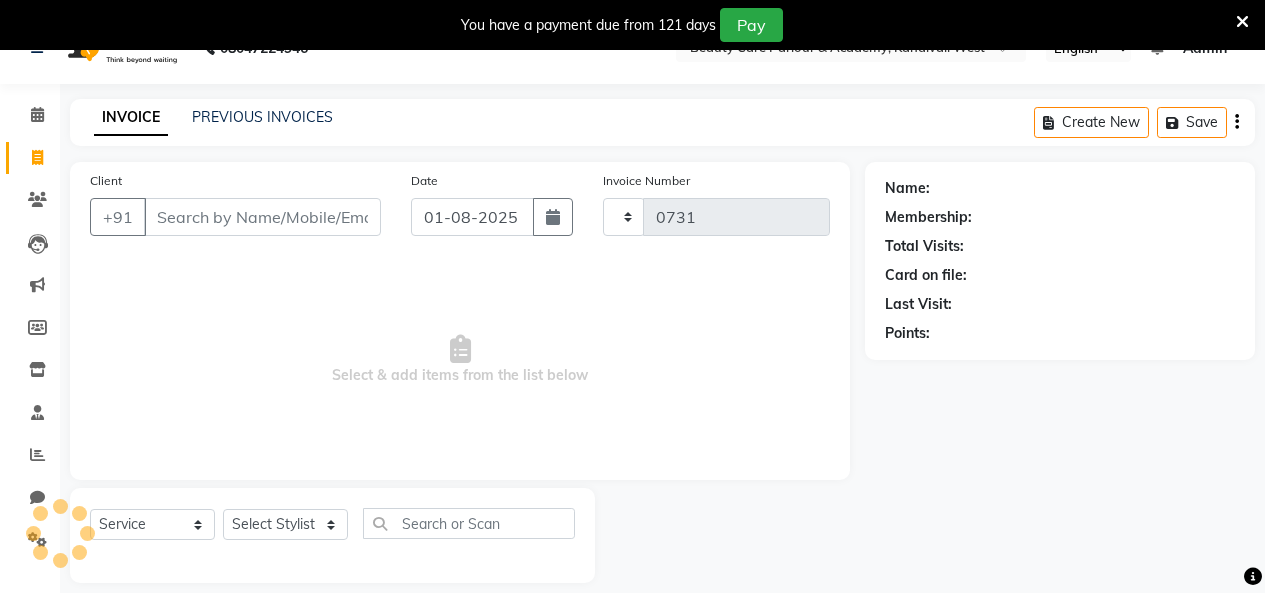 scroll, scrollTop: 58, scrollLeft: 0, axis: vertical 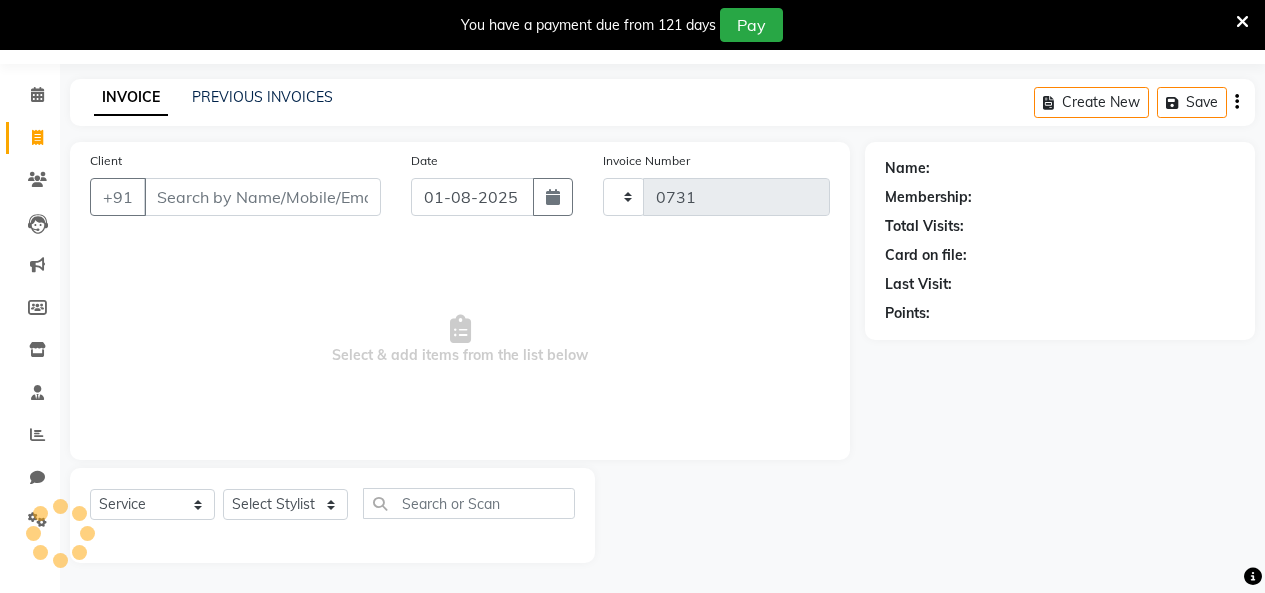 select on "8049" 